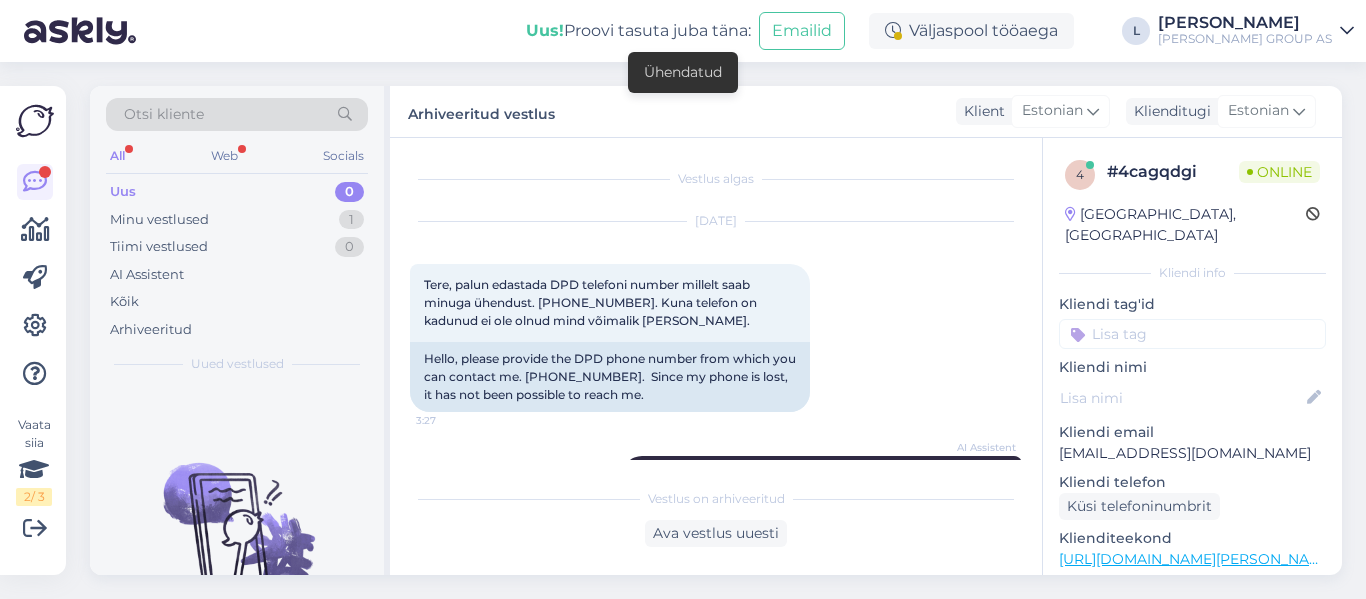 scroll, scrollTop: 0, scrollLeft: 0, axis: both 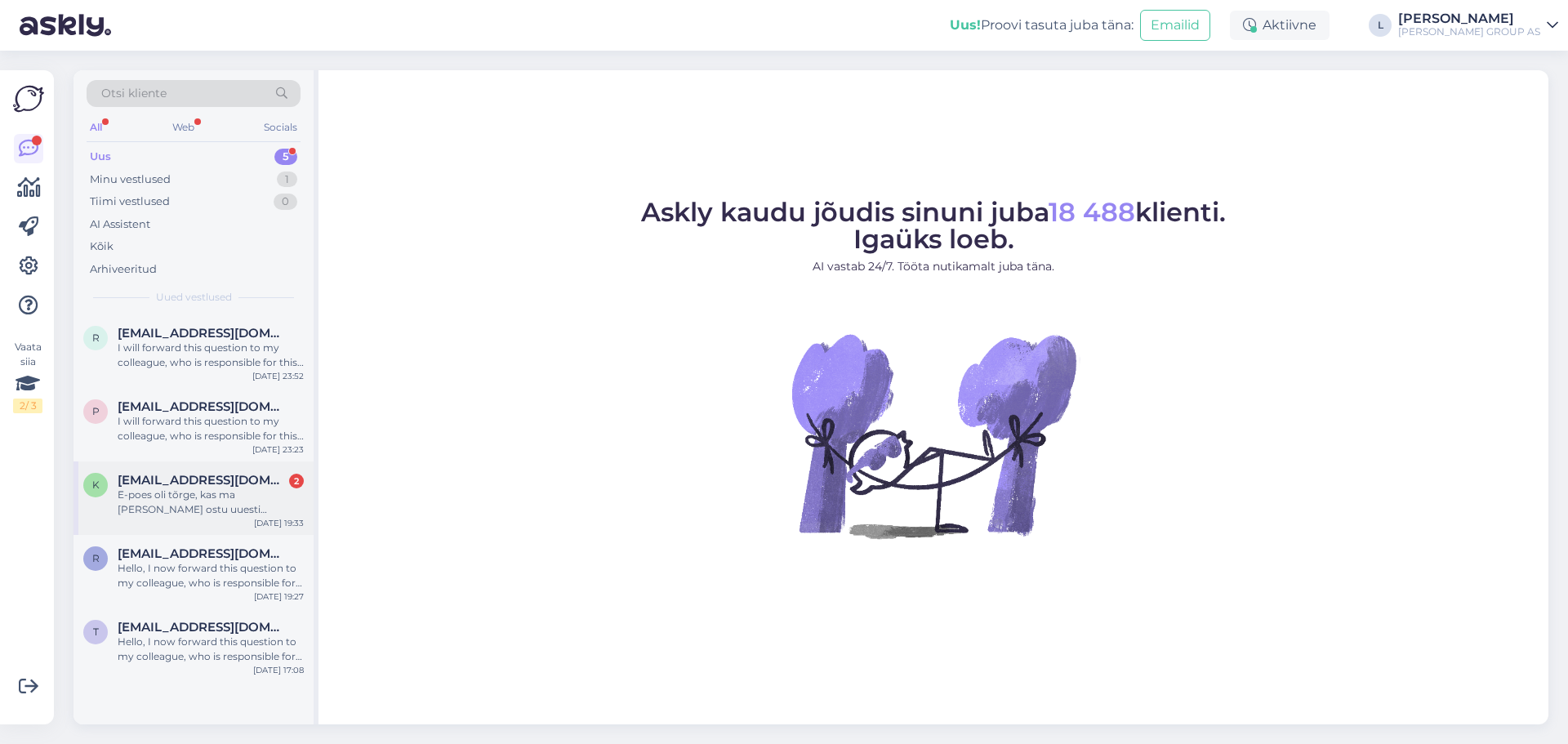 click on "E-poes oli tõrge, kas ma [PERSON_NAME] ostu uuesti tegema?" at bounding box center [211, 502] 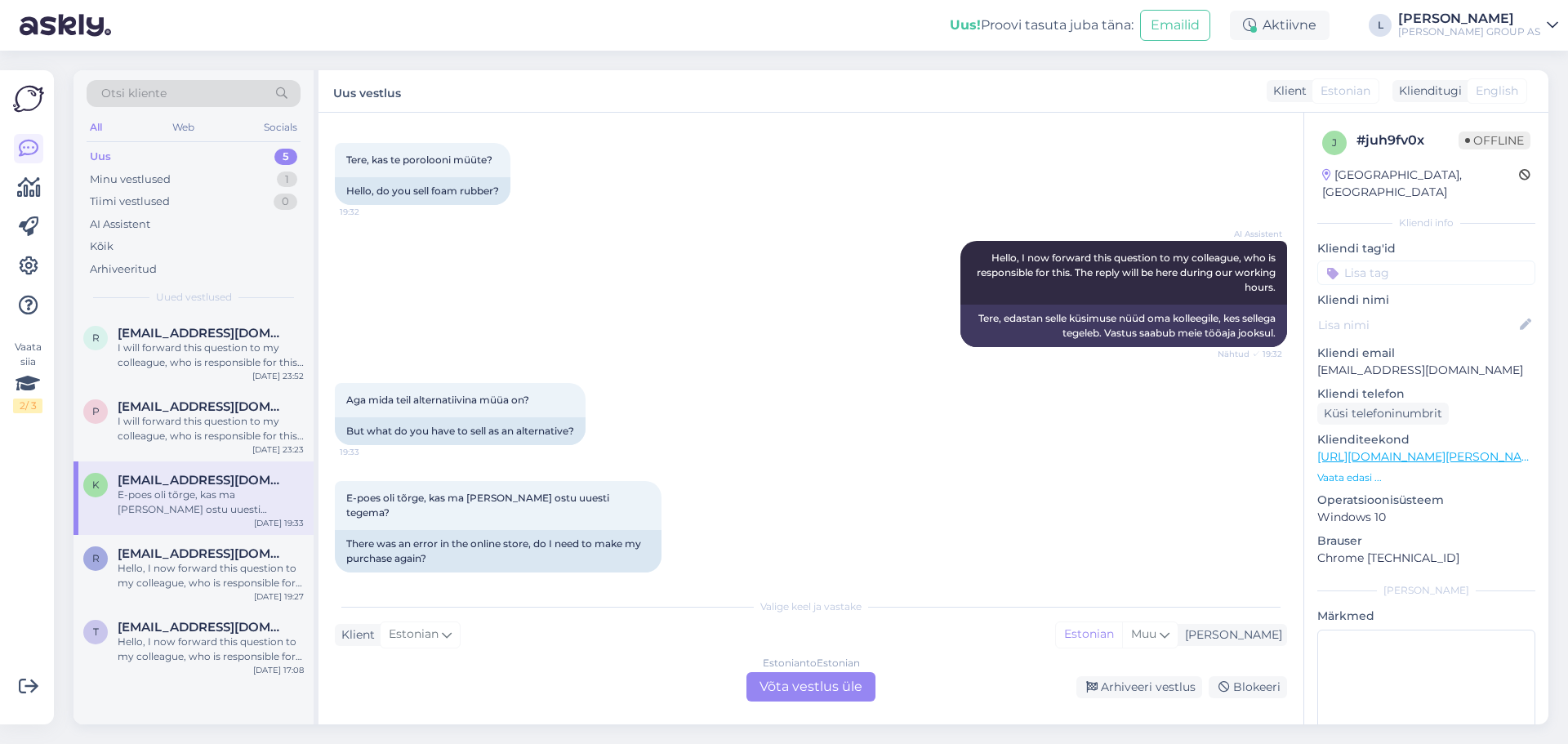 scroll, scrollTop: 74, scrollLeft: 0, axis: vertical 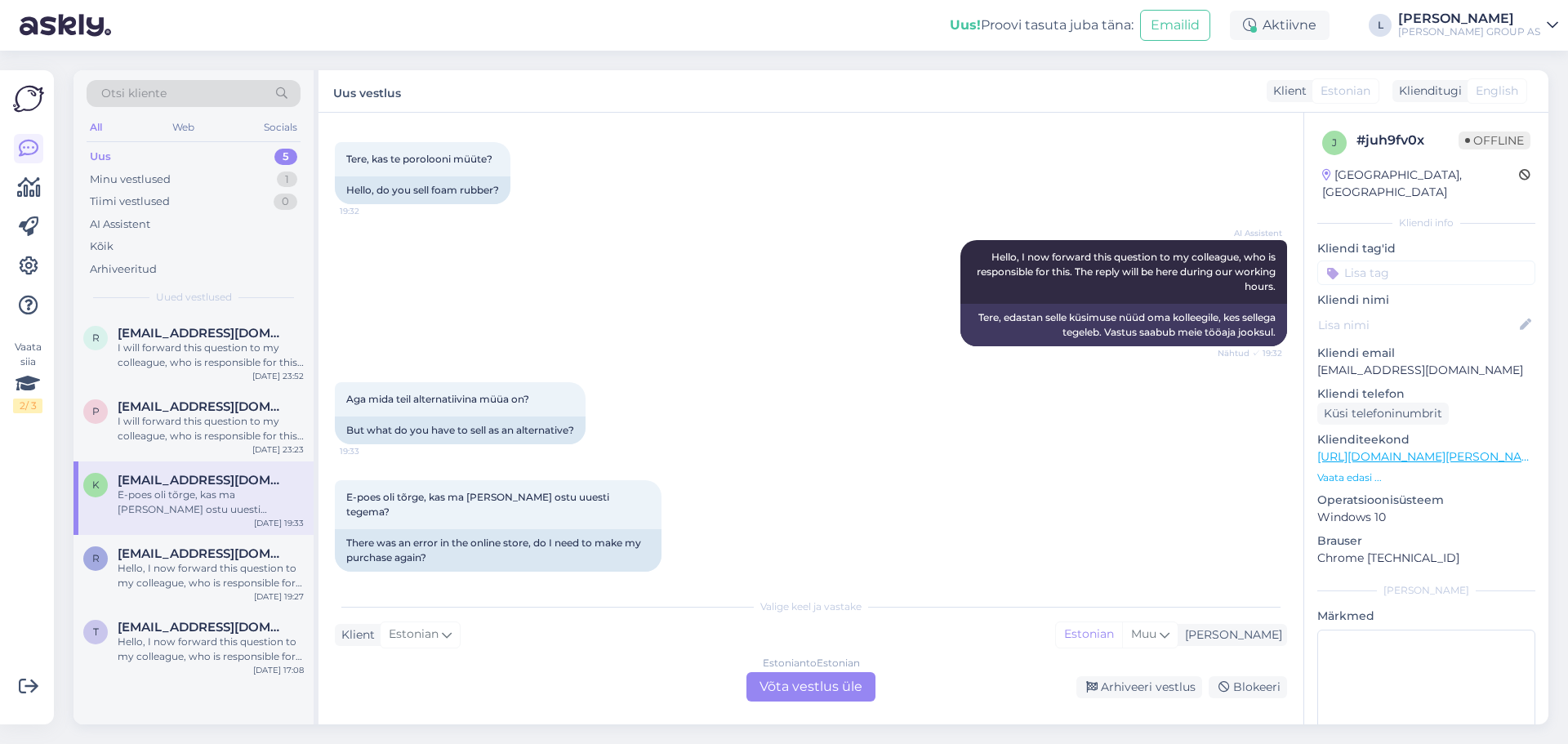 click on "Estonian  to  Estonian Võta vestlus üle" at bounding box center (811, 687) 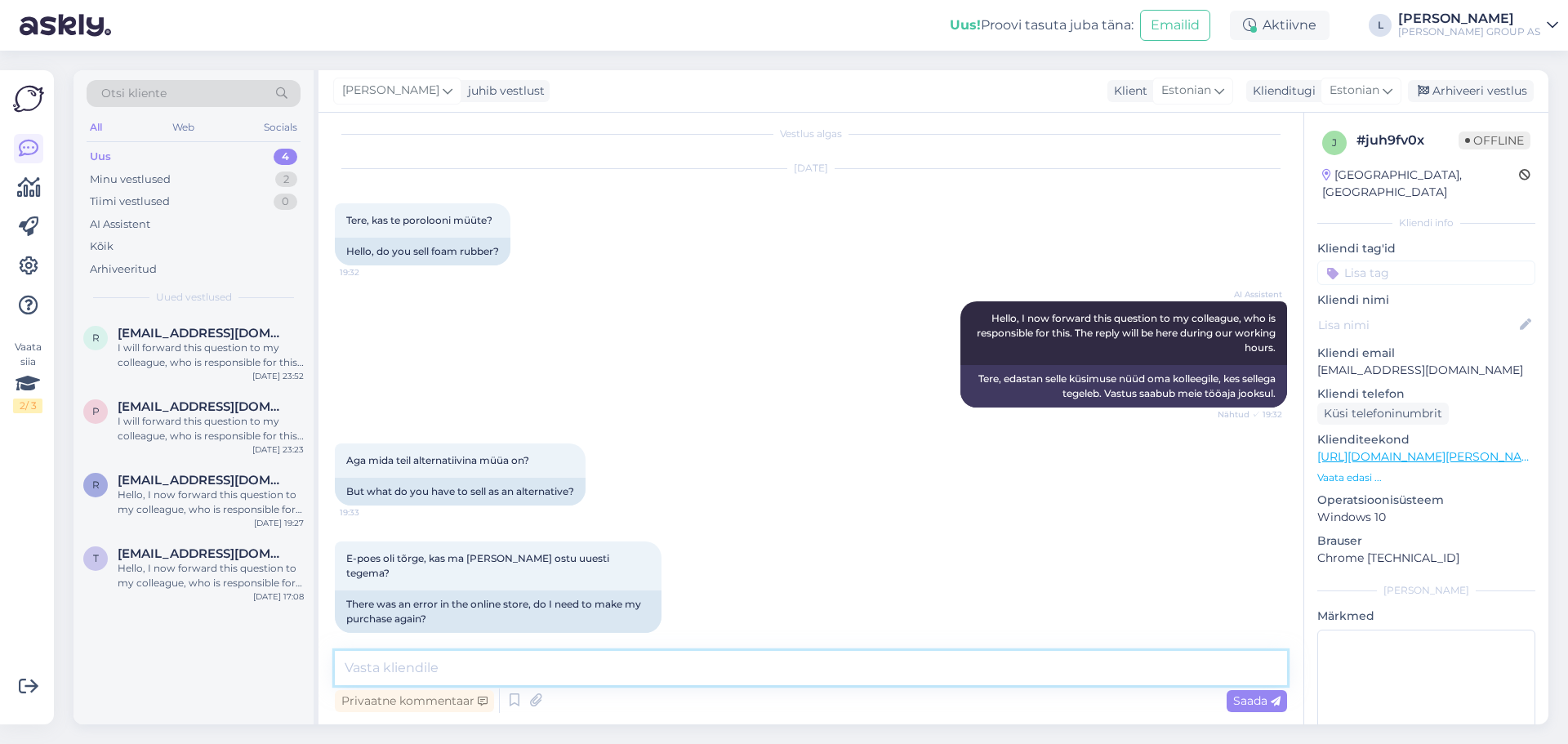 click at bounding box center (811, 668) 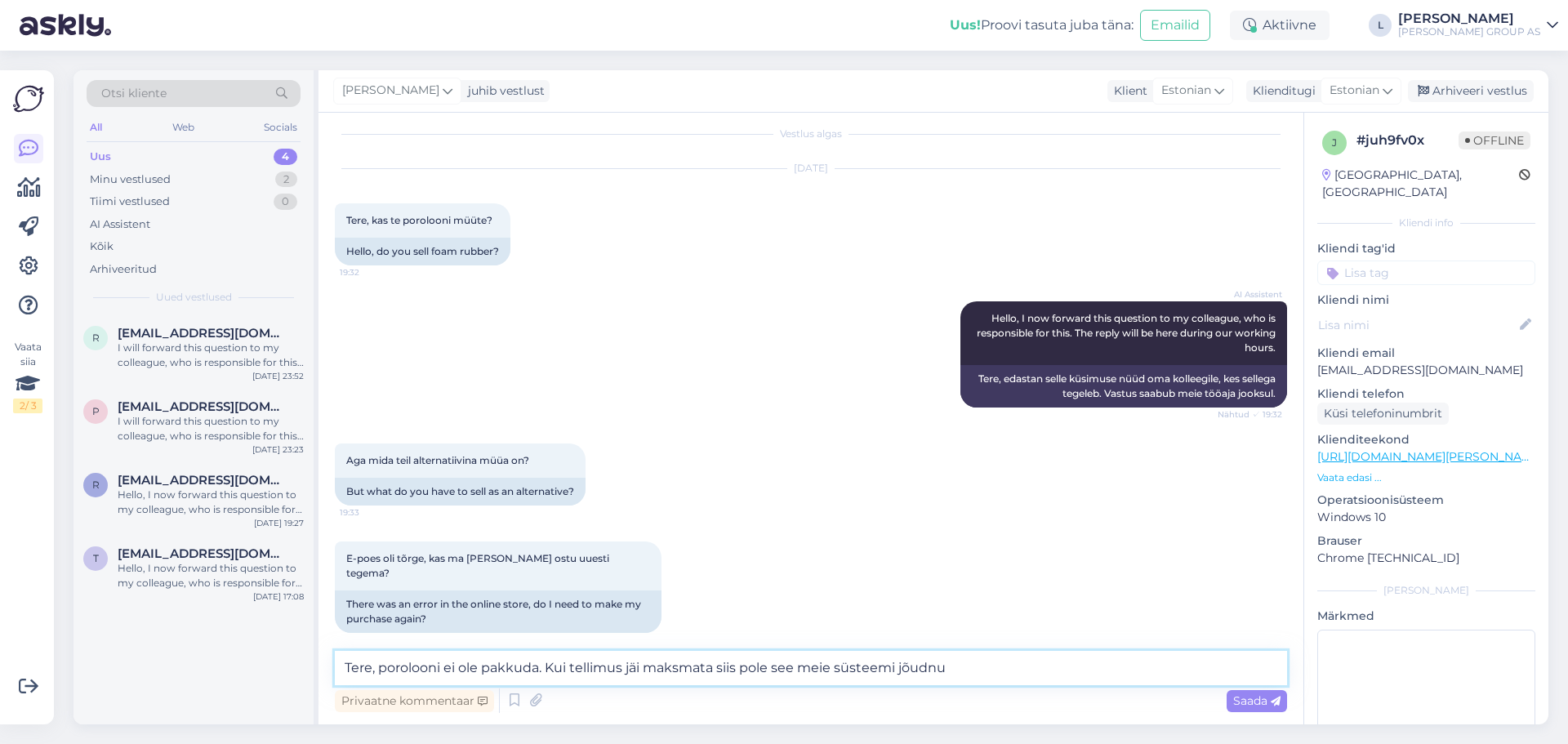 type on "Tere, porolooni ei ole pakkuda. Kui tellimus jäi maksmata siis pole see meie süsteemi jõudnud" 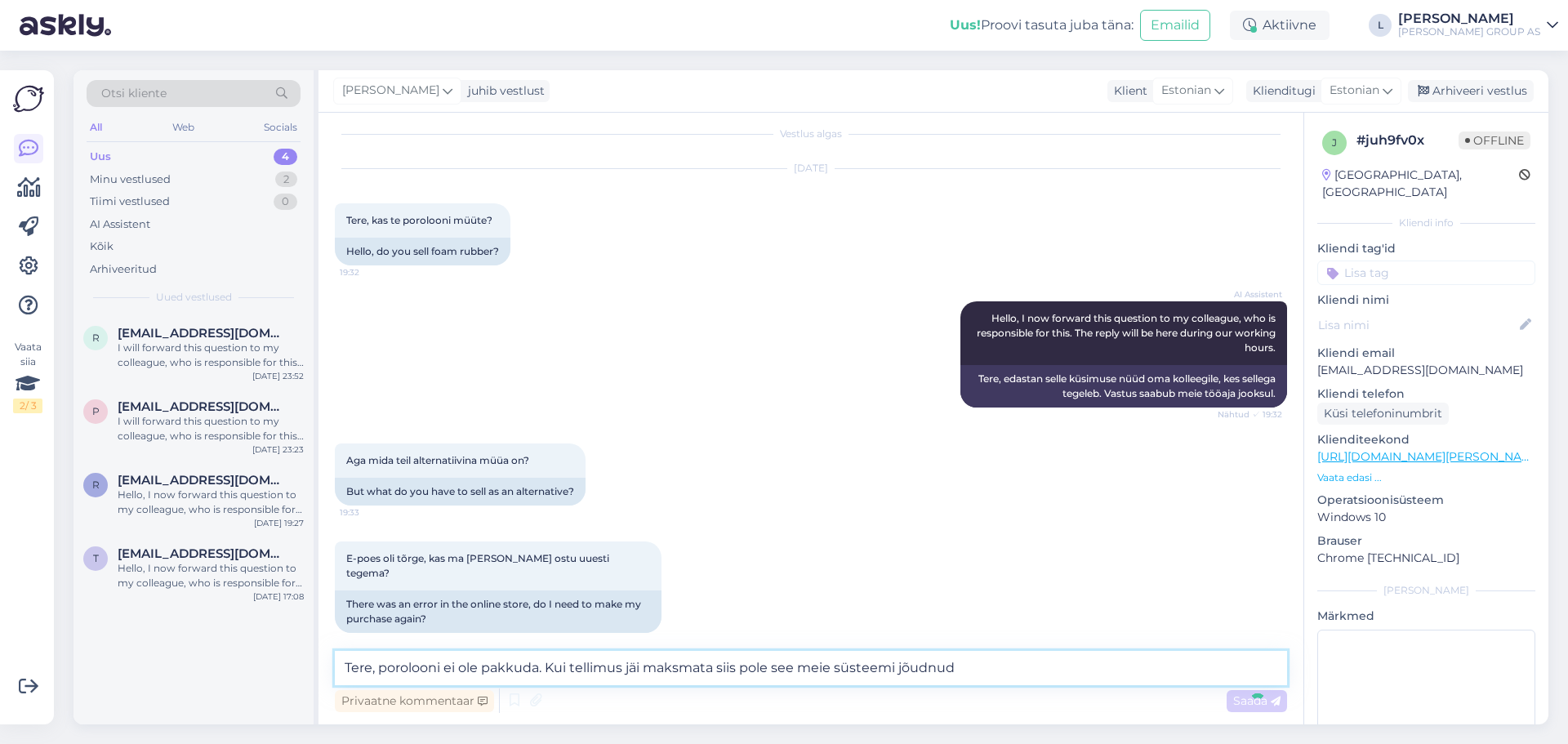 type 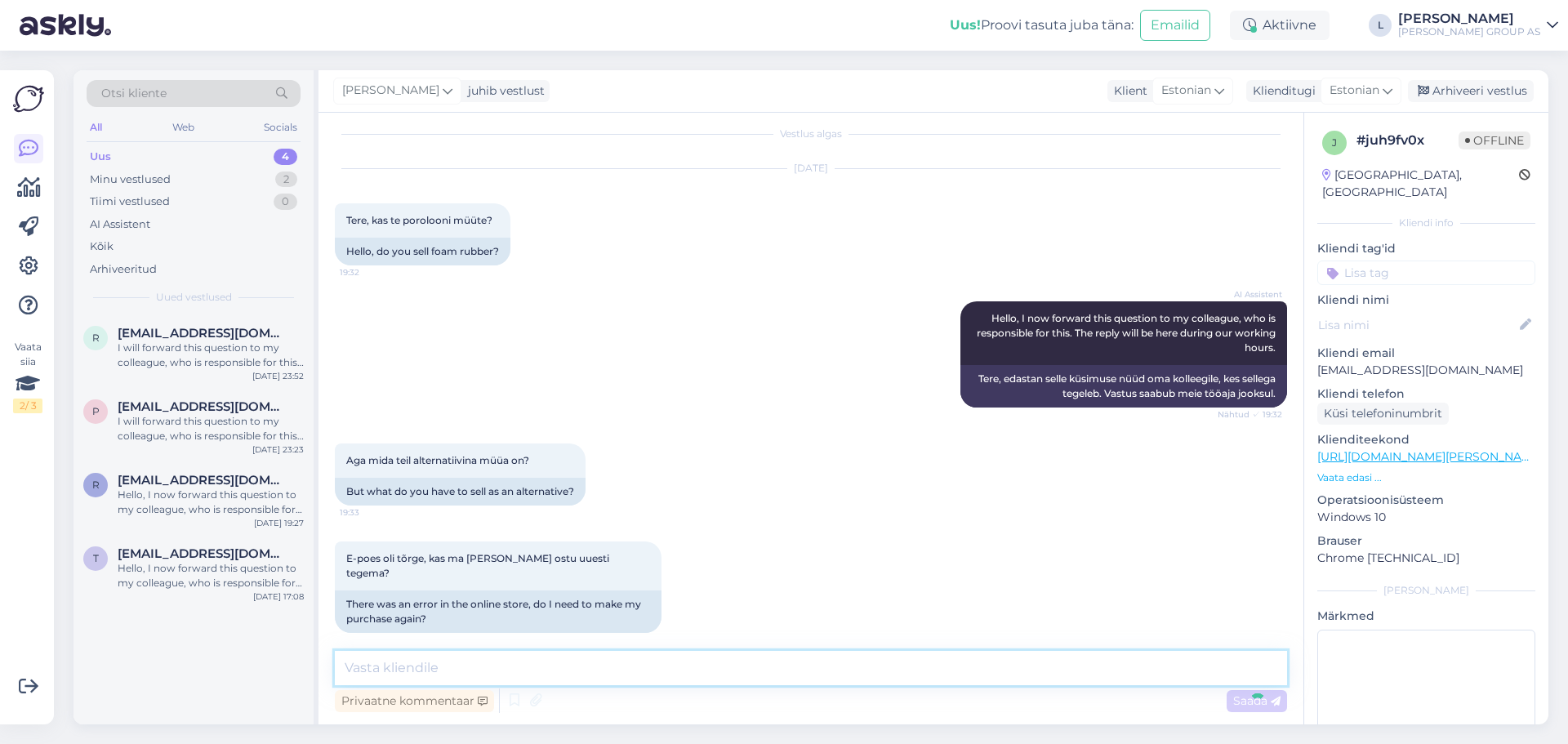 scroll, scrollTop: 131, scrollLeft: 0, axis: vertical 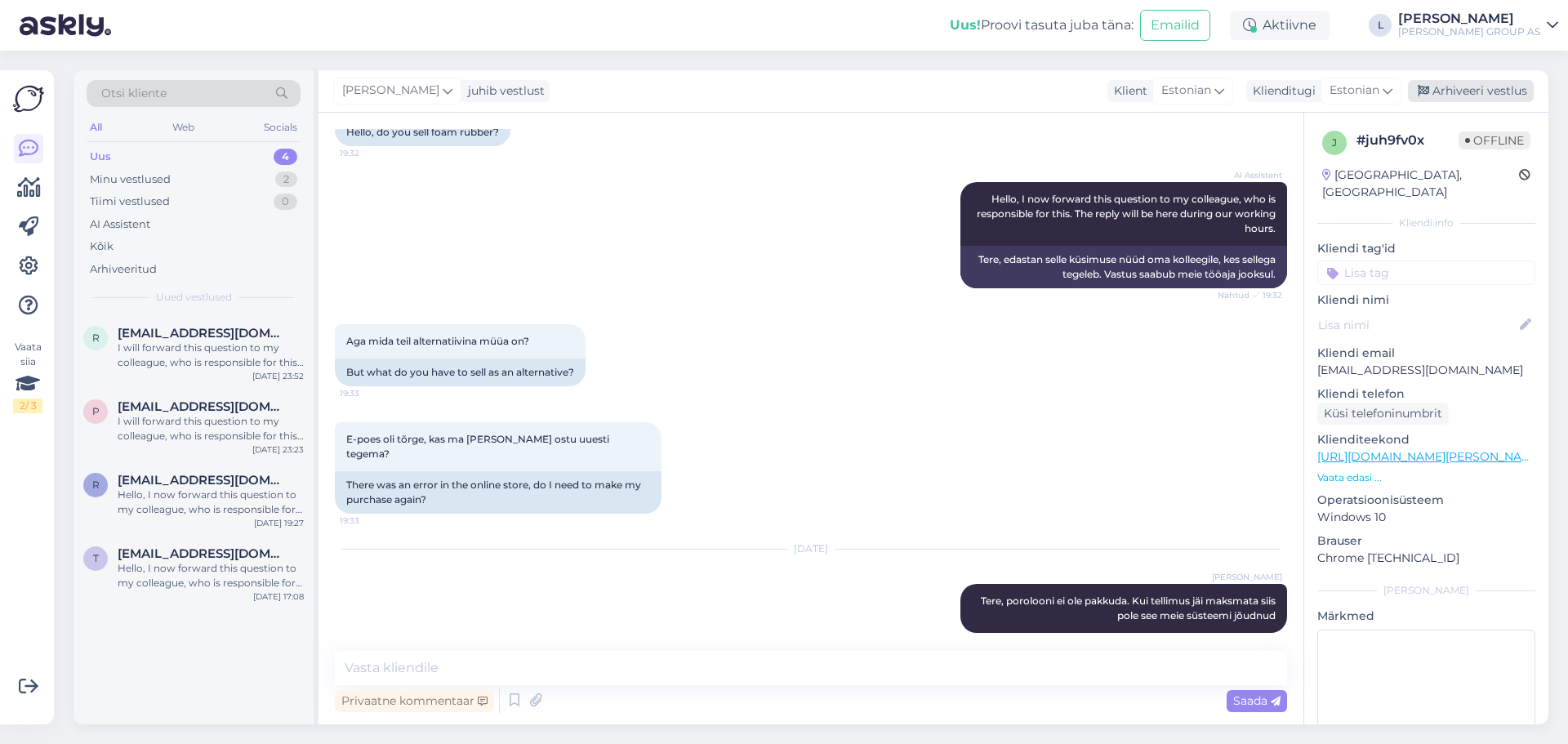 click on "Arhiveeri vestlus" at bounding box center [1471, 91] 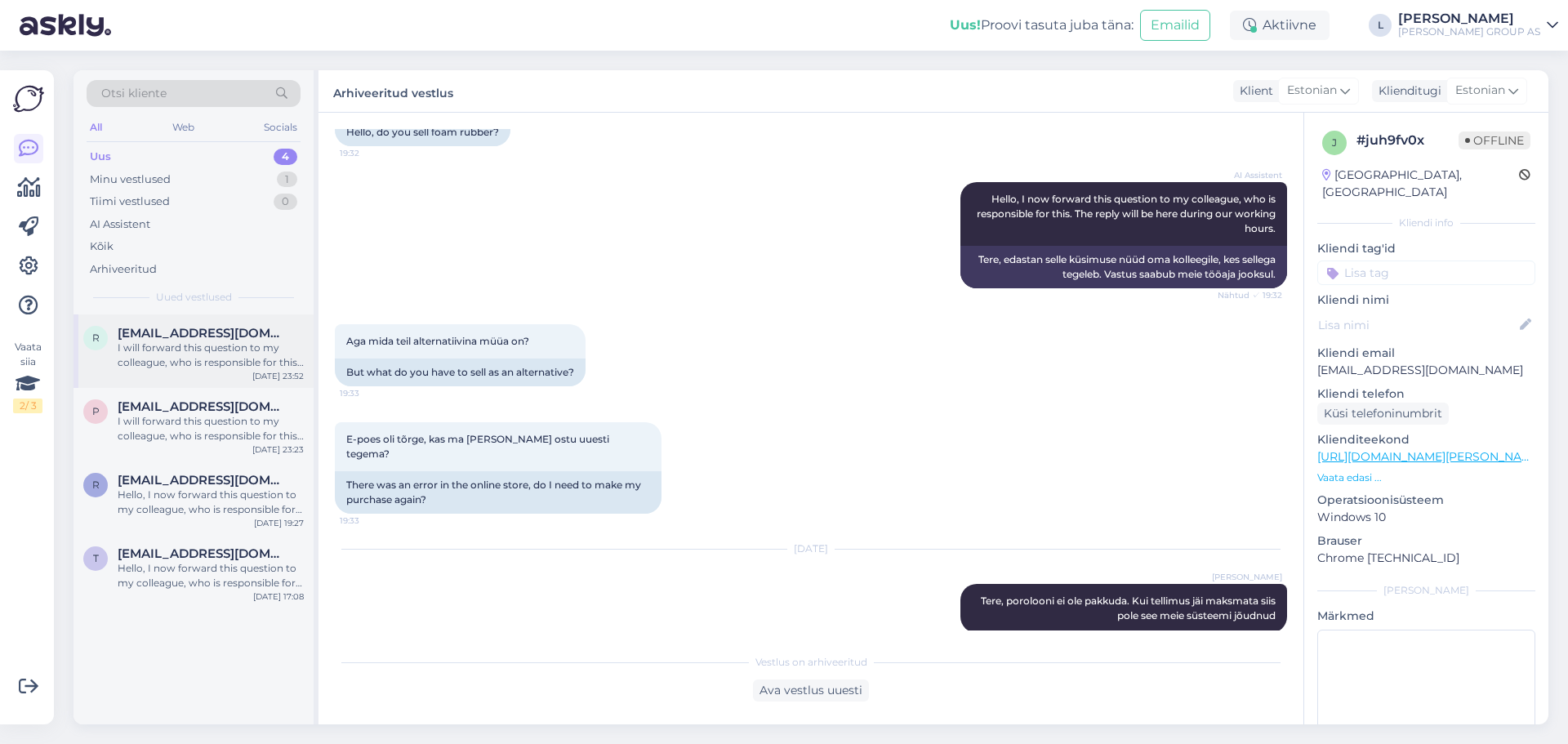 click on "[EMAIL_ADDRESS][DOMAIN_NAME]" at bounding box center [203, 333] 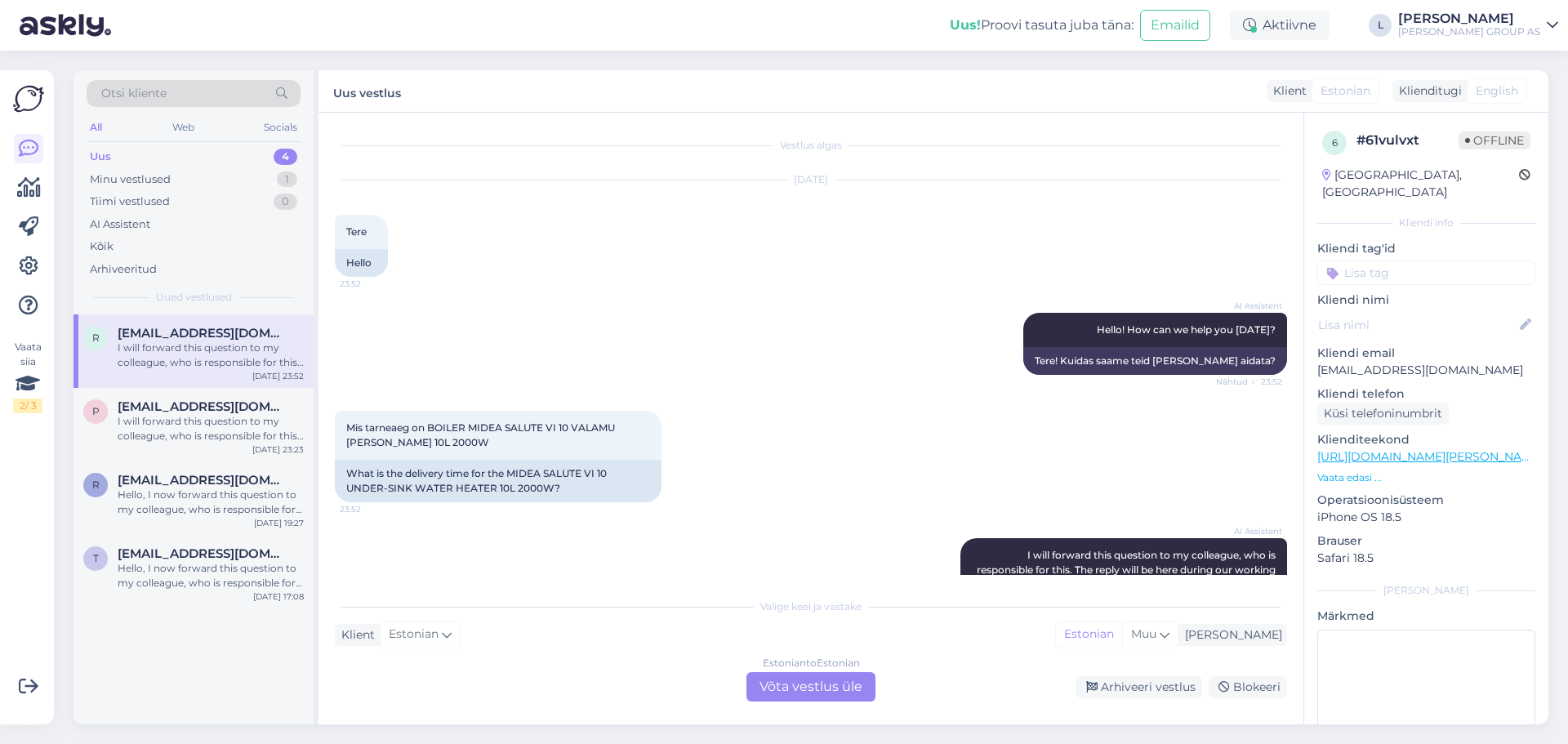 scroll, scrollTop: 0, scrollLeft: 0, axis: both 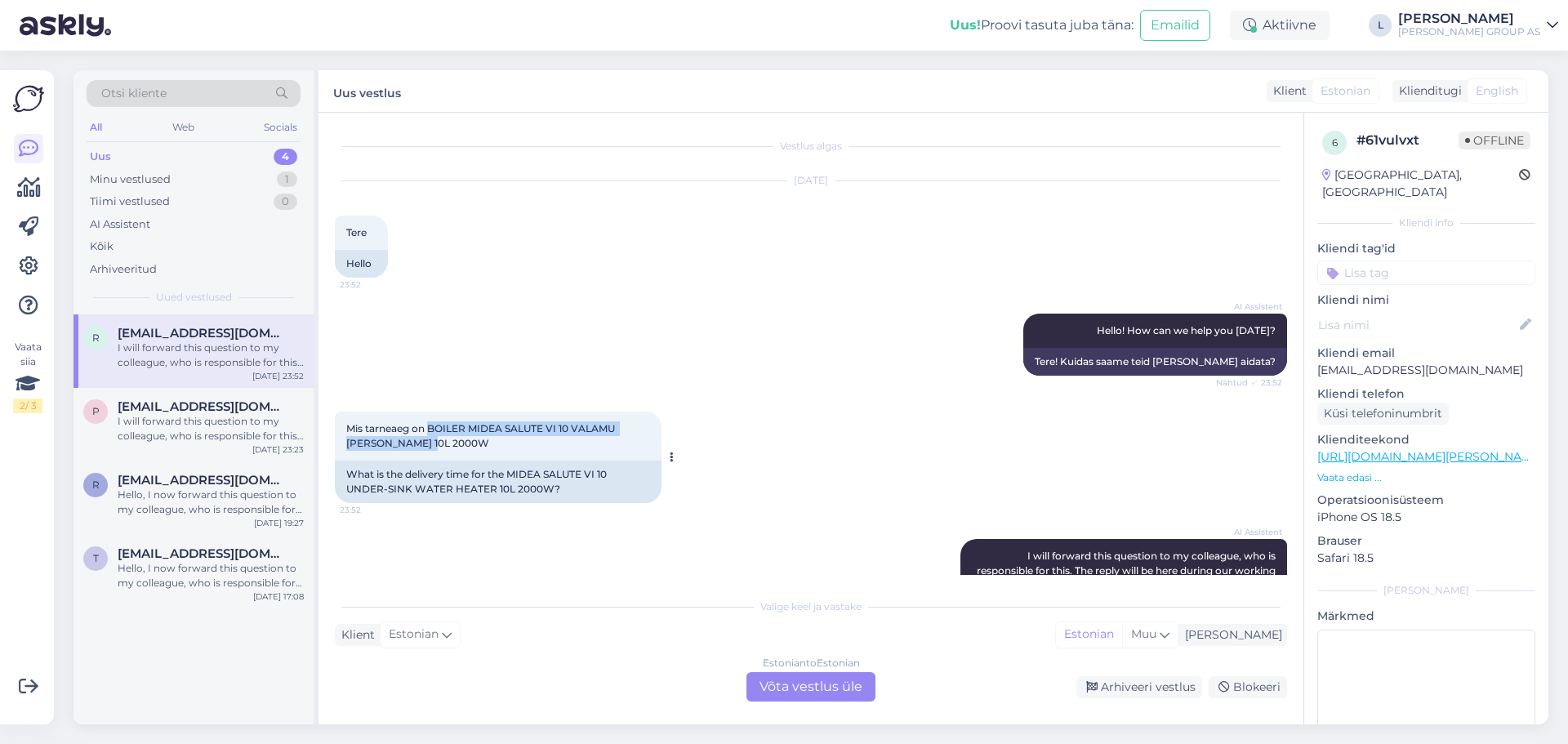 drag, startPoint x: 441, startPoint y: 448, endPoint x: 430, endPoint y: 421, distance: 29.154759 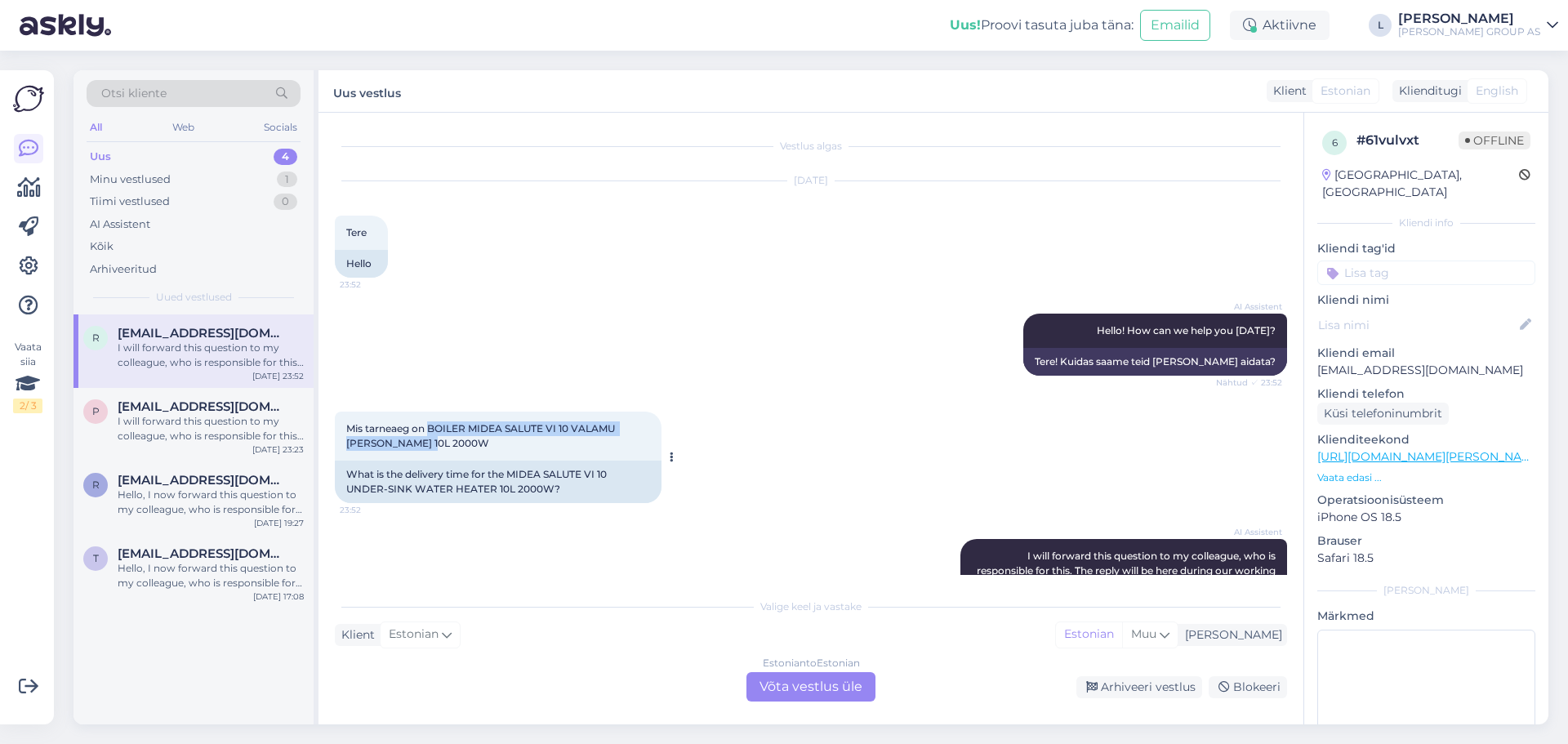click on "Mis tarneaeg on BOILER MIDEA SALUTE VI 10 VALAMU [PERSON_NAME] 10L 2000W 23:52" at bounding box center (498, 436) 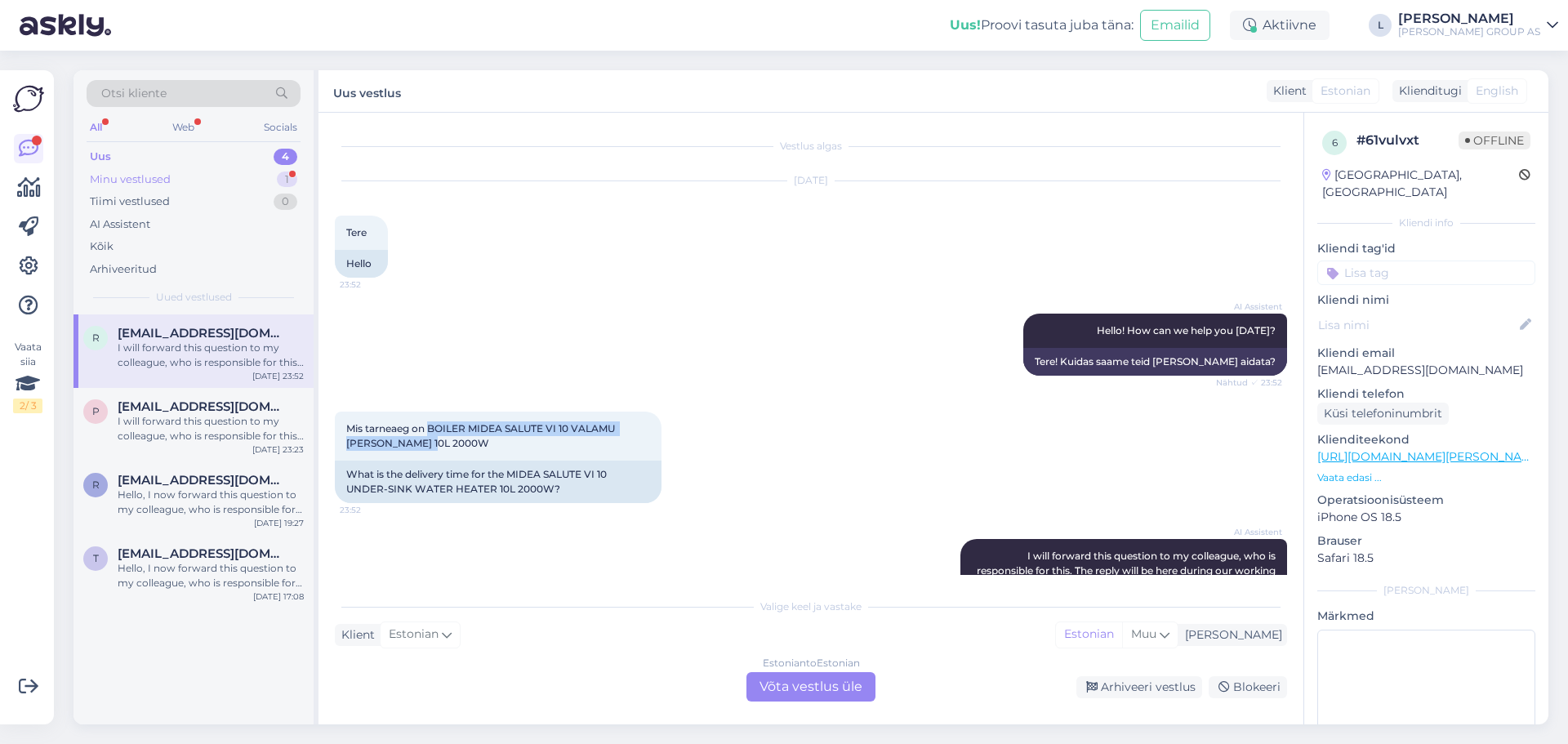 click on "Minu vestlused 1" at bounding box center [194, 180] 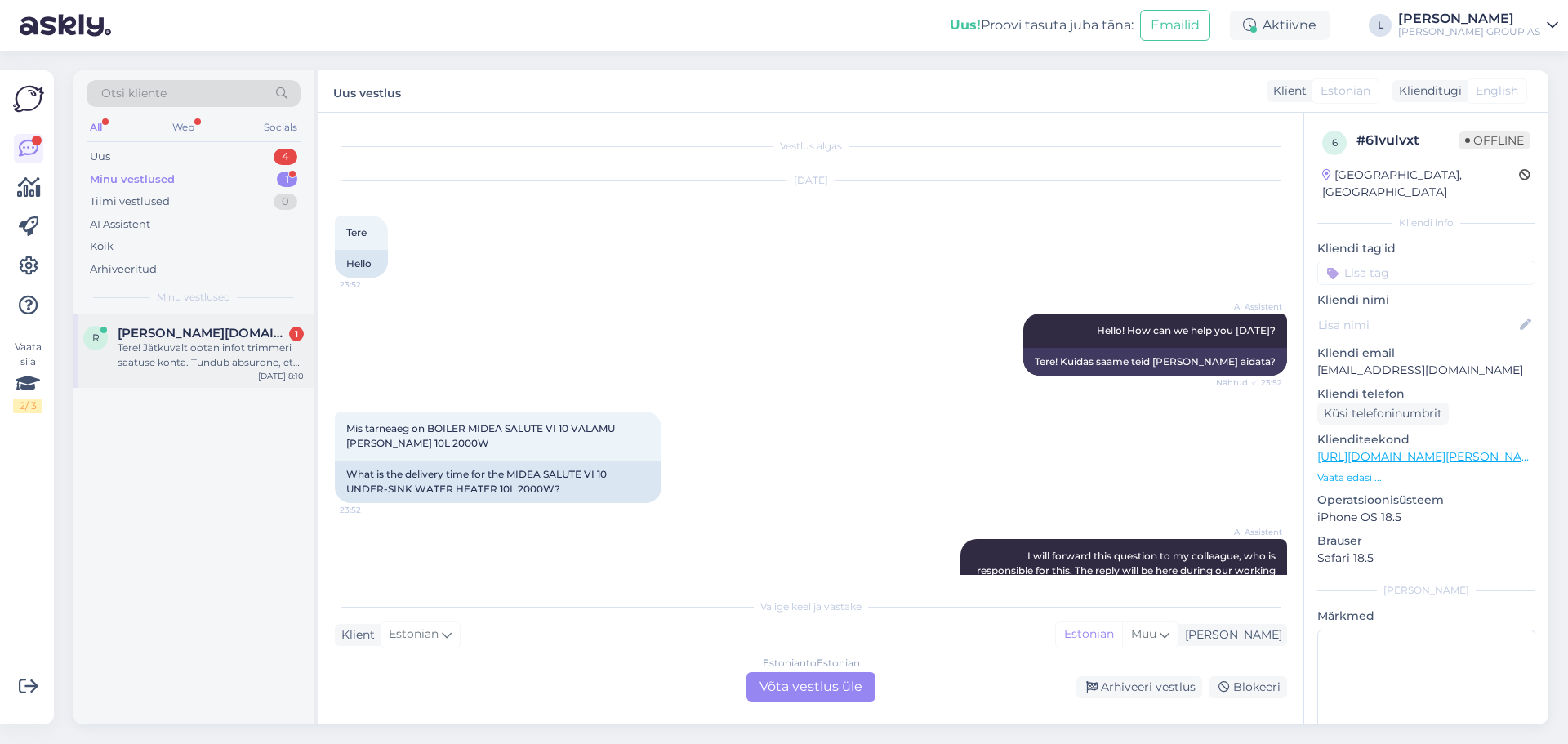 click on "Tere! Jätkuvalt ootan infot trimmeri saatuse kohta. Tundub absurdne, et kuu aja jooksul ei saa ma mingit infot ja 24 [PERSON_NAME] täpsustavat küsimust pole teil ikka mingit infot jagada. Palun makske mu ostusumma tagasi või asendage toode, kui te ei suuda selle kohta infot hankida mõistliku aja jooksul." at bounding box center (211, 355) 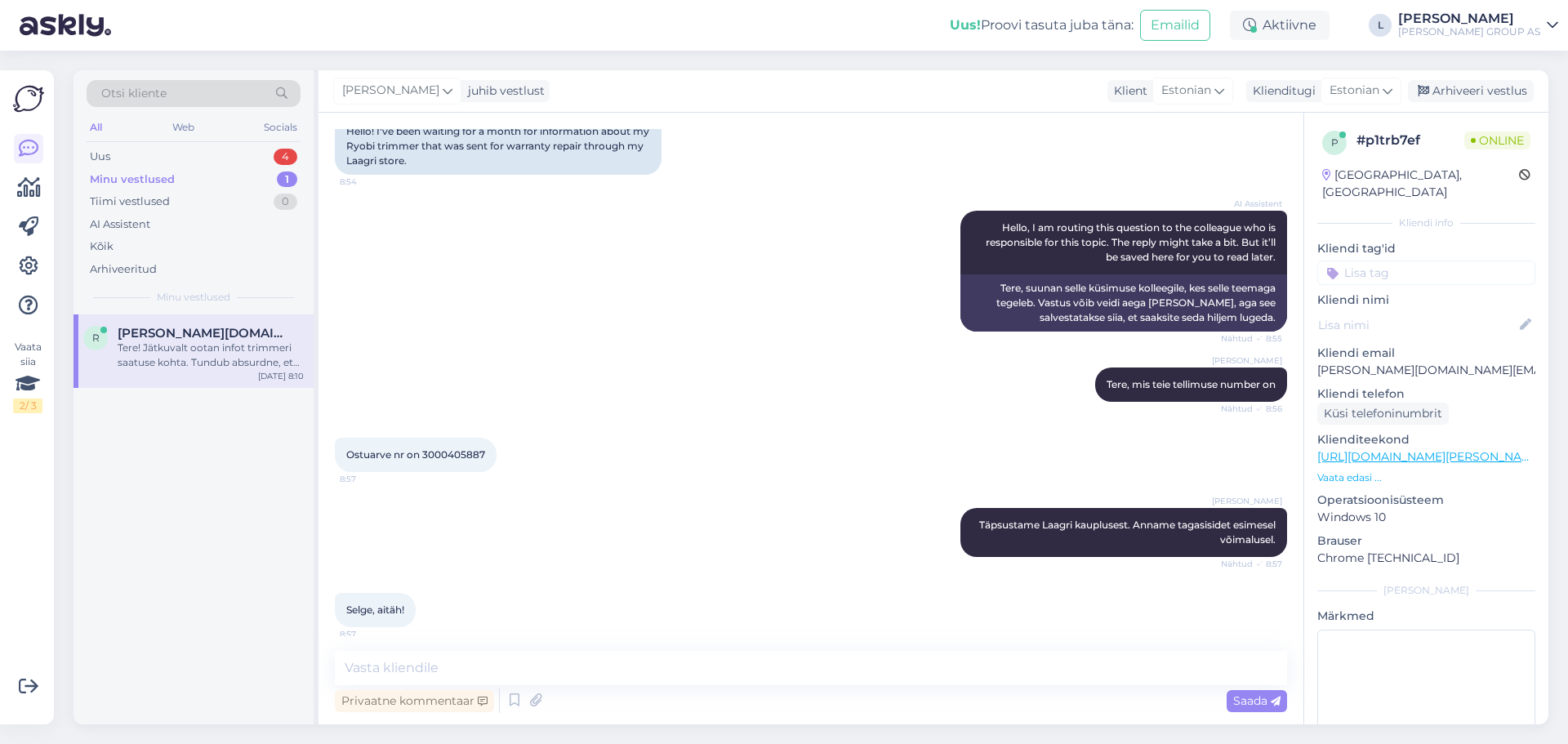 scroll, scrollTop: 327, scrollLeft: 0, axis: vertical 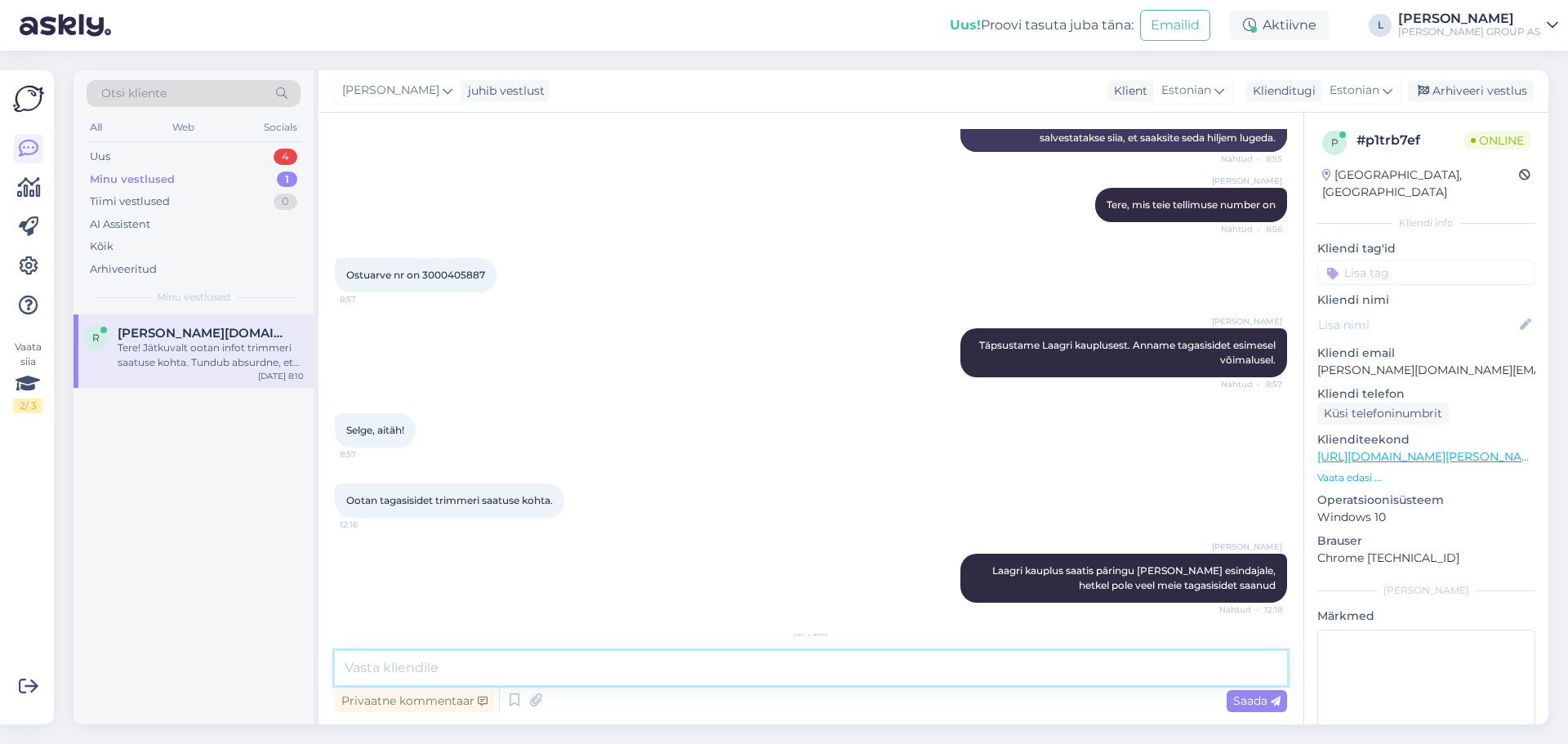 click at bounding box center (811, 668) 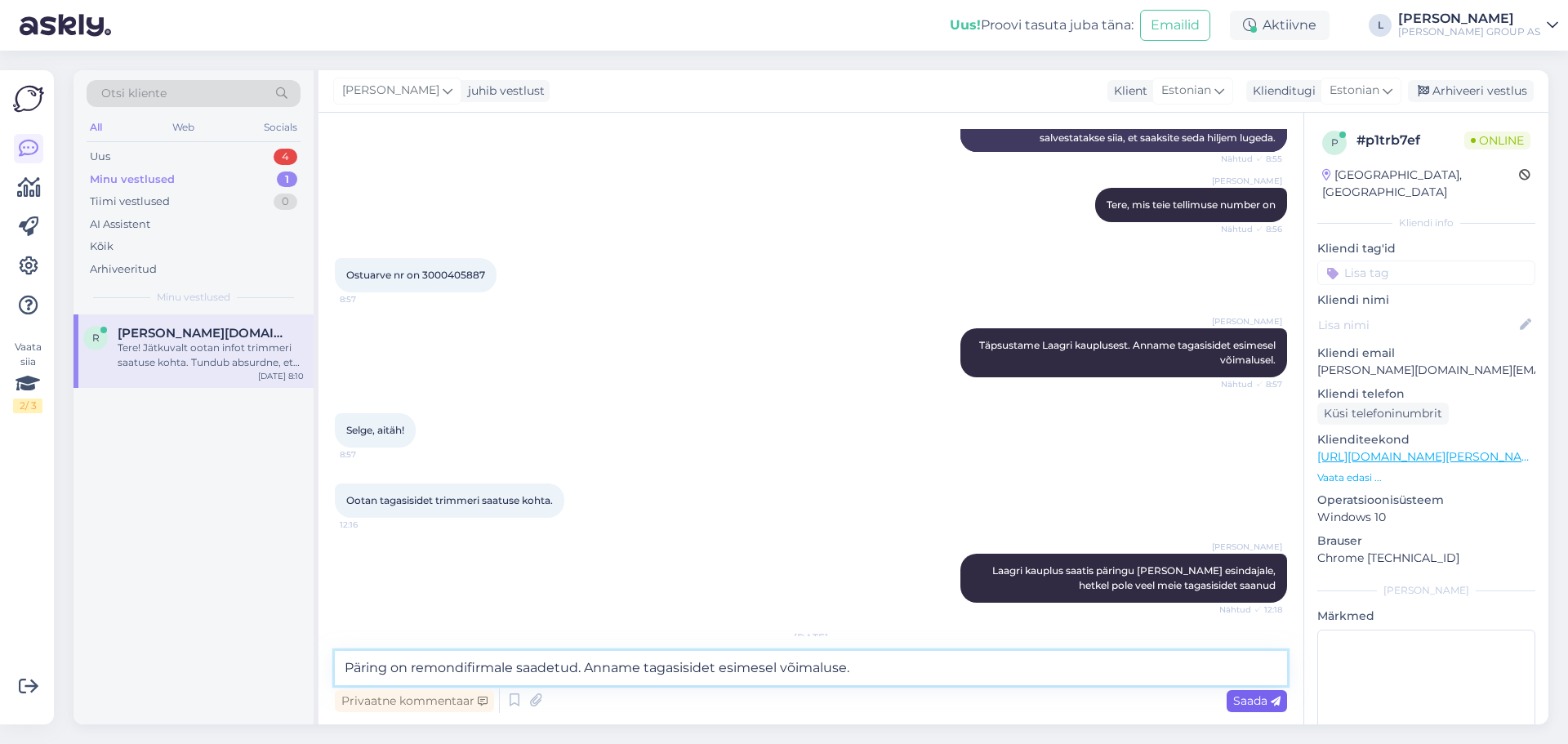 type on "Päring on remondifirmale saadetud. Anname tagasisidet esimesel võimaluse." 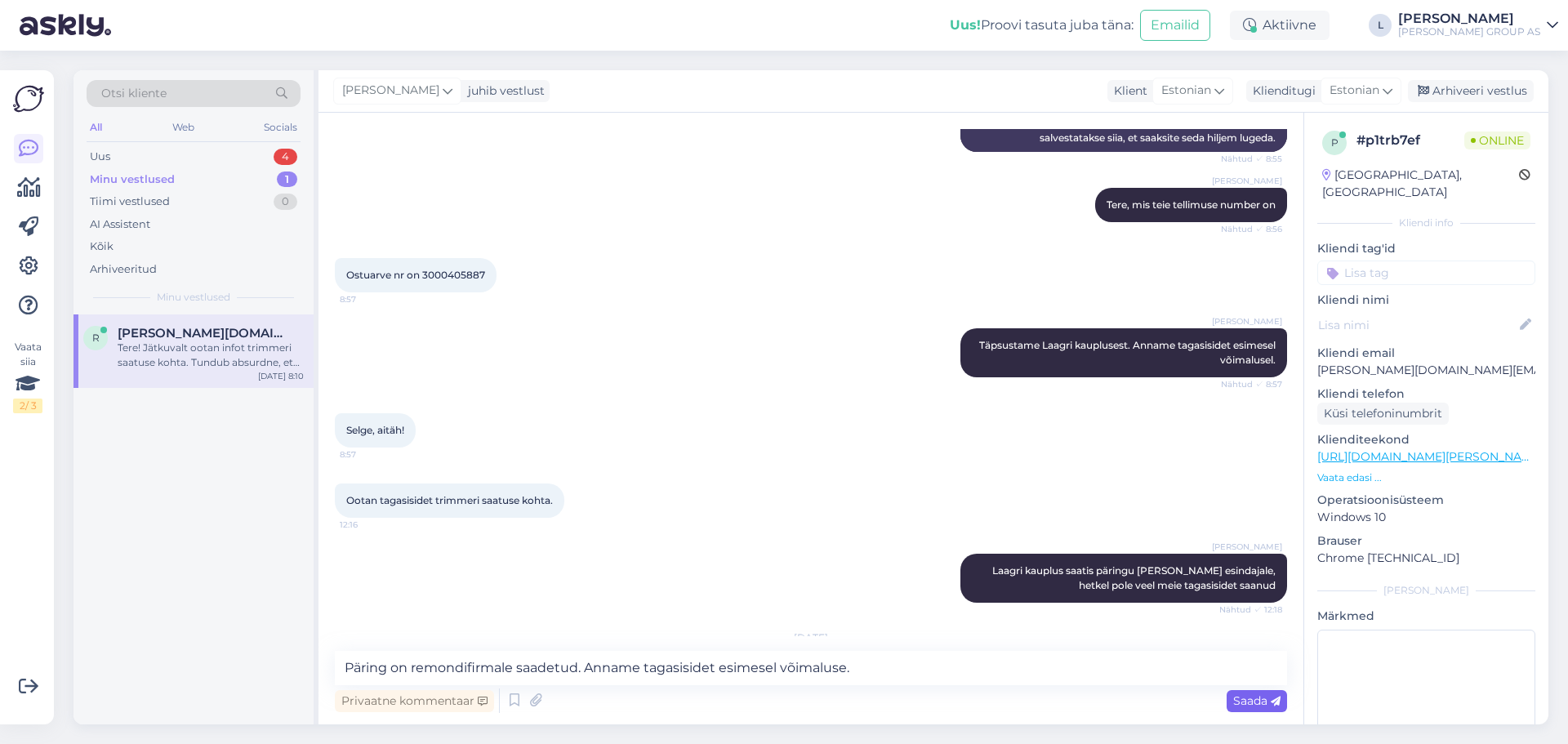 click on "Saada" at bounding box center (1257, 701) 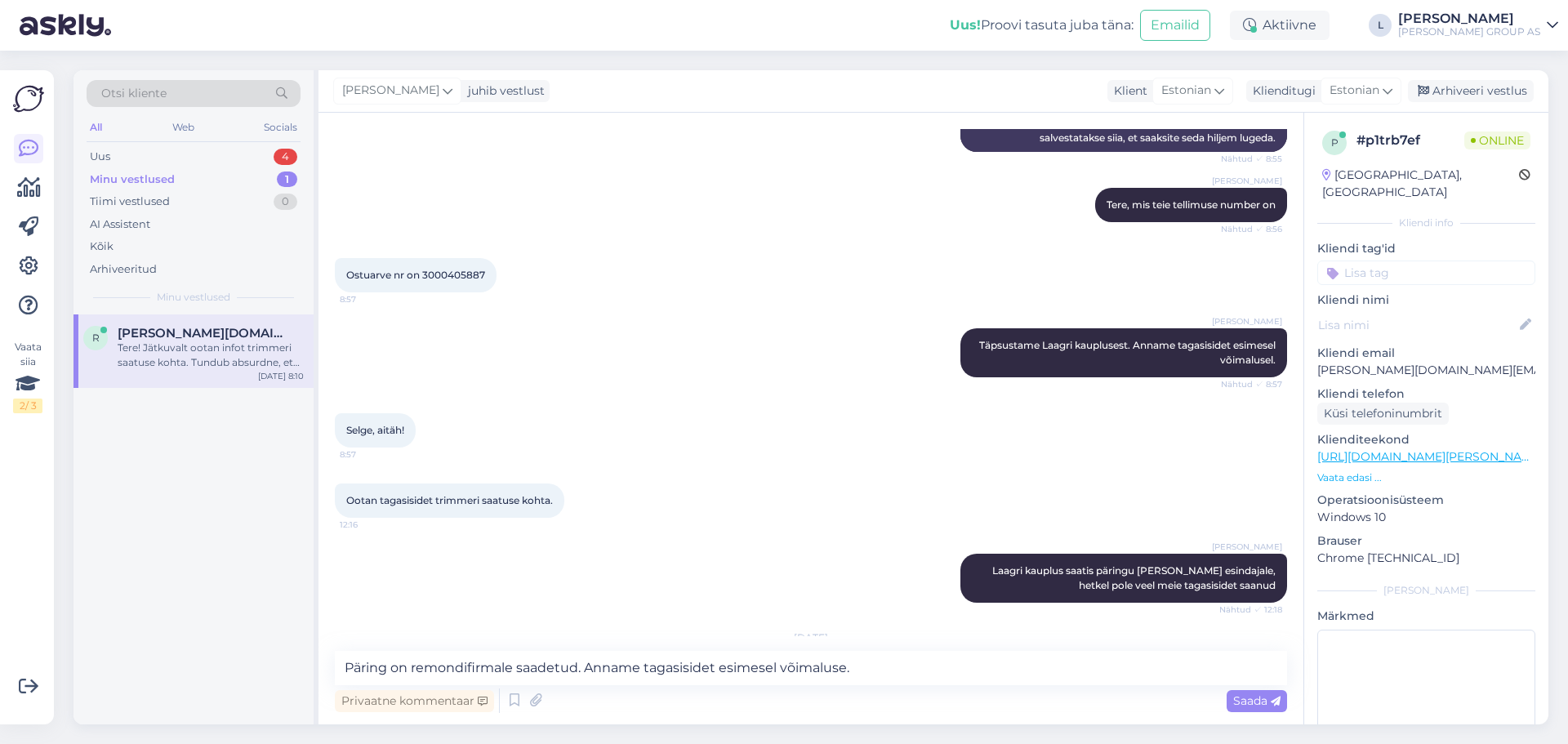 type 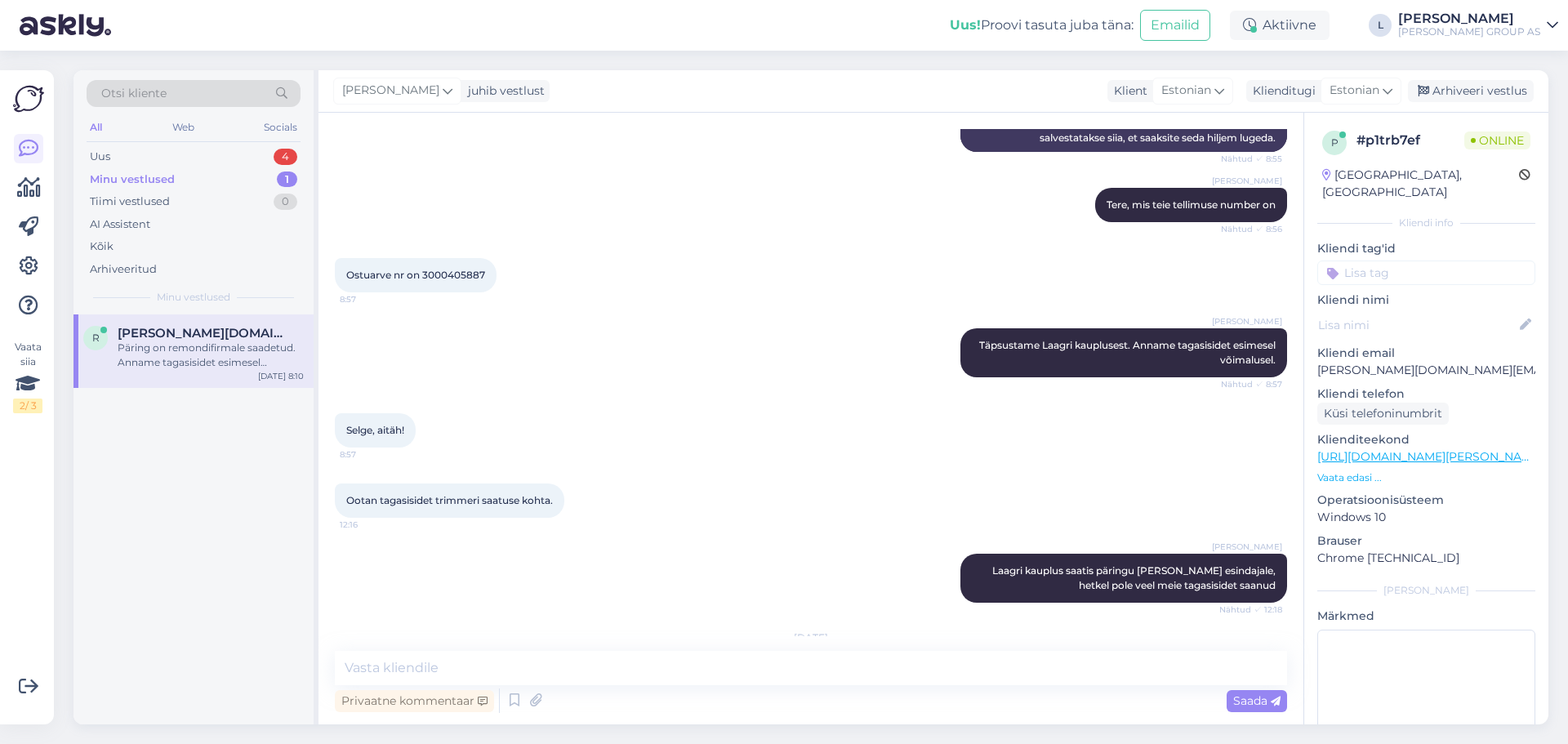 scroll, scrollTop: 574, scrollLeft: 0, axis: vertical 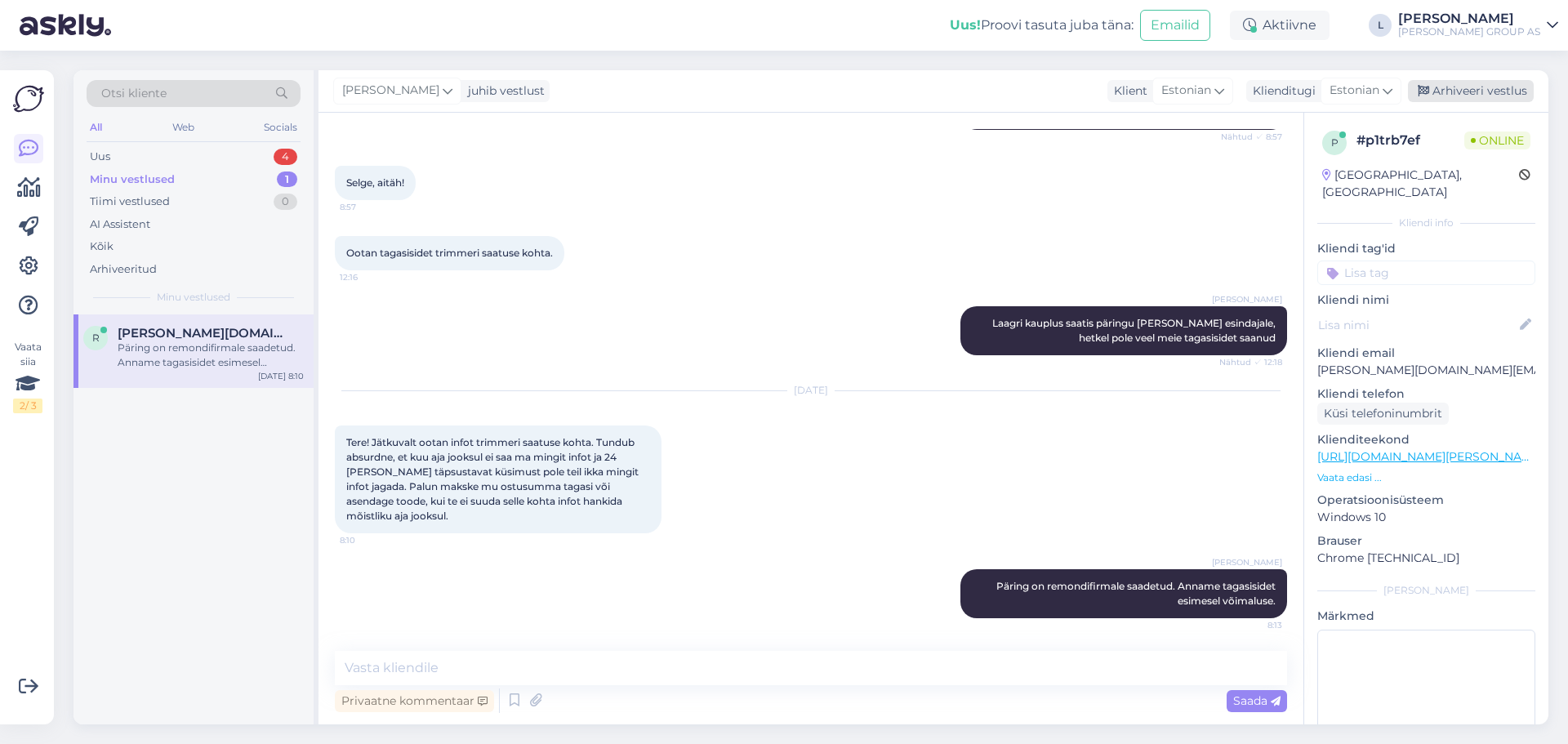 click on "Arhiveeri vestlus" at bounding box center (1471, 91) 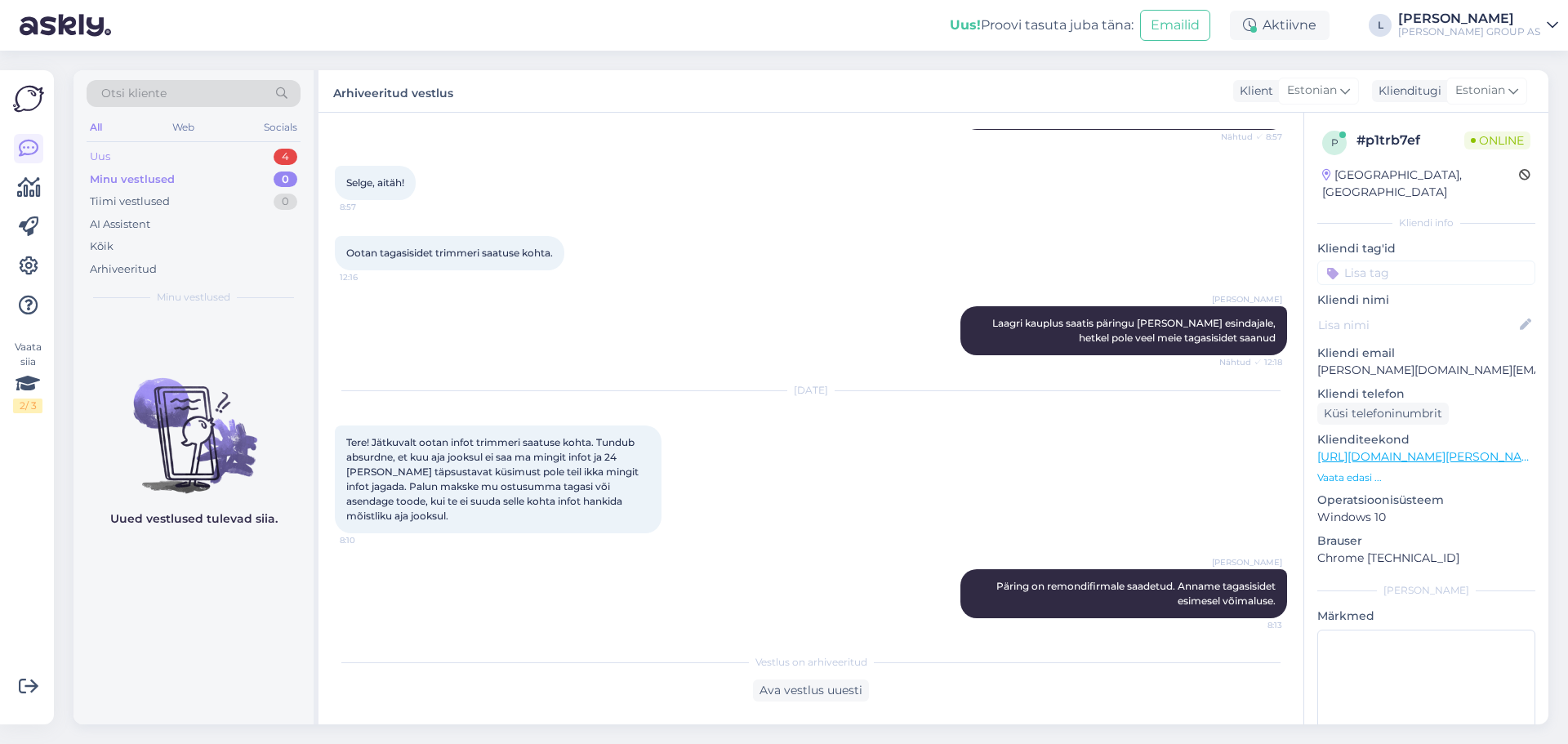 click on "Uus 4" at bounding box center (194, 157) 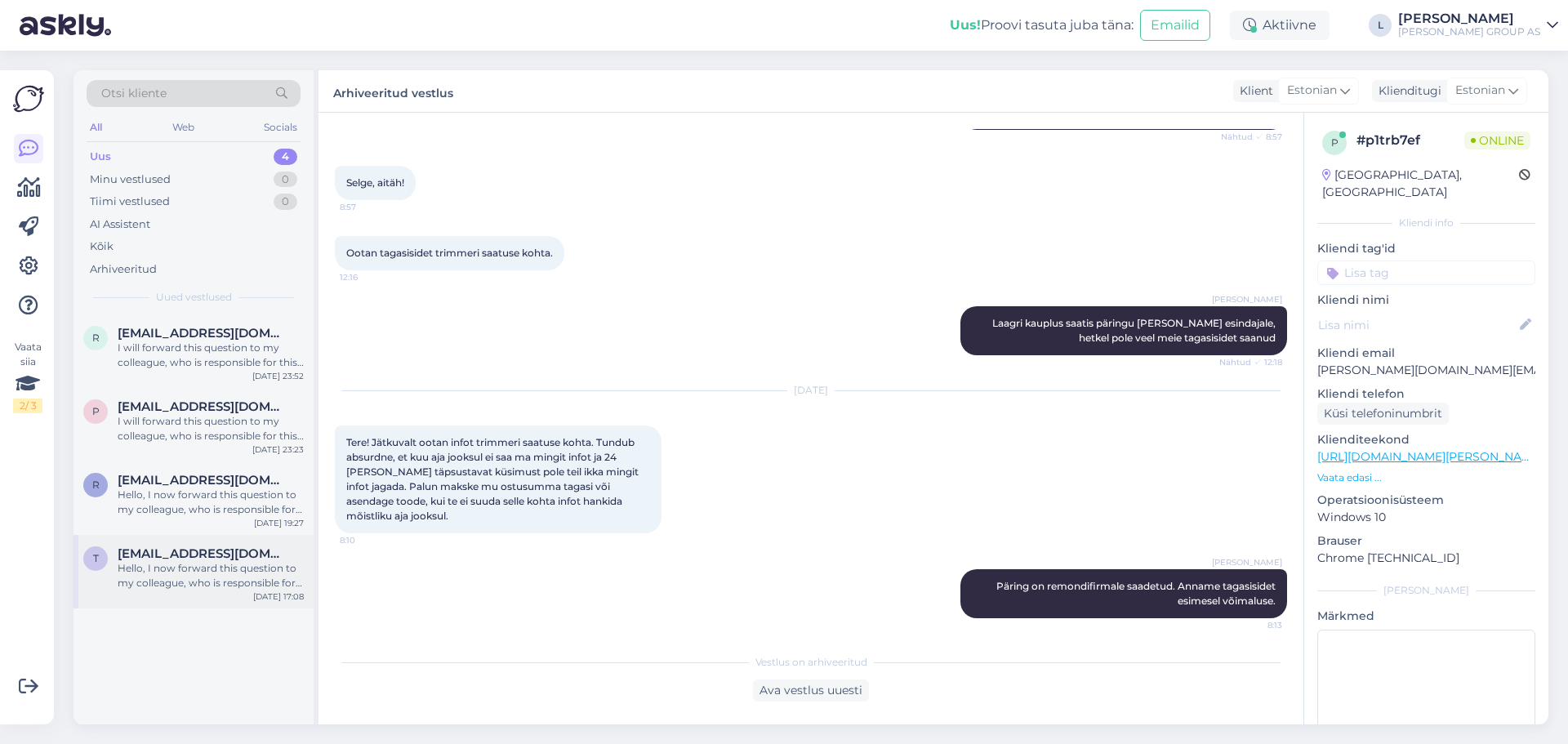 click on "[PERSON_NAME] [PERSON_NAME][EMAIL_ADDRESS][PERSON_NAME][DOMAIN_NAME] Hello, I now forward this question to my colleague, who is responsible for this. The reply will be here during our working hours. [DATE] 17:08" at bounding box center (194, 572) 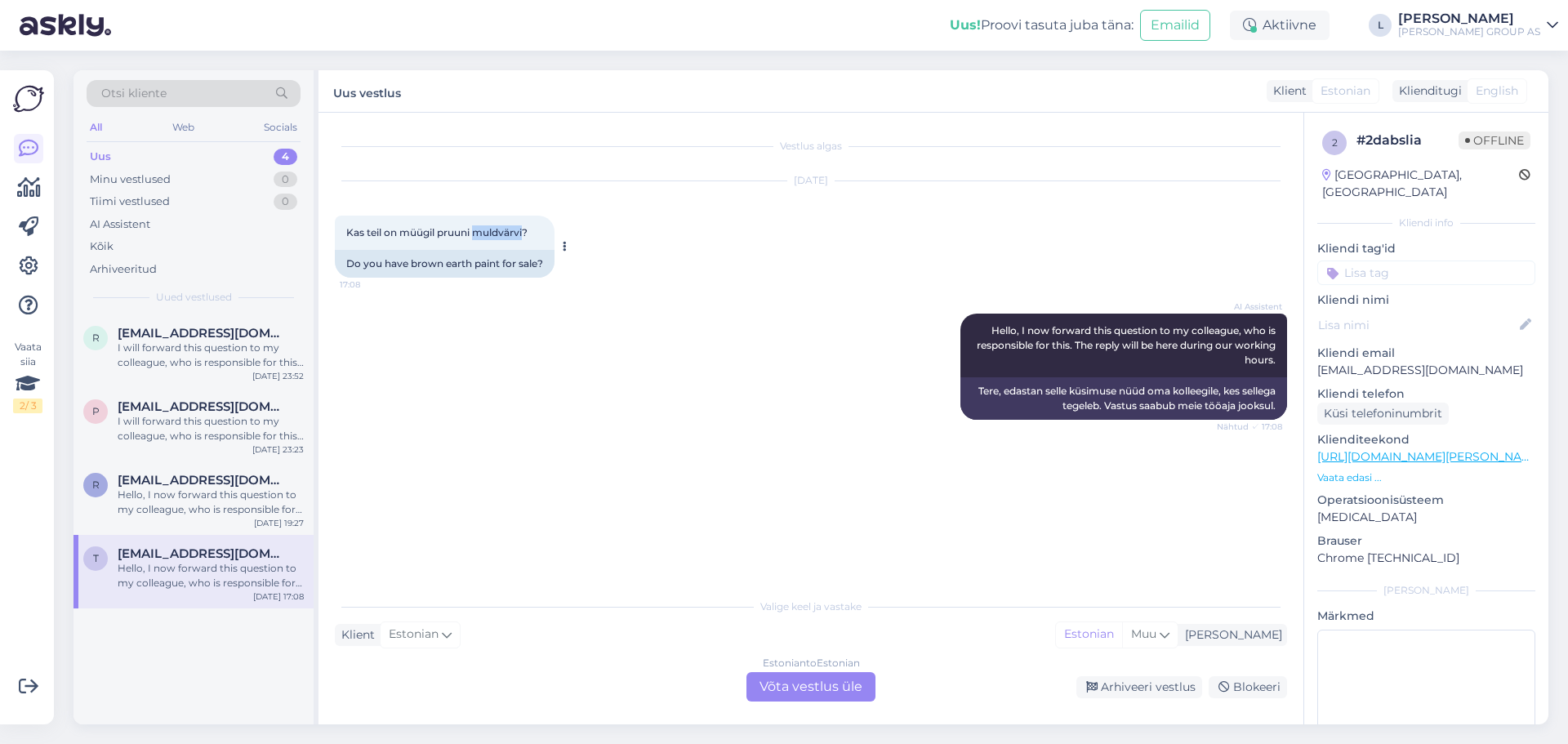 drag, startPoint x: 524, startPoint y: 233, endPoint x: 477, endPoint y: 229, distance: 47.169906 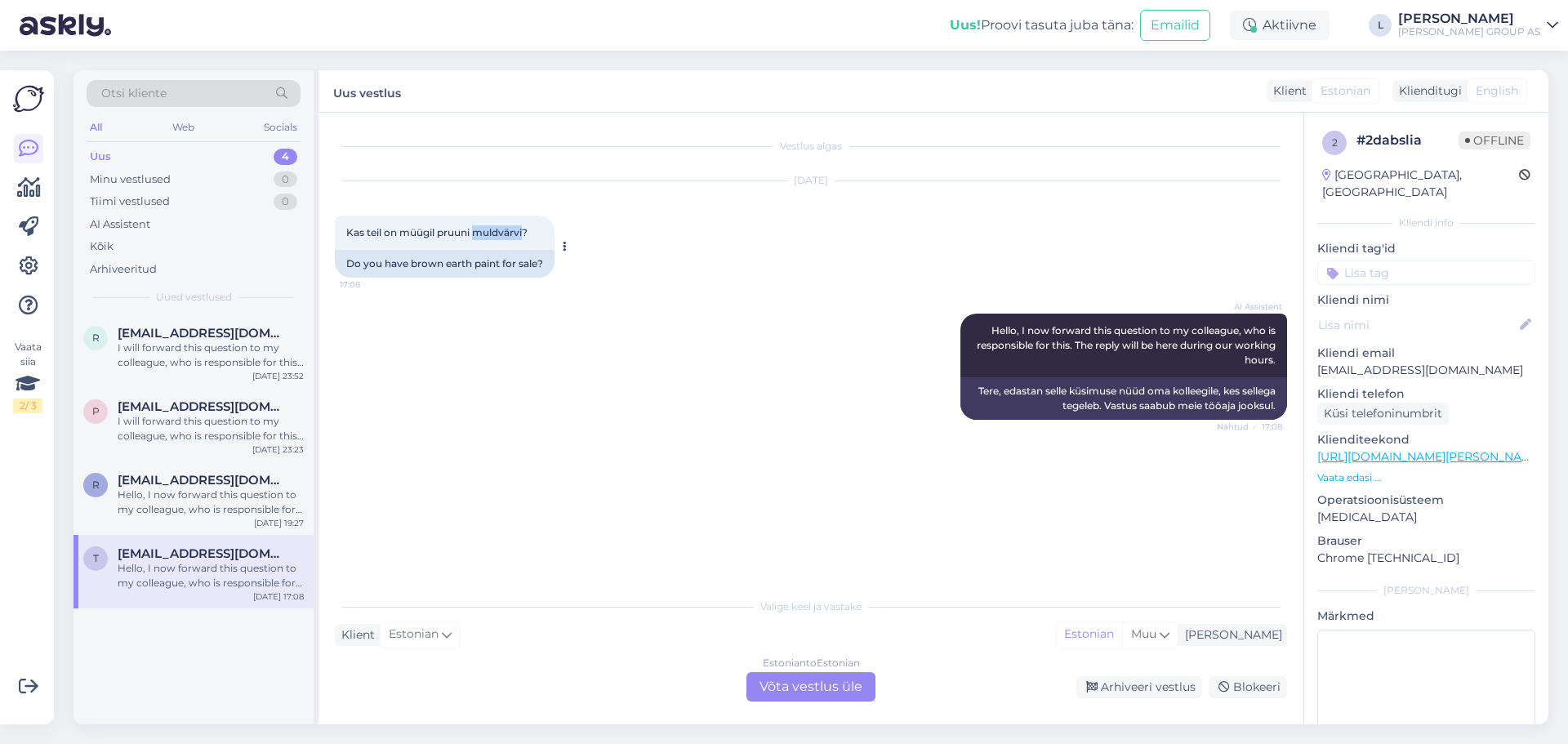 click on "Kas teil on müügil pruuni muldvärvi?" at bounding box center (437, 232) 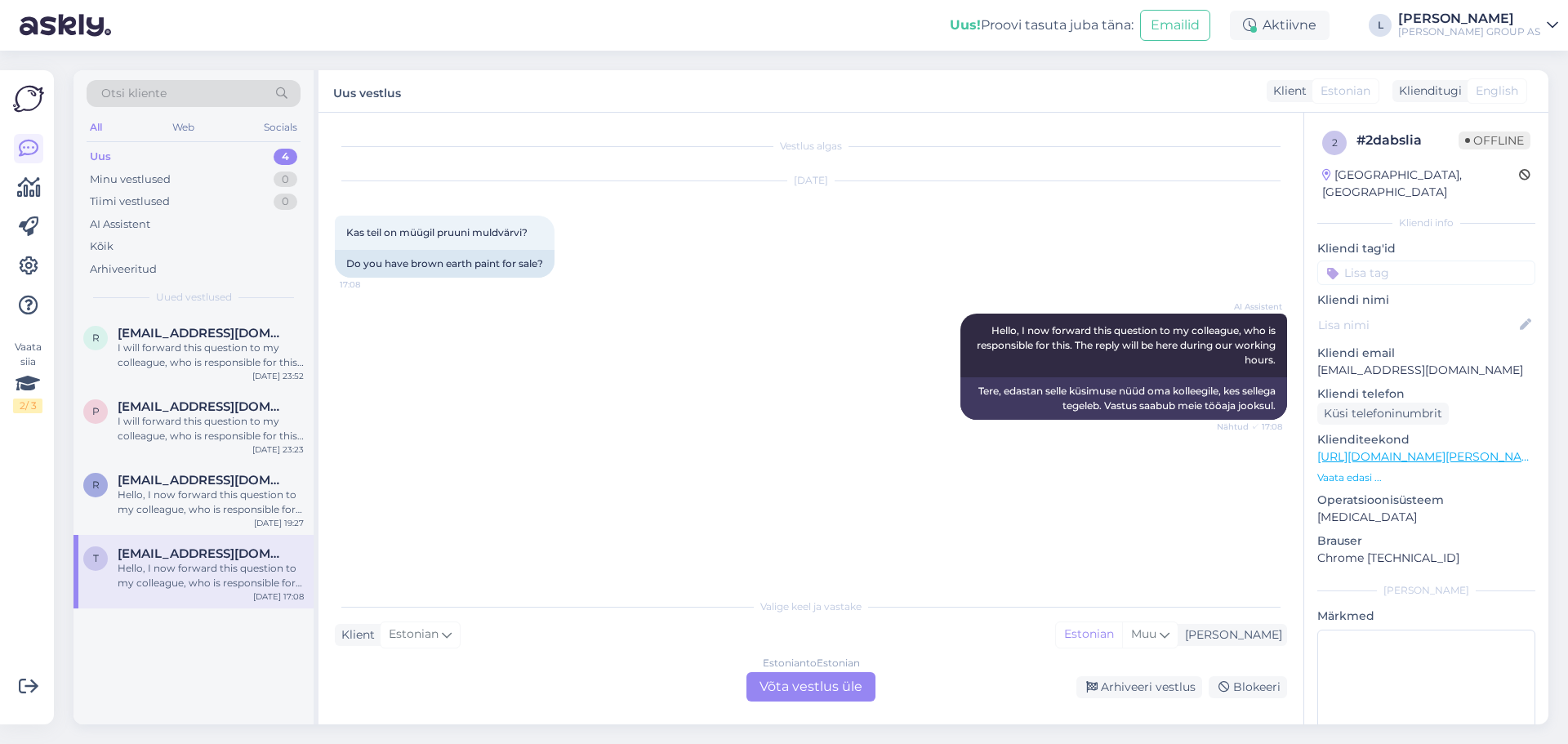 click on "Estonian  to  Estonian Võta vestlus üle" at bounding box center [811, 687] 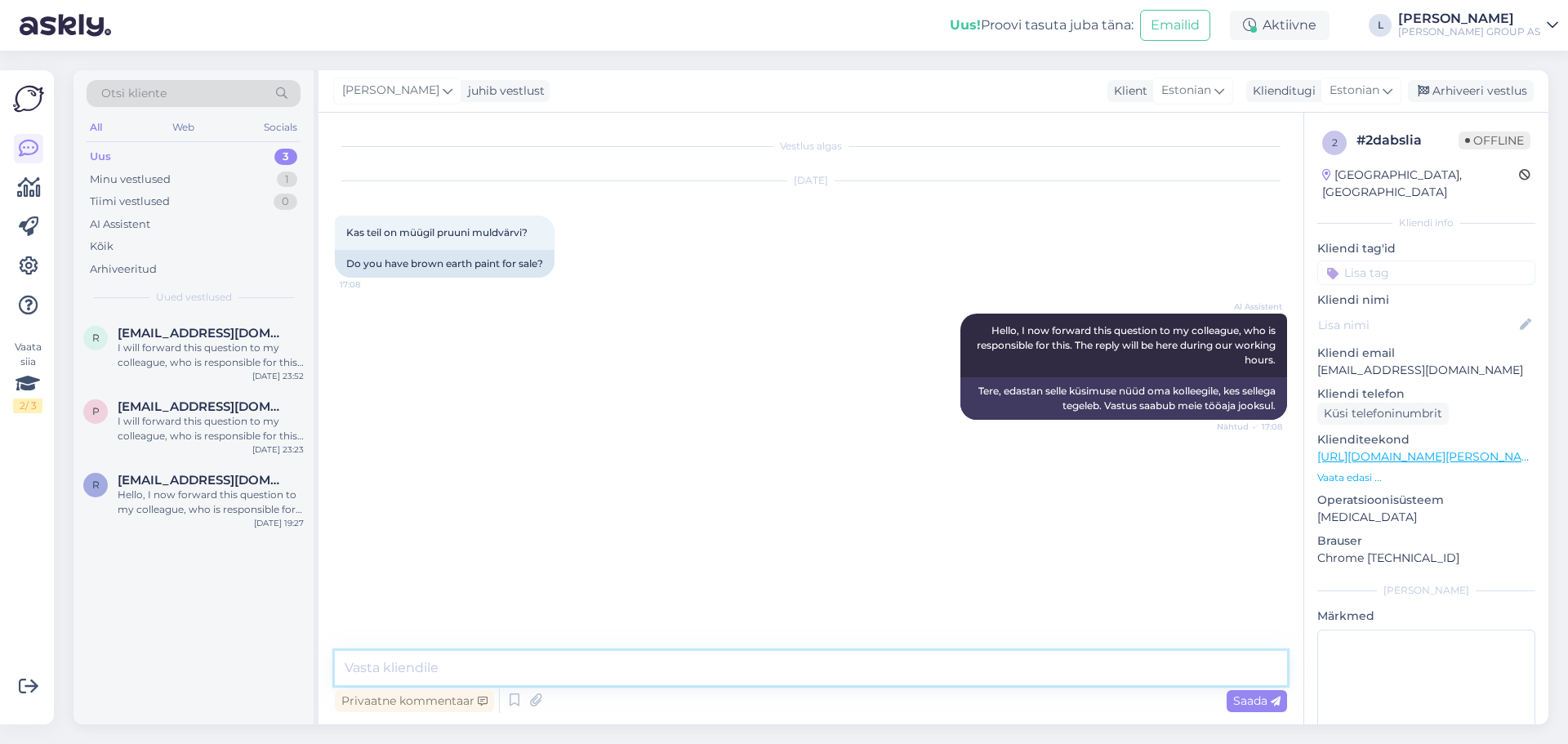 click at bounding box center (811, 668) 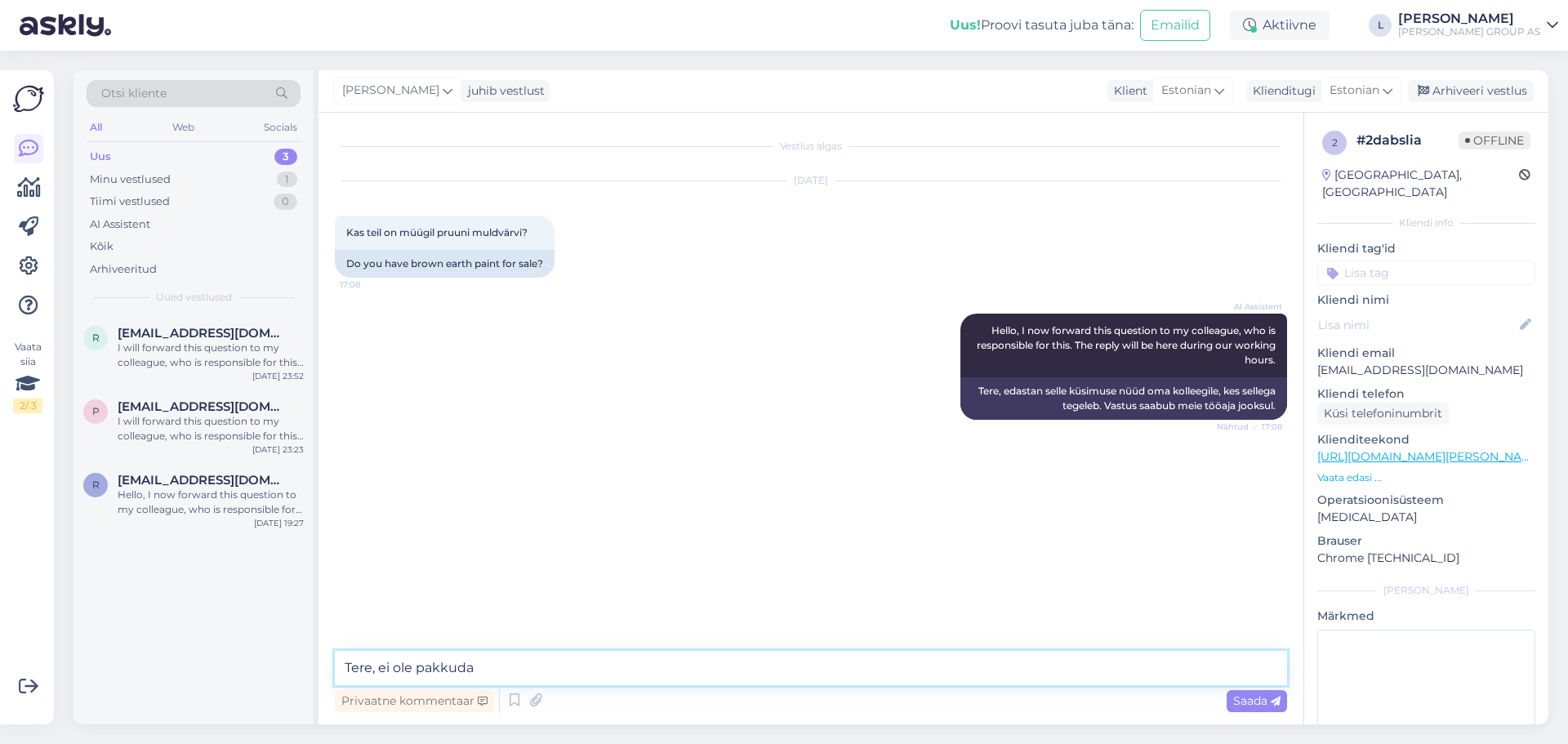 type on "Tere, ei ole pakkuda" 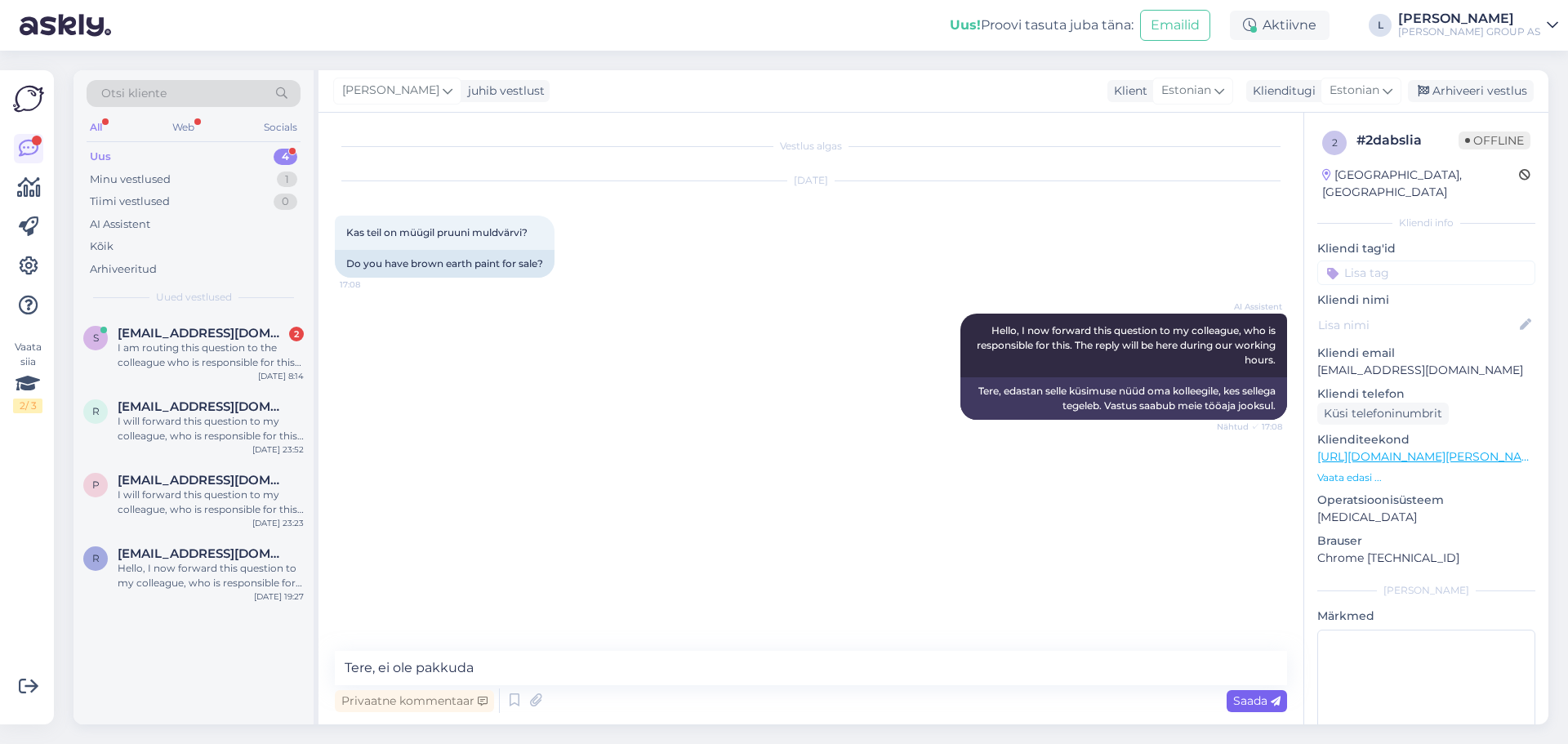 click on "Saada" at bounding box center [1257, 701] 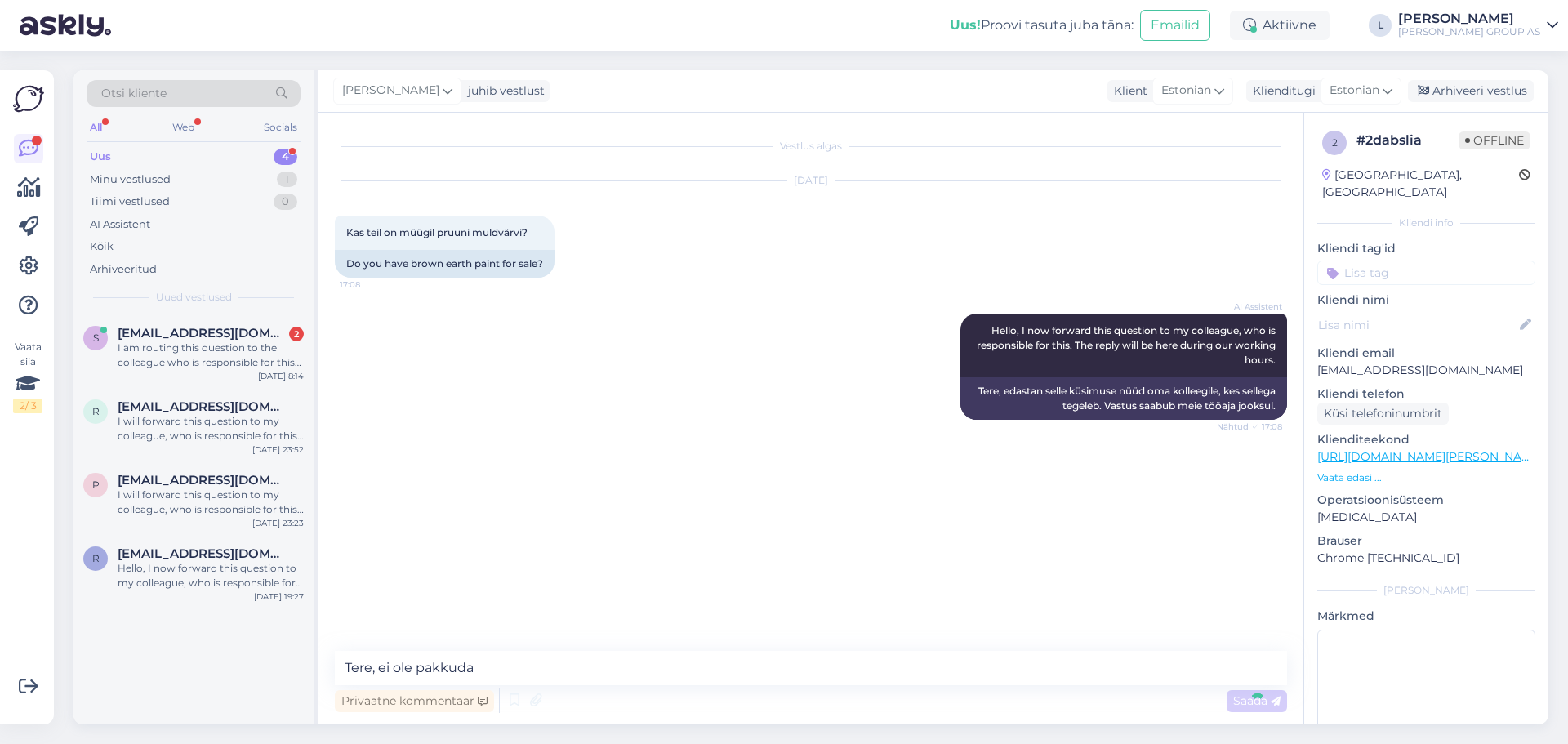 type 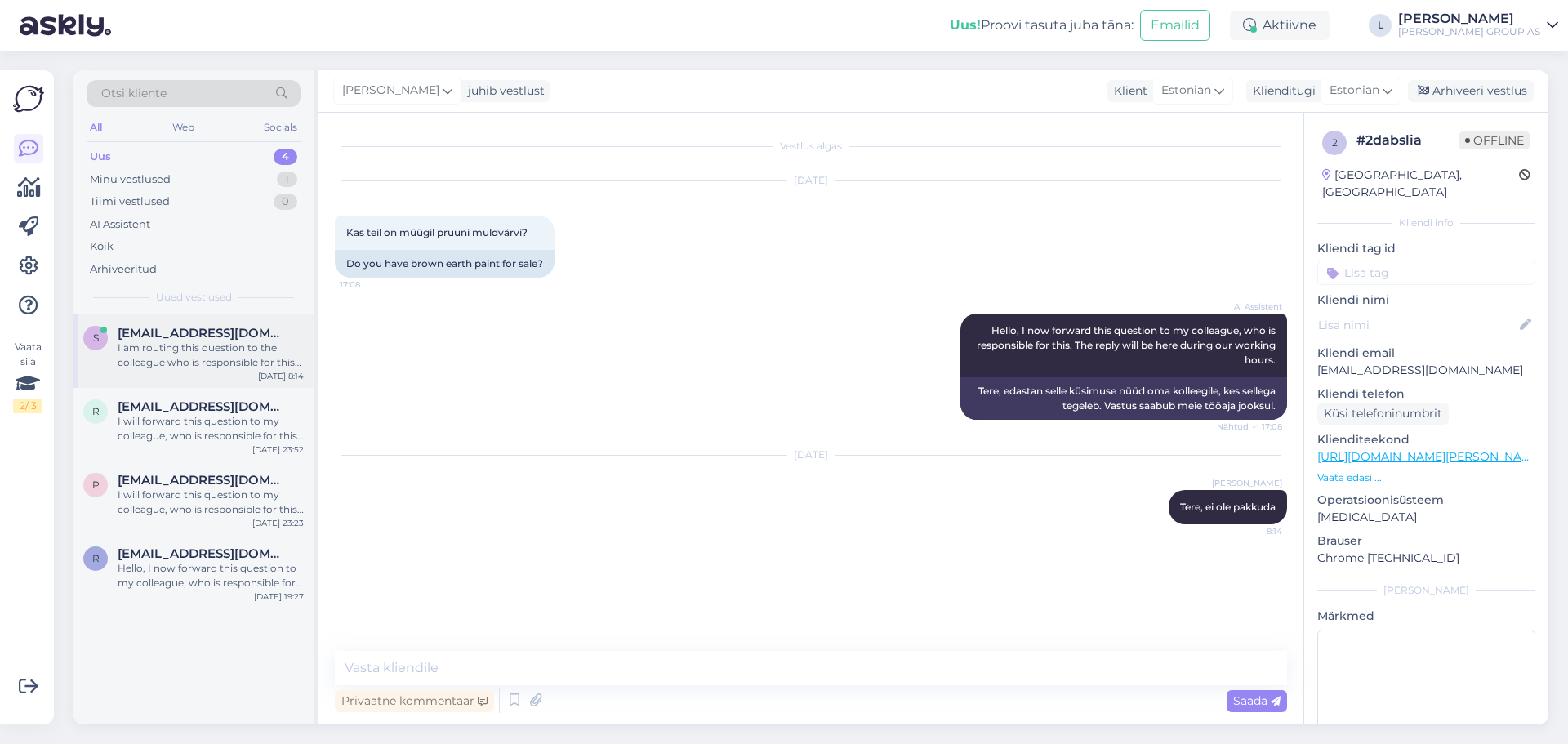 click on "I am routing this question to the colleague who is responsible for this topic. The reply might take a bit. But it’ll be saved here for you to read later." at bounding box center (211, 355) 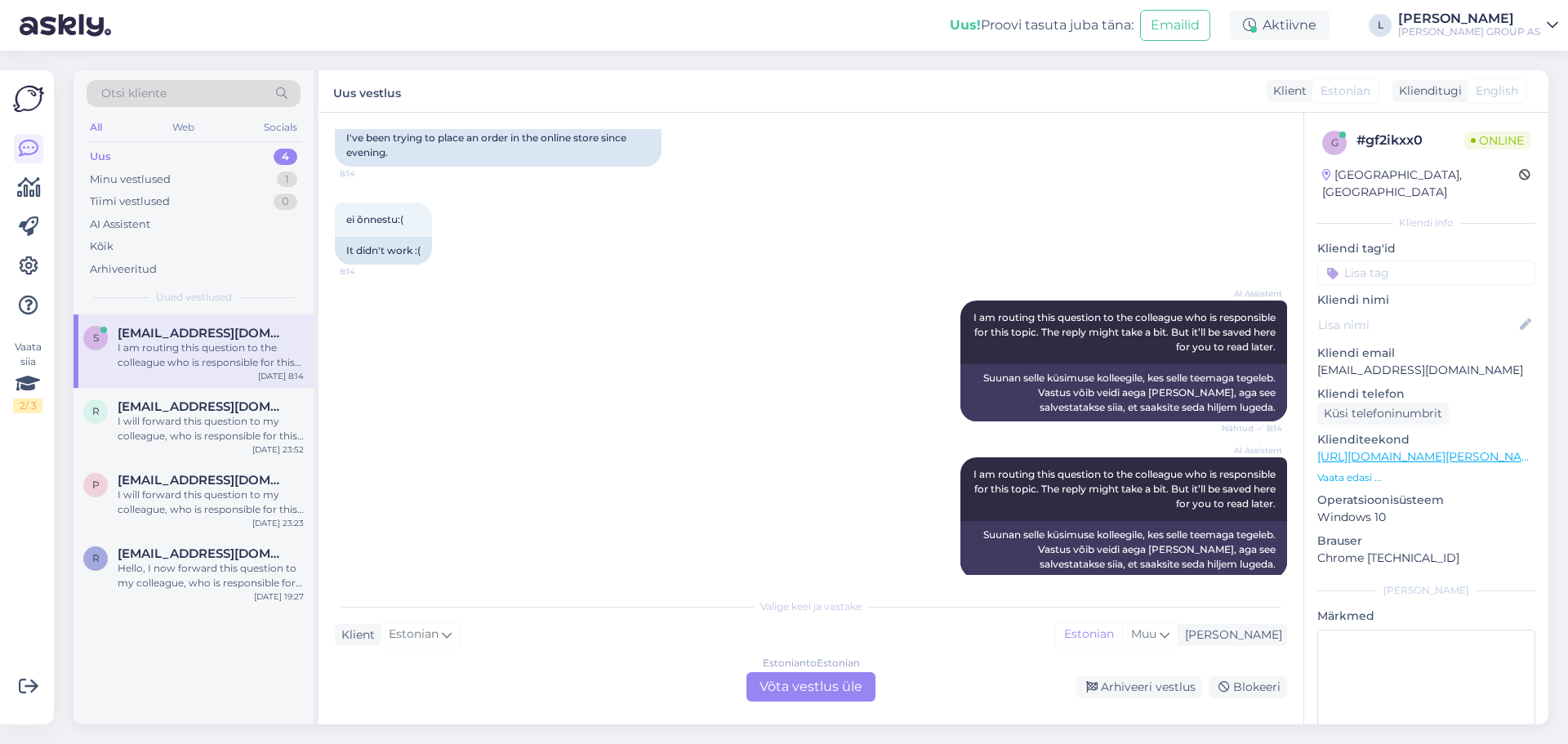 scroll, scrollTop: 343, scrollLeft: 0, axis: vertical 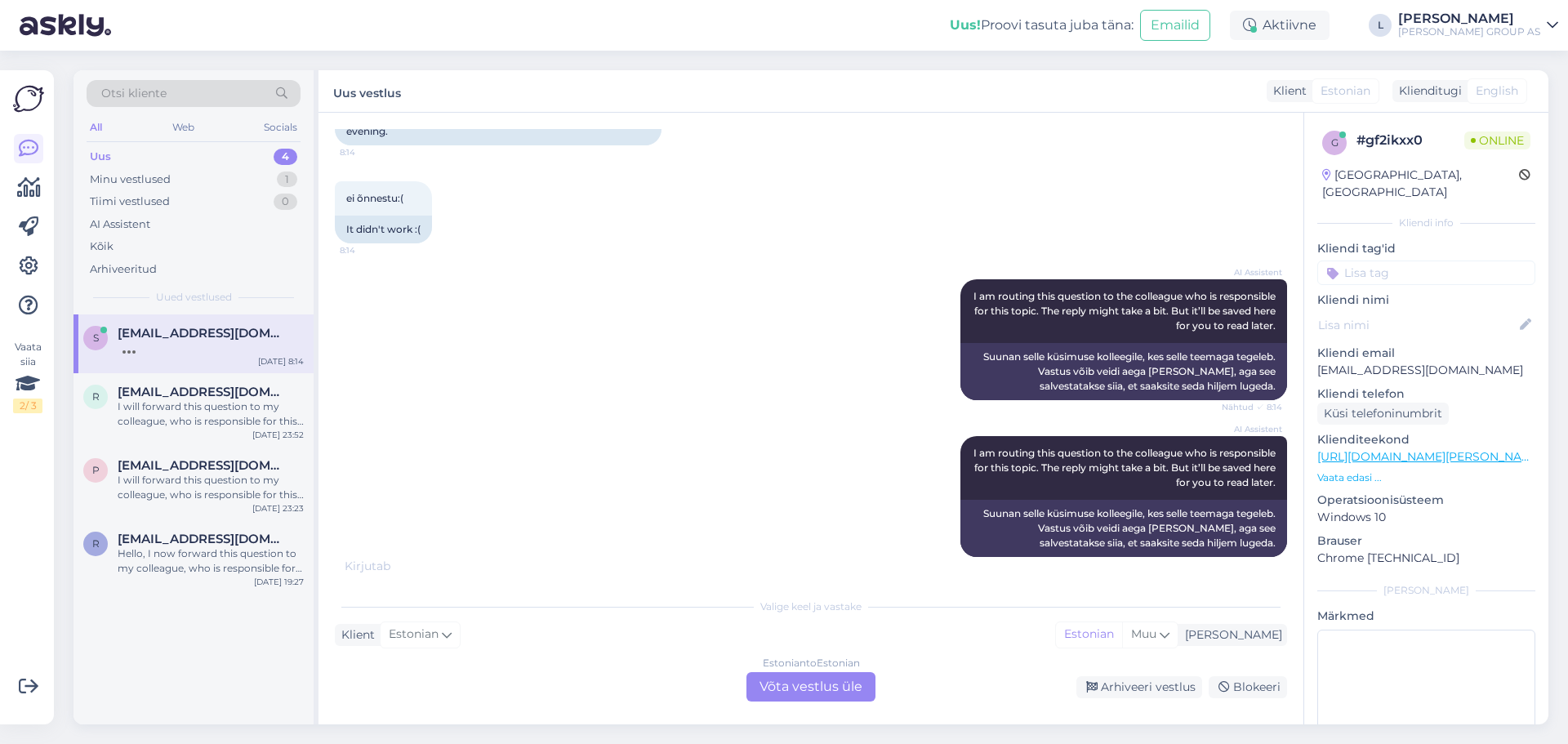 click on "Estonian  to  Estonian Võta vestlus üle" at bounding box center (811, 687) 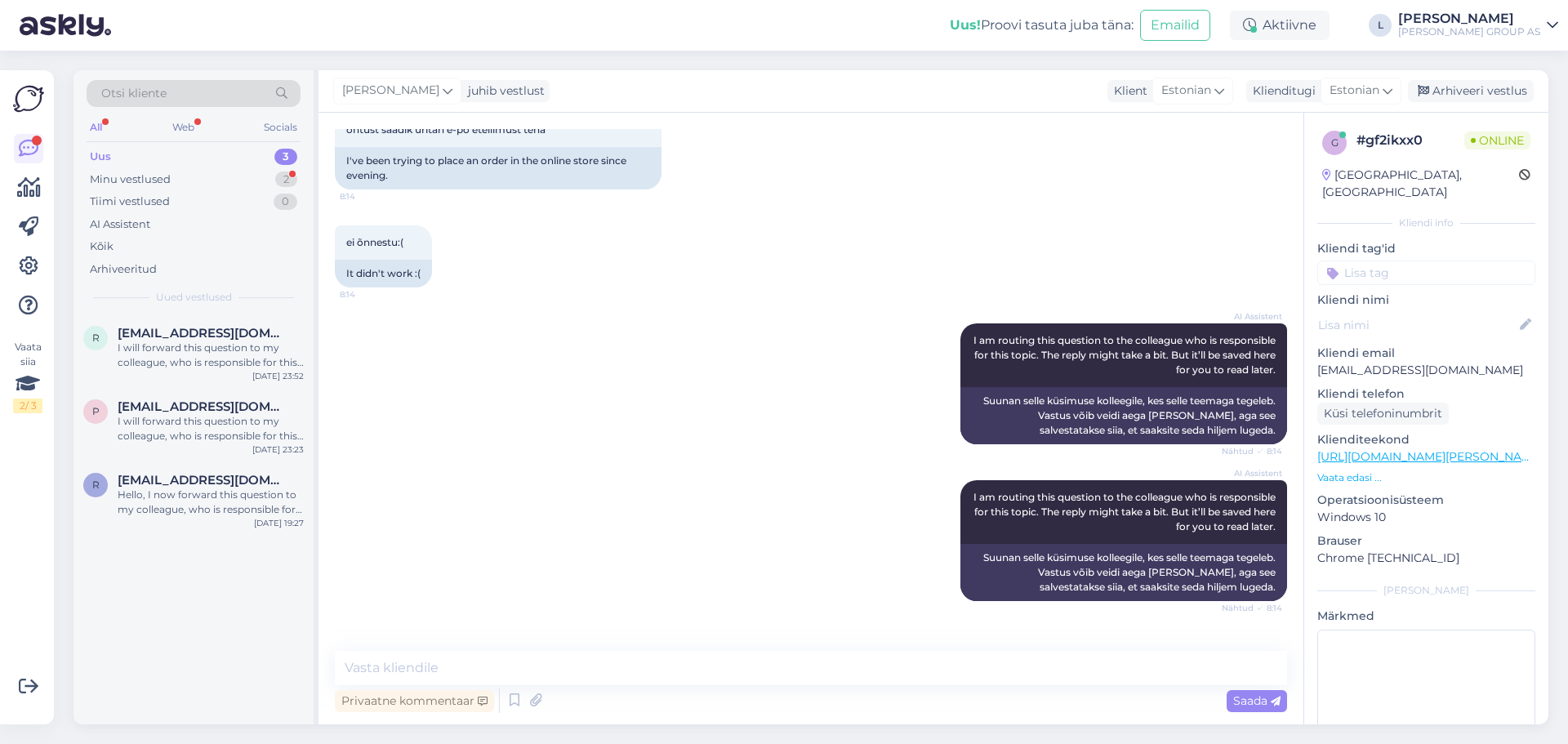 scroll, scrollTop: 352, scrollLeft: 0, axis: vertical 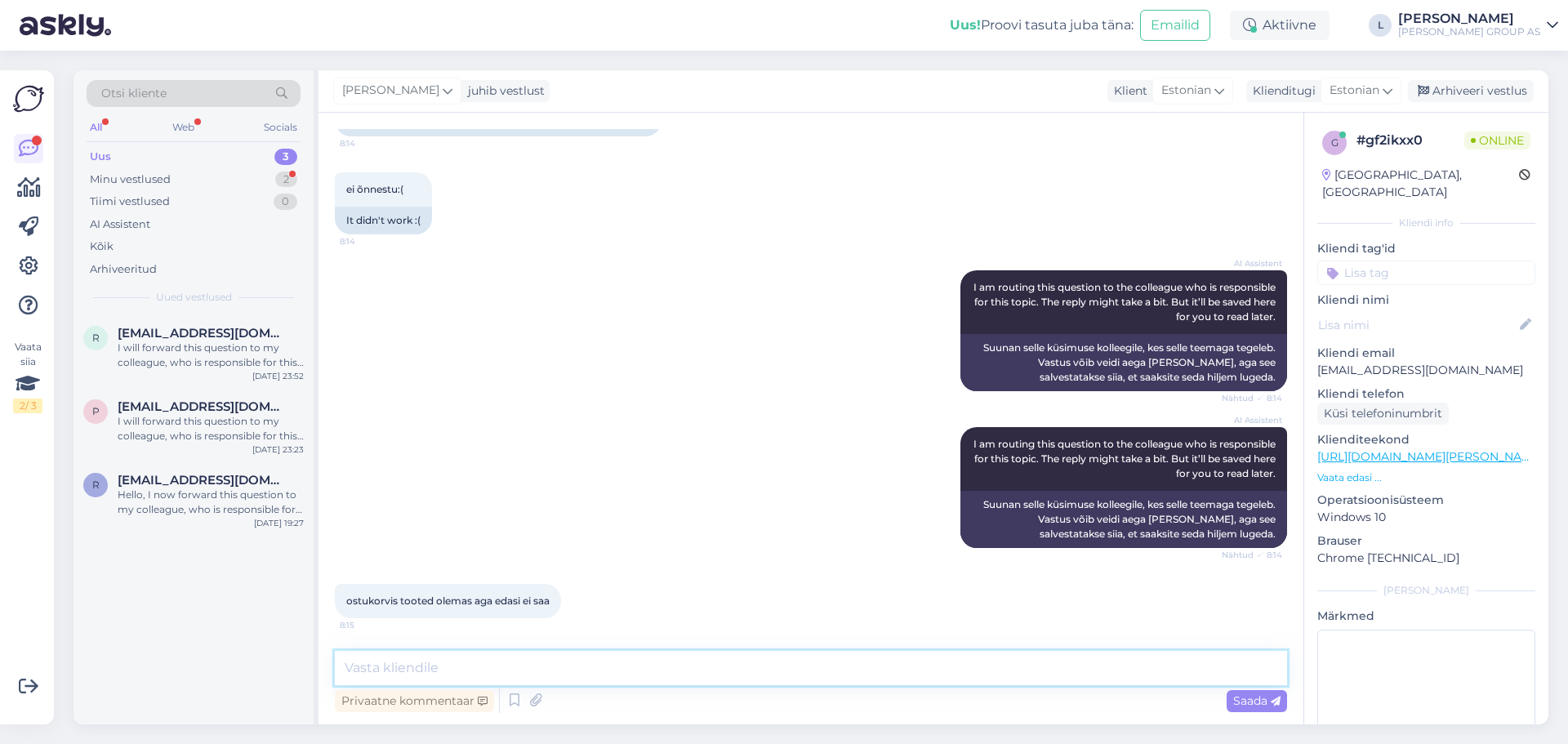 click at bounding box center (811, 668) 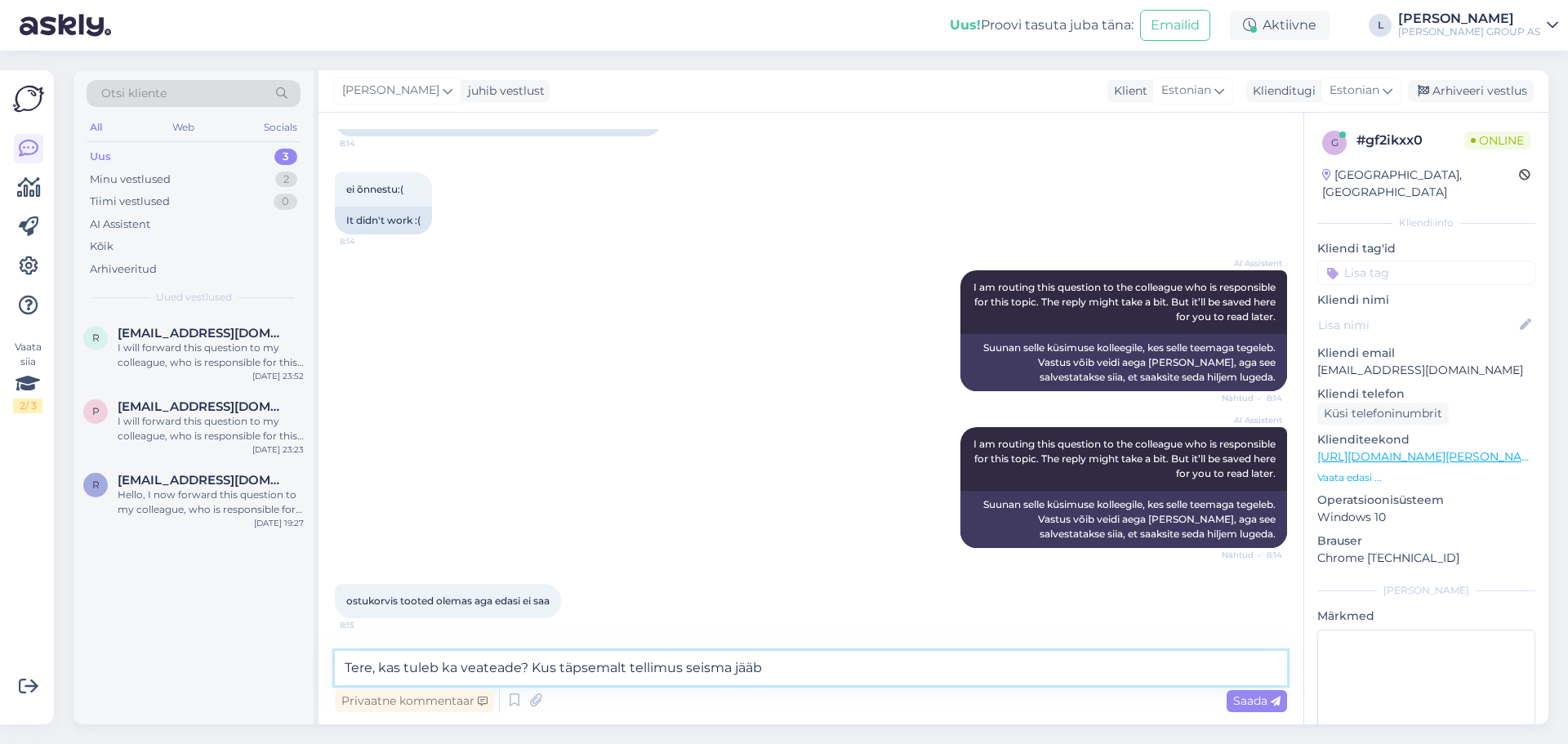 type on "Tere, kas tuleb ka veateade? Kus täpsemalt tellimus seisma jääb?" 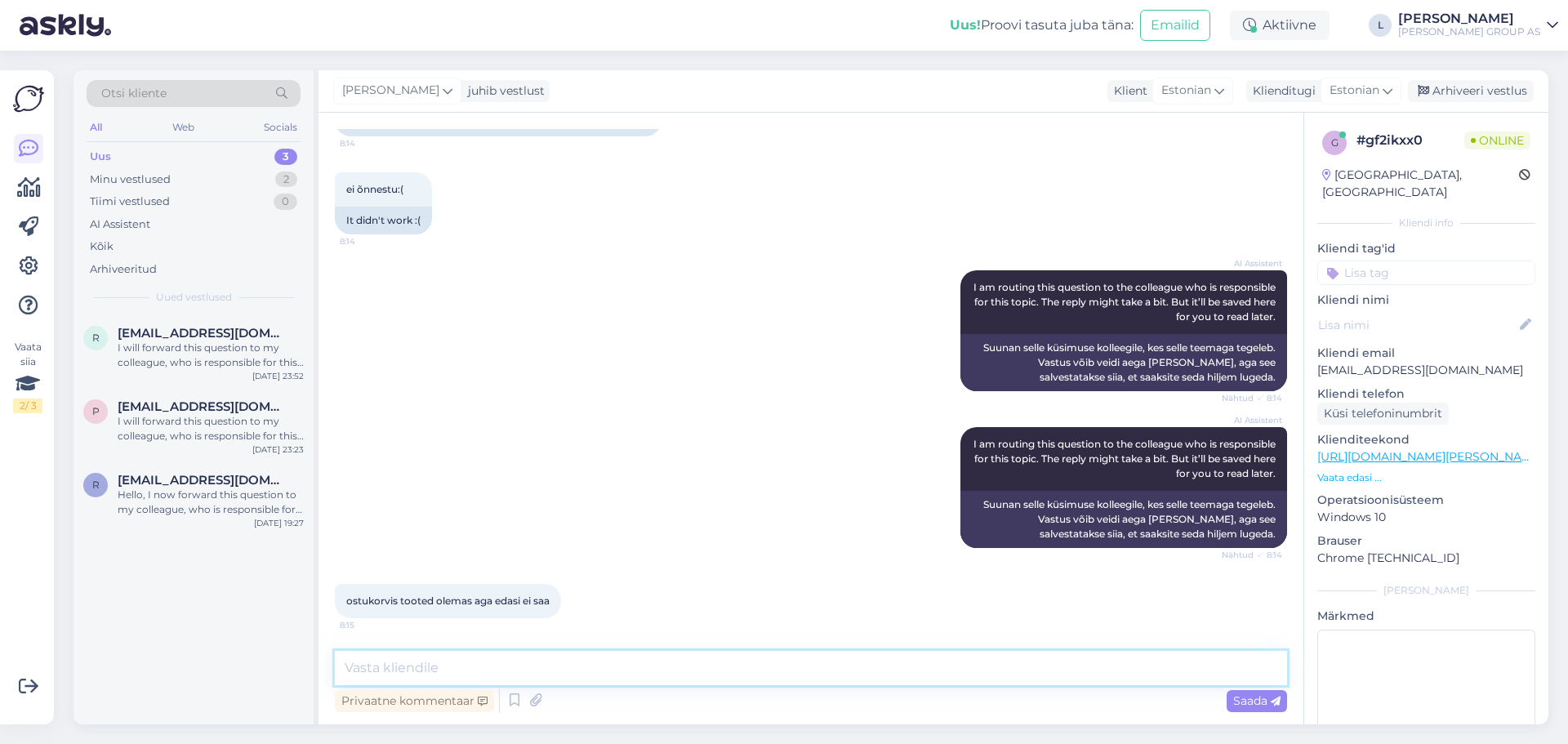 scroll, scrollTop: 437, scrollLeft: 0, axis: vertical 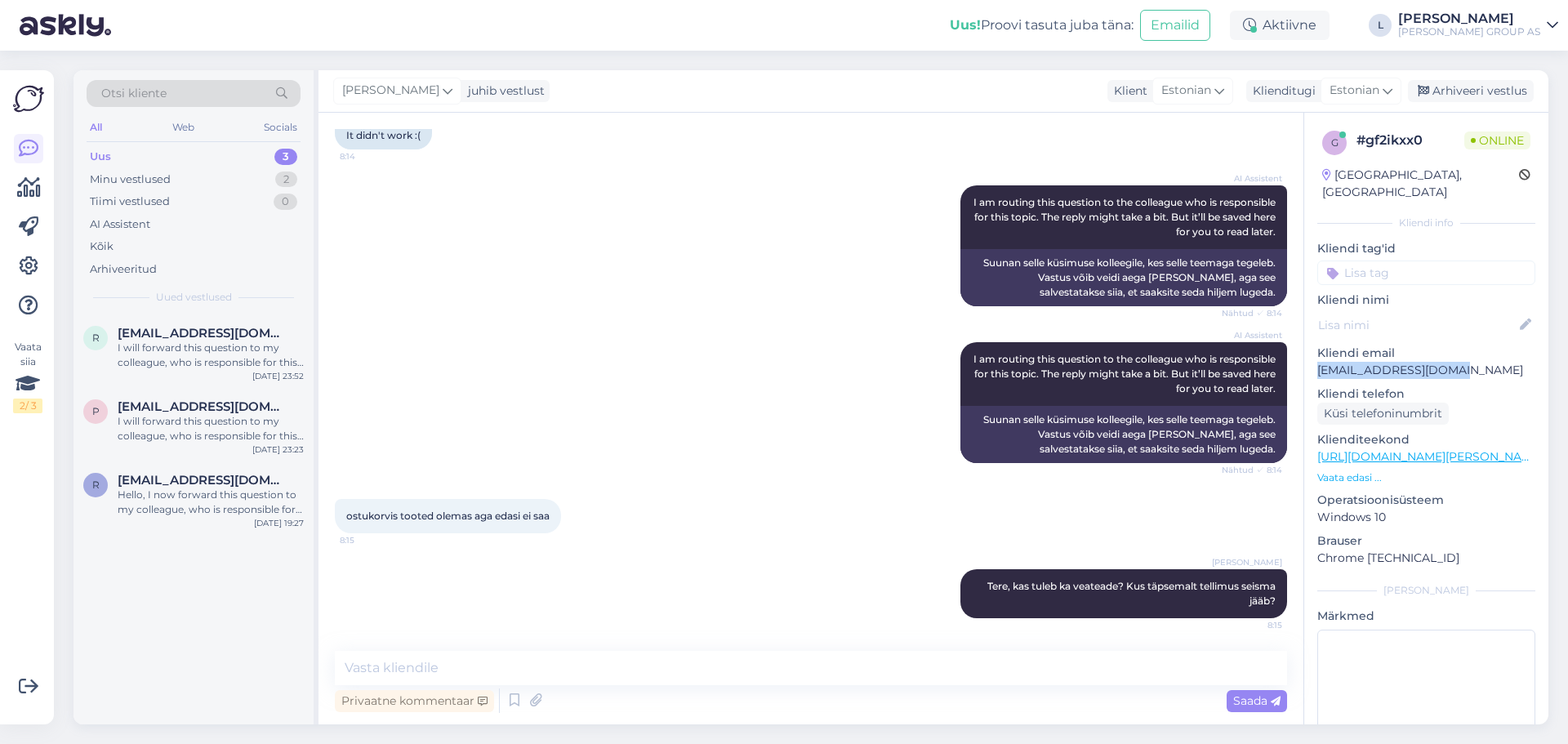 drag, startPoint x: 1454, startPoint y: 352, endPoint x: 1312, endPoint y: 354, distance: 142.01408 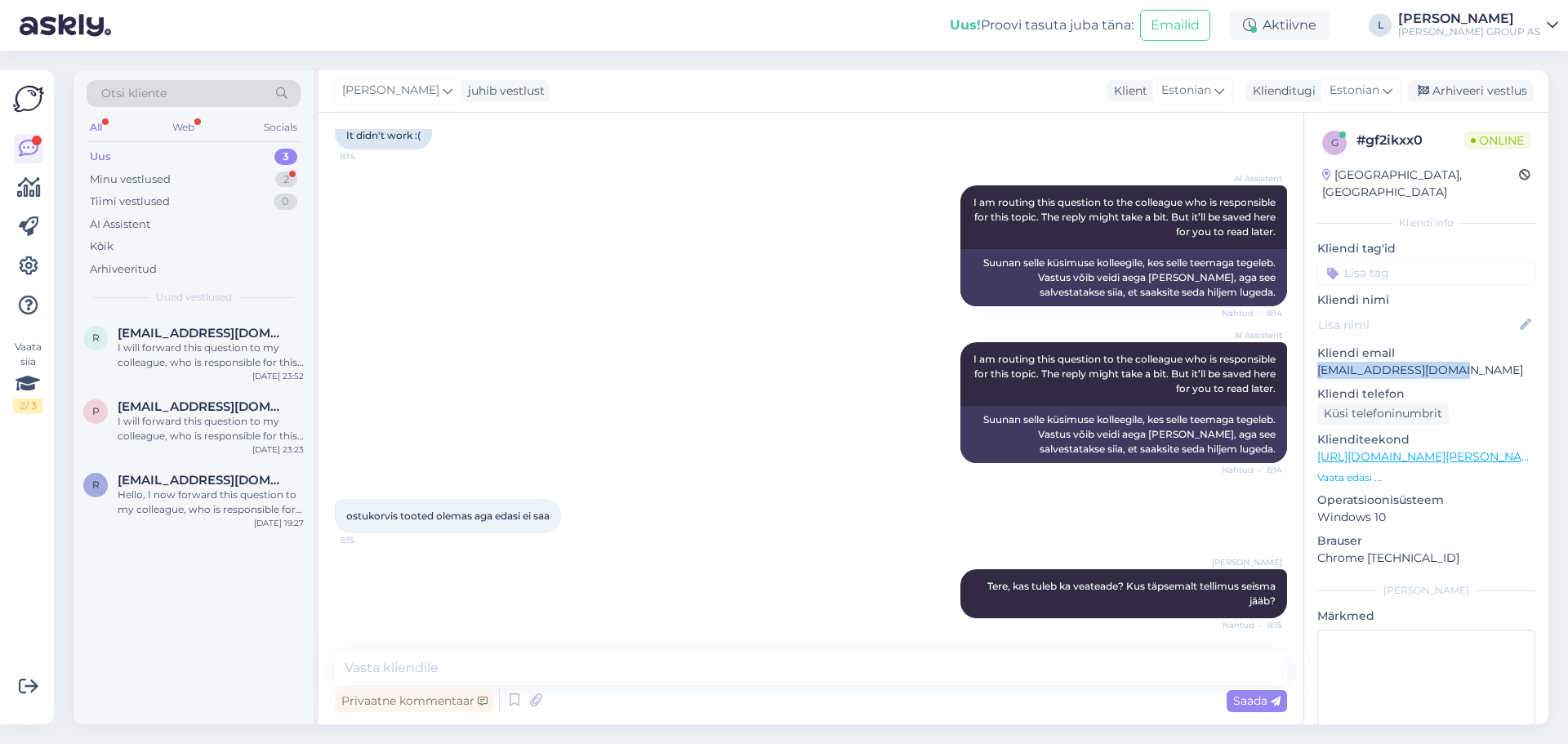scroll, scrollTop: 577, scrollLeft: 0, axis: vertical 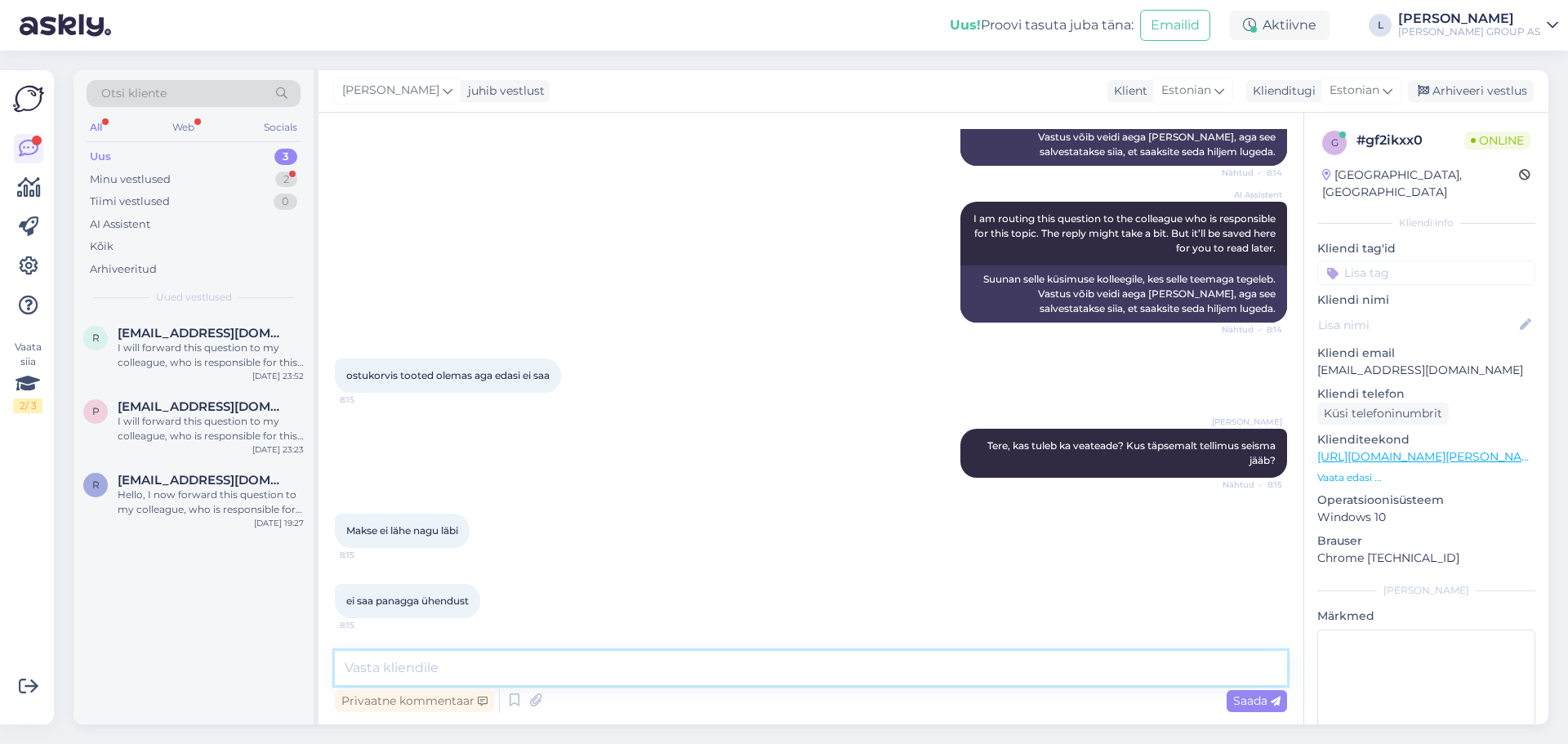 click at bounding box center (811, 668) 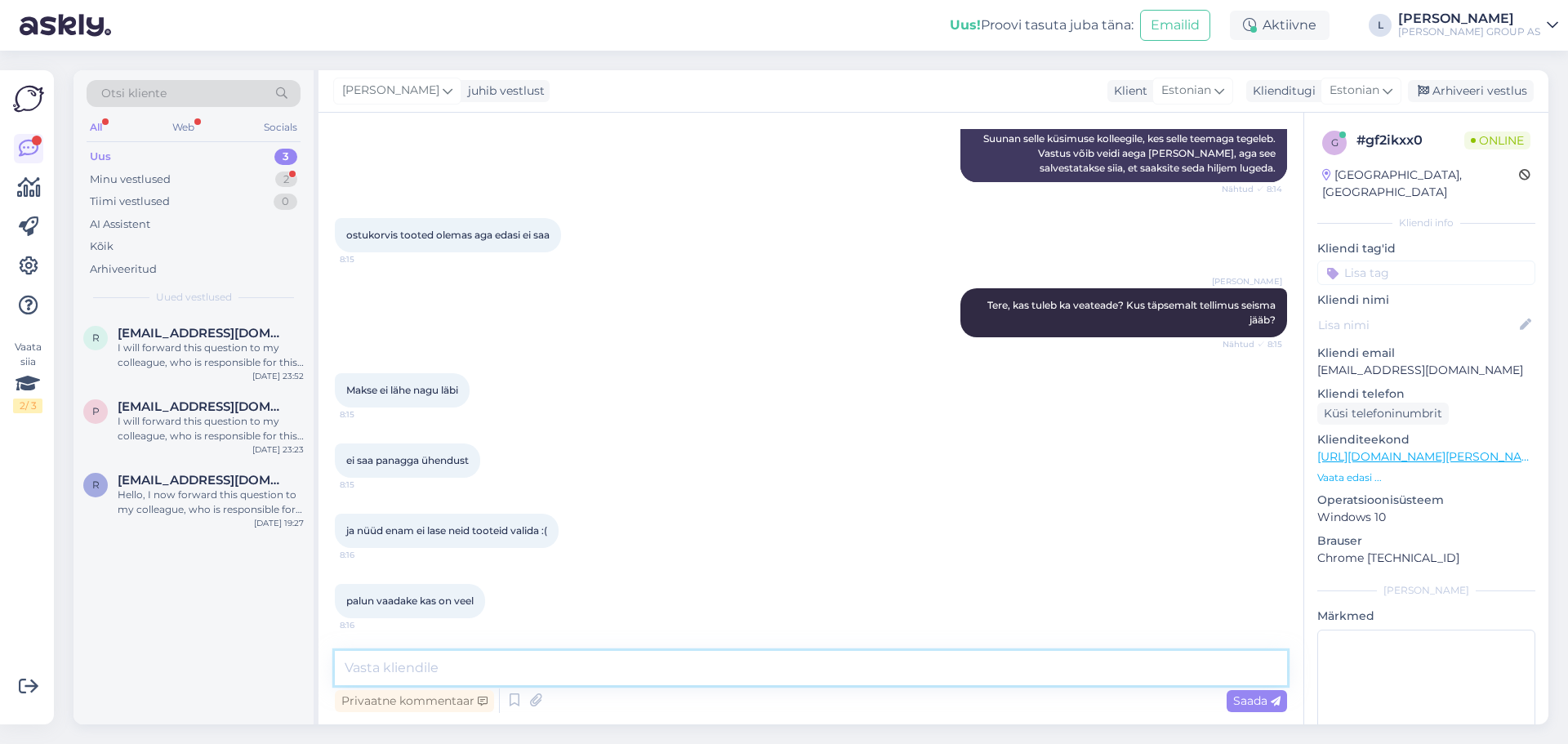 scroll, scrollTop: 788, scrollLeft: 0, axis: vertical 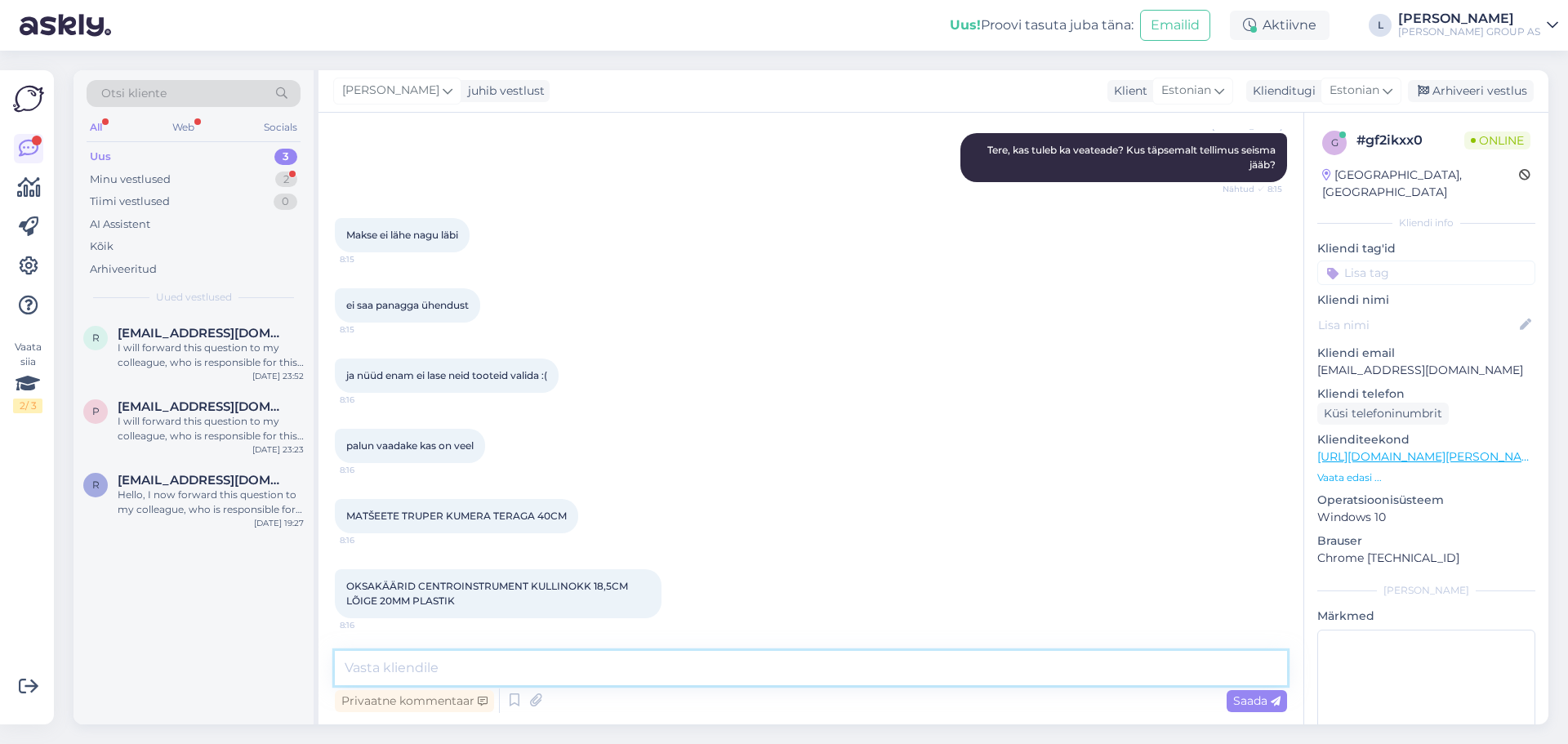 click at bounding box center (811, 668) 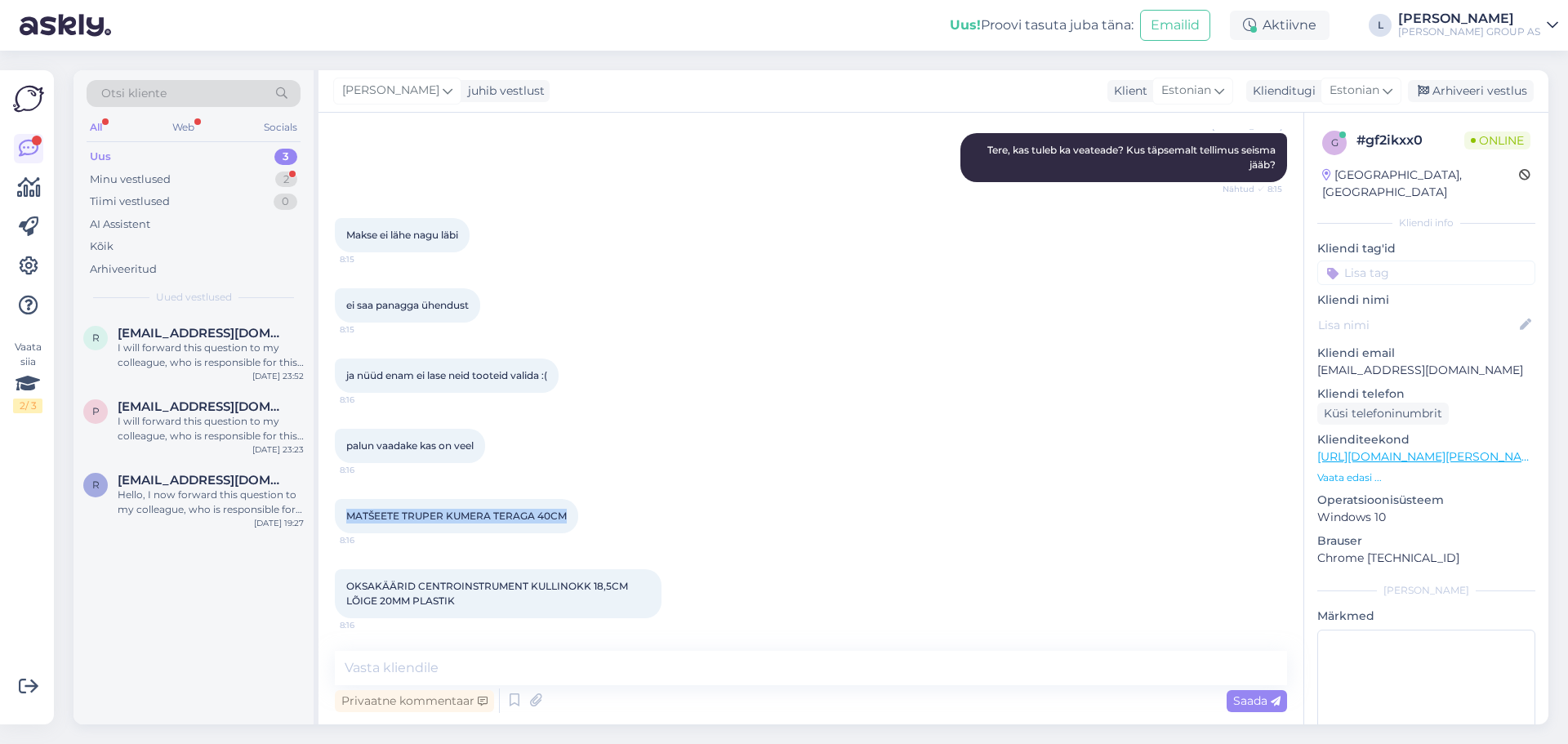 drag, startPoint x: 572, startPoint y: 518, endPoint x: 320, endPoint y: 527, distance: 252.16066 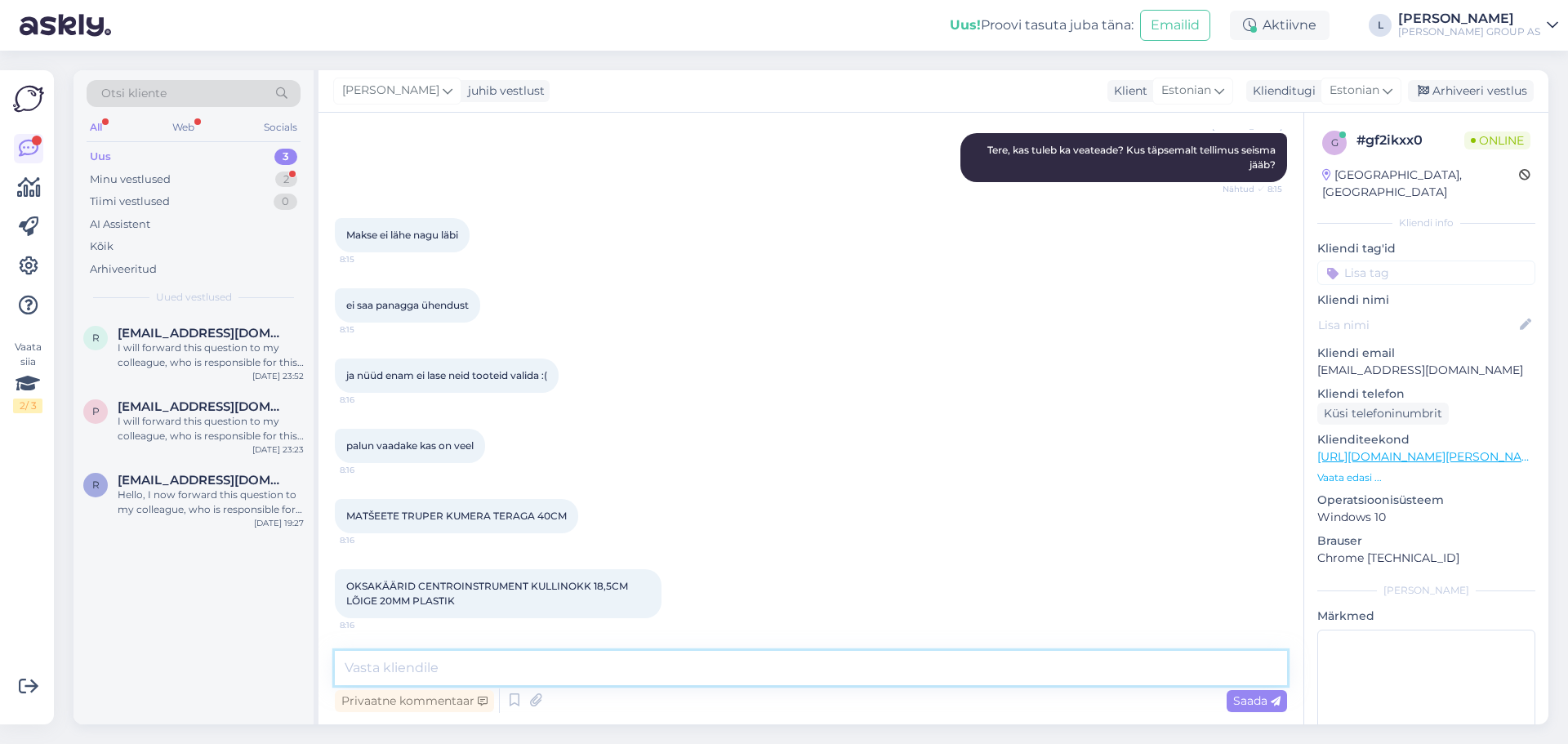 click at bounding box center [811, 668] 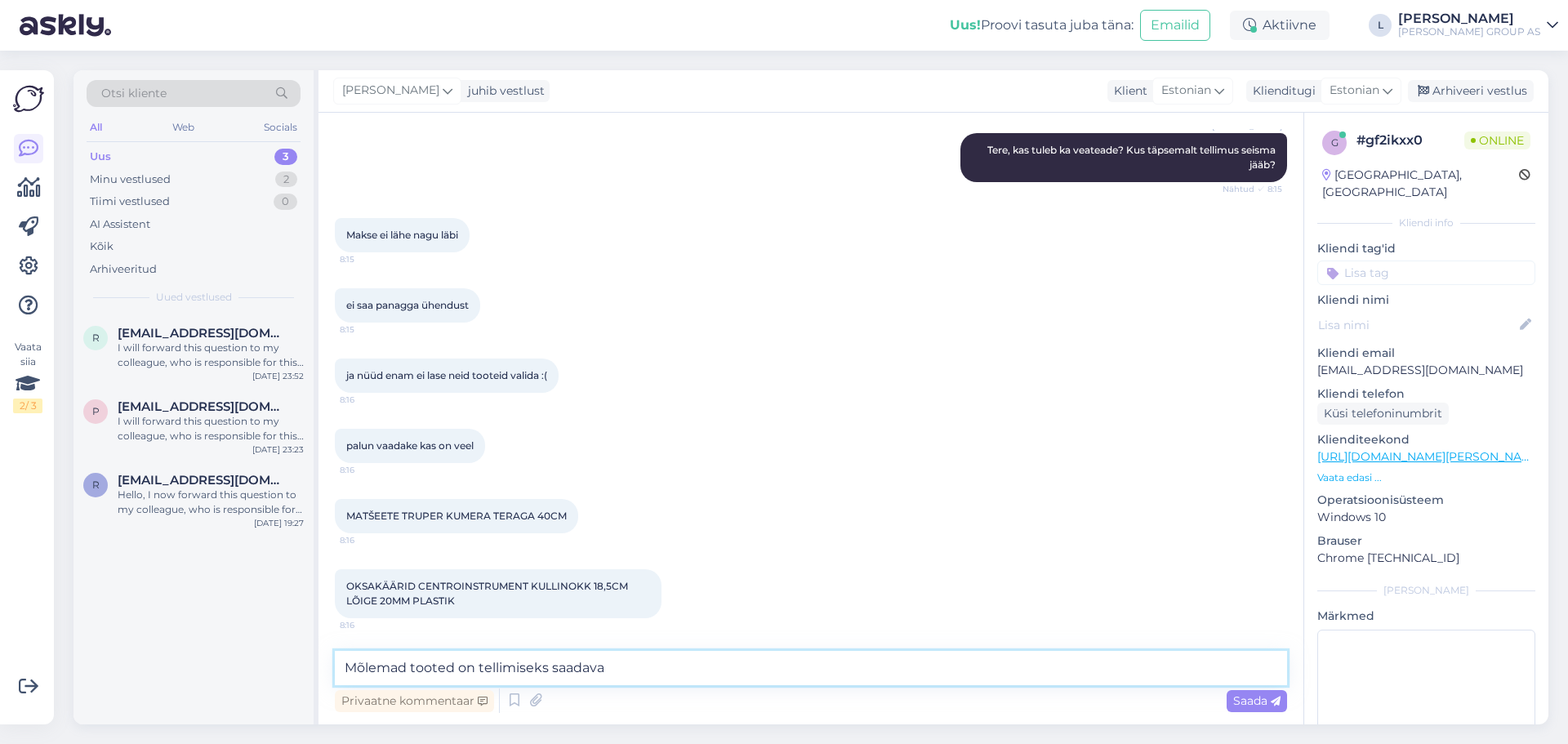type on "Mõlemad tooted on tellimiseks saadaval" 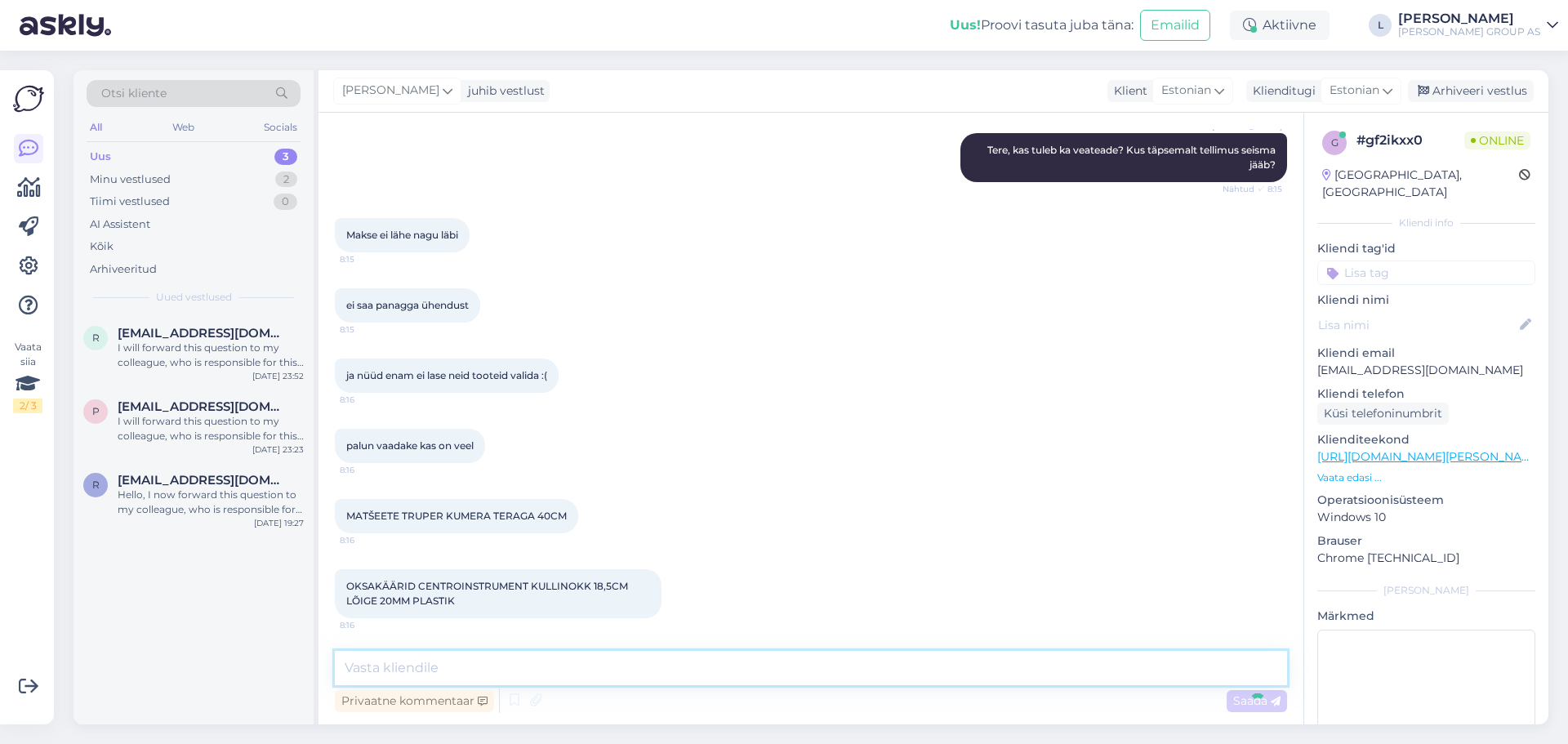 scroll, scrollTop: 943, scrollLeft: 0, axis: vertical 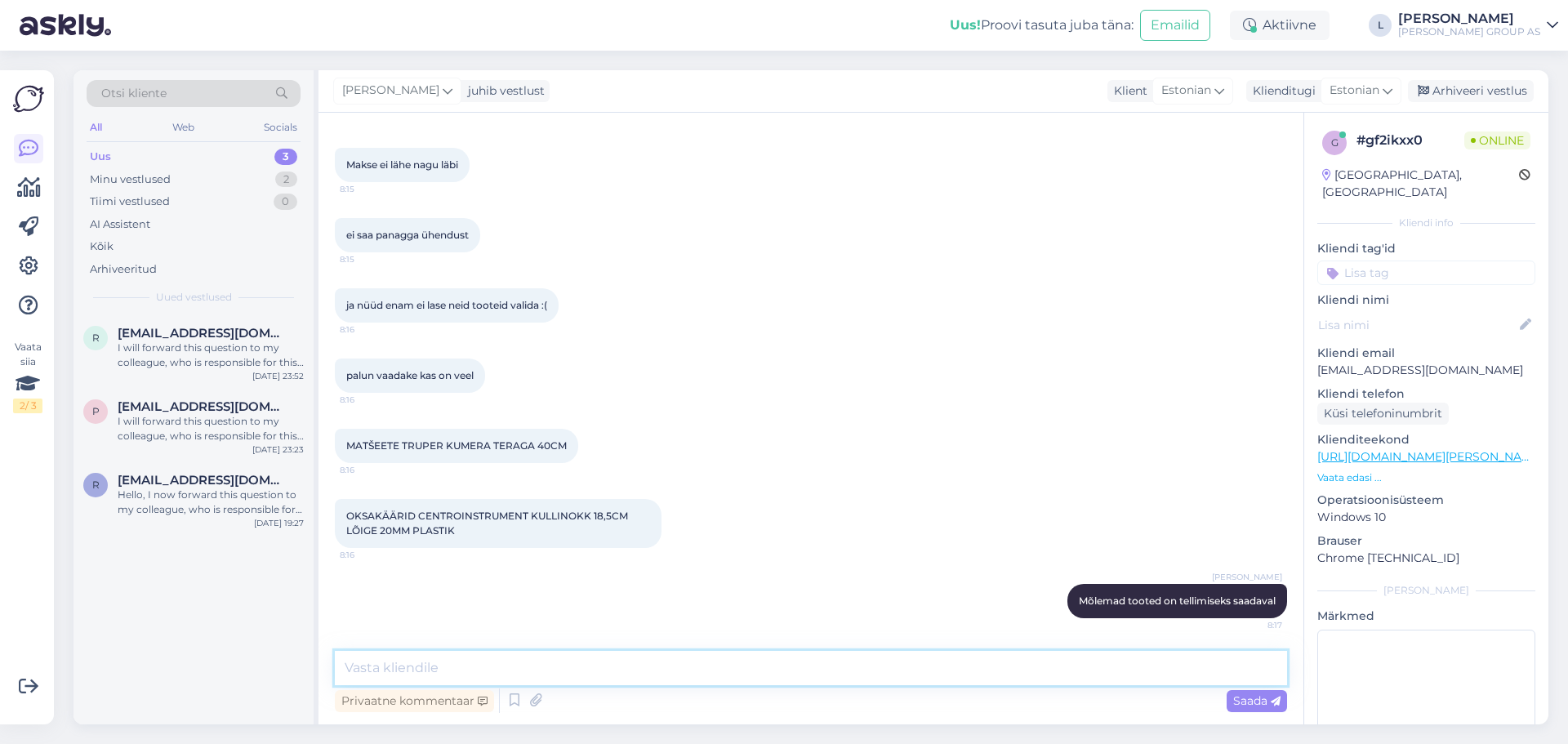 click at bounding box center (811, 668) 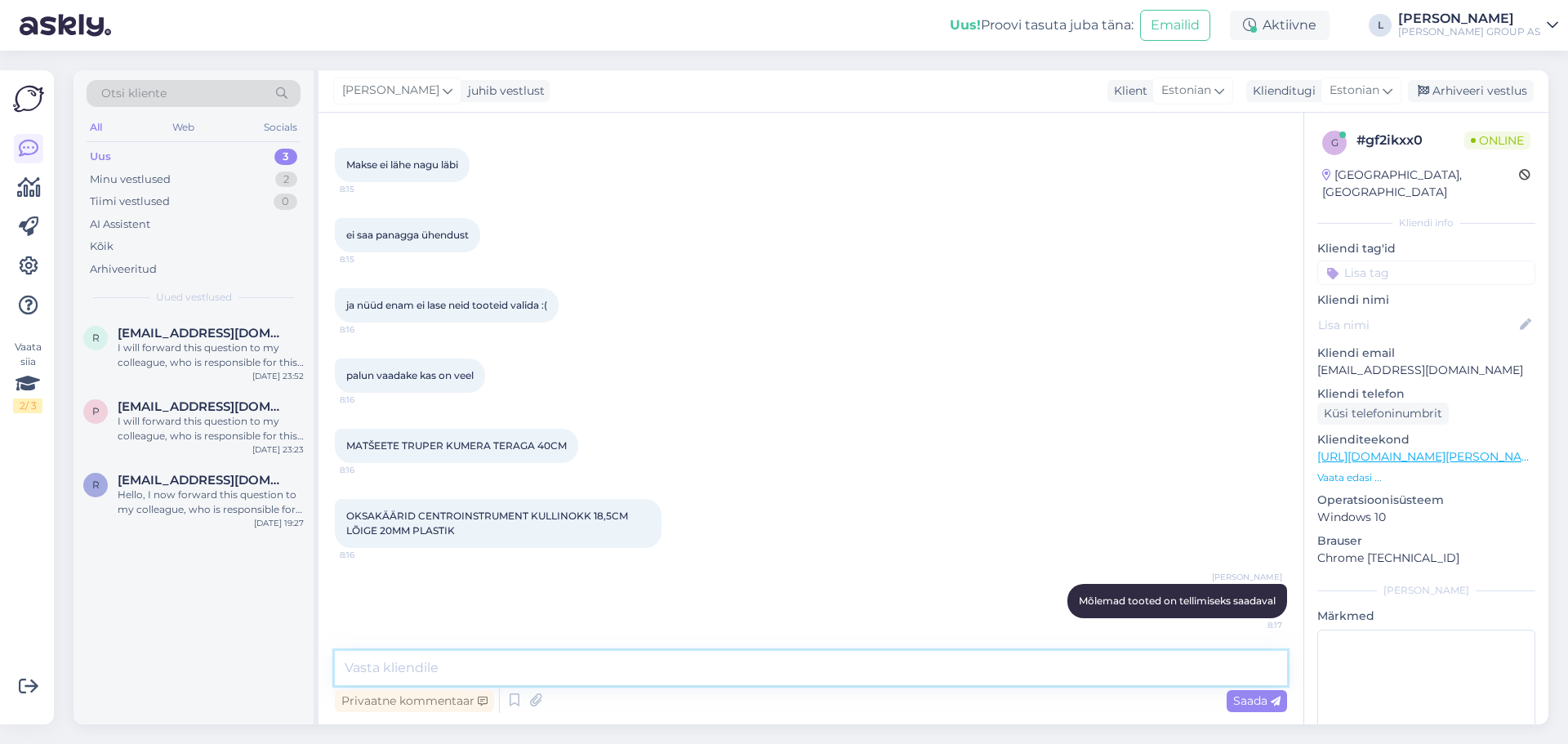 type on "K" 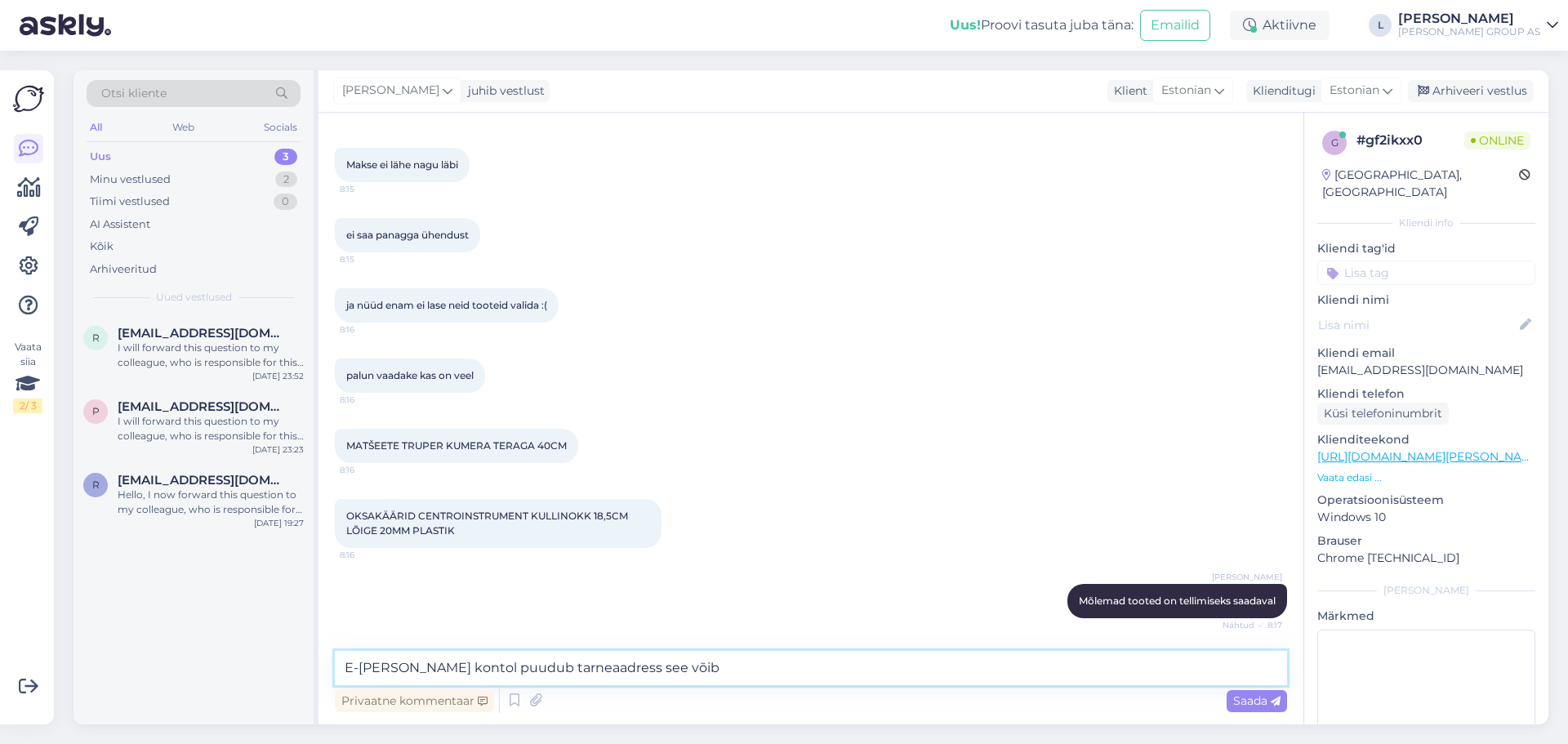 click on "E-[PERSON_NAME] kontol puudub tarneaadress see võib" at bounding box center [811, 668] 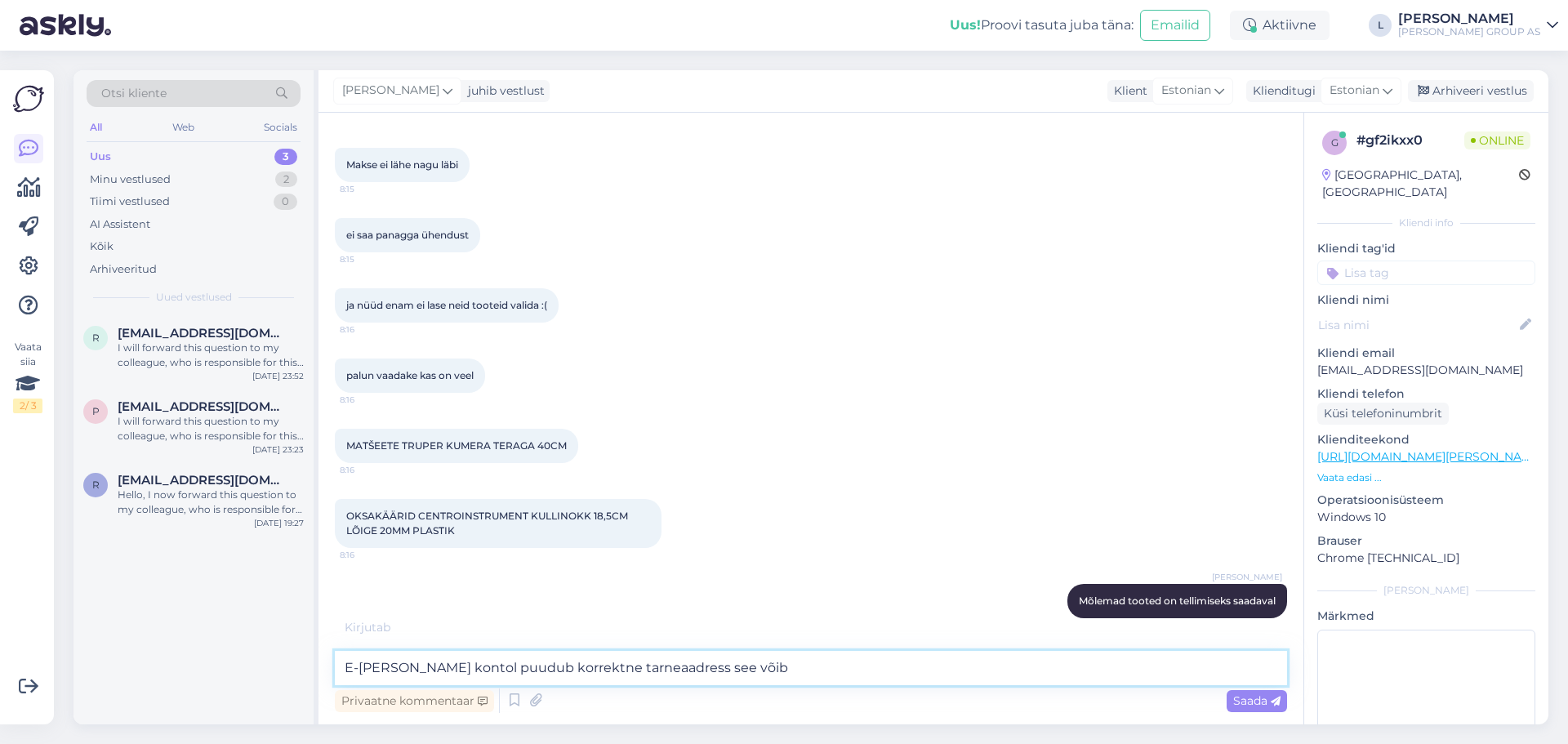 click on "E-[PERSON_NAME] kontol puudub korrektne tarneaadress see võib" at bounding box center (811, 668) 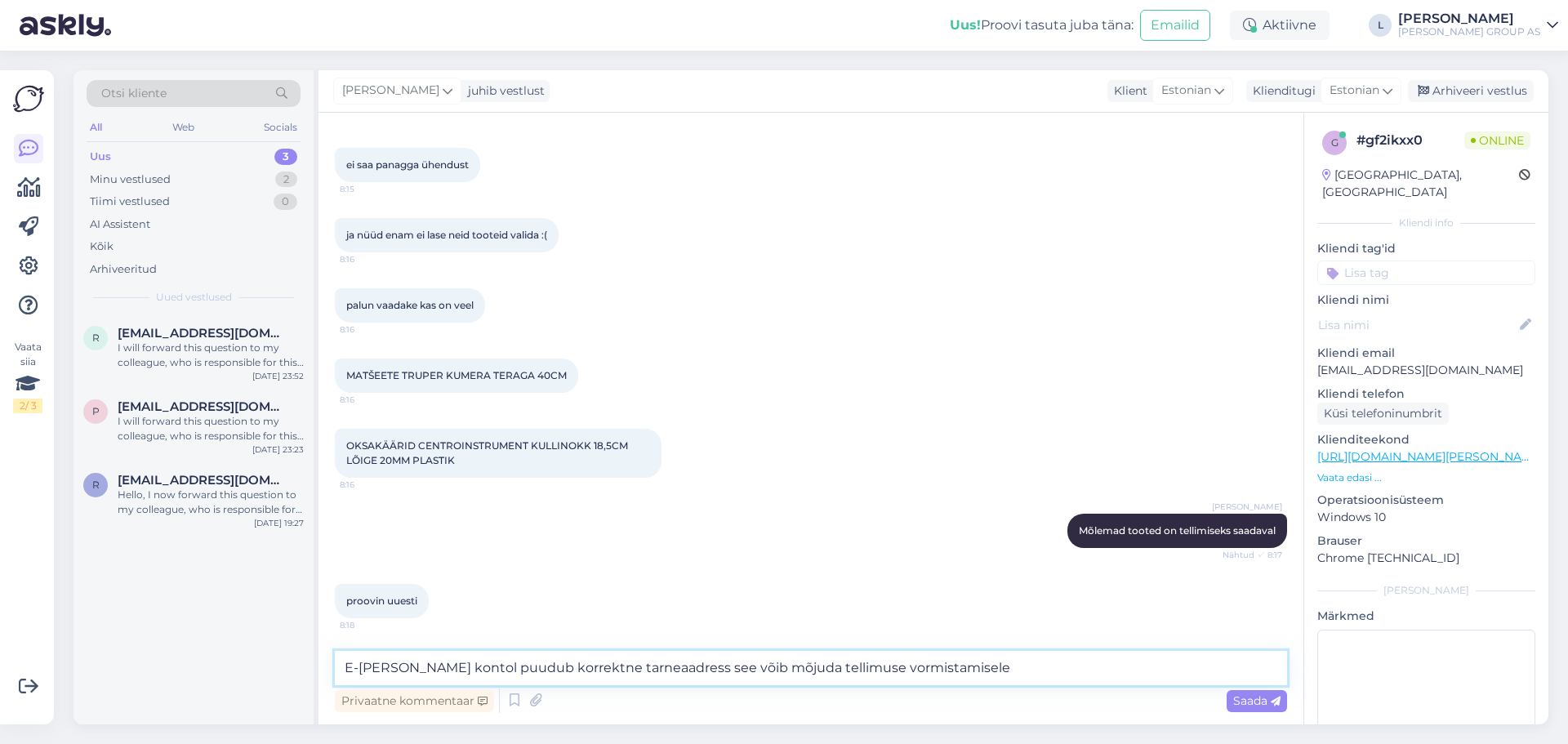 drag, startPoint x: 786, startPoint y: 644, endPoint x: -418, endPoint y: 381, distance: 1232.39 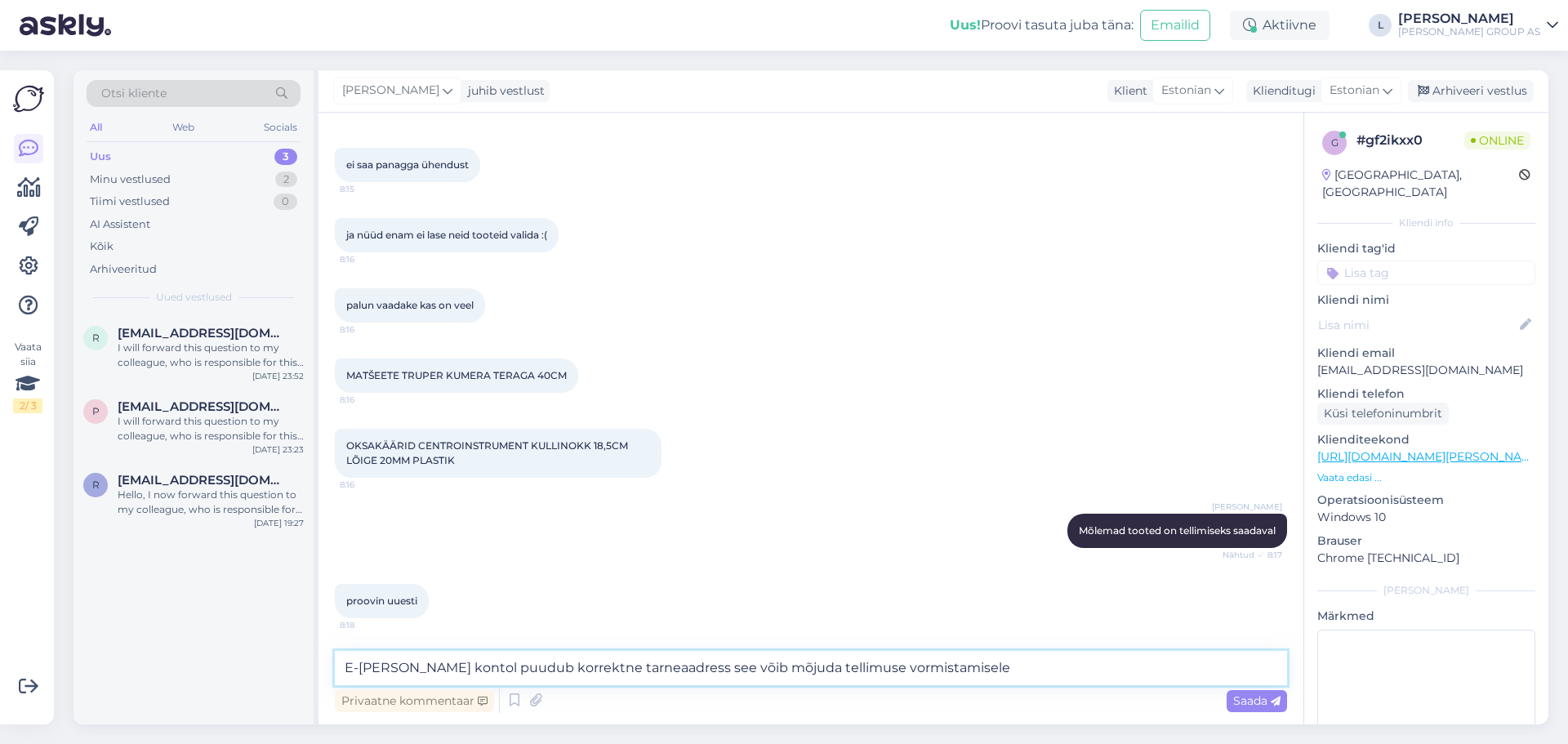 paste on "Teie e-[PERSON_NAME] kontol puudub korrektne tarneaadress.
Palume kontrollida ja vajadusel täiendada tarneaadressi andmeid, kuna see võib mõjutada tellimuse korrektselt vormistamist" 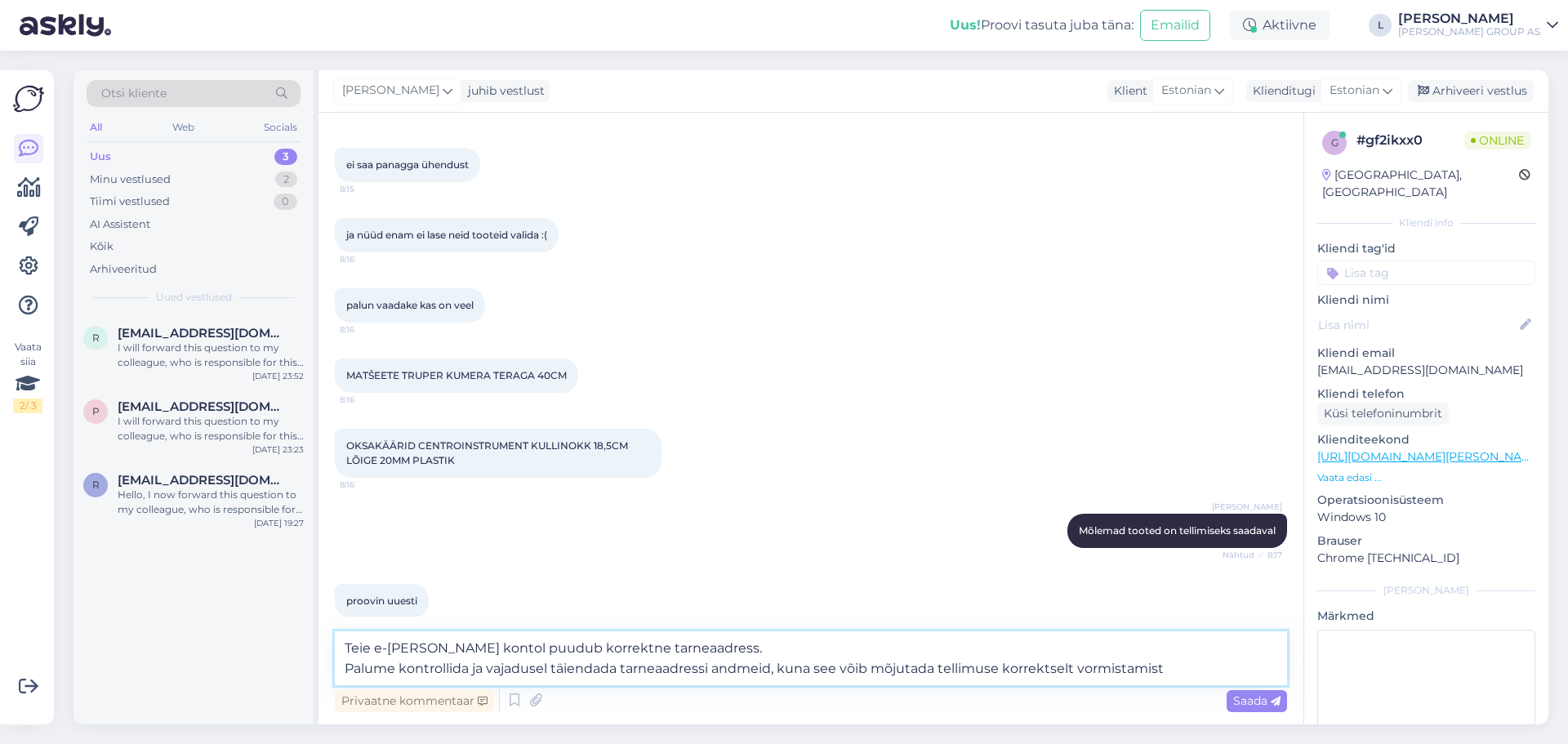 scroll, scrollTop: 1031, scrollLeft: 0, axis: vertical 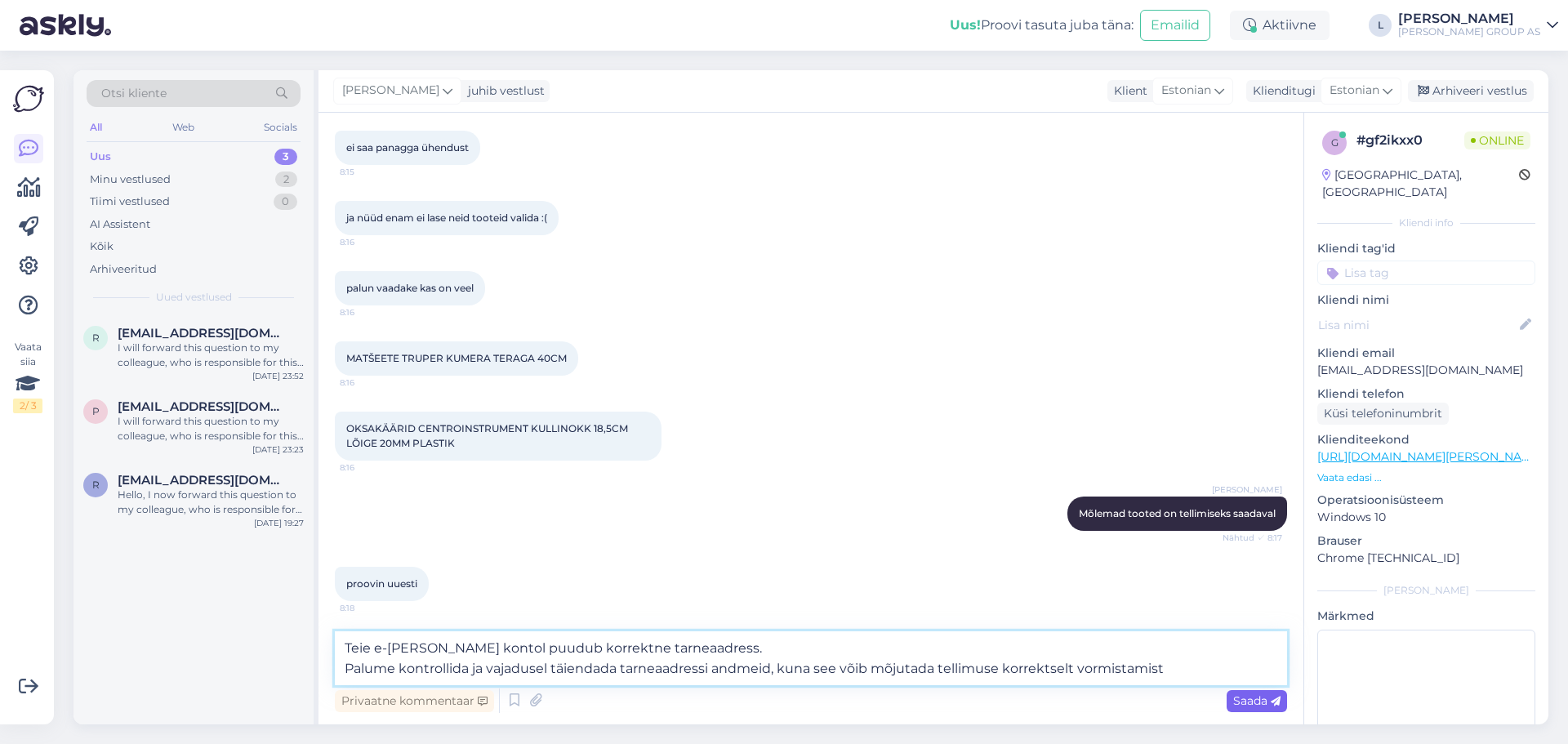 type on "Teie e-[PERSON_NAME] kontol puudub korrektne tarneaadress.
Palume kontrollida ja vajadusel täiendada tarneaadressi andmeid, kuna see võib mõjutada tellimuse korrektselt vormistamist" 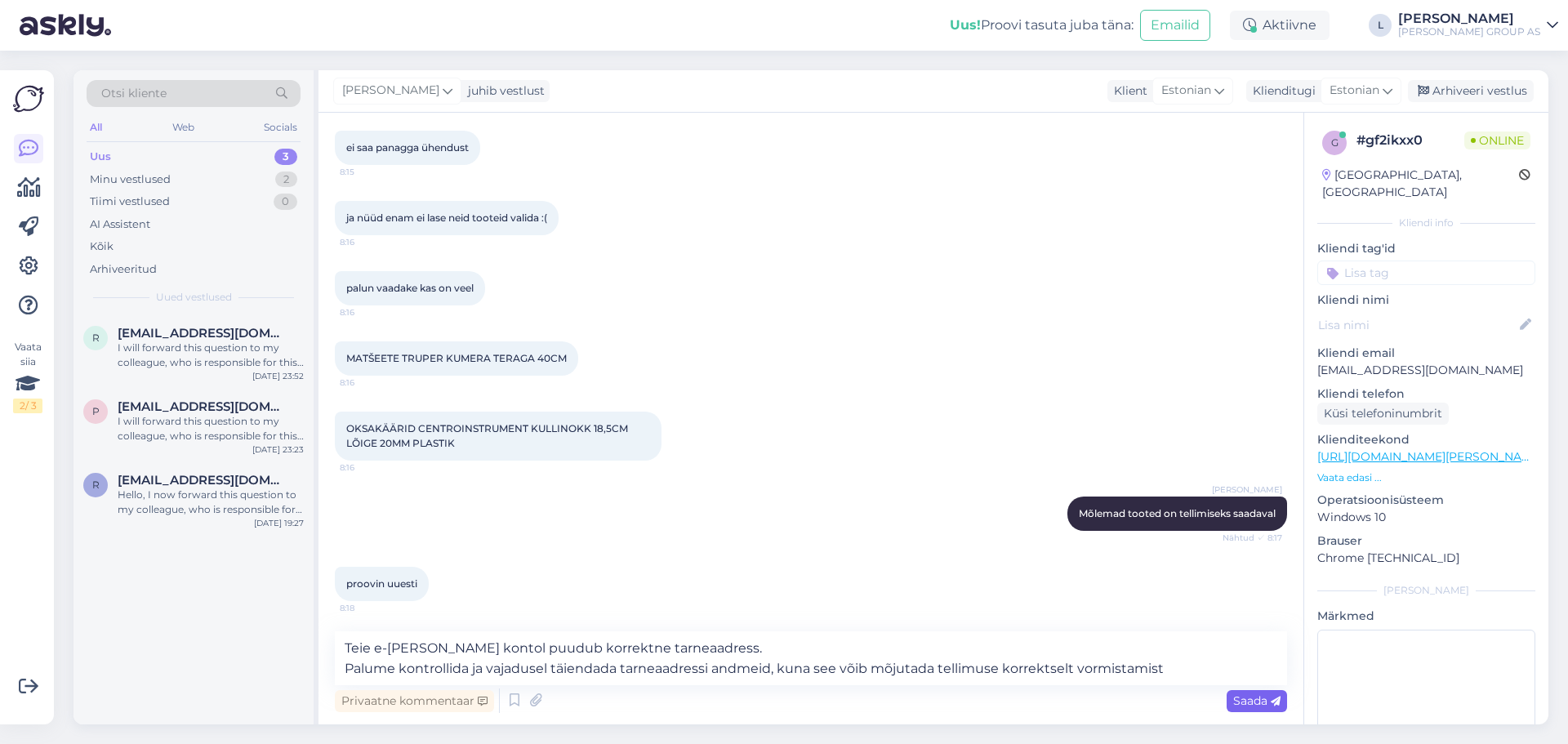 click on "Saada" at bounding box center (1257, 701) 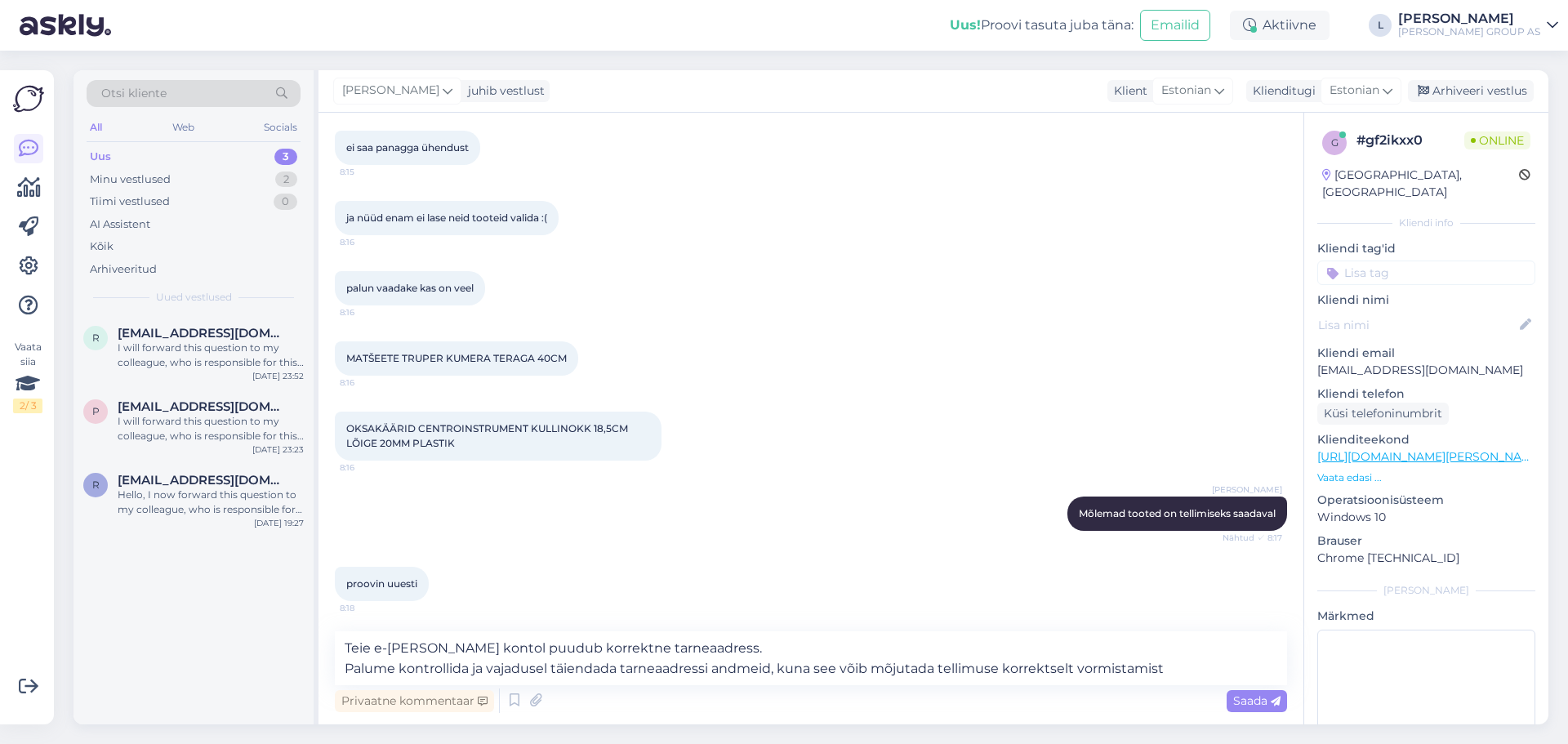 type 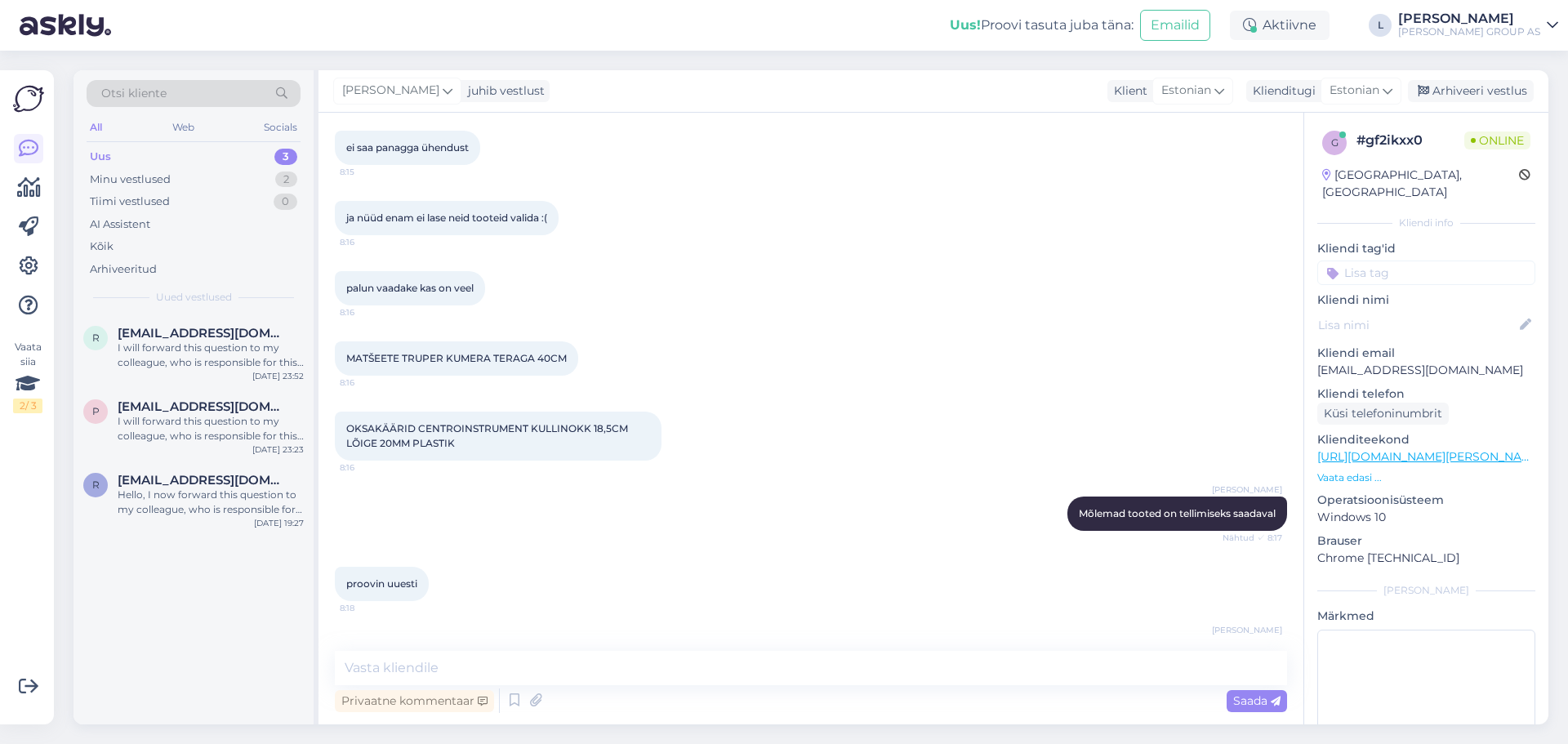scroll, scrollTop: 1128, scrollLeft: 0, axis: vertical 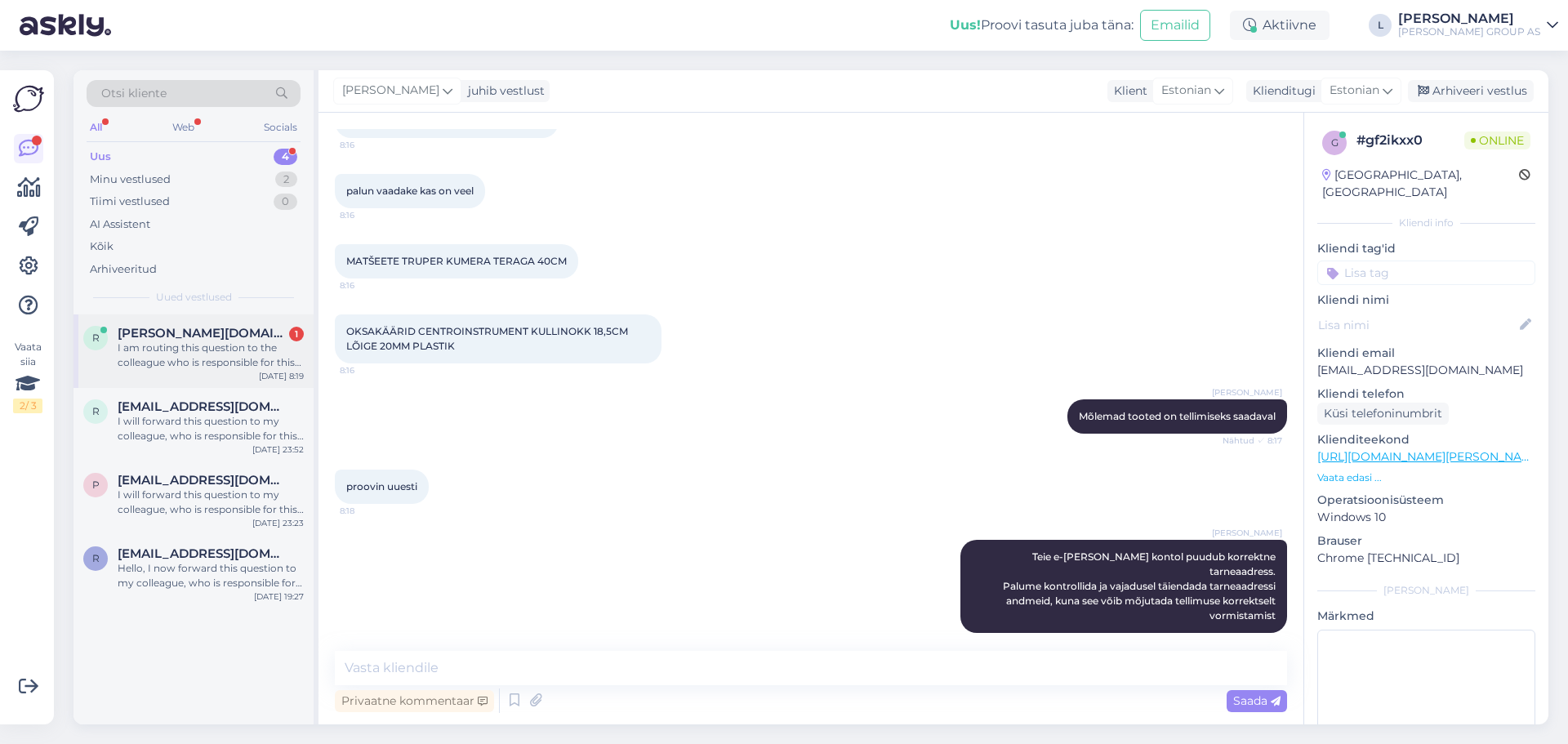 click on "I am routing this question to the colleague who is responsible for this topic. The reply might take a bit. But it’ll be saved here for you to read later." at bounding box center (211, 355) 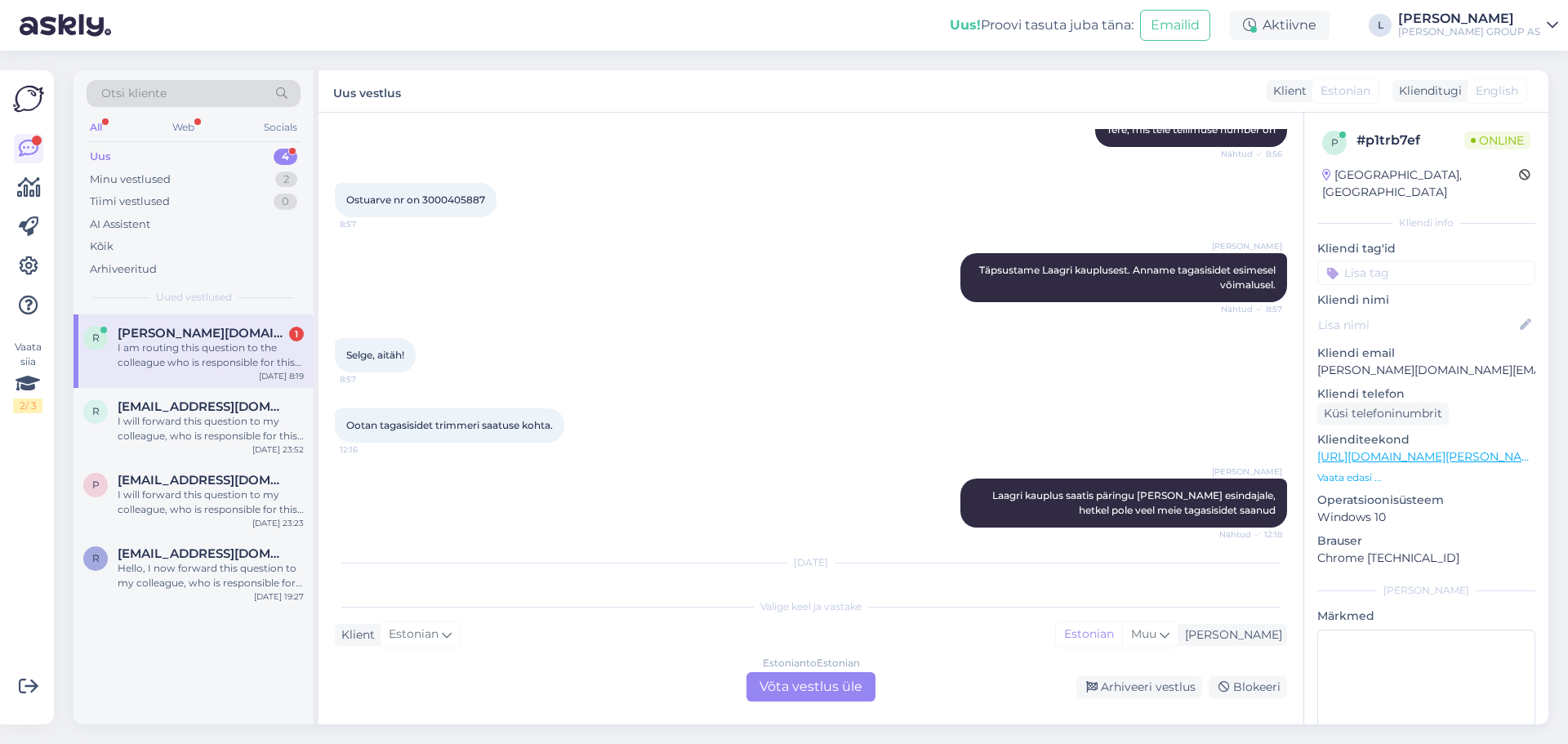 scroll, scrollTop: 214, scrollLeft: 0, axis: vertical 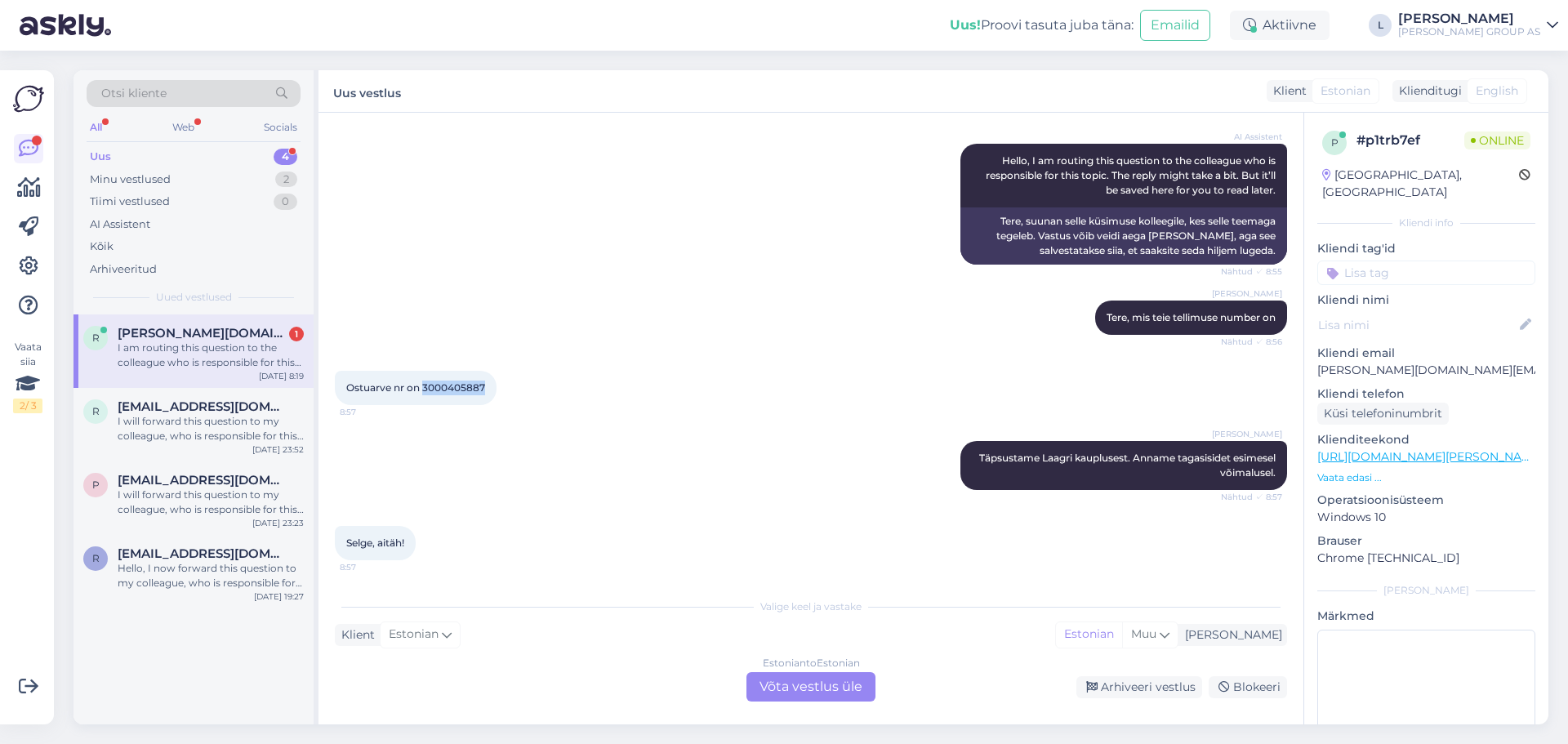 drag, startPoint x: 487, startPoint y: 387, endPoint x: 425, endPoint y: 385, distance: 62.03225 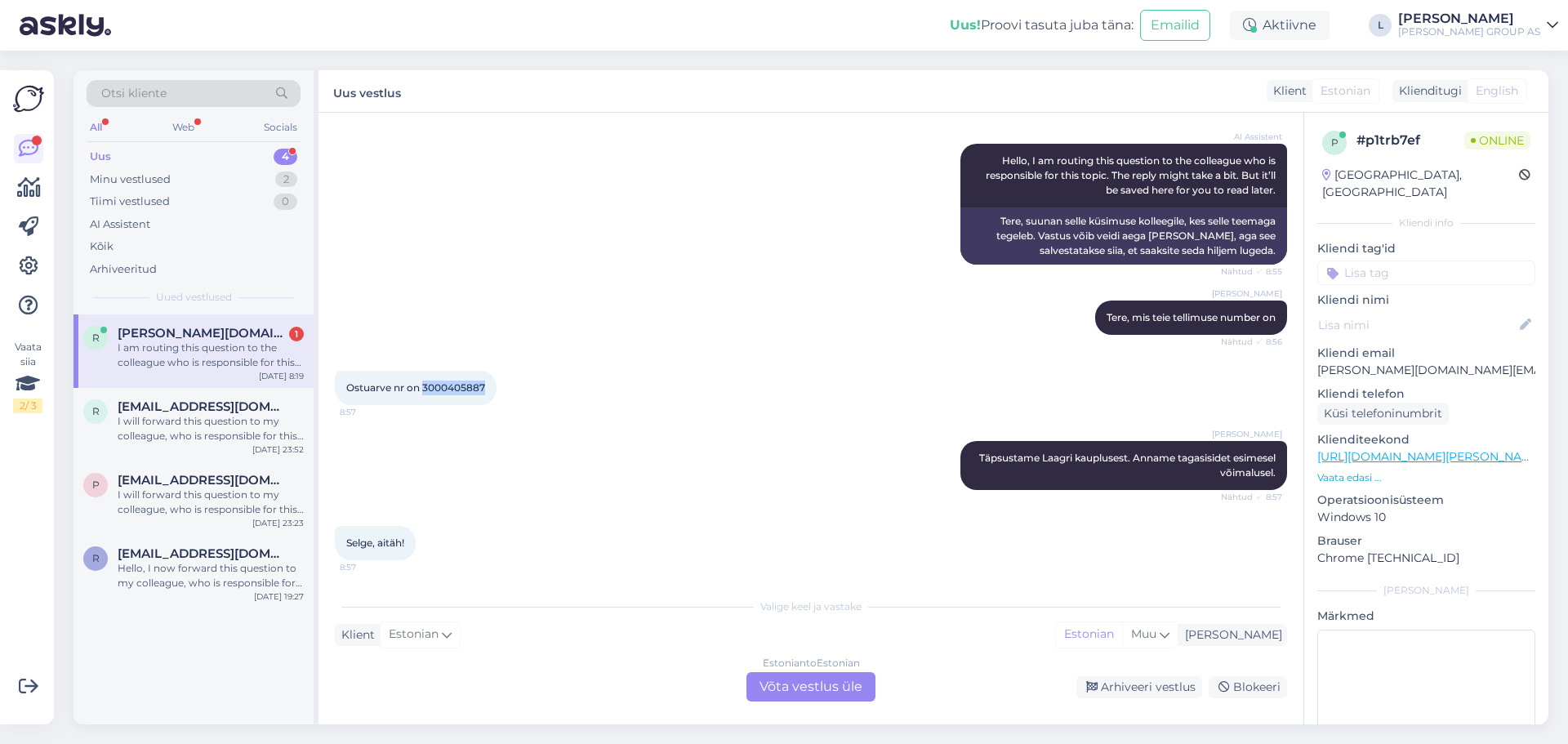 click on "Ostuarve nr on 3000405887 8:57" at bounding box center [416, 388] 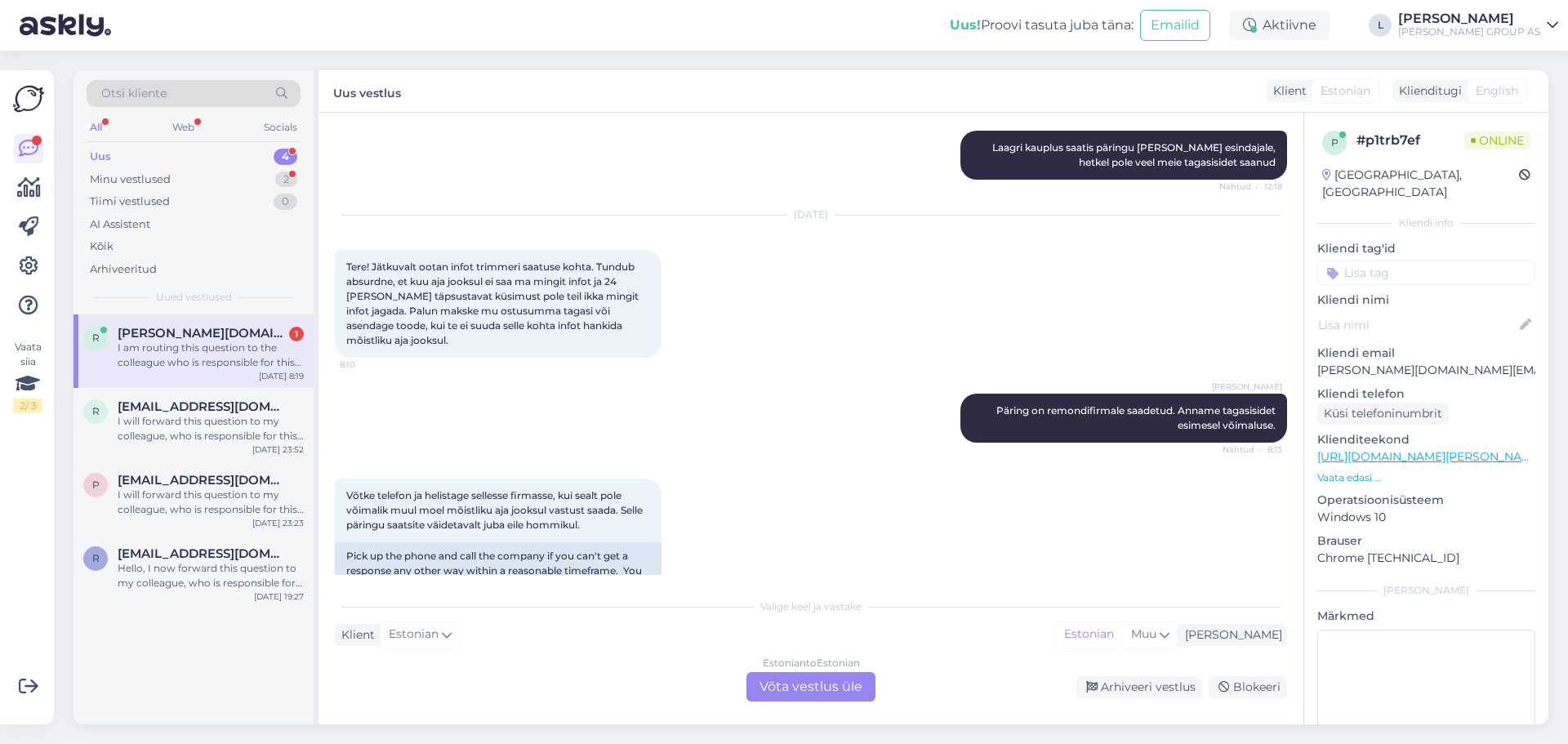 scroll, scrollTop: 949, scrollLeft: 0, axis: vertical 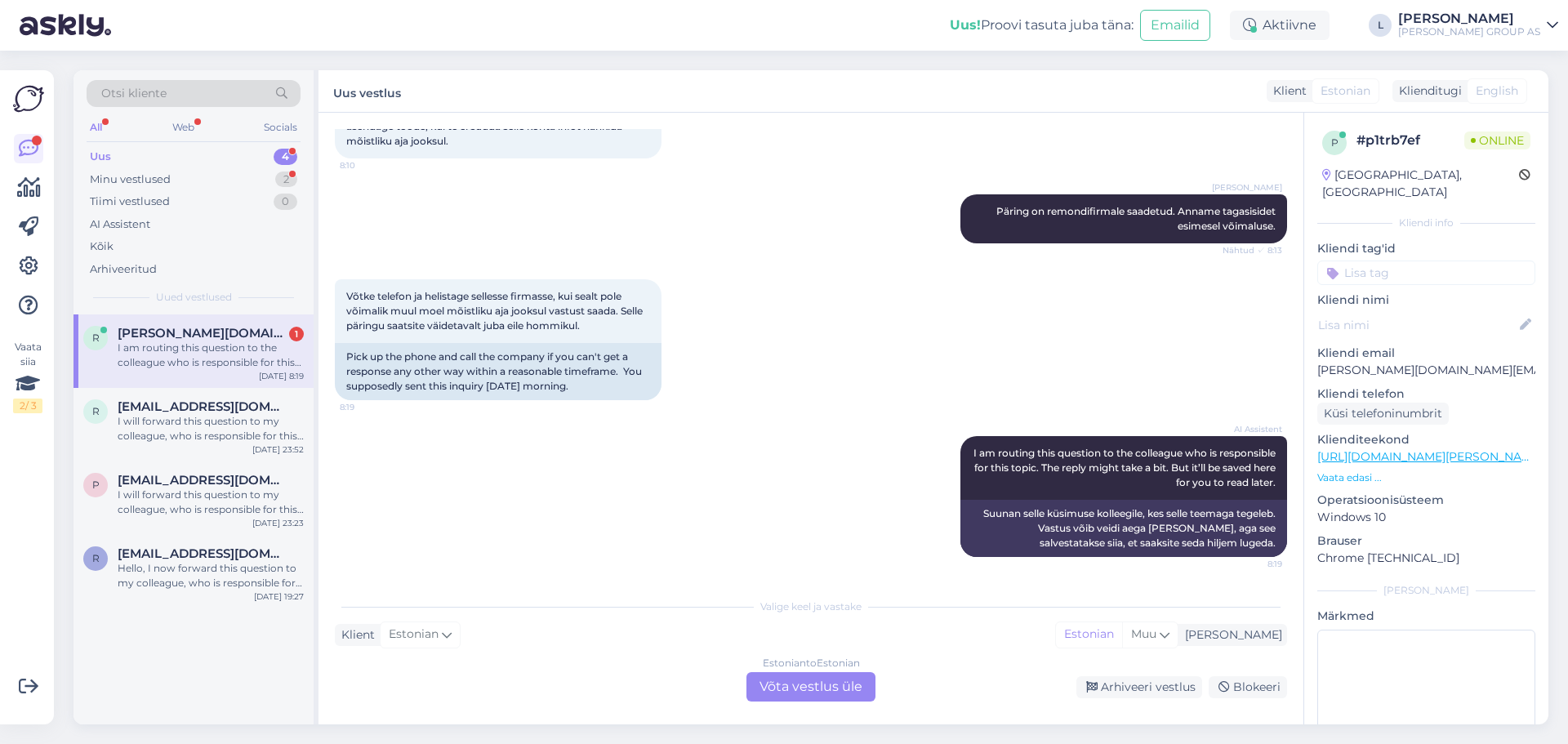 click on "[PERSON_NAME][DOMAIN_NAME][EMAIL_ADDRESS][DOMAIN_NAME]" at bounding box center (203, 333) 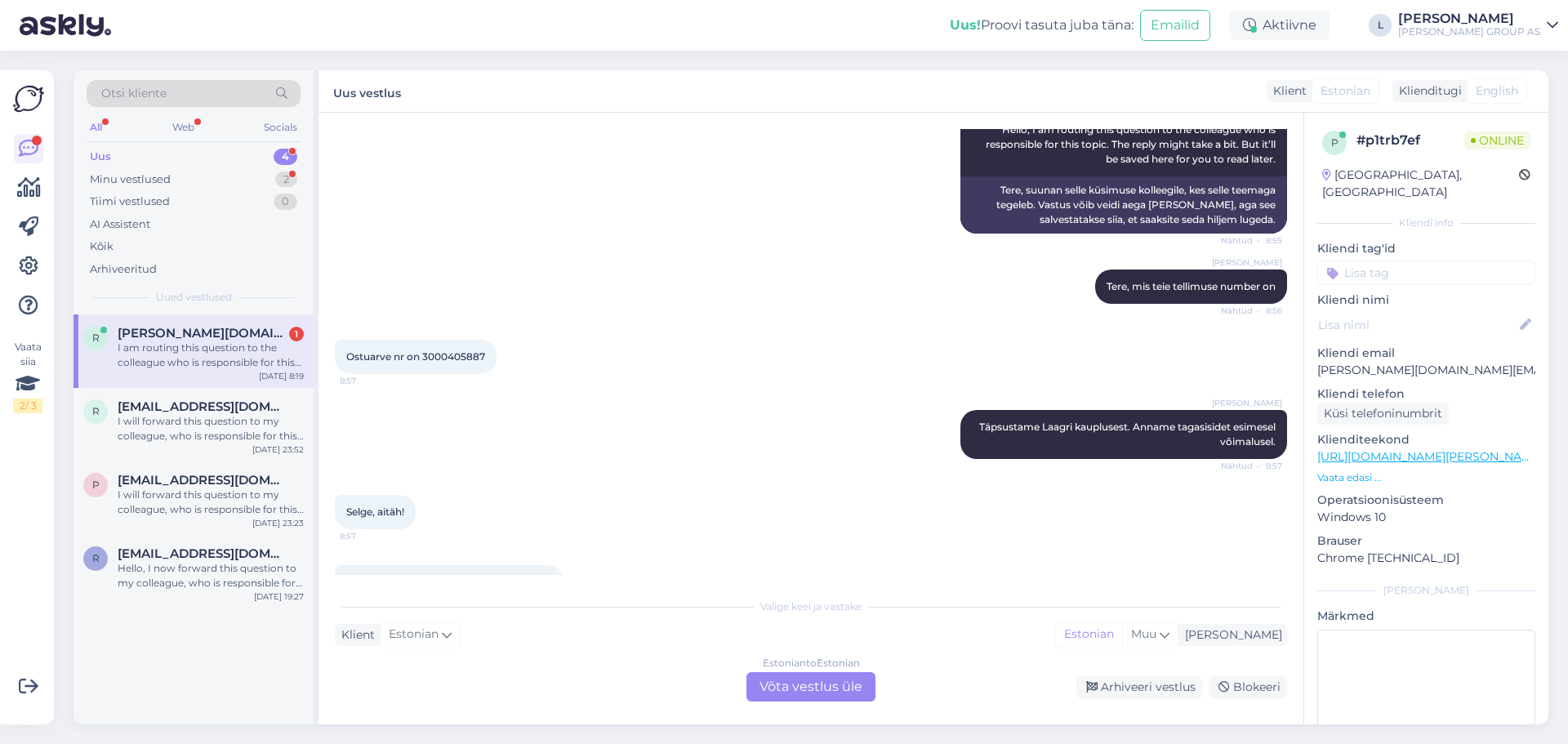 scroll, scrollTop: 572, scrollLeft: 0, axis: vertical 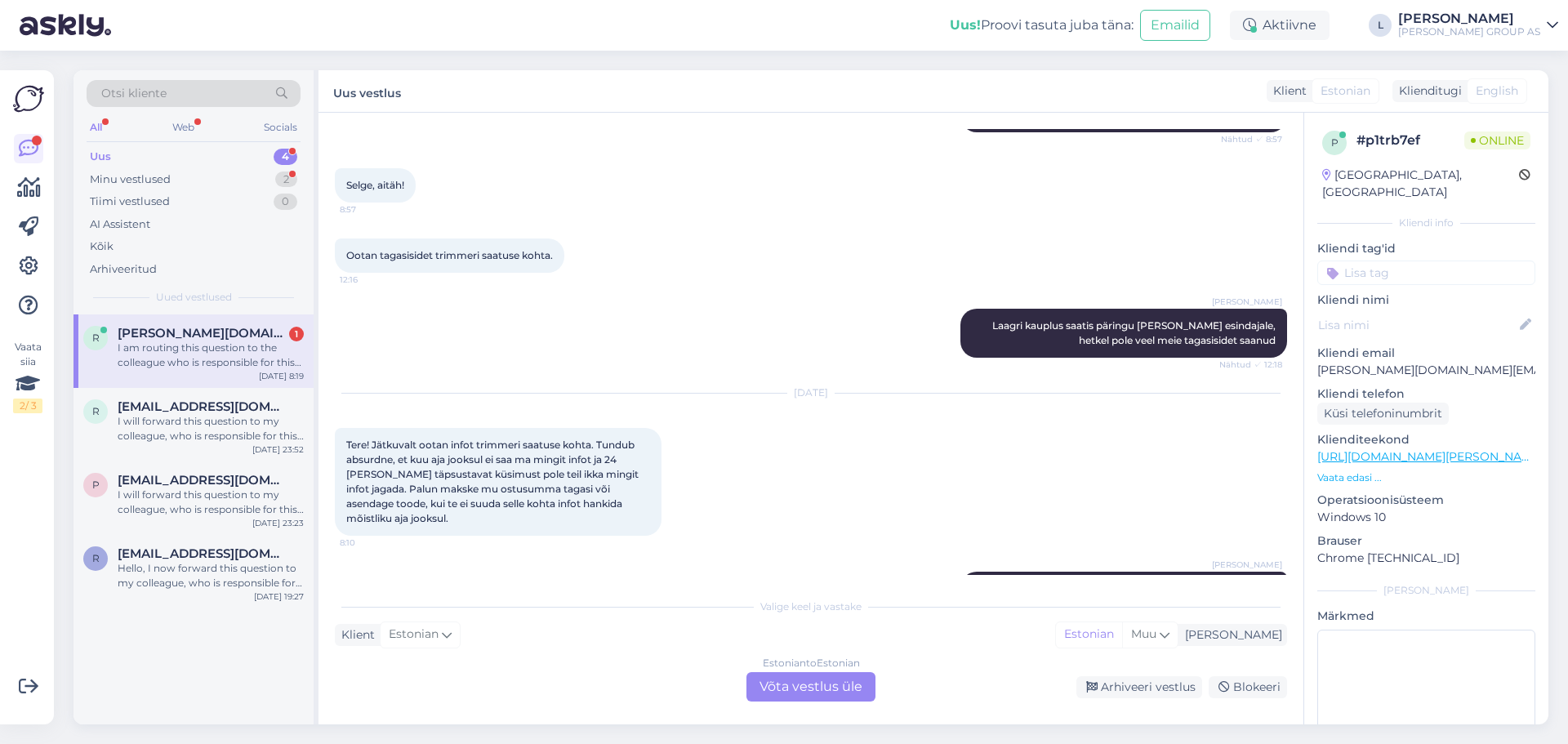 click on "Estonian  to  Estonian Võta vestlus üle" at bounding box center [811, 687] 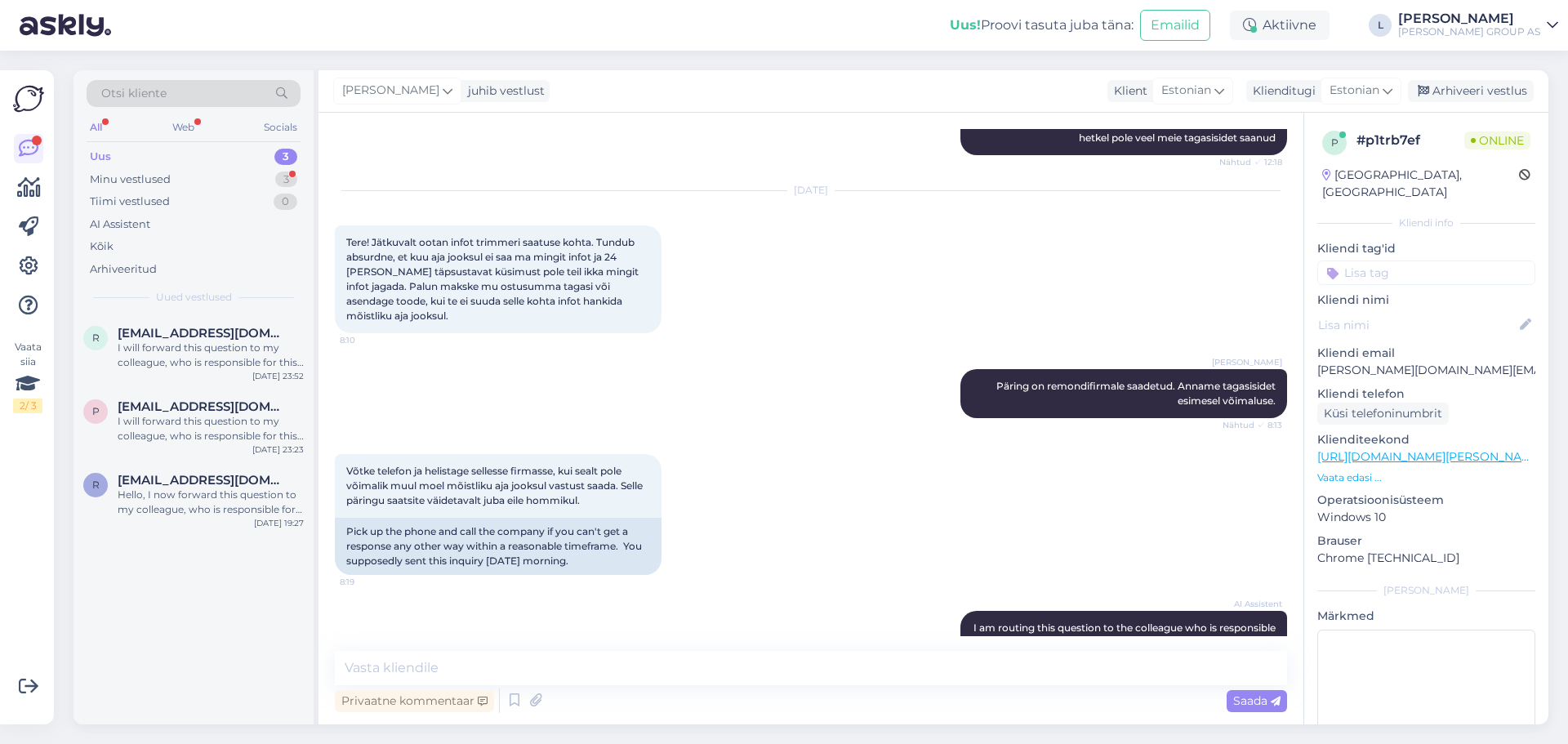 scroll, scrollTop: 888, scrollLeft: 0, axis: vertical 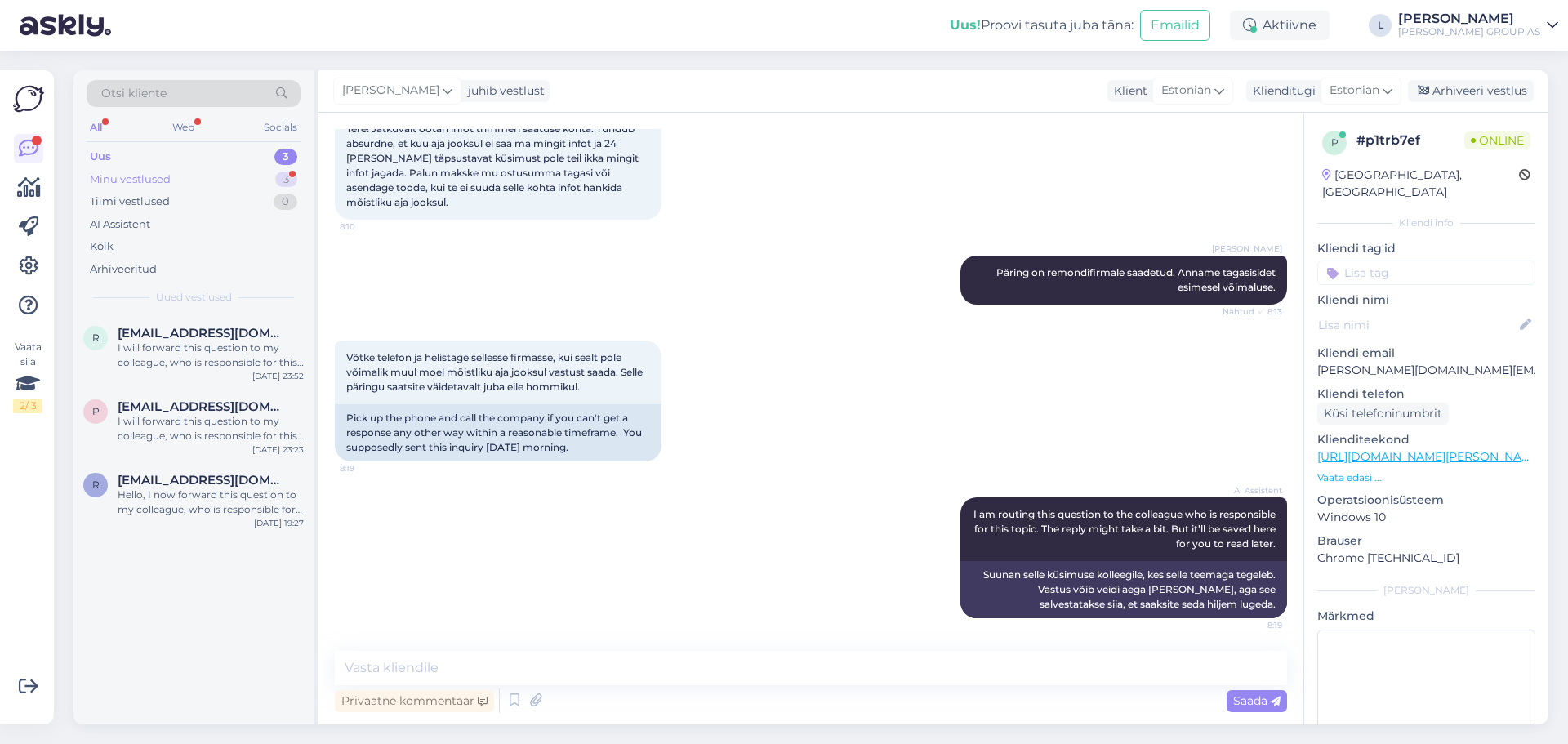 click on "Minu vestlused" at bounding box center (130, 180) 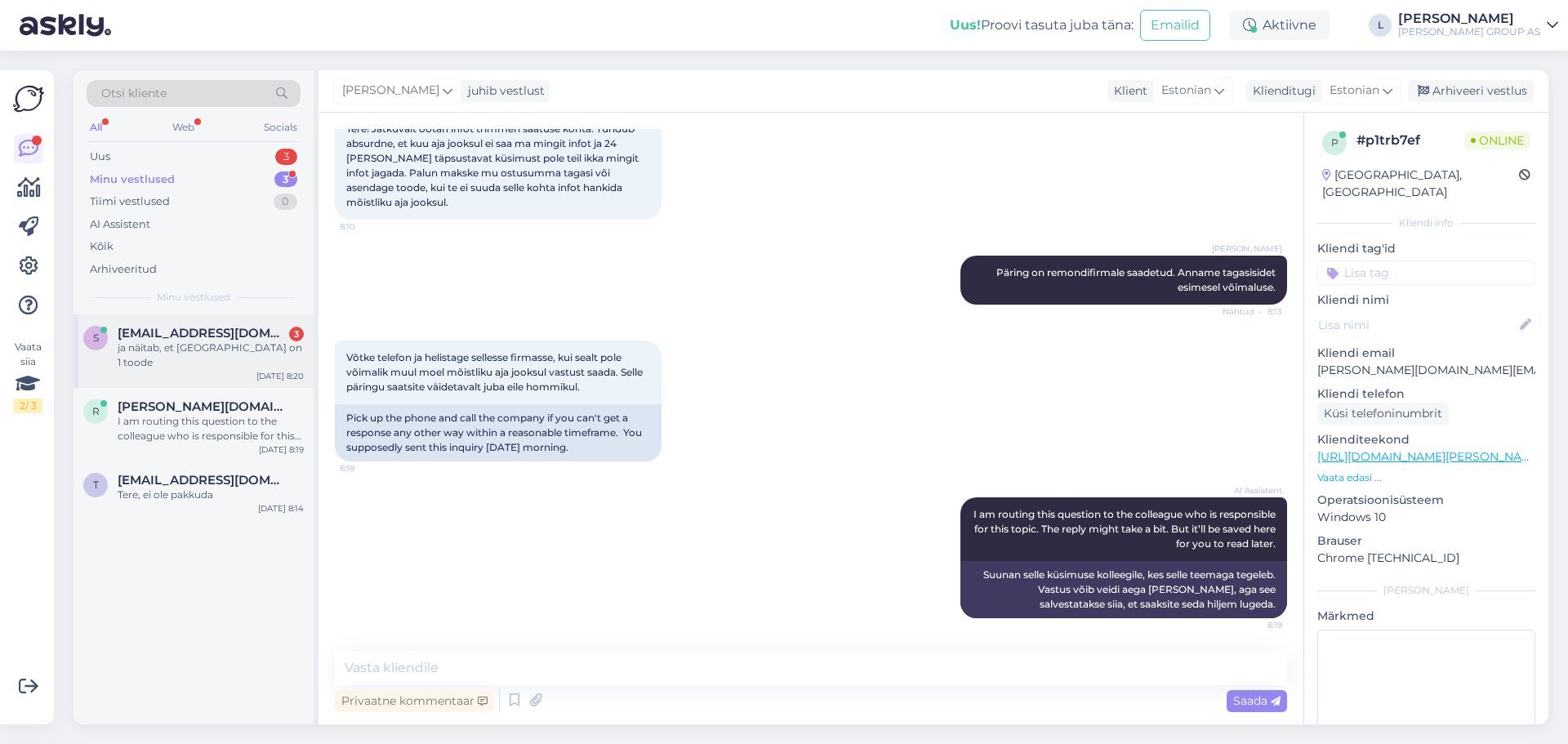 click on "s [EMAIL_ADDRESS][DOMAIN_NAME] 3 ja näitab, et [GEOGRAPHIC_DATA] on 1 toode [DATE] 8:20" at bounding box center [194, 351] 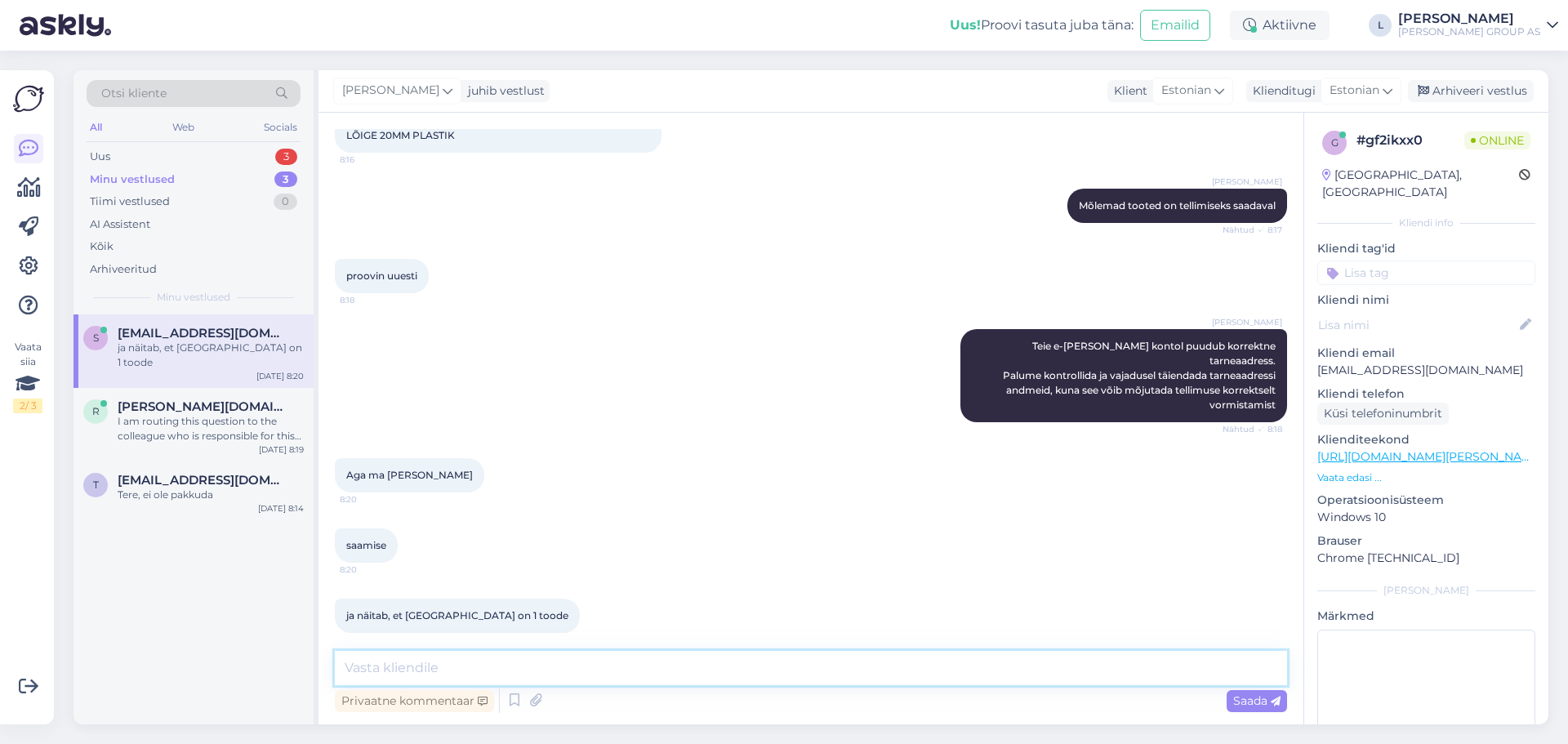 click at bounding box center [811, 668] 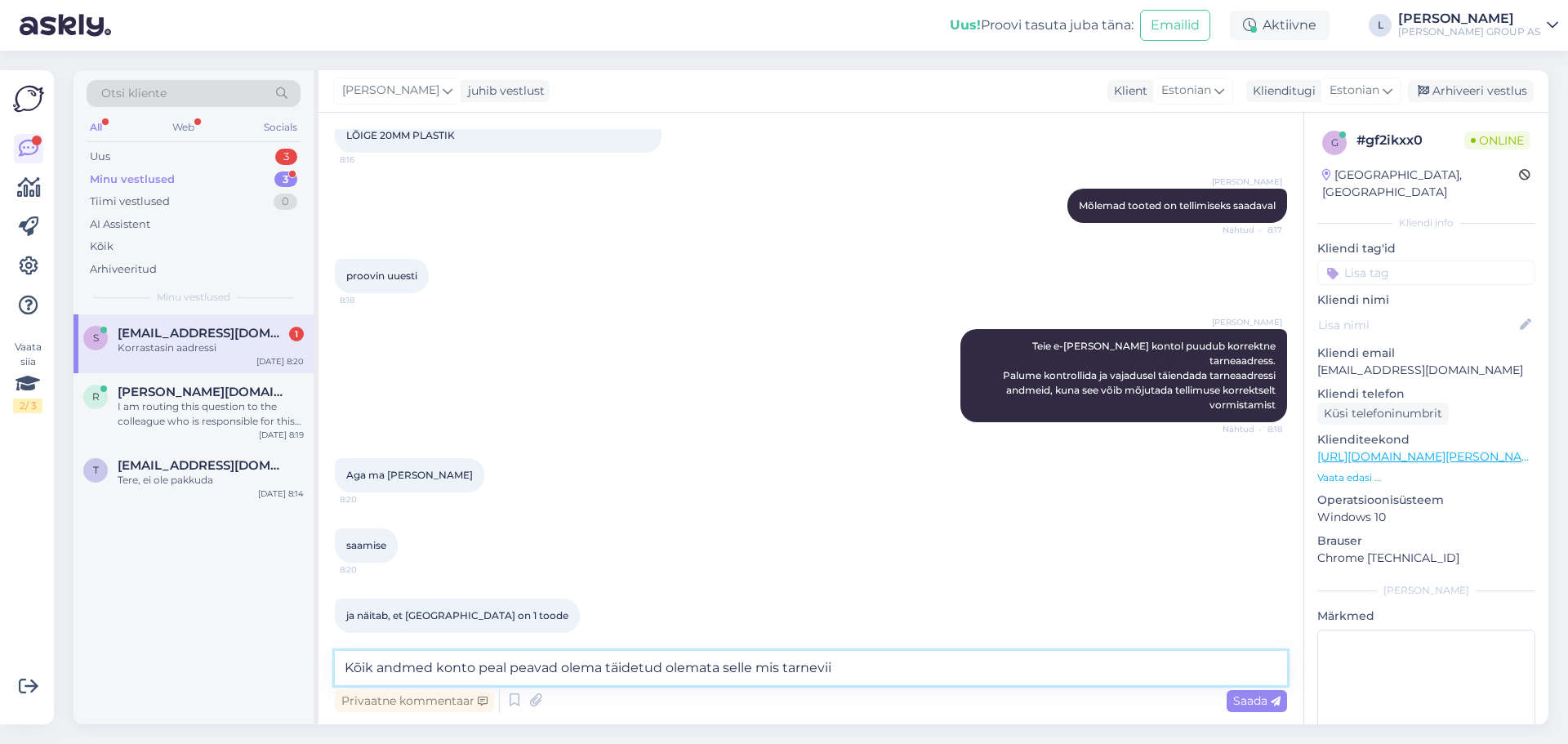 scroll, scrollTop: 1409, scrollLeft: 0, axis: vertical 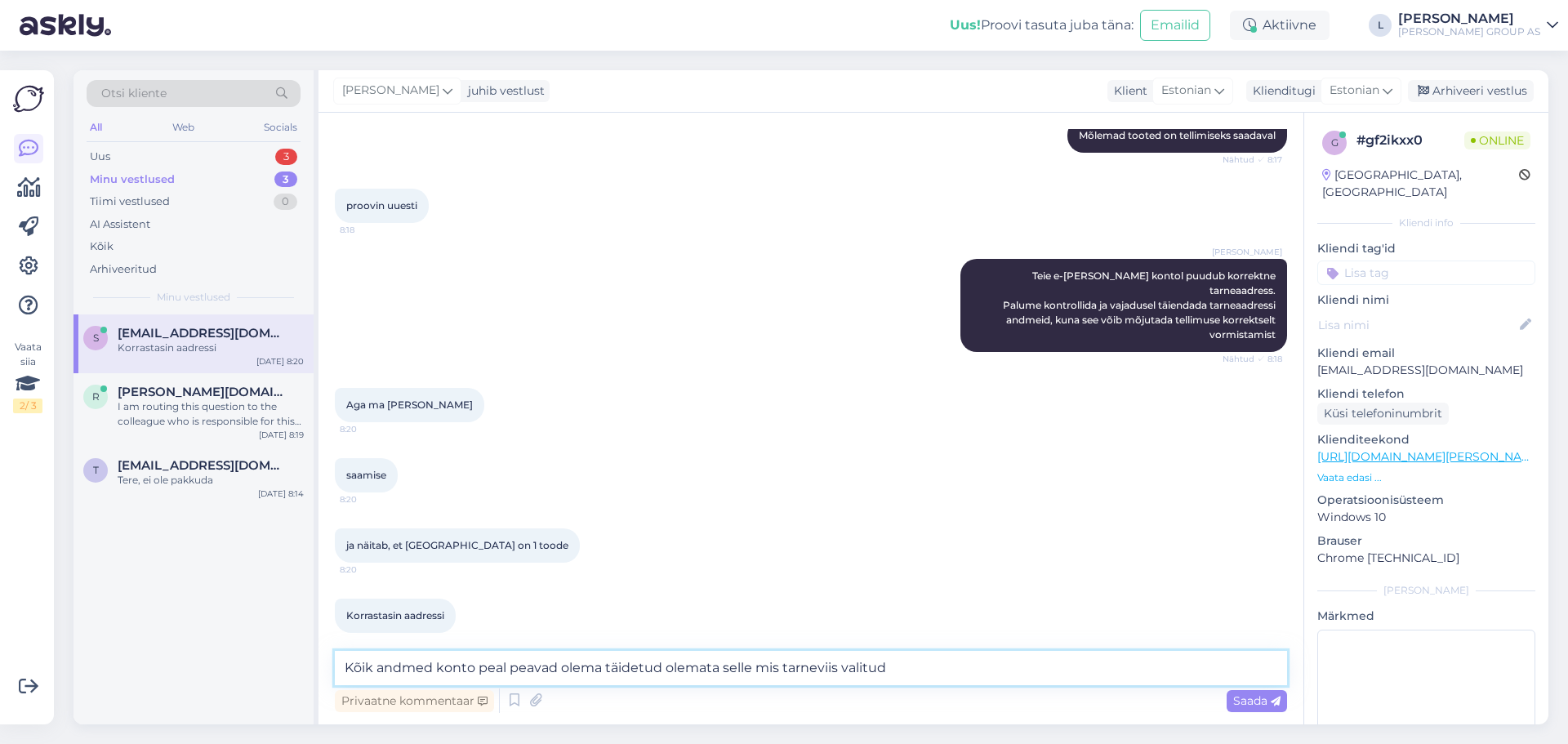 drag, startPoint x: 947, startPoint y: 679, endPoint x: -310, endPoint y: 442, distance: 1279.1474 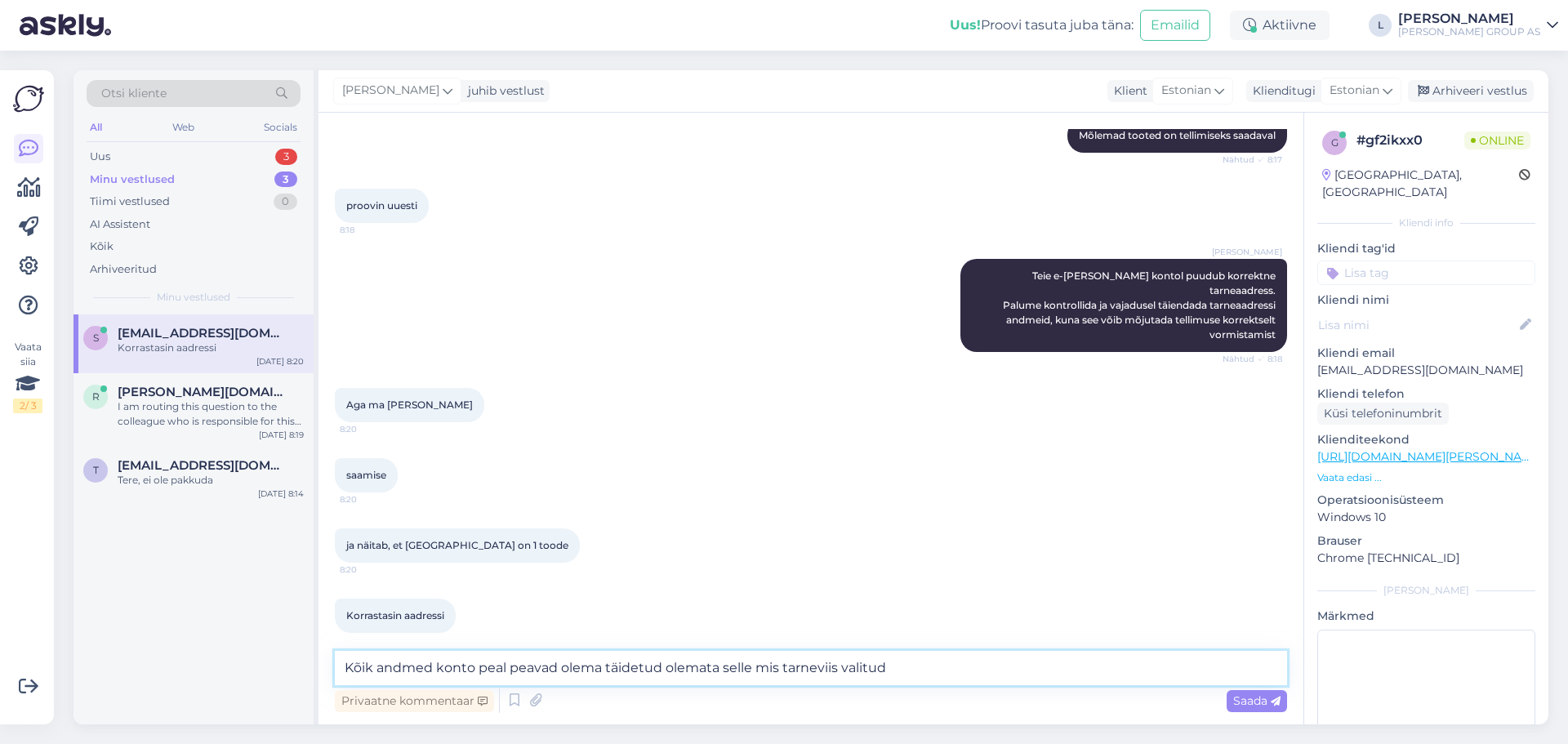paste on "kõik konto andmed peavad olema korrektselt täidetud, sõltumata valitud tarneviisist." 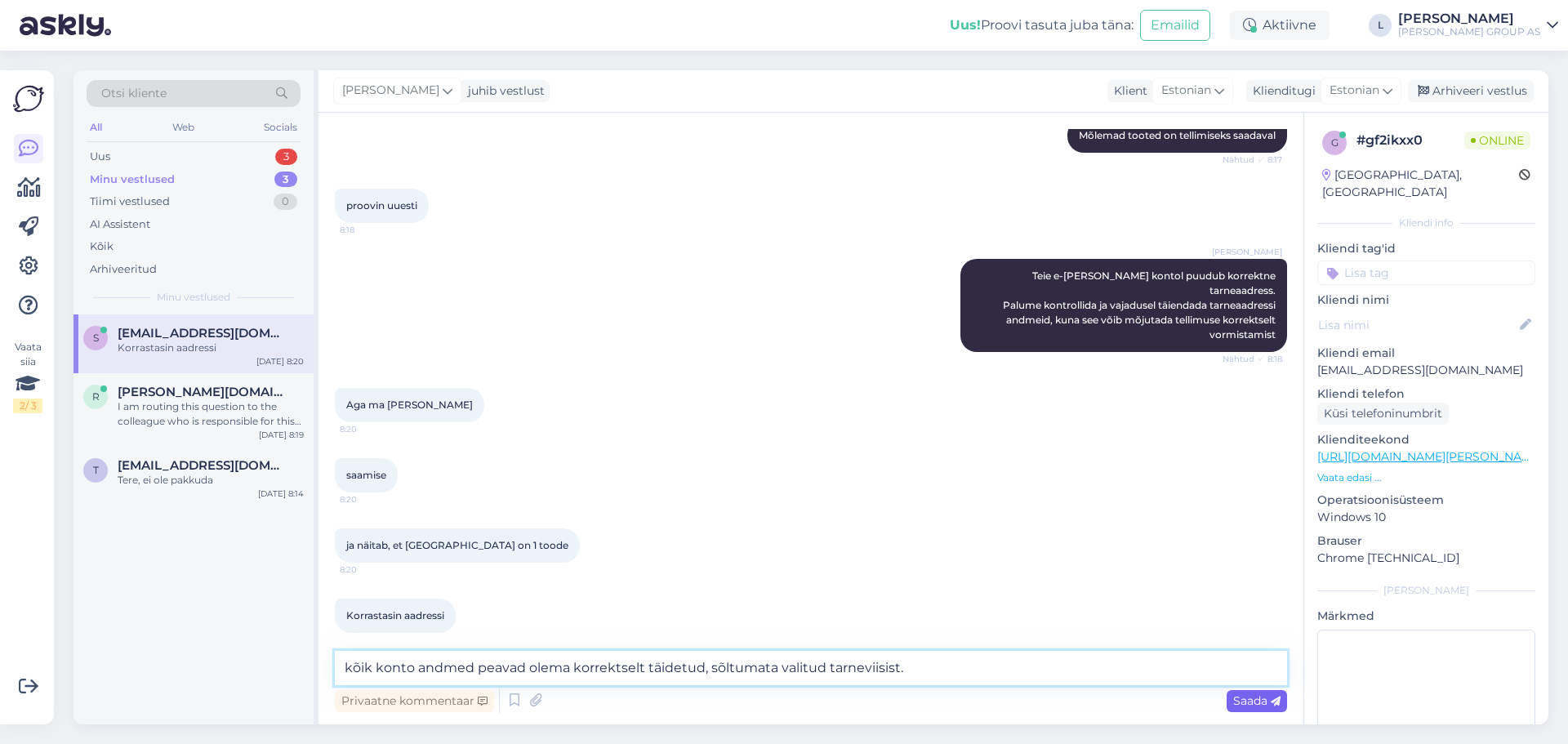 type on "kõik konto andmed peavad olema korrektselt täidetud, sõltumata valitud tarneviisist." 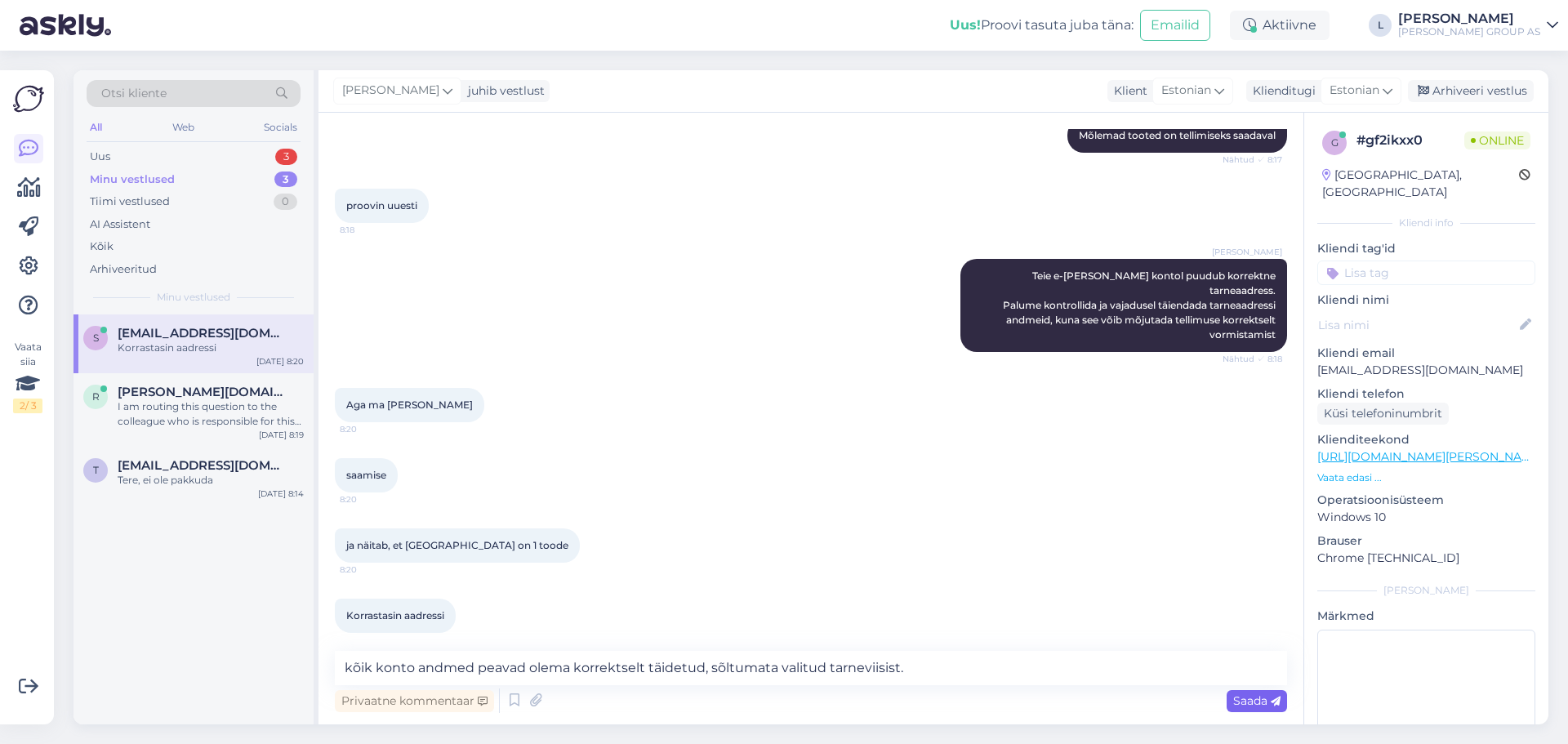 click on "Saada" at bounding box center [1257, 701] 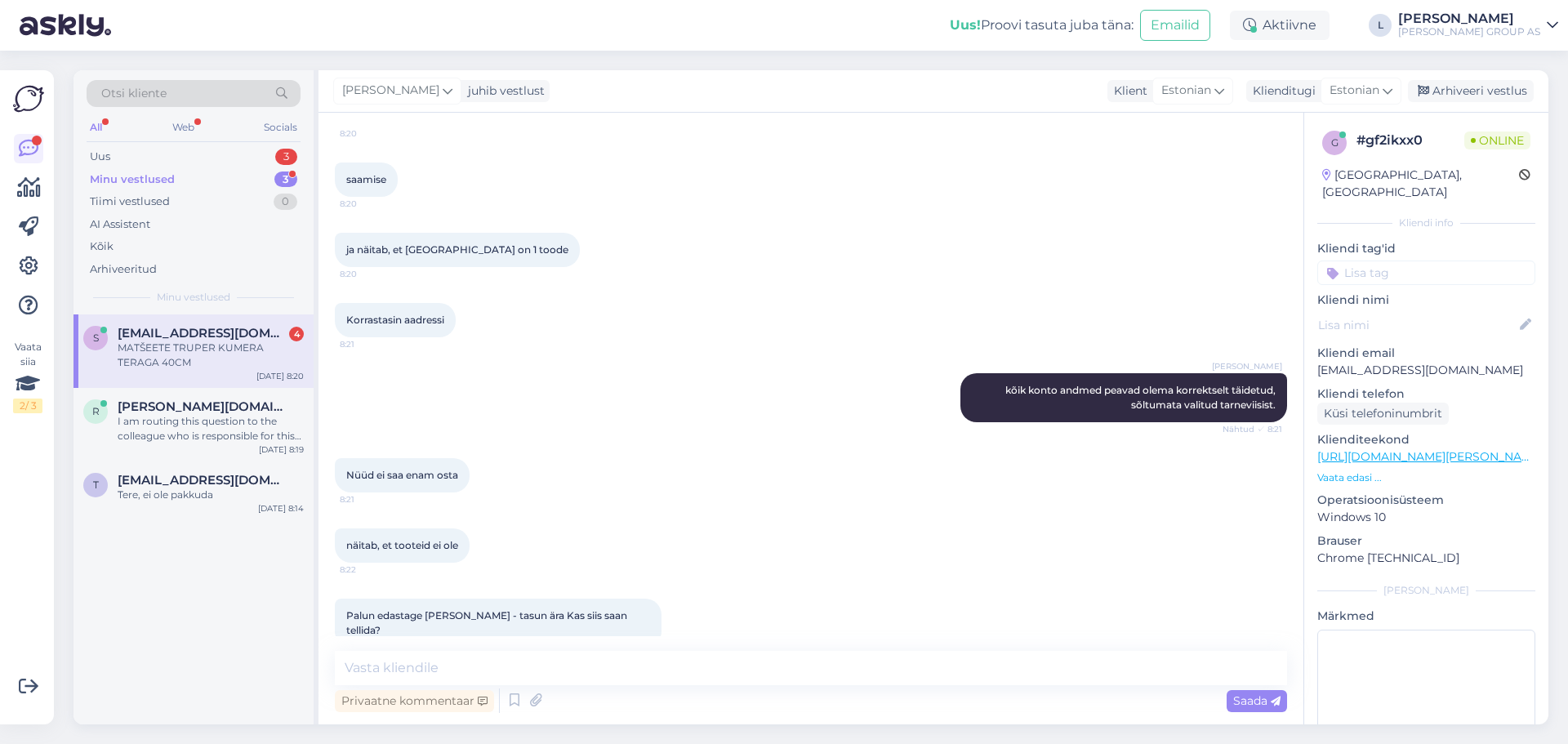 scroll, scrollTop: 1775, scrollLeft: 0, axis: vertical 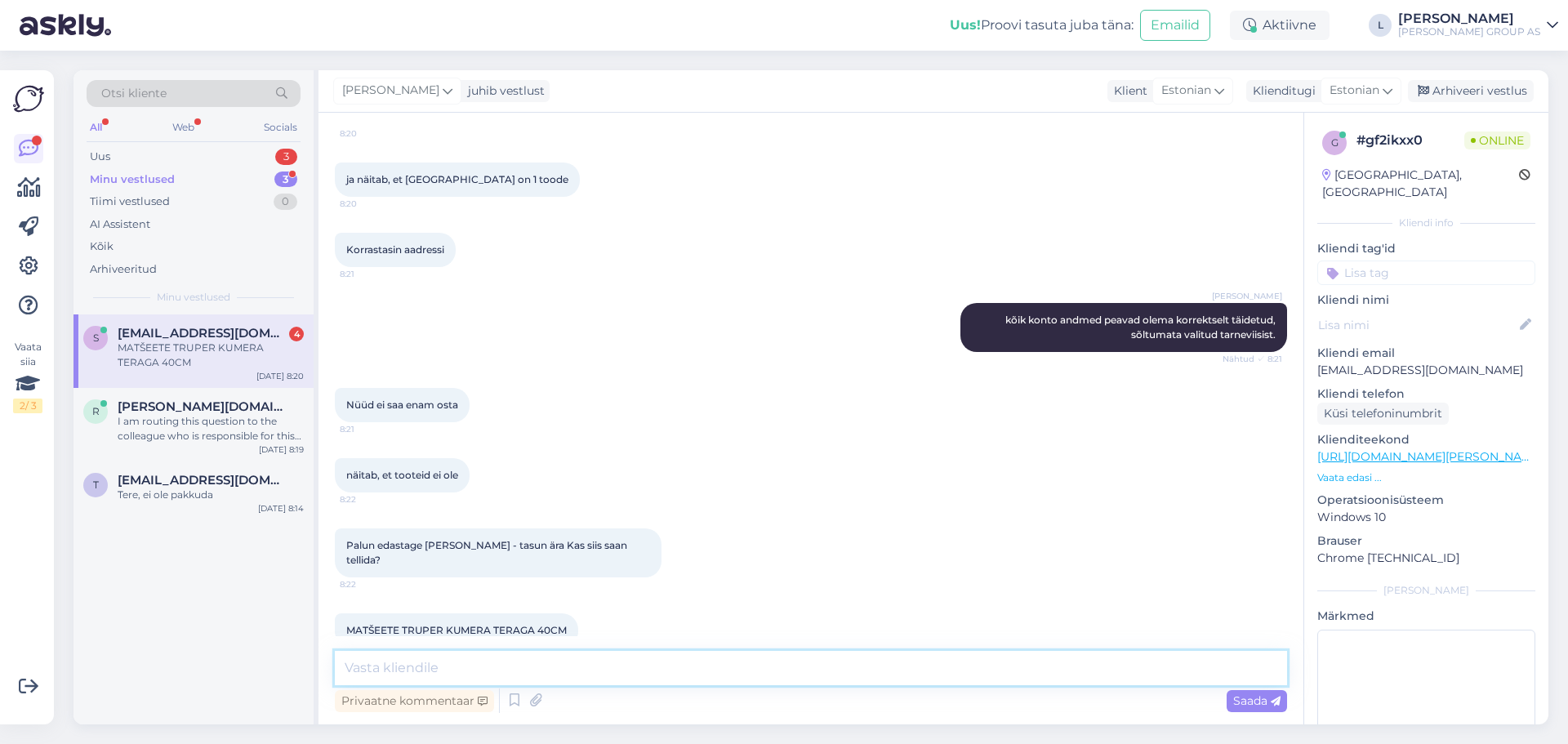click at bounding box center [811, 668] 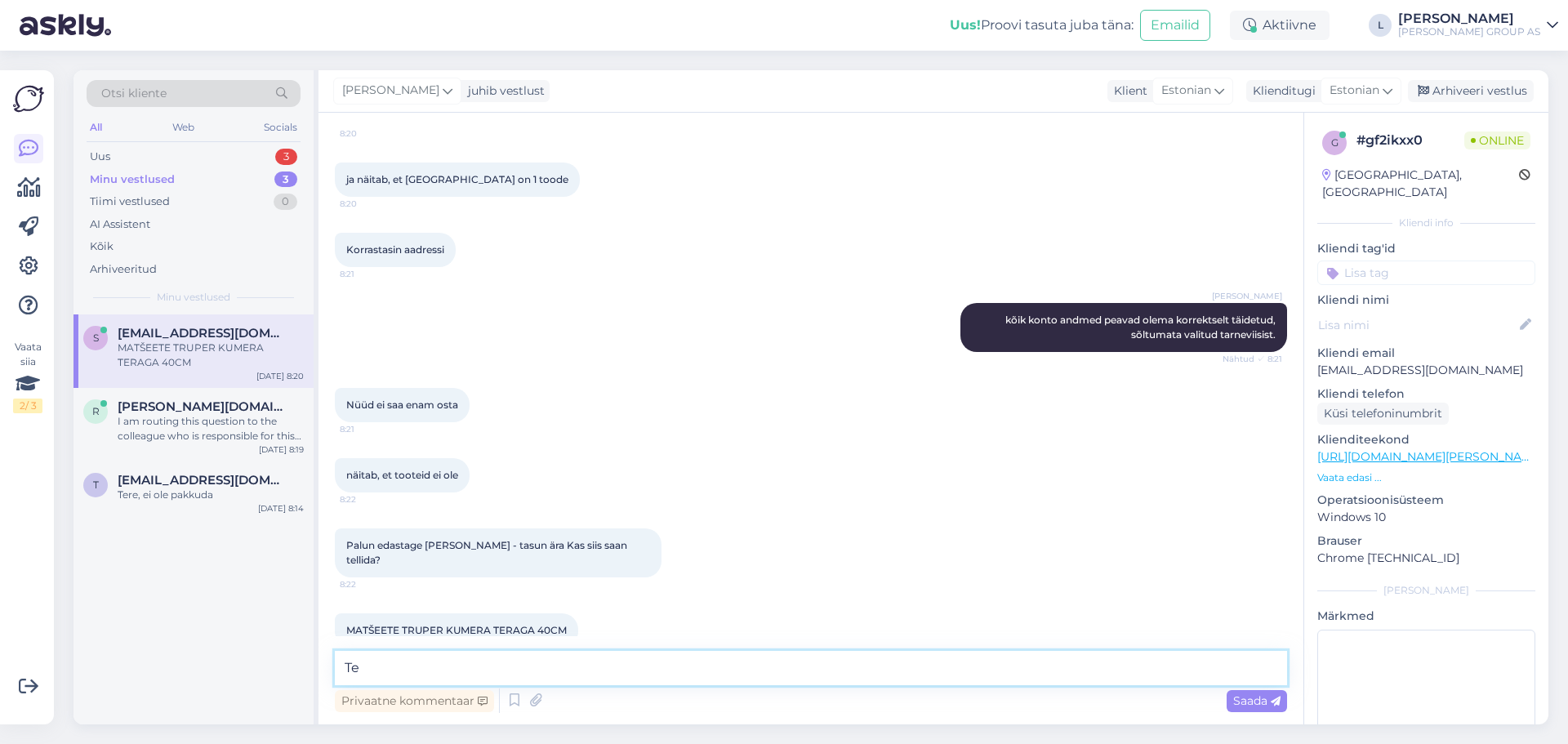 type on "T" 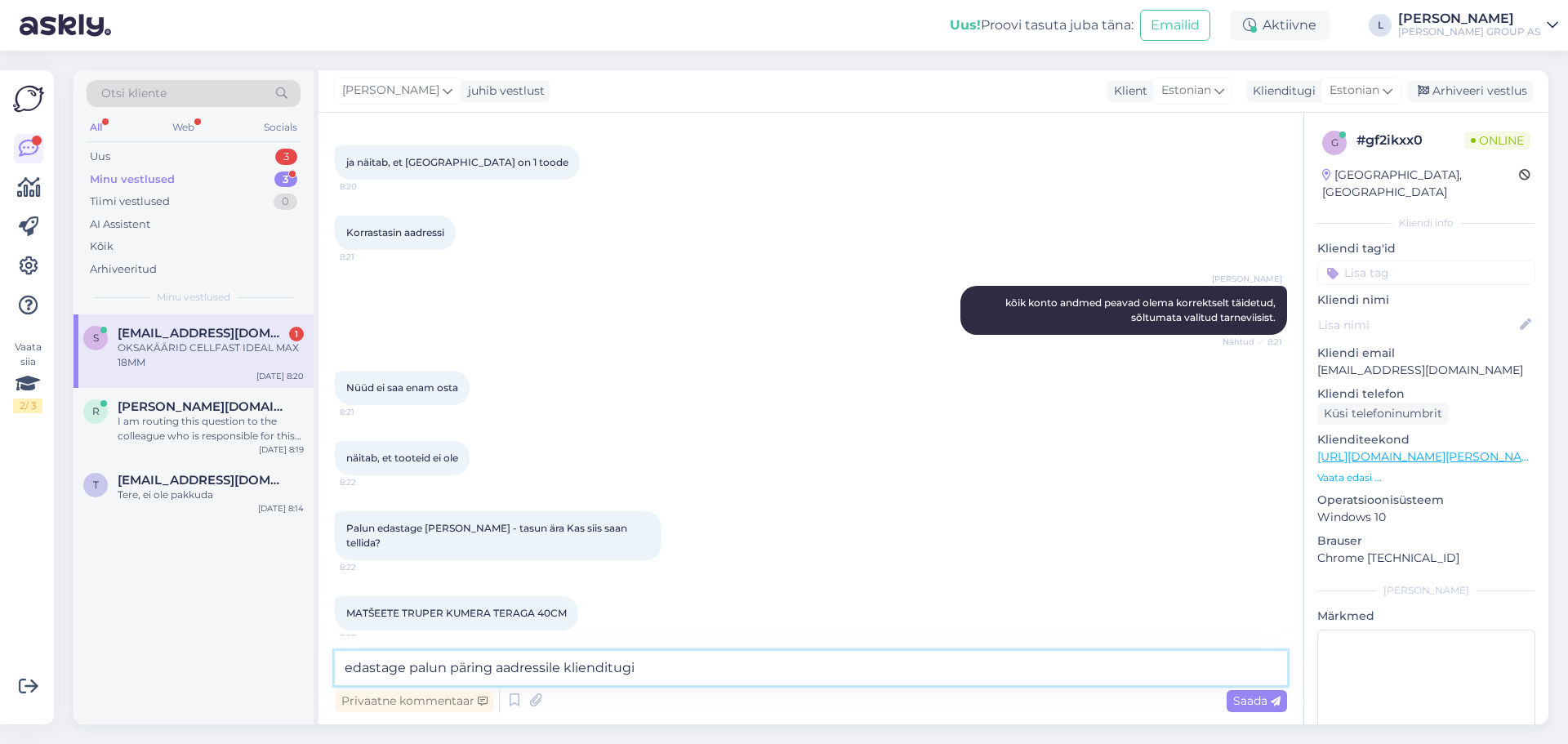 scroll, scrollTop: 1845, scrollLeft: 0, axis: vertical 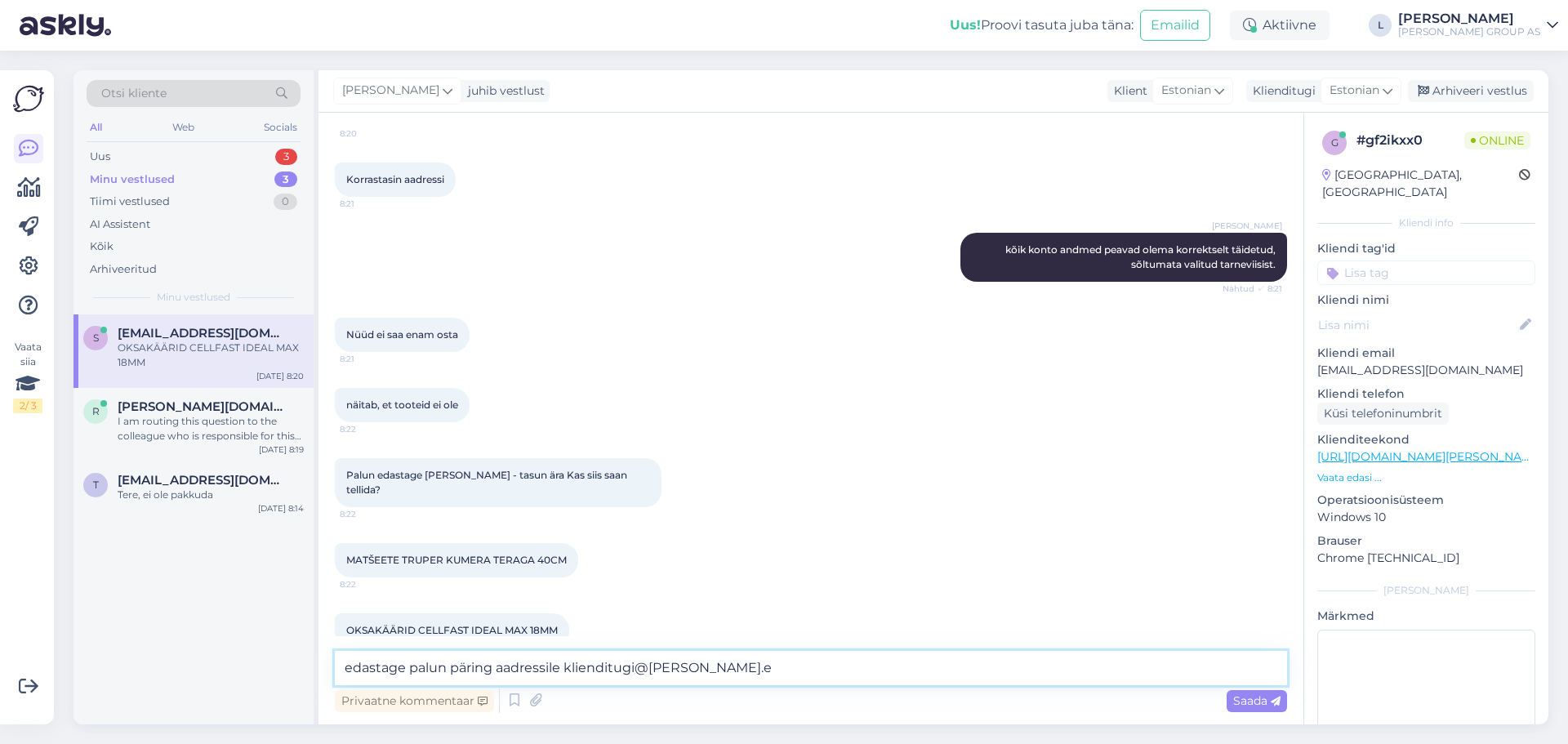 type on "edastage palun päring aadressile [EMAIL_ADDRESS][PERSON_NAME][DOMAIN_NAME]" 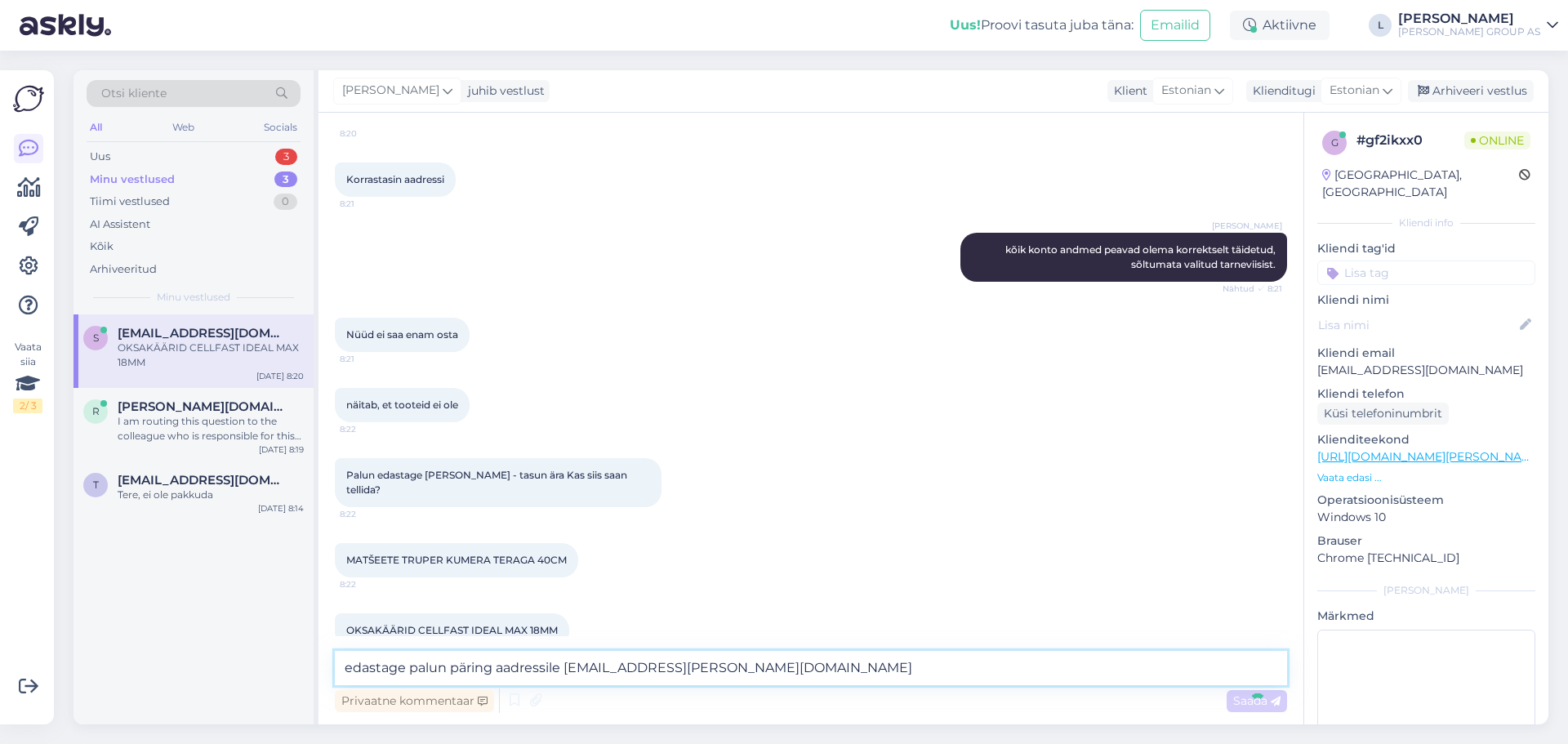 type 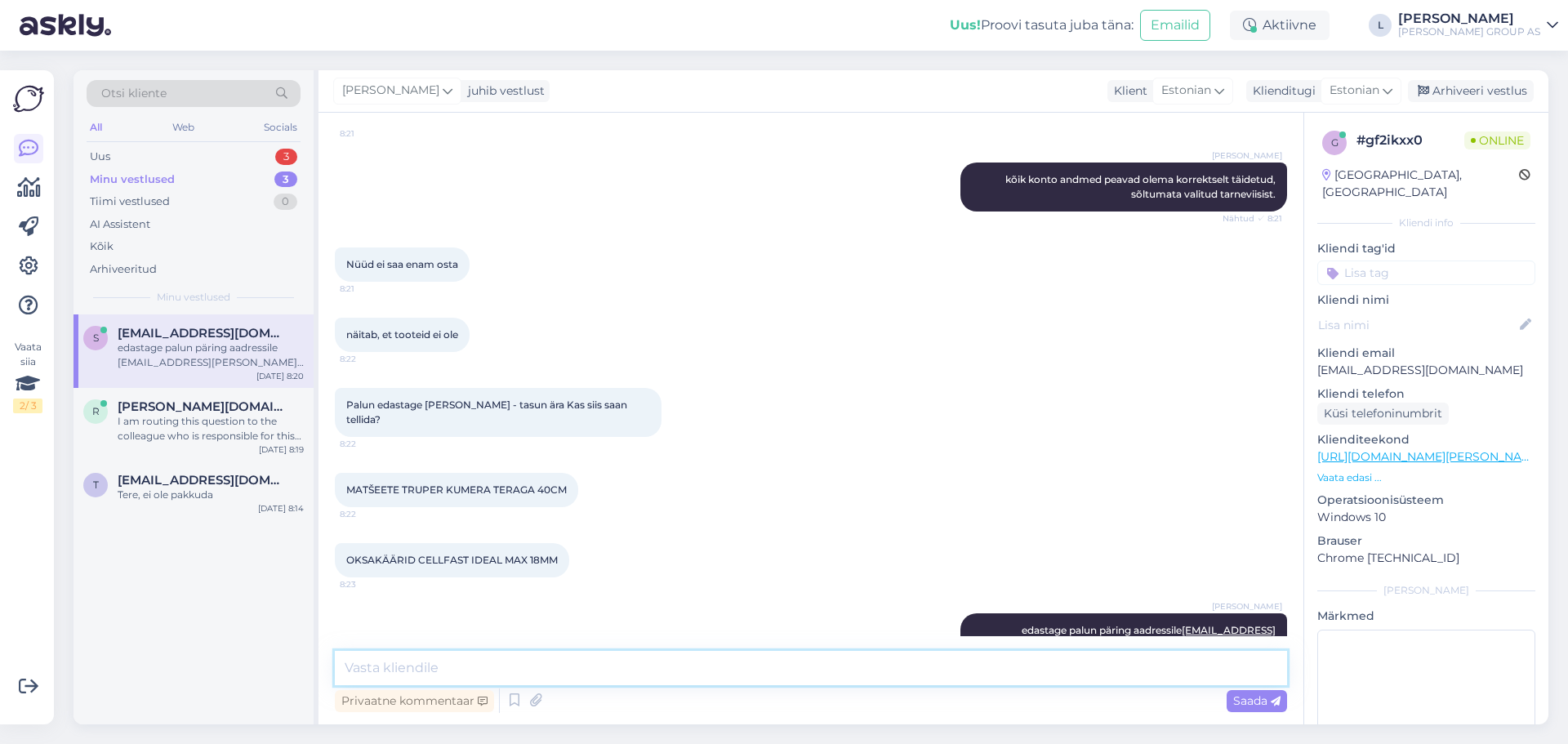 scroll, scrollTop: 1985, scrollLeft: 0, axis: vertical 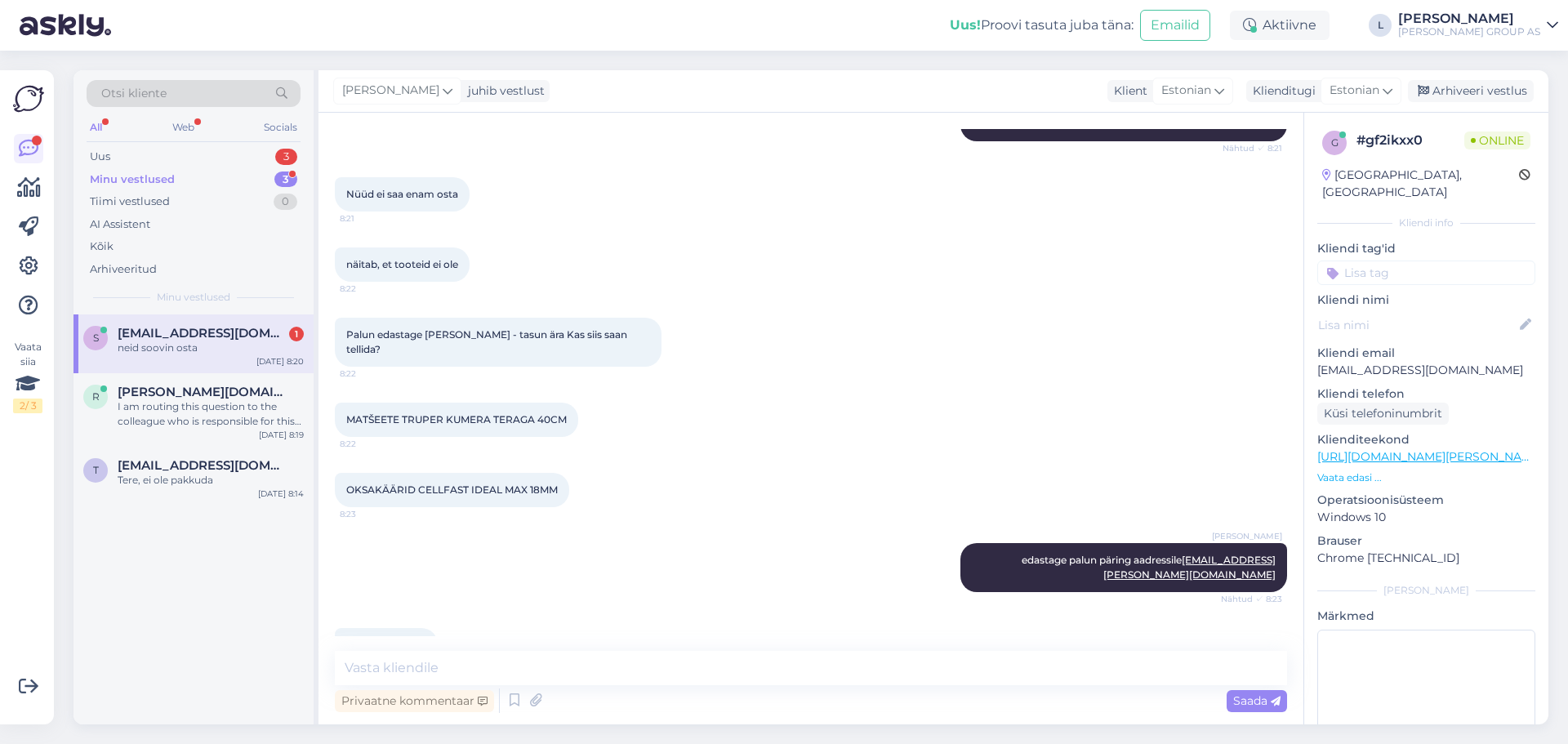 click on "Minu vestlused" at bounding box center [132, 180] 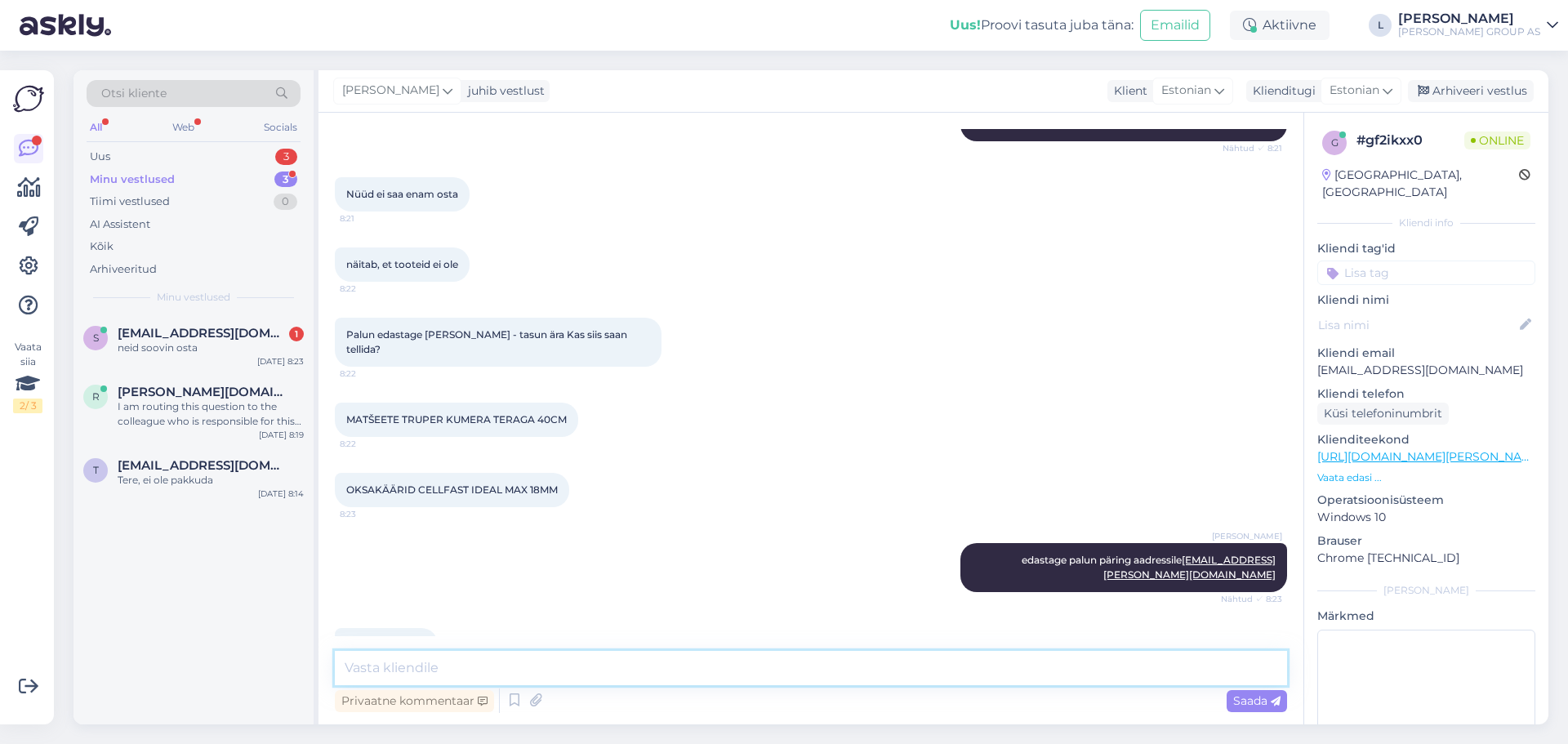 click at bounding box center [811, 668] 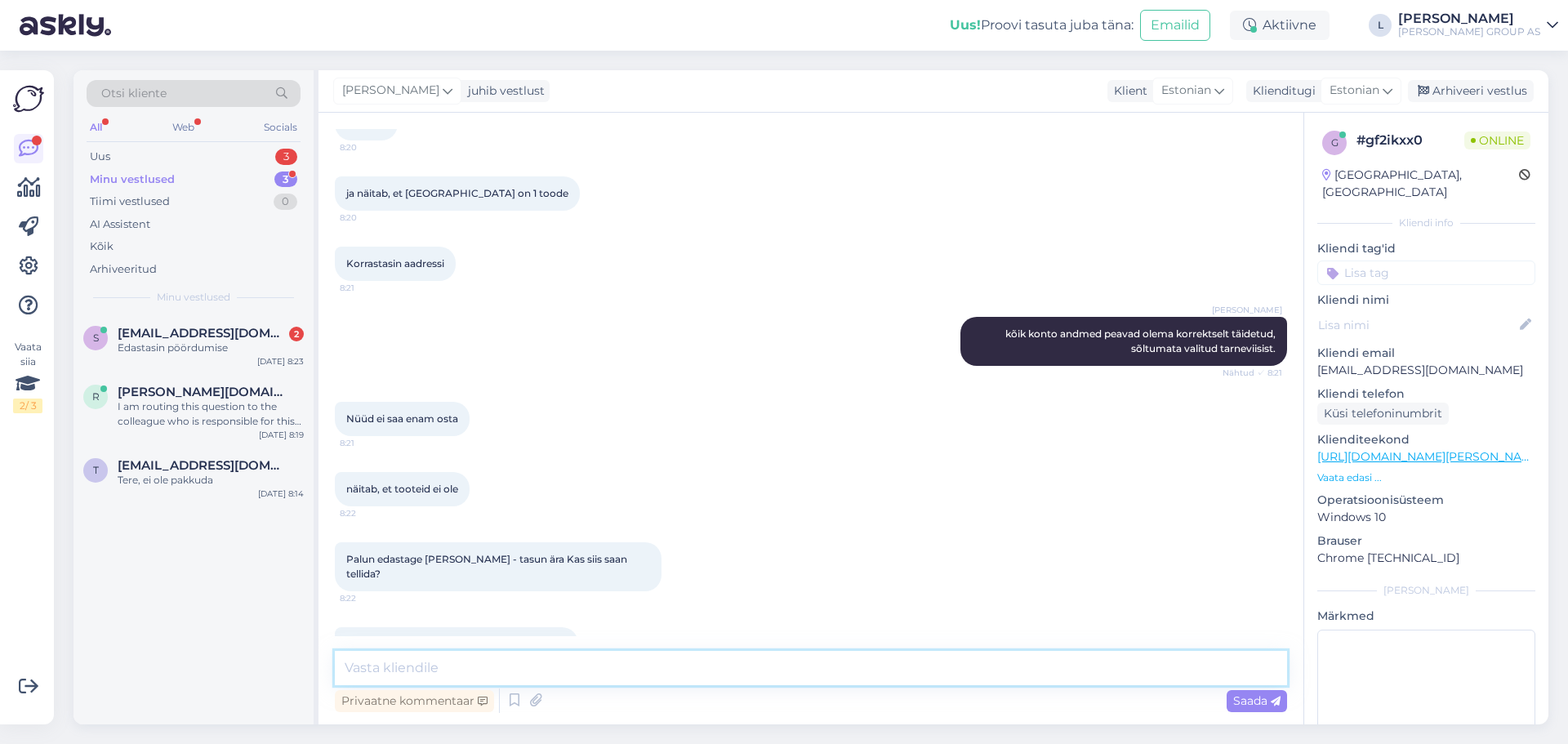 scroll, scrollTop: 1729, scrollLeft: 0, axis: vertical 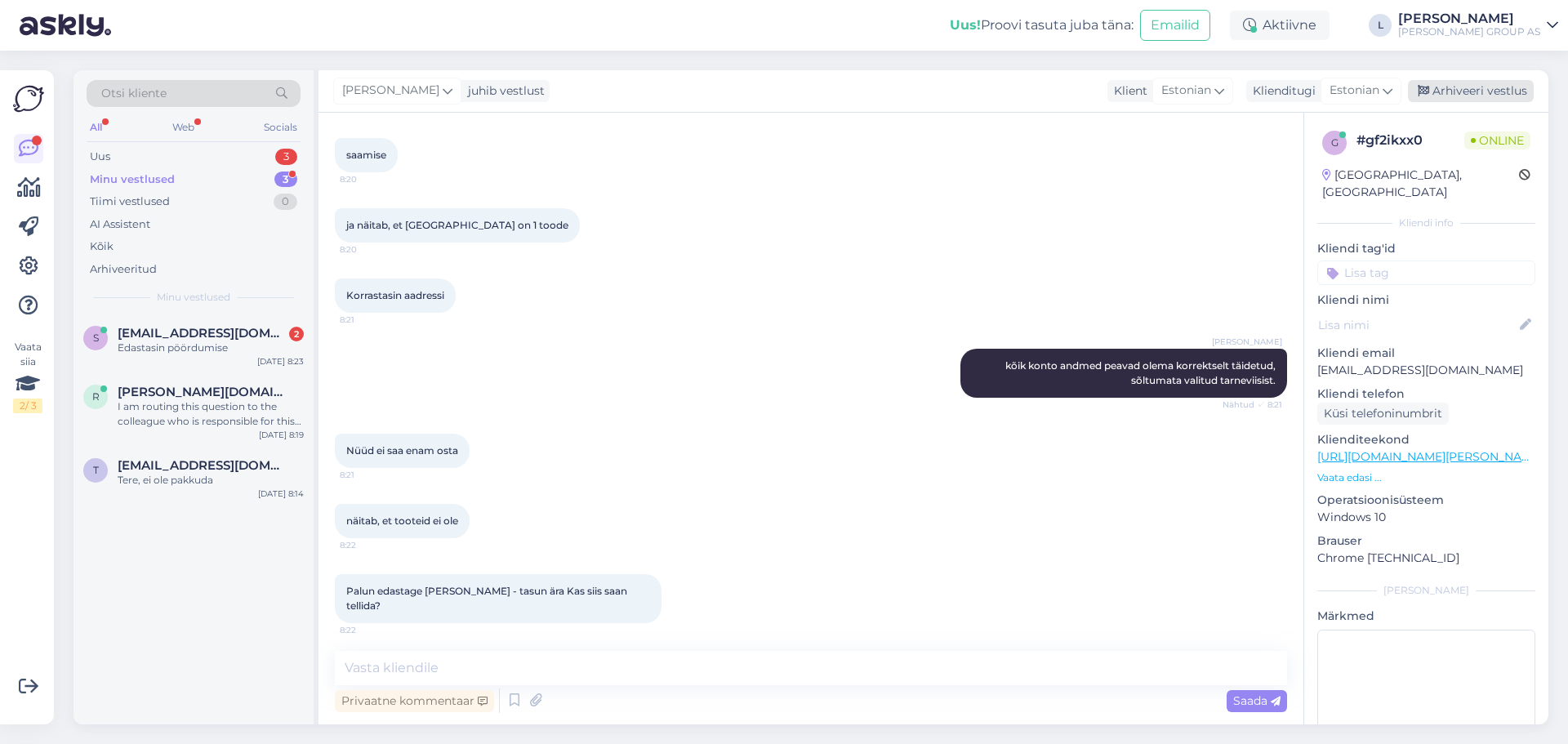 click on "Arhiveeri vestlus" at bounding box center (1471, 91) 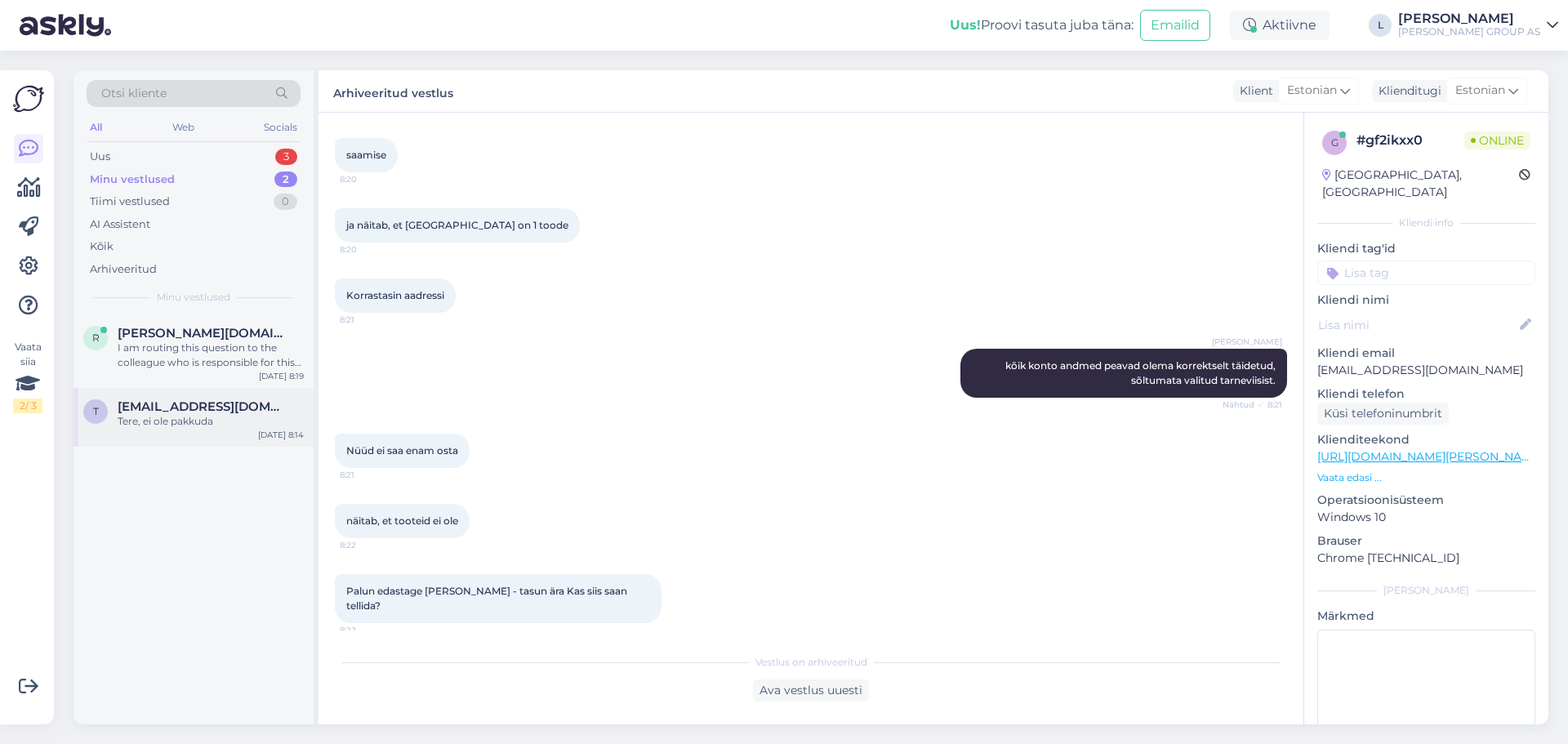 click on "Tere, ei ole pakkuda" at bounding box center [211, 421] 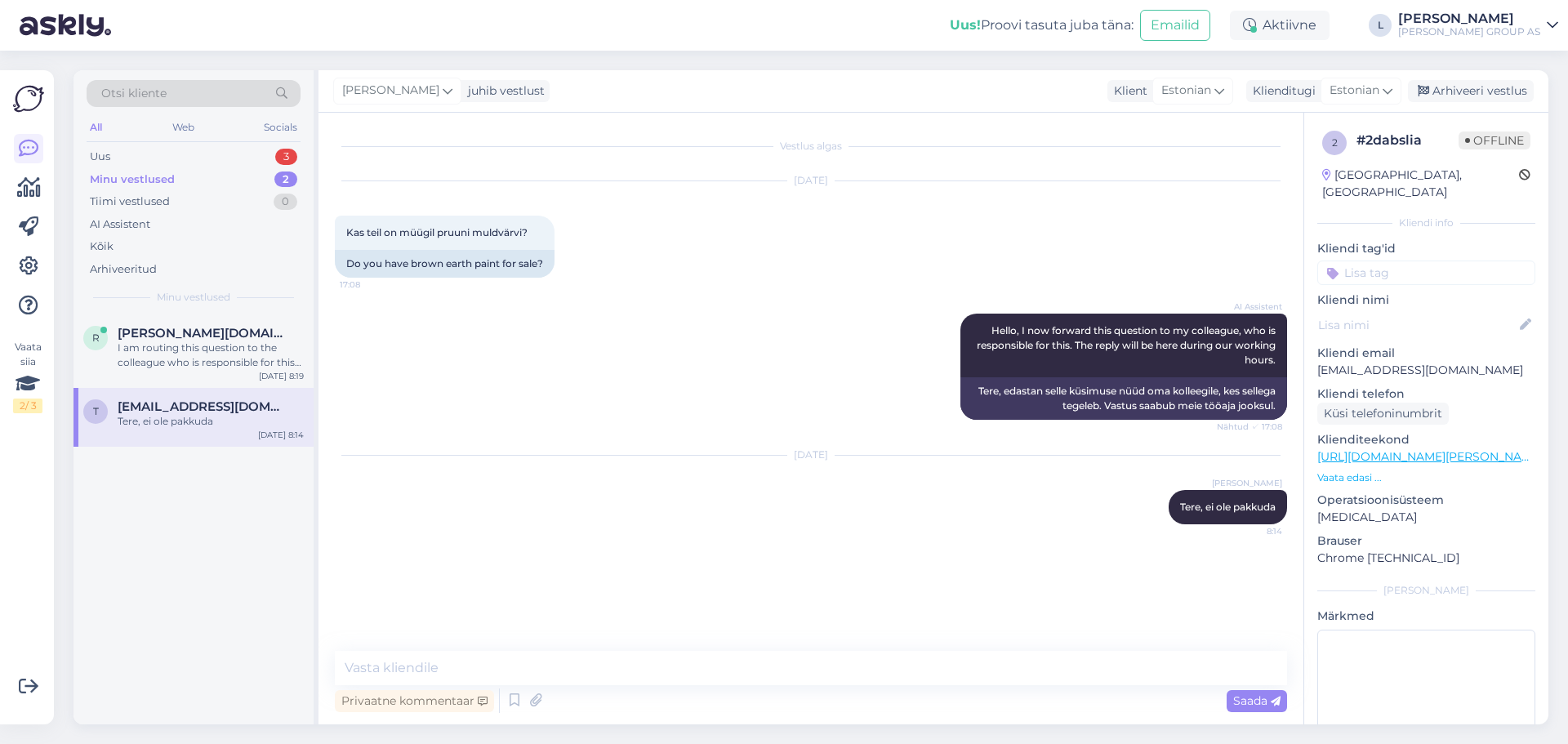 scroll, scrollTop: 0, scrollLeft: 0, axis: both 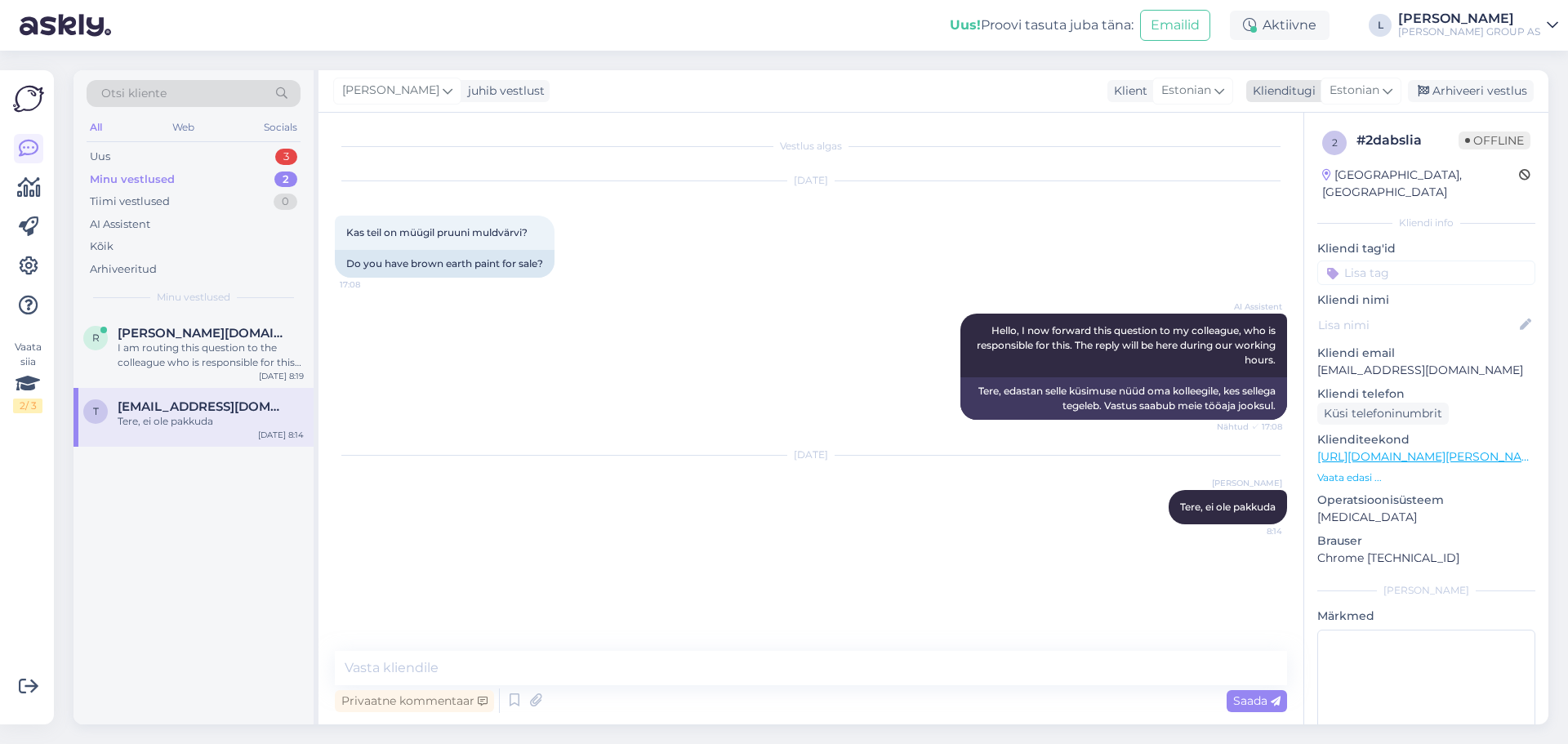 drag, startPoint x: 1472, startPoint y: 89, endPoint x: 1392, endPoint y: 87, distance: 80.025 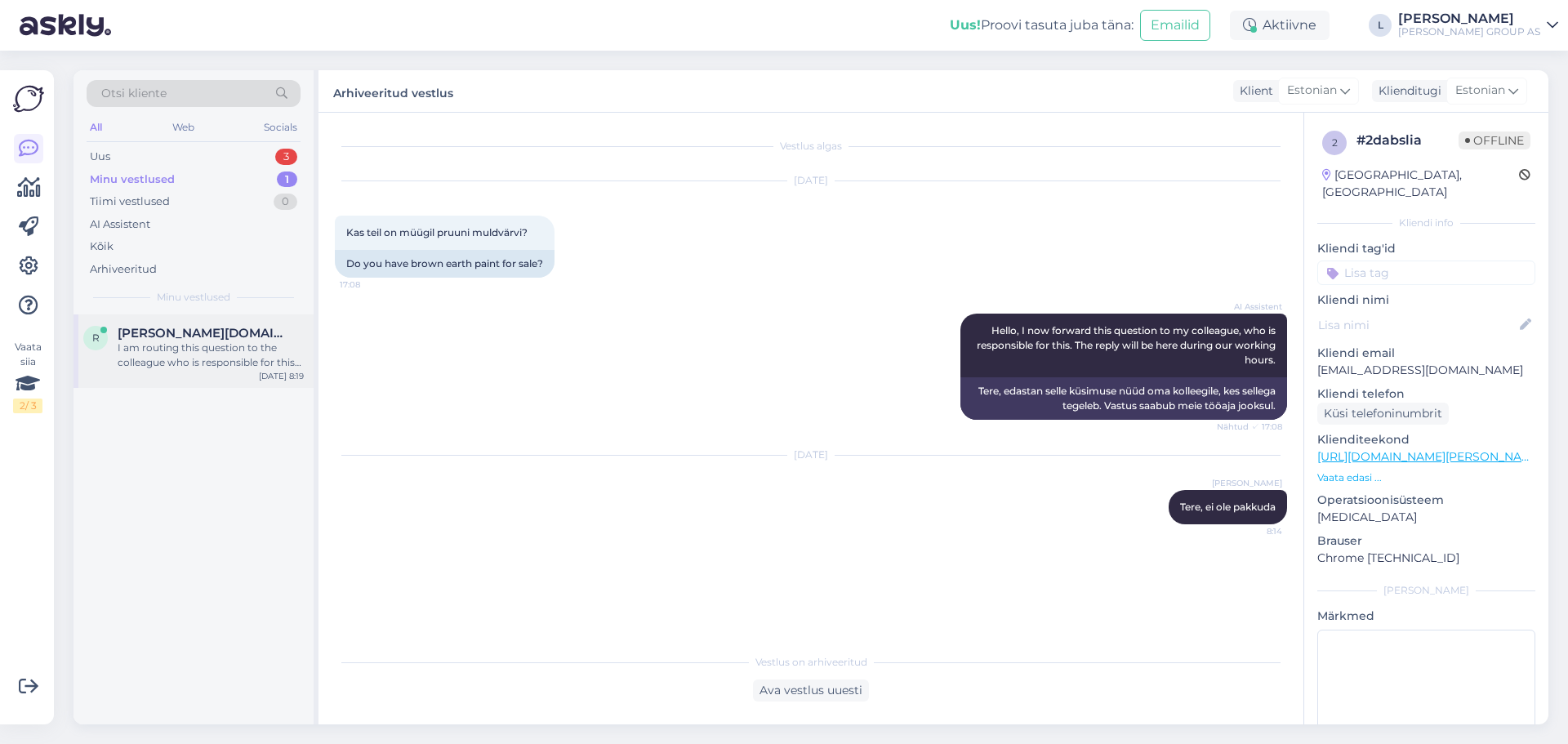 click on "I am routing this question to the colleague who is responsible for this topic. The reply might take a bit. But it’ll be saved here for you to read later." at bounding box center (211, 355) 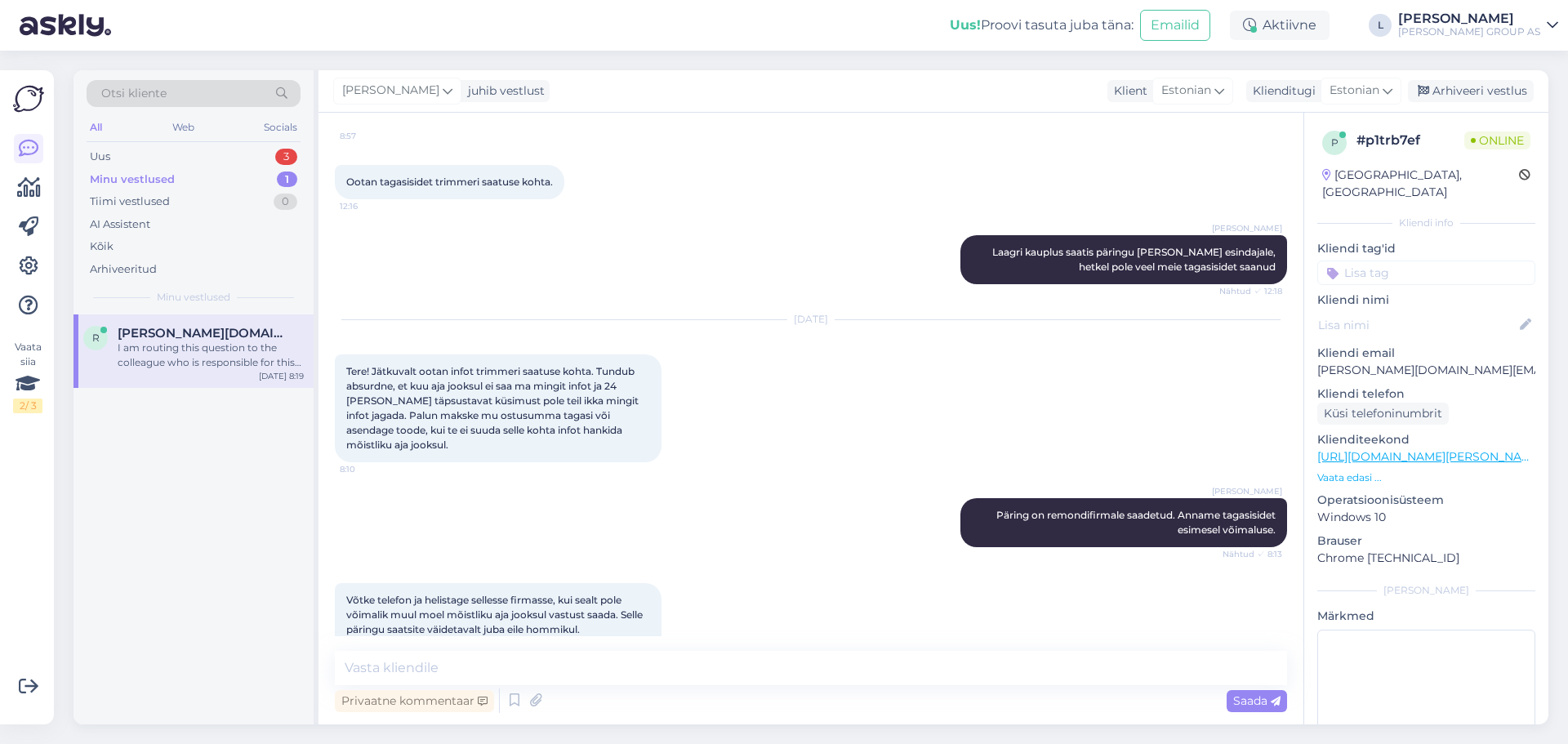 scroll, scrollTop: 643, scrollLeft: 0, axis: vertical 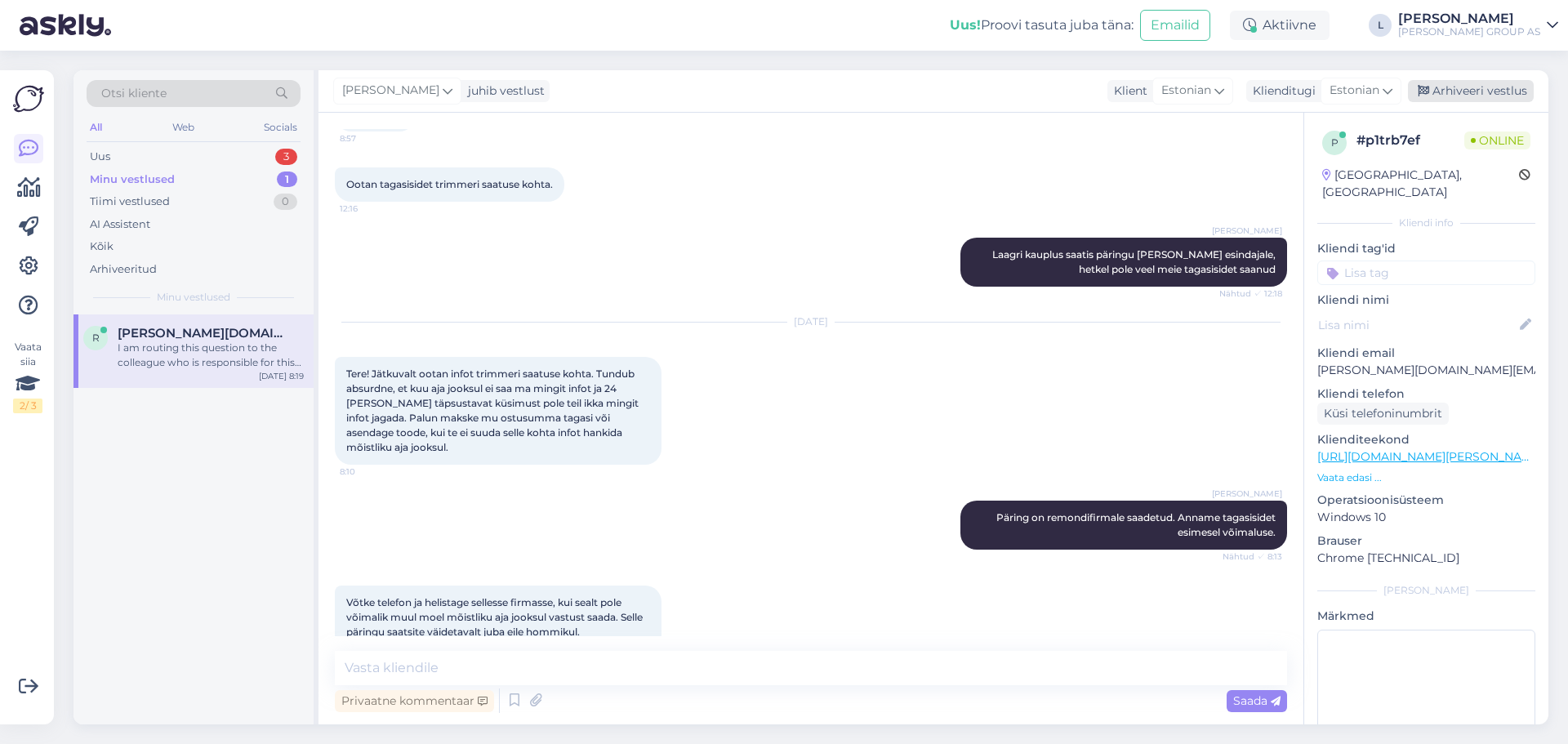 click on "Arhiveeri vestlus" at bounding box center (1471, 91) 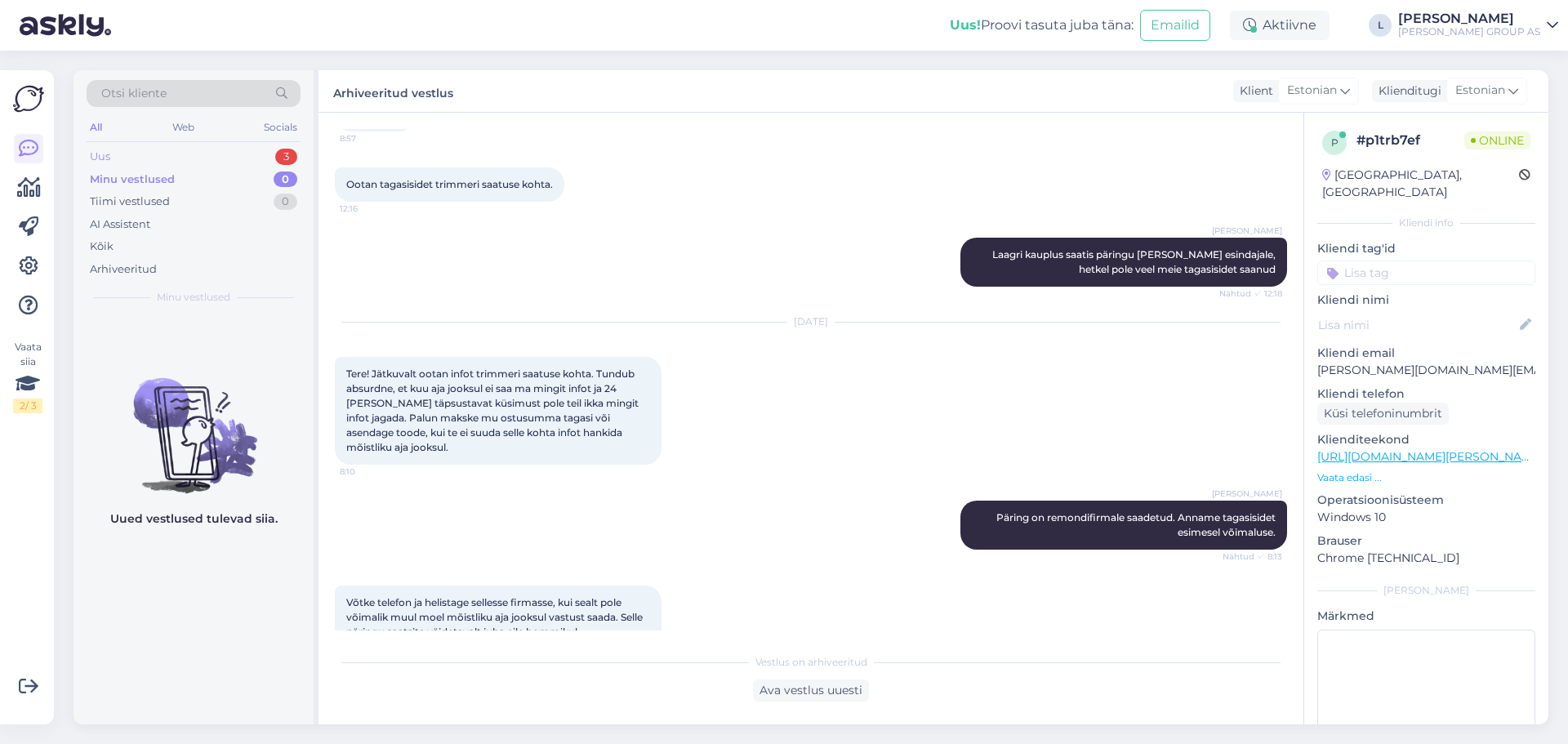 click on "Uus 3" at bounding box center (194, 157) 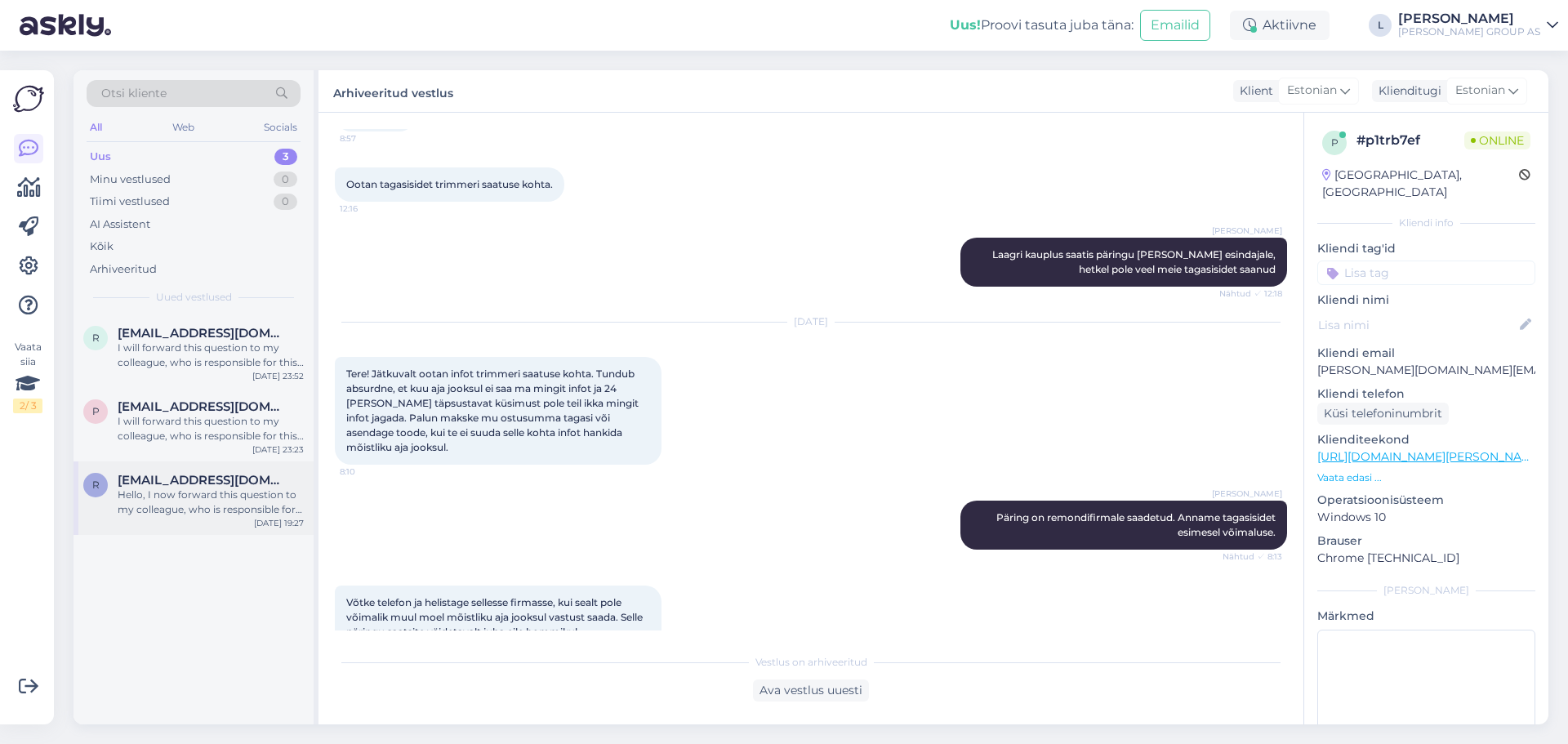 drag, startPoint x: 173, startPoint y: 480, endPoint x: 245, endPoint y: 494, distance: 73.34848 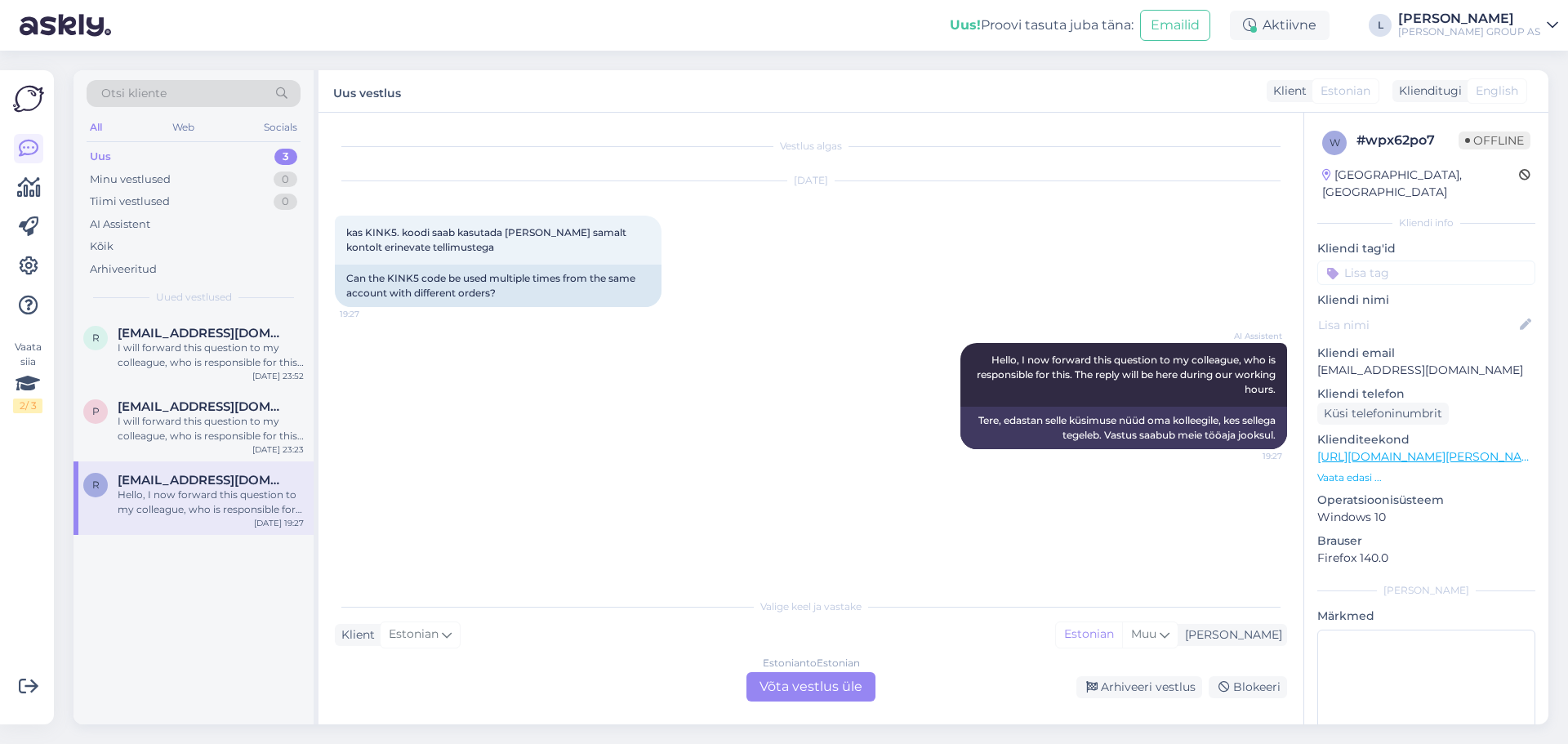 click on "Estonian  to  Estonian Võta vestlus üle" at bounding box center (811, 687) 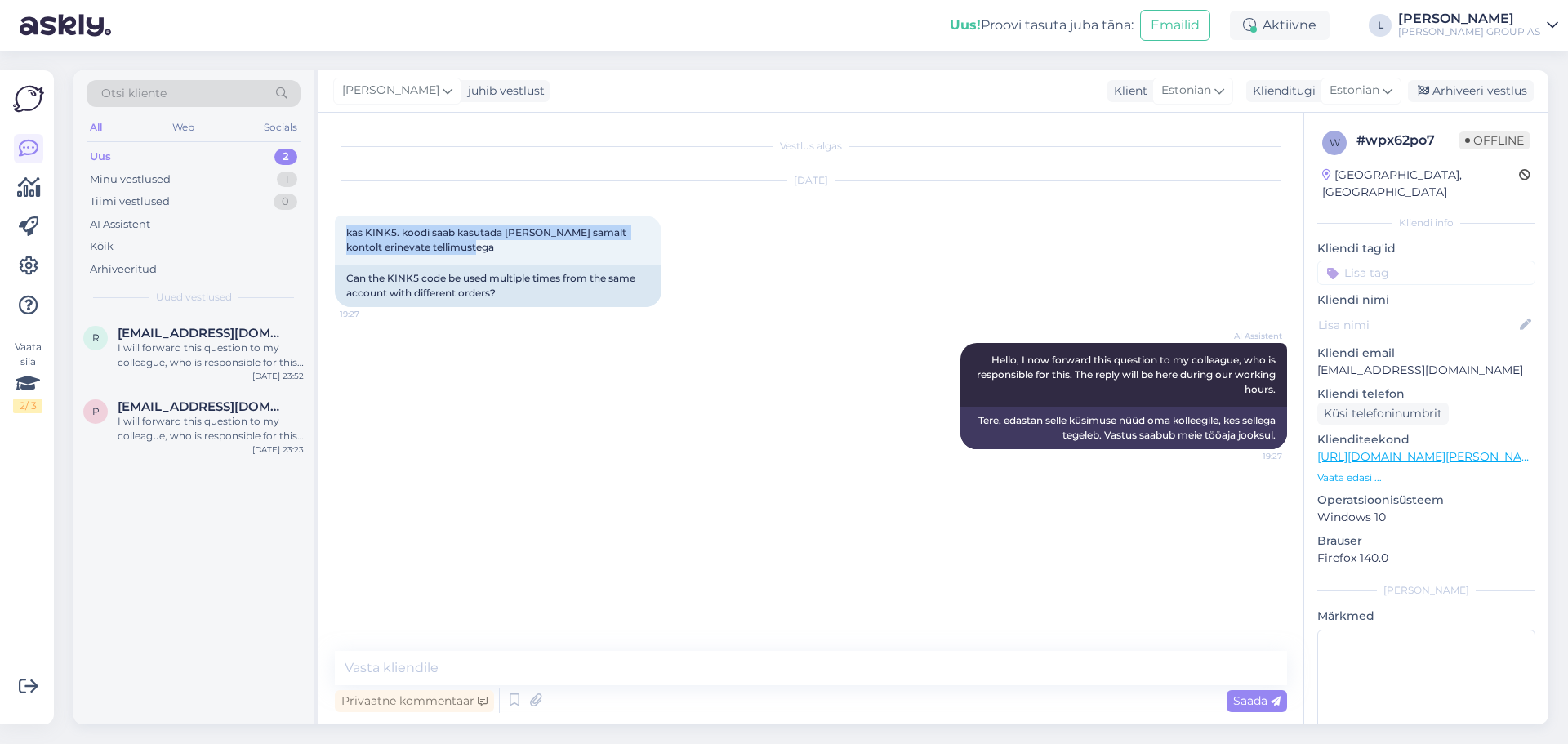 drag, startPoint x: 470, startPoint y: 248, endPoint x: 327, endPoint y: 237, distance: 143.42245 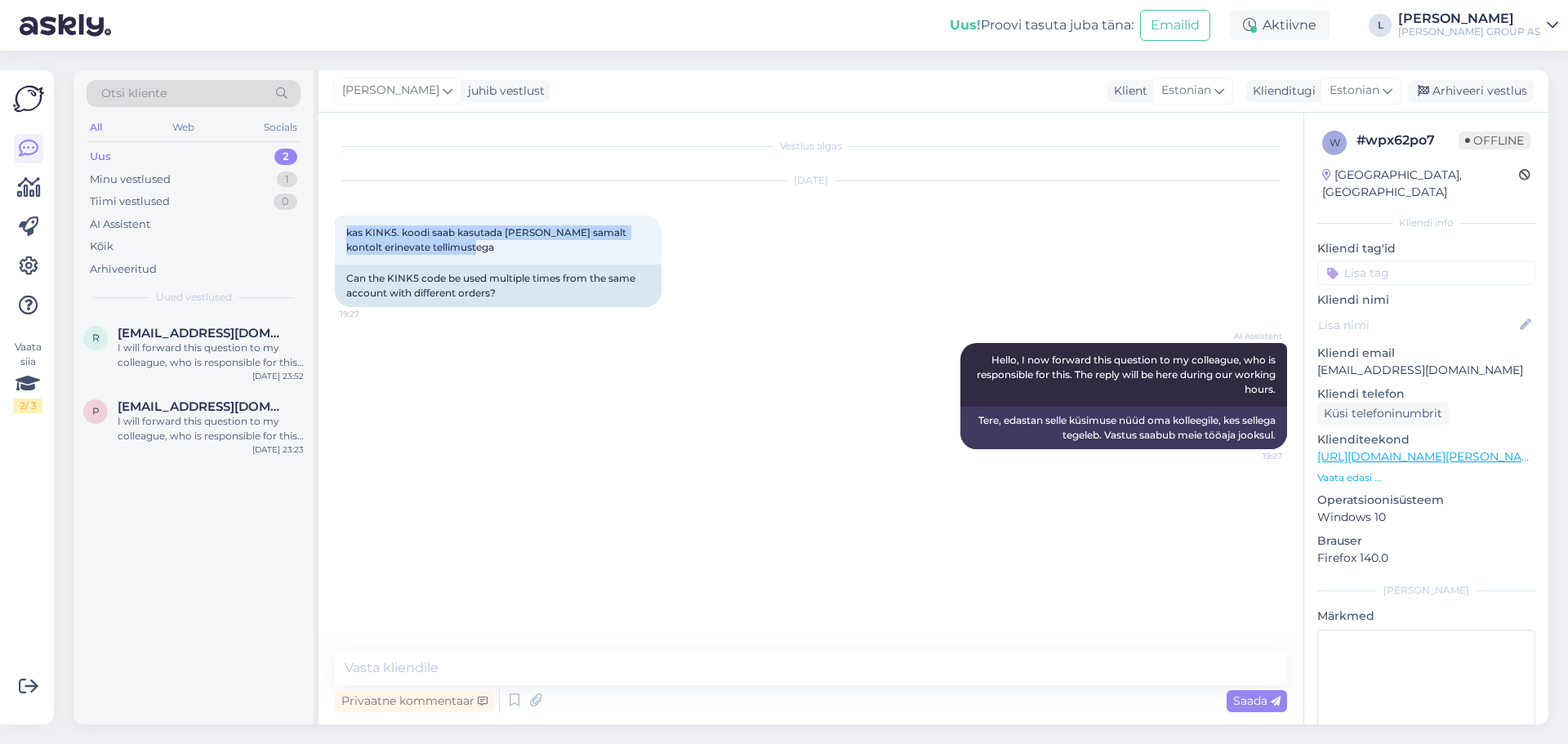 click on "Vestlus algas [DATE] kas KINK5. koodi saab kasutada [PERSON_NAME] samalt kontolt erinevate tellimustega 19:27  Can the KINK5 code be used multiple times from the same account with different orders? AI Assistent Hello, I now forward this question to my colleague, who is responsible for this. The reply will be here during our working hours. 19:27  Tere, edastan selle küsimuse nüüd oma kolleegile, kes sellega tegeleb. Vastus saabub meie tööaja jooksul. Privaatne kommentaar Saada" at bounding box center (811, 418) 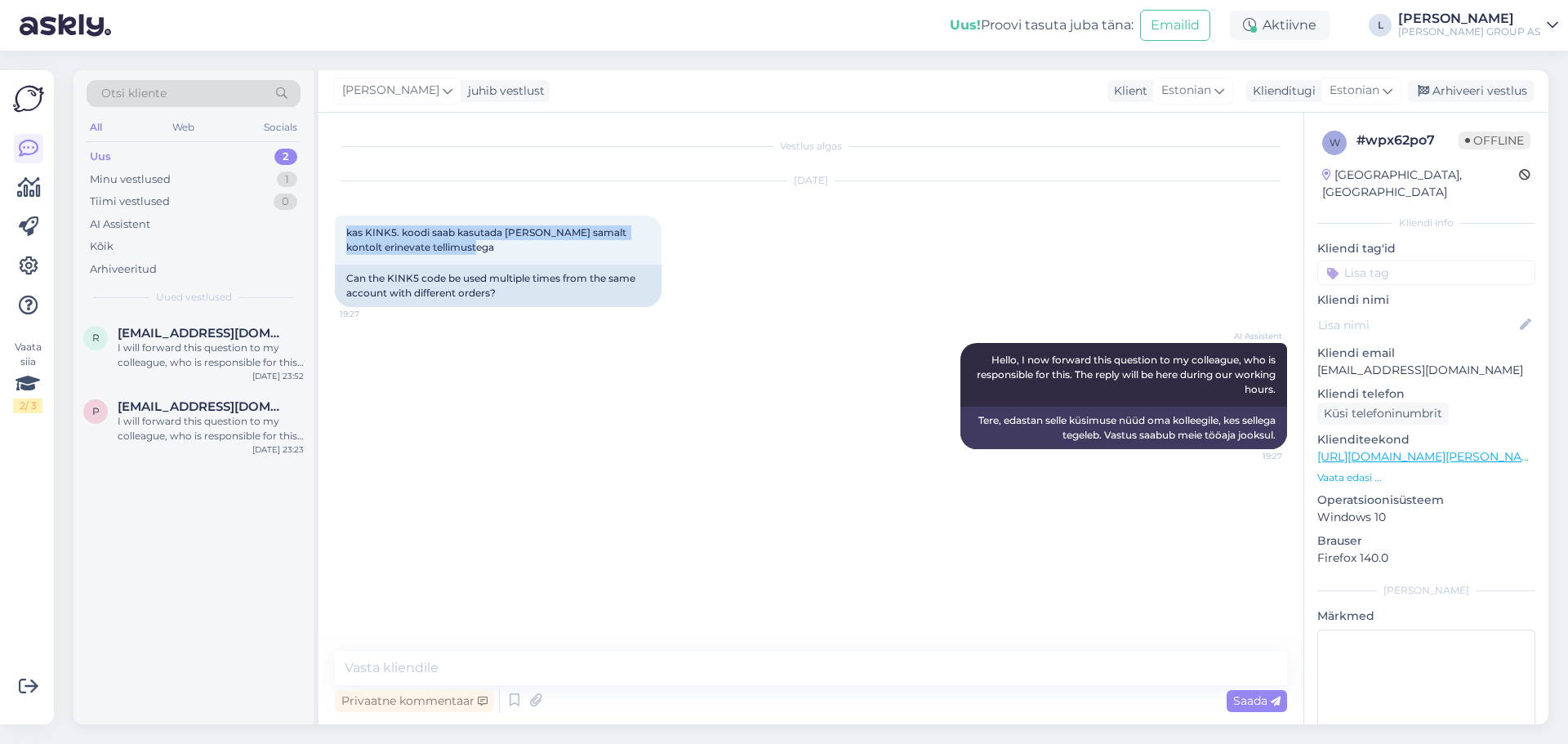 copy on "kas KINK5. koodi saab kasutada [PERSON_NAME] samalt kontolt erinevate tellimustega" 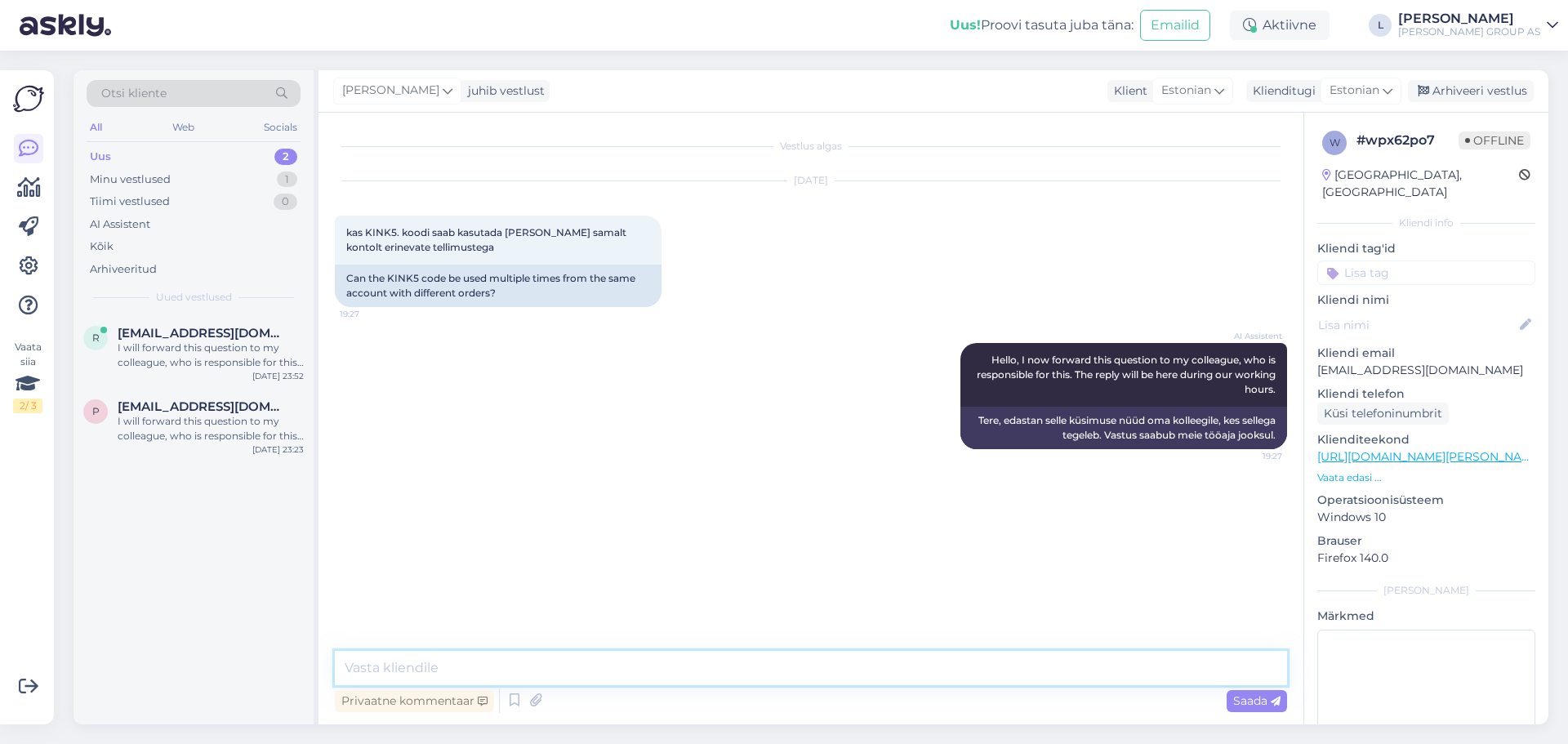 click at bounding box center [811, 668] 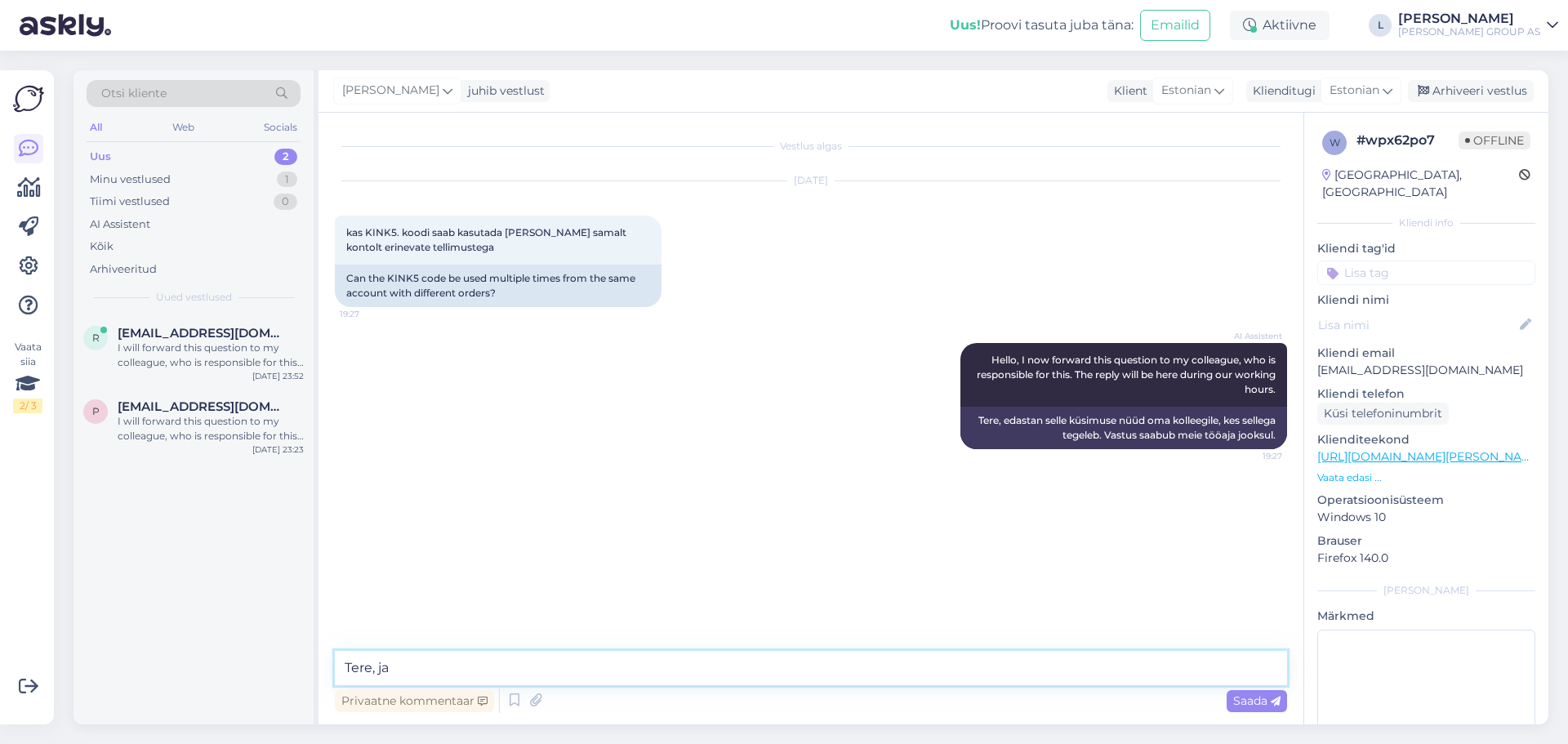 type on "Tere, jah" 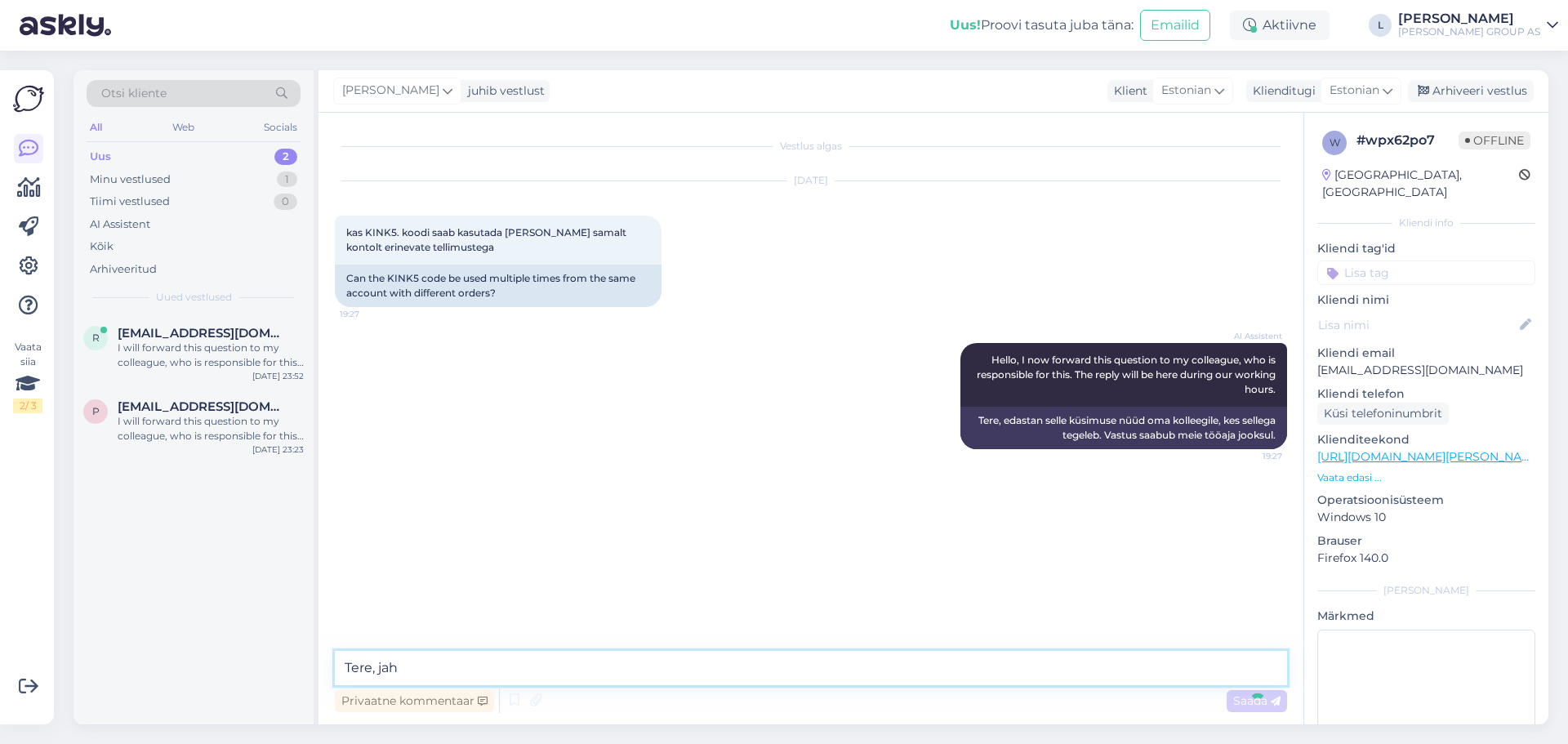 type 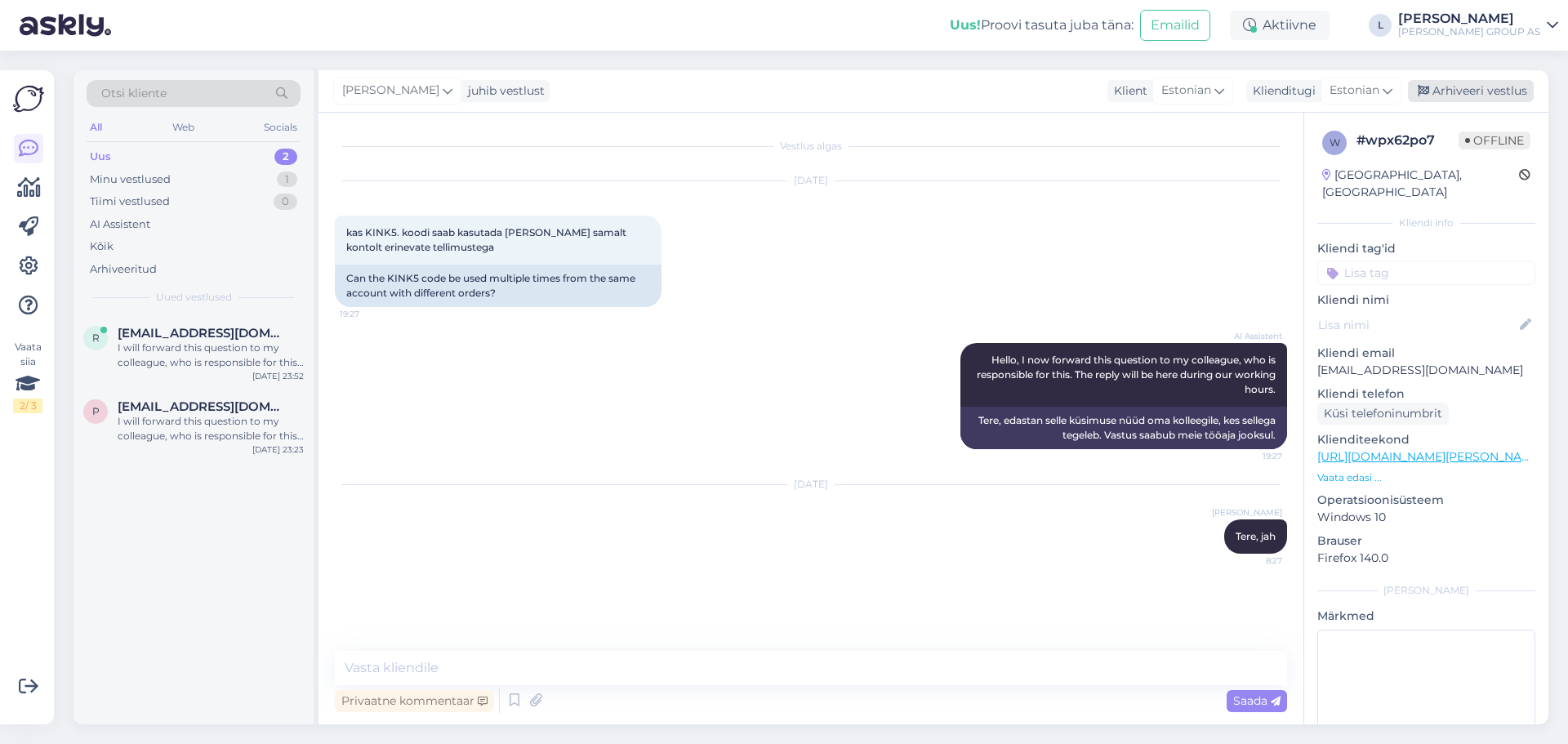 click on "Arhiveeri vestlus" at bounding box center [1471, 91] 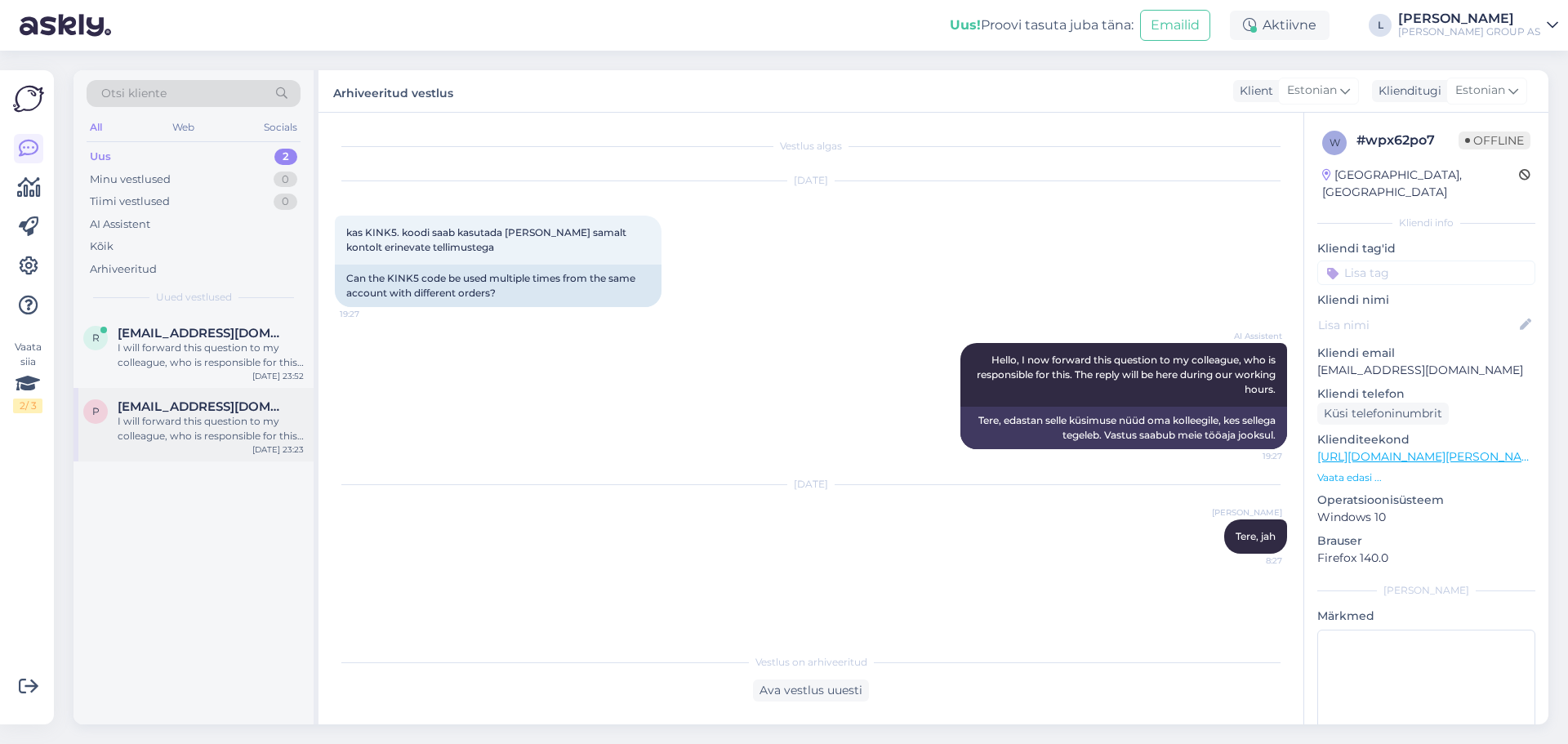 click on "[EMAIL_ADDRESS][DOMAIN_NAME]" at bounding box center (203, 407) 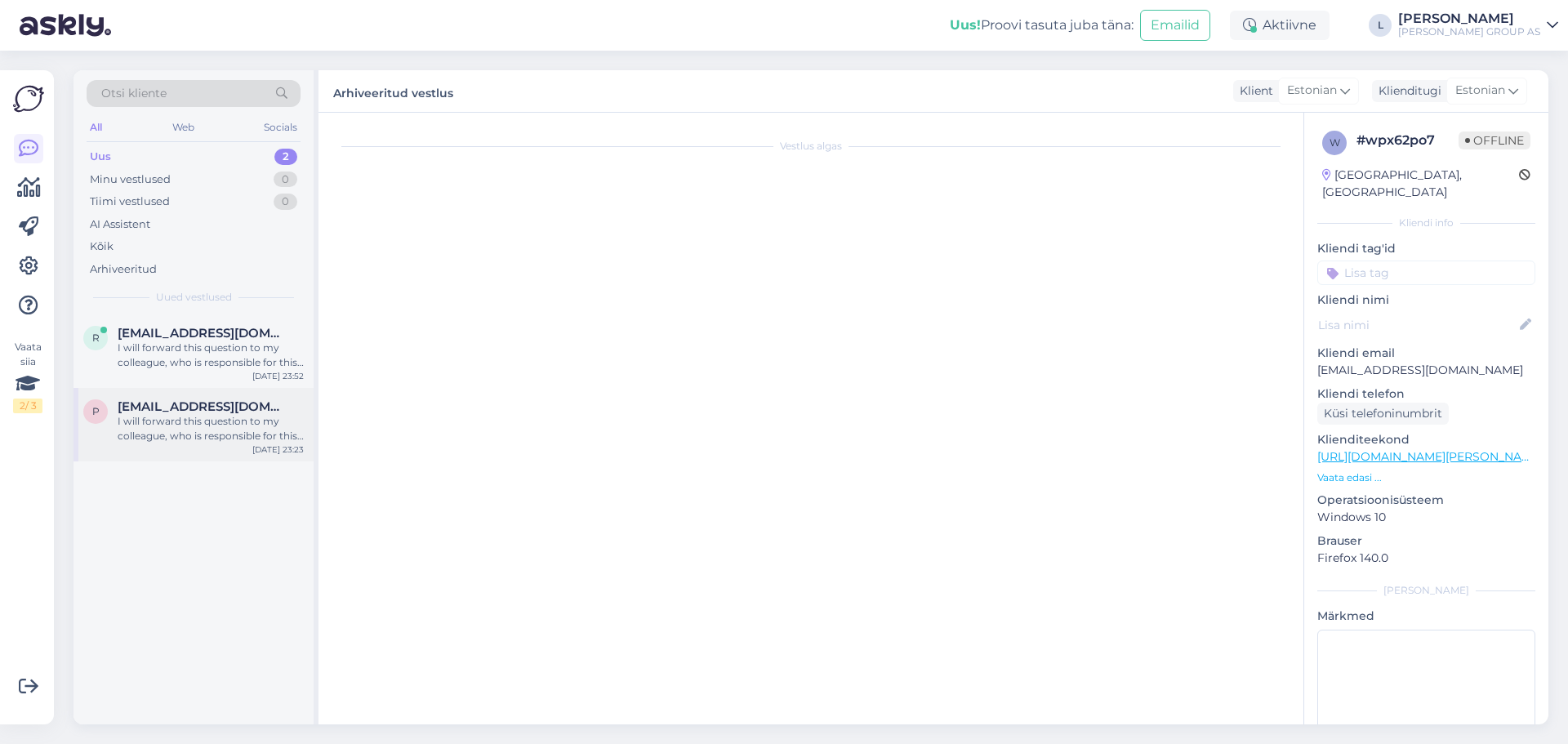 scroll, scrollTop: 147, scrollLeft: 0, axis: vertical 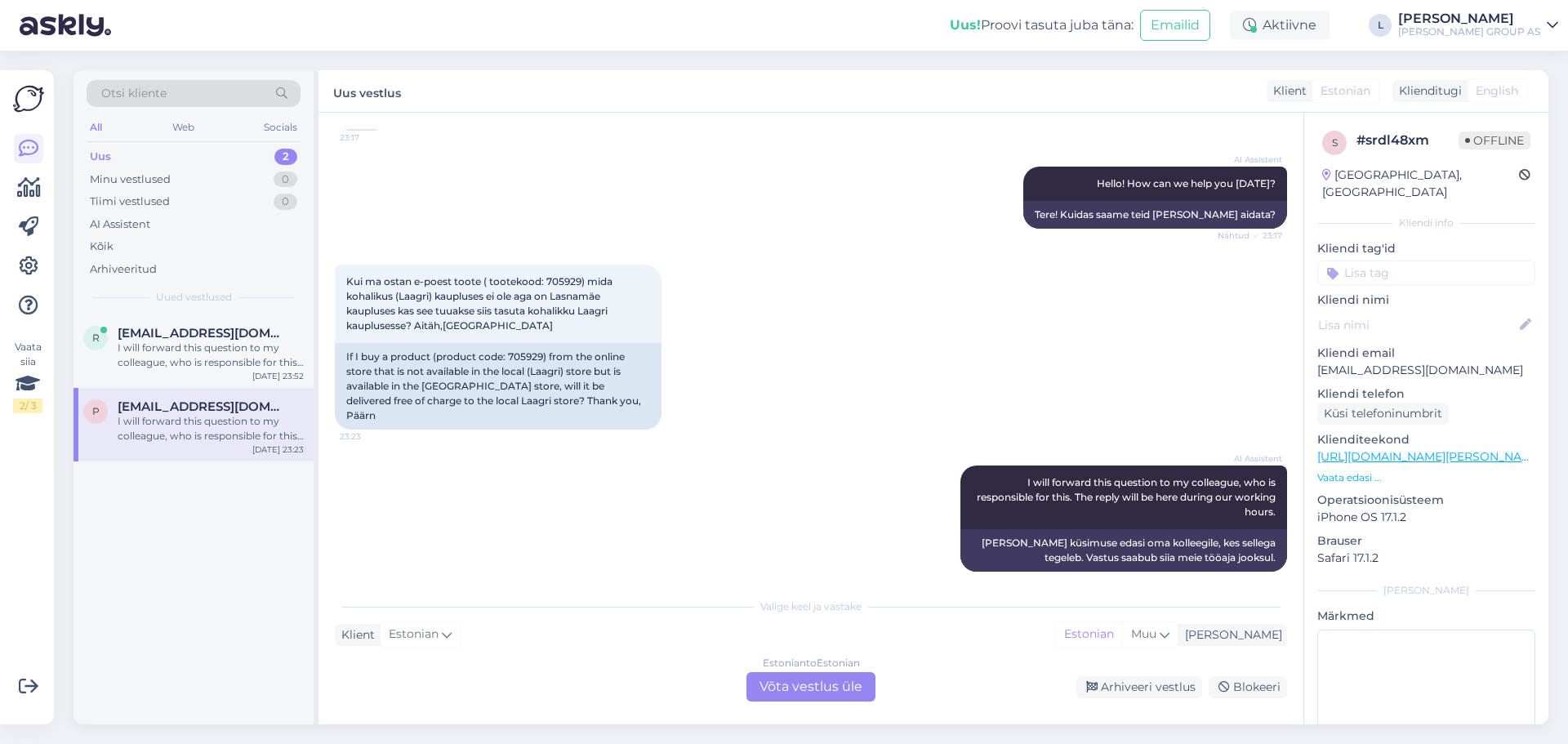 click on "Estonian  to  Estonian Võta vestlus üle" at bounding box center (811, 687) 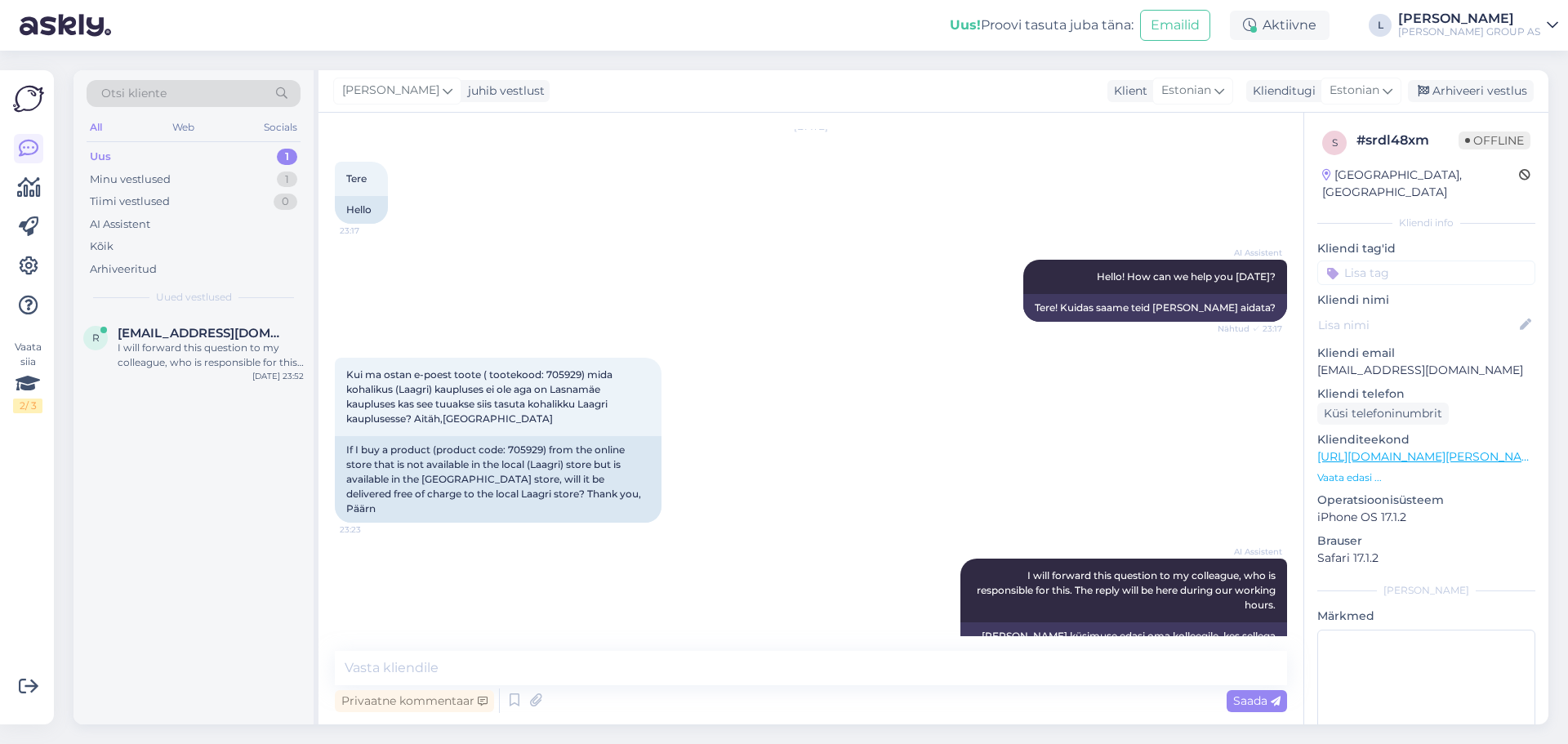 scroll, scrollTop: 86, scrollLeft: 0, axis: vertical 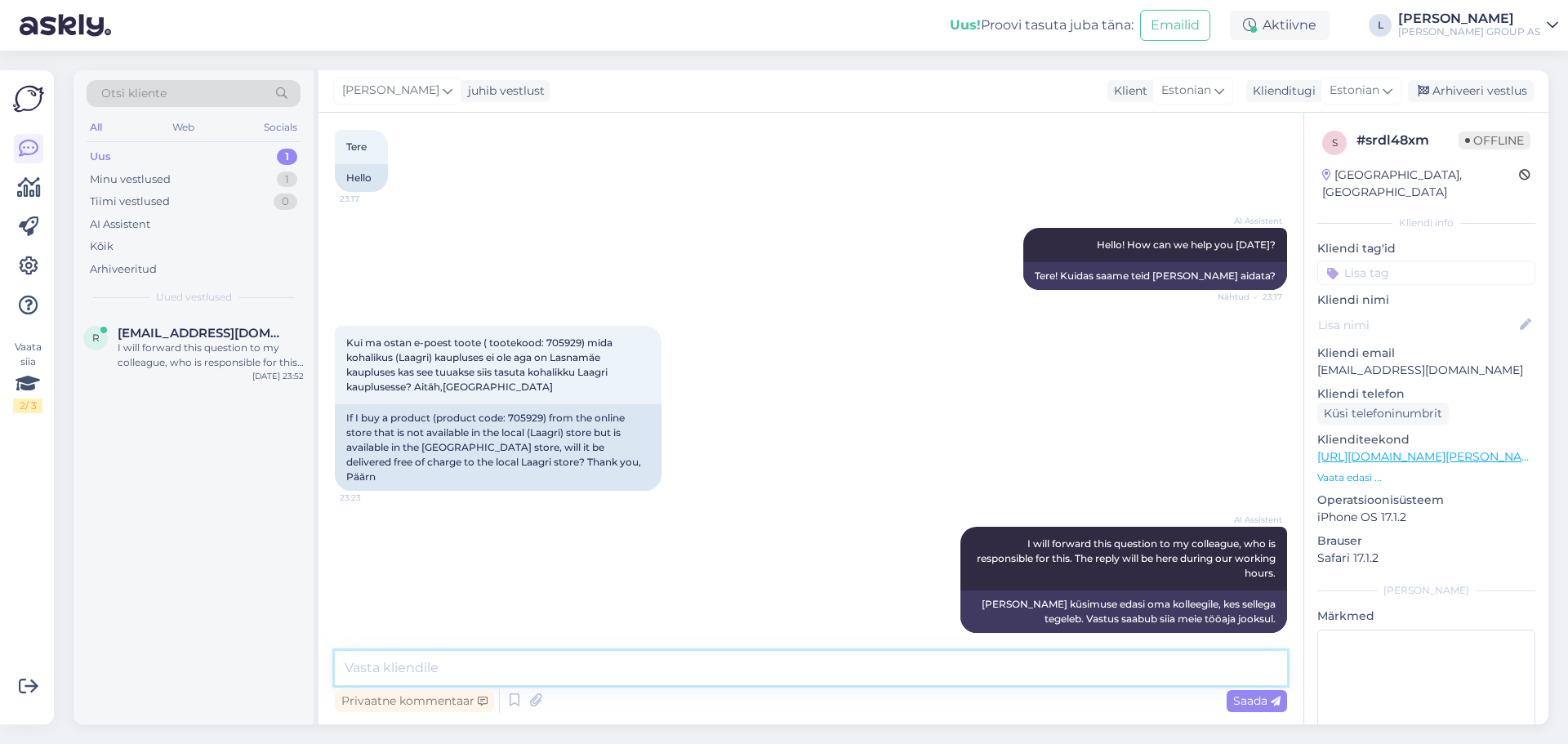 click at bounding box center [811, 668] 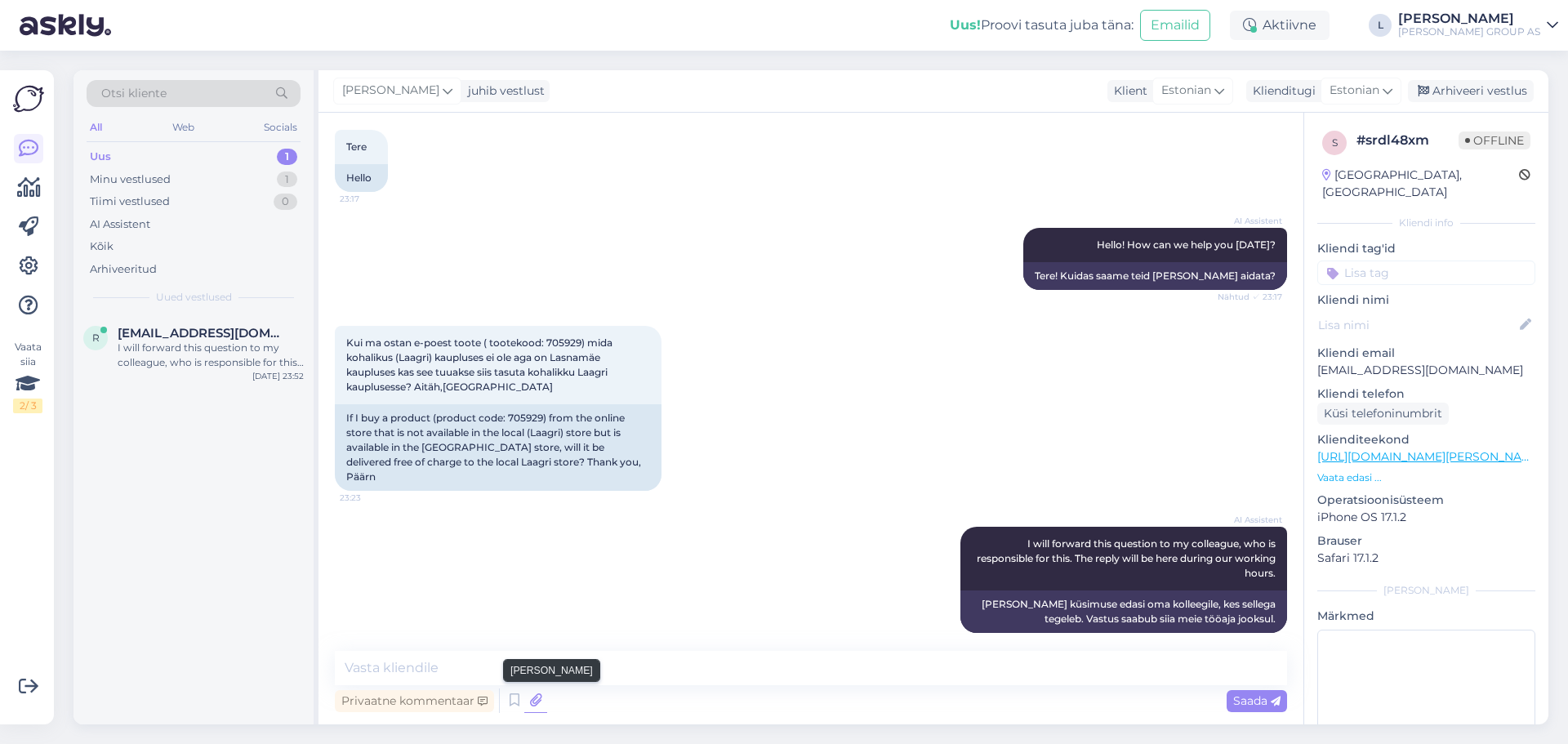 click at bounding box center [536, 701] 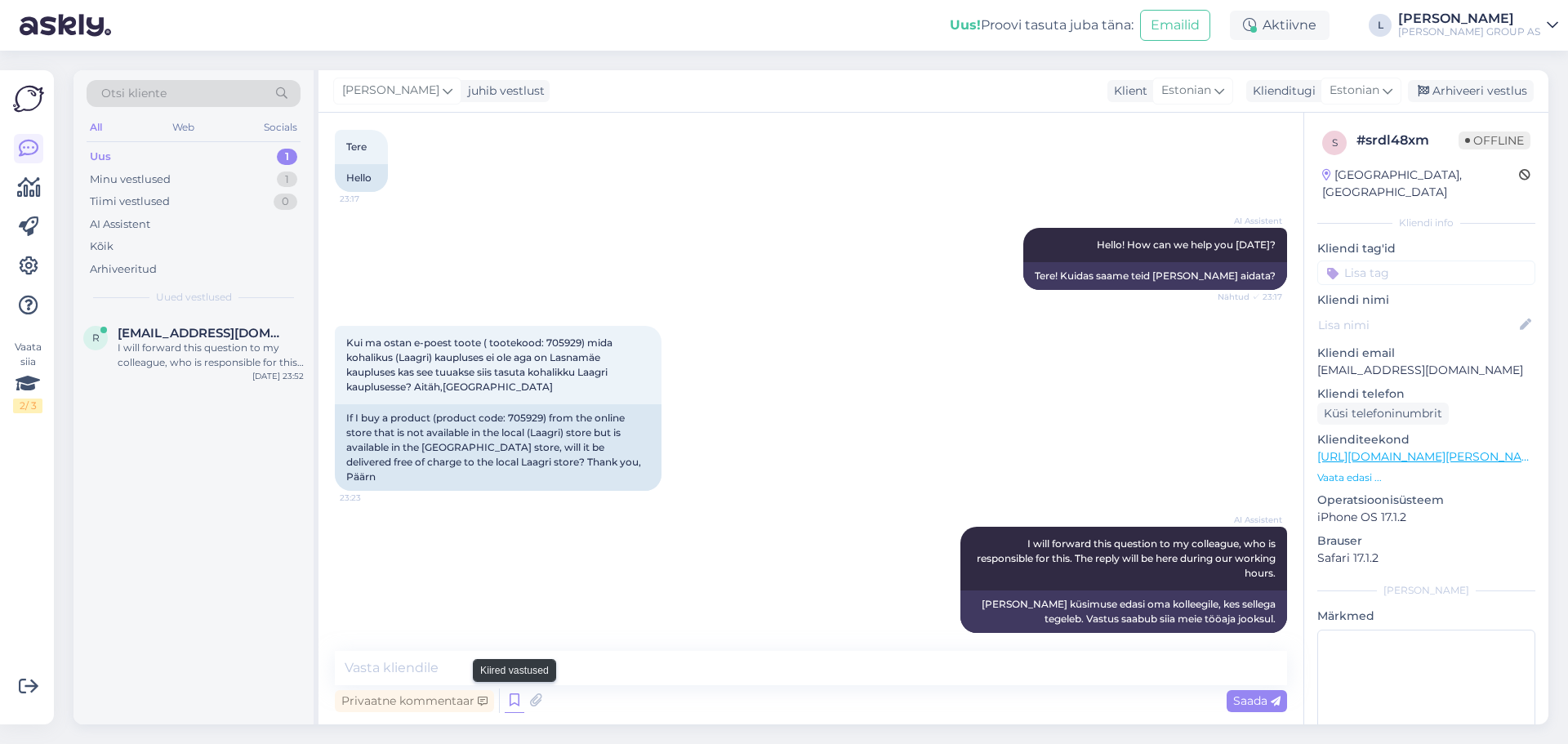 click at bounding box center (514, 701) 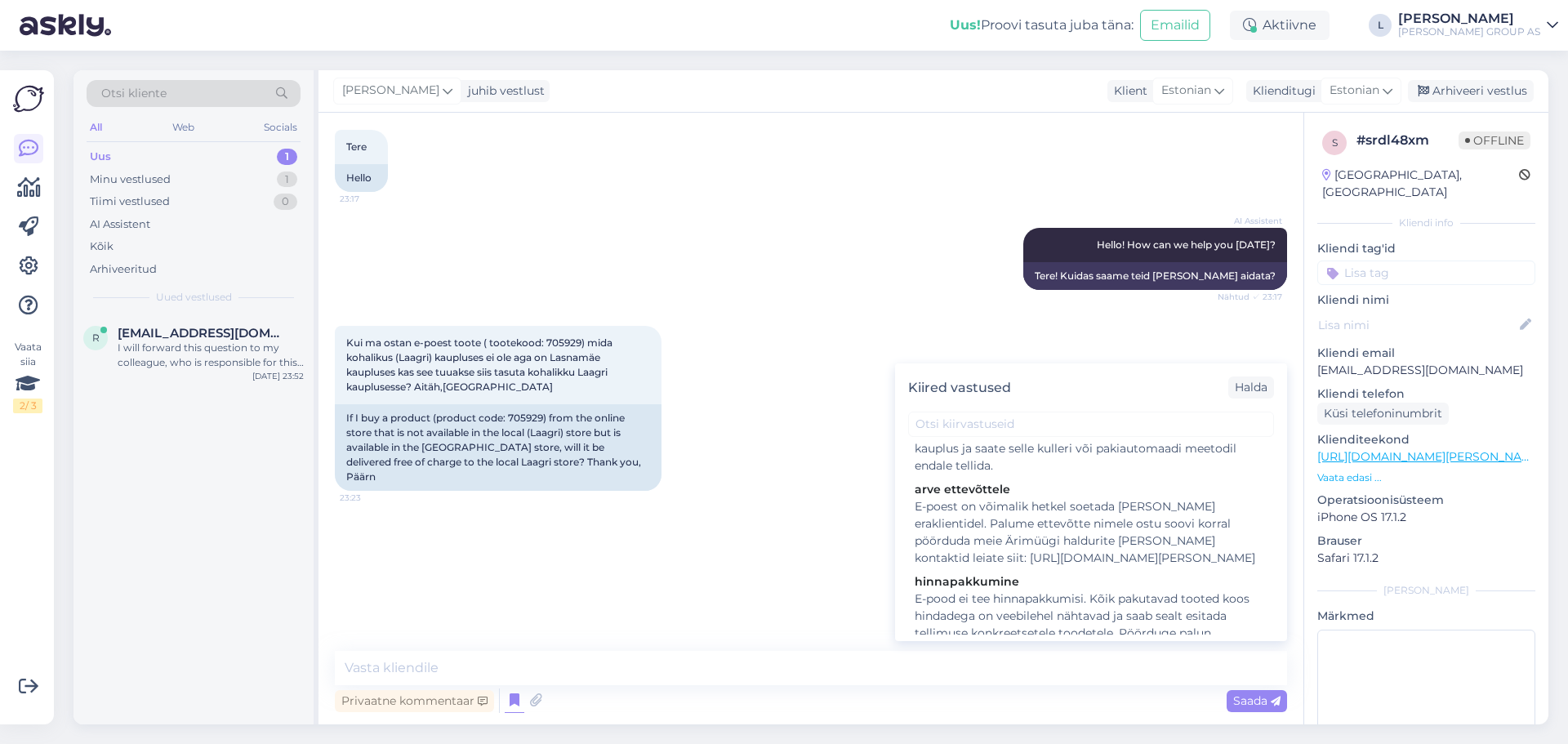 scroll, scrollTop: 898, scrollLeft: 0, axis: vertical 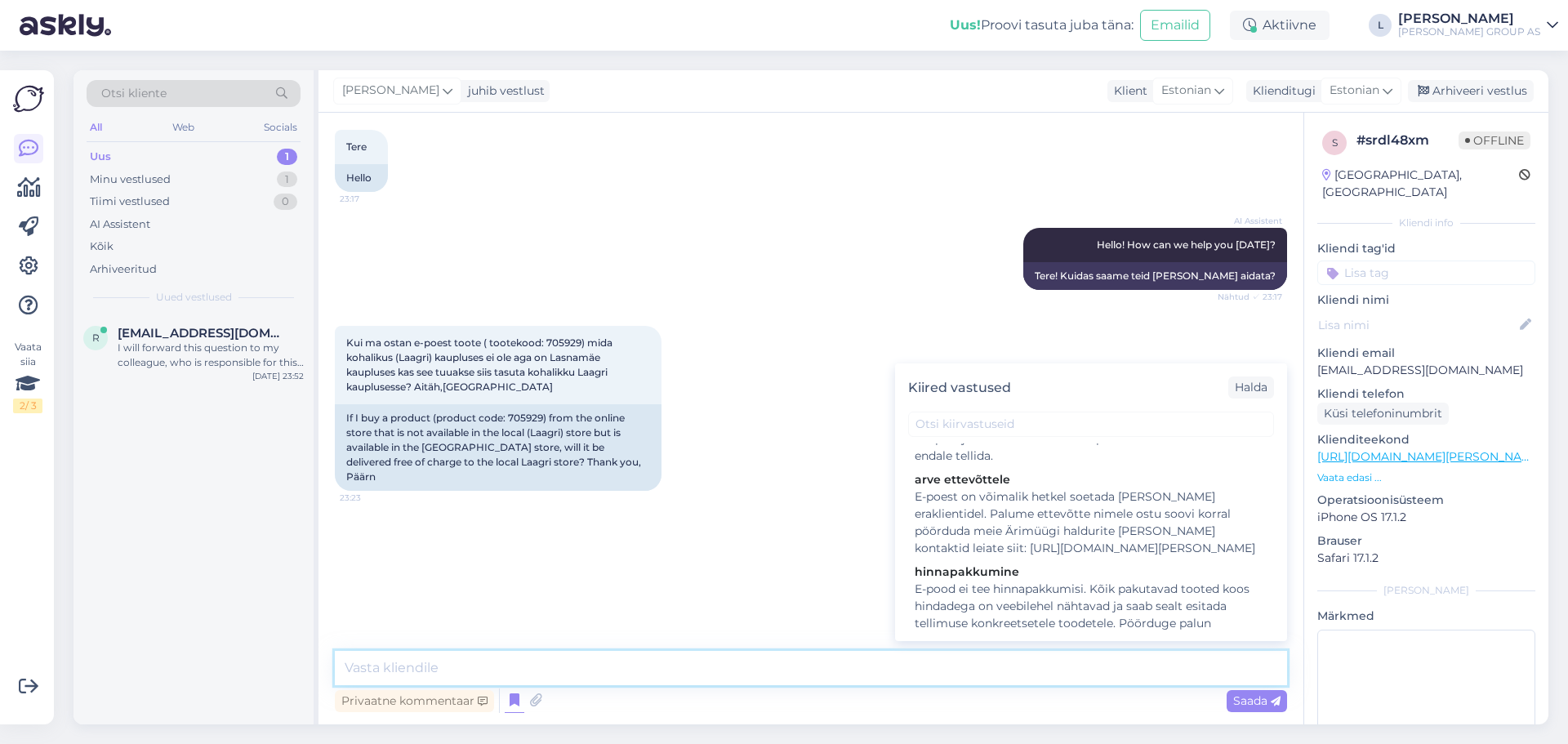click at bounding box center [811, 668] 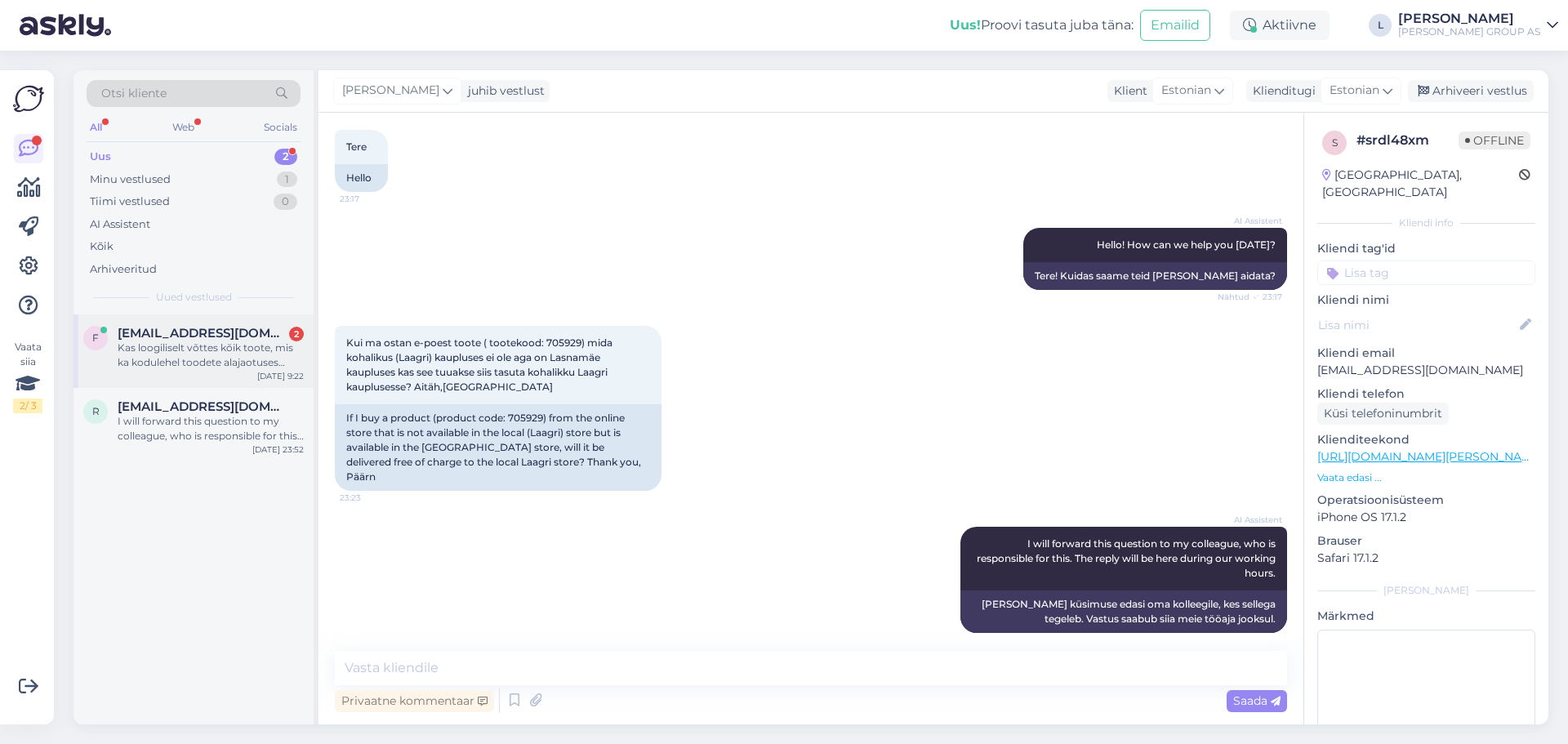 click on "Kas loogiliselt võttes kõik toote, mis ka kodulehel toodete alajaotuses grupi "aed ja aiatehnika" all?" at bounding box center [211, 355] 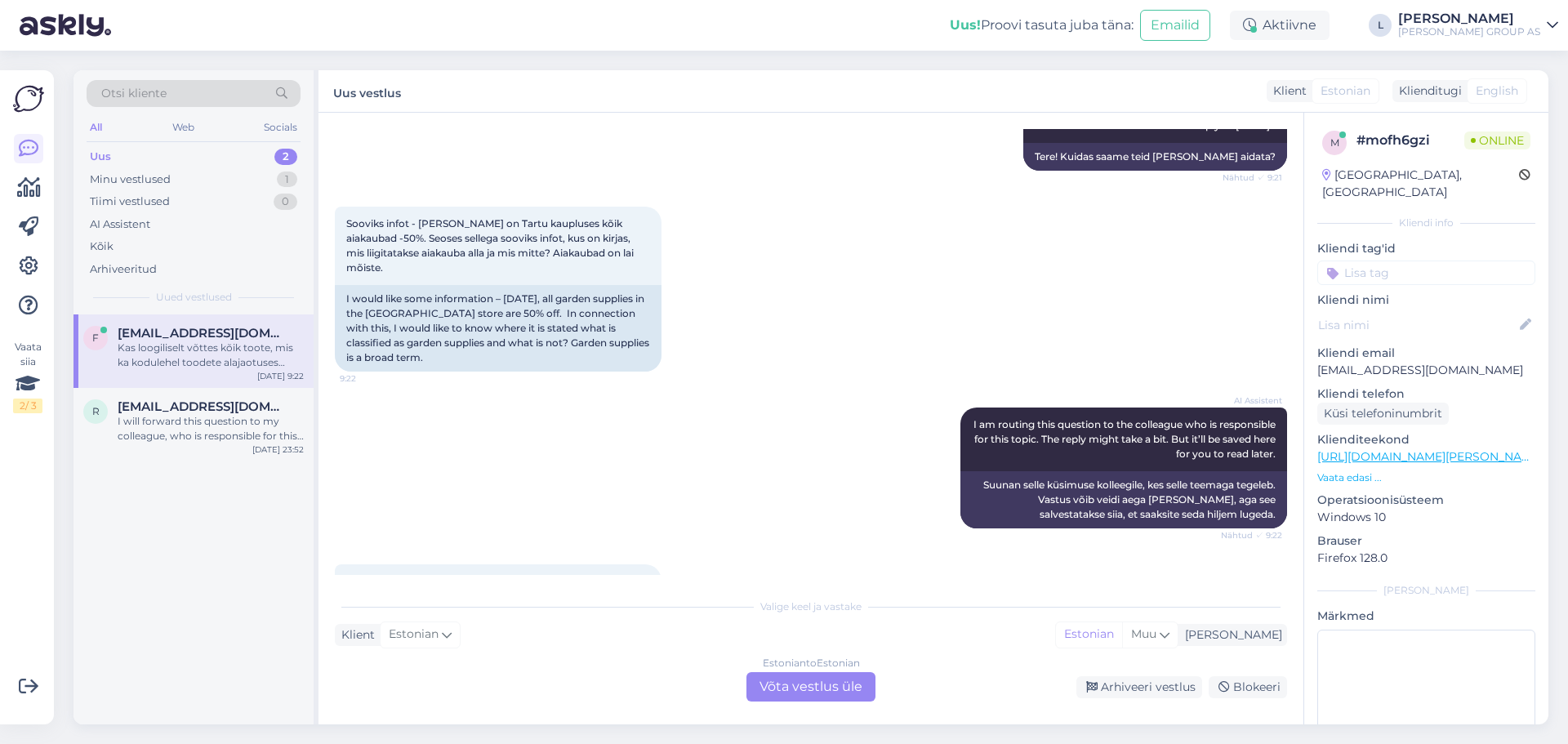 scroll, scrollTop: 289, scrollLeft: 0, axis: vertical 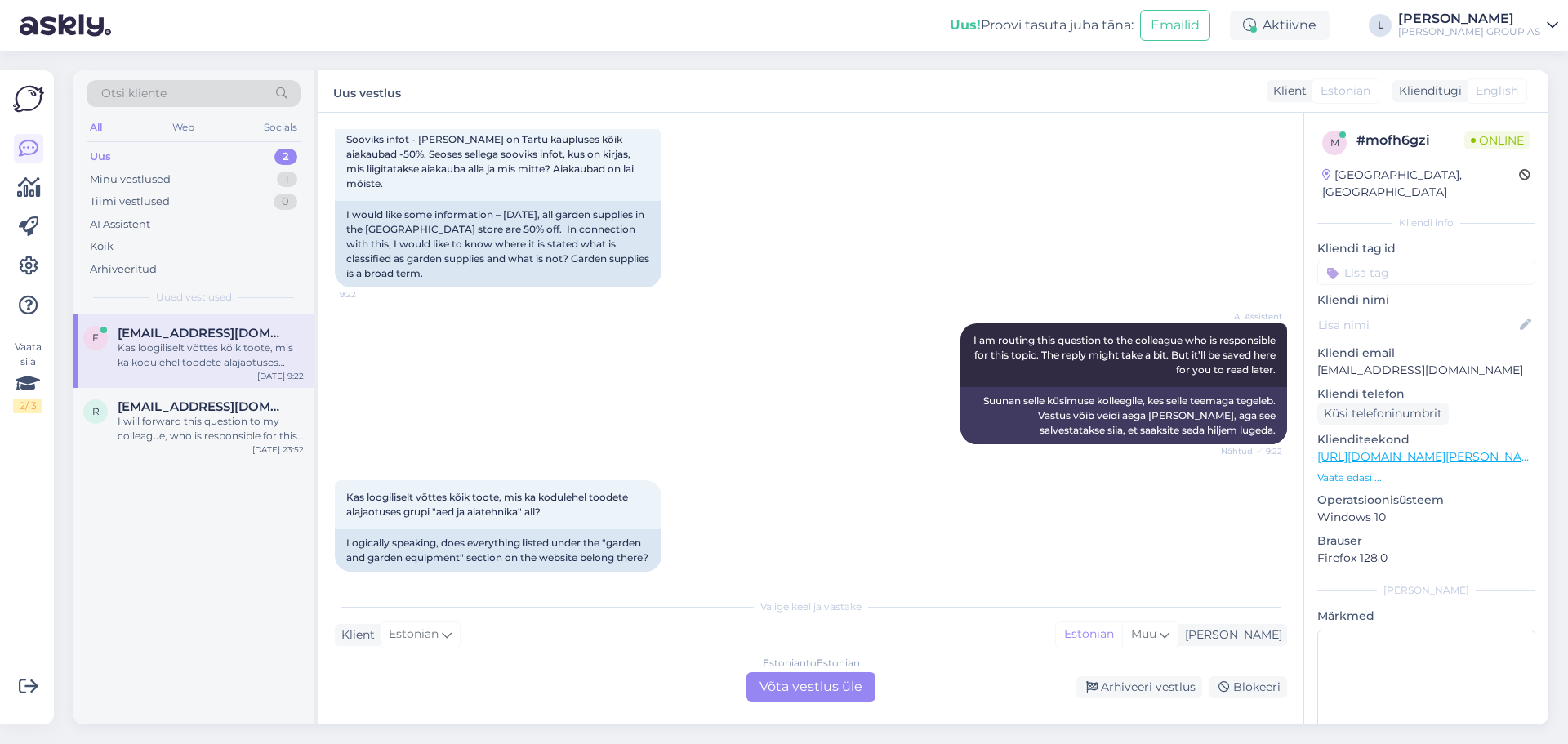click on "Estonian  to  Estonian Võta vestlus üle" at bounding box center [811, 687] 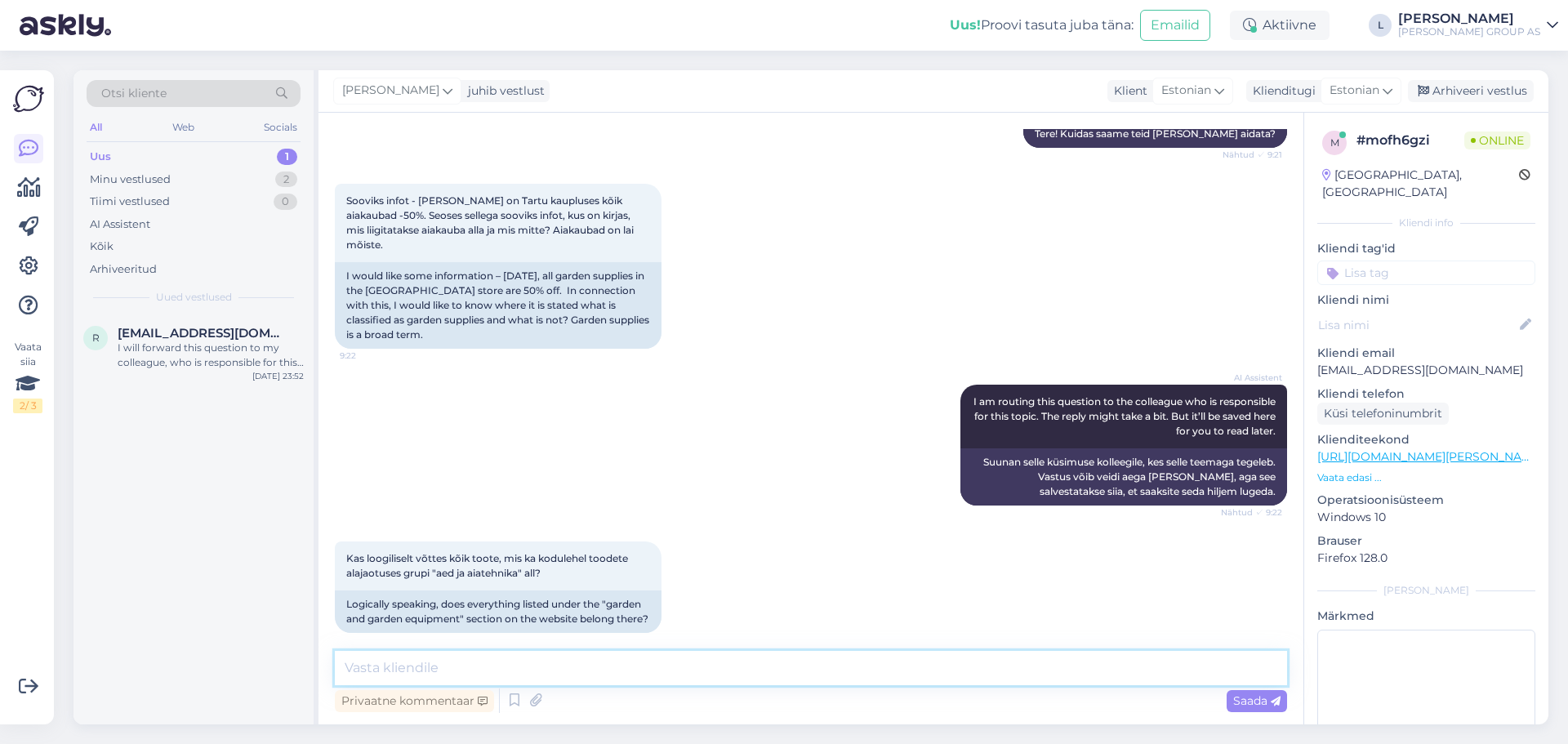 click at bounding box center [811, 668] 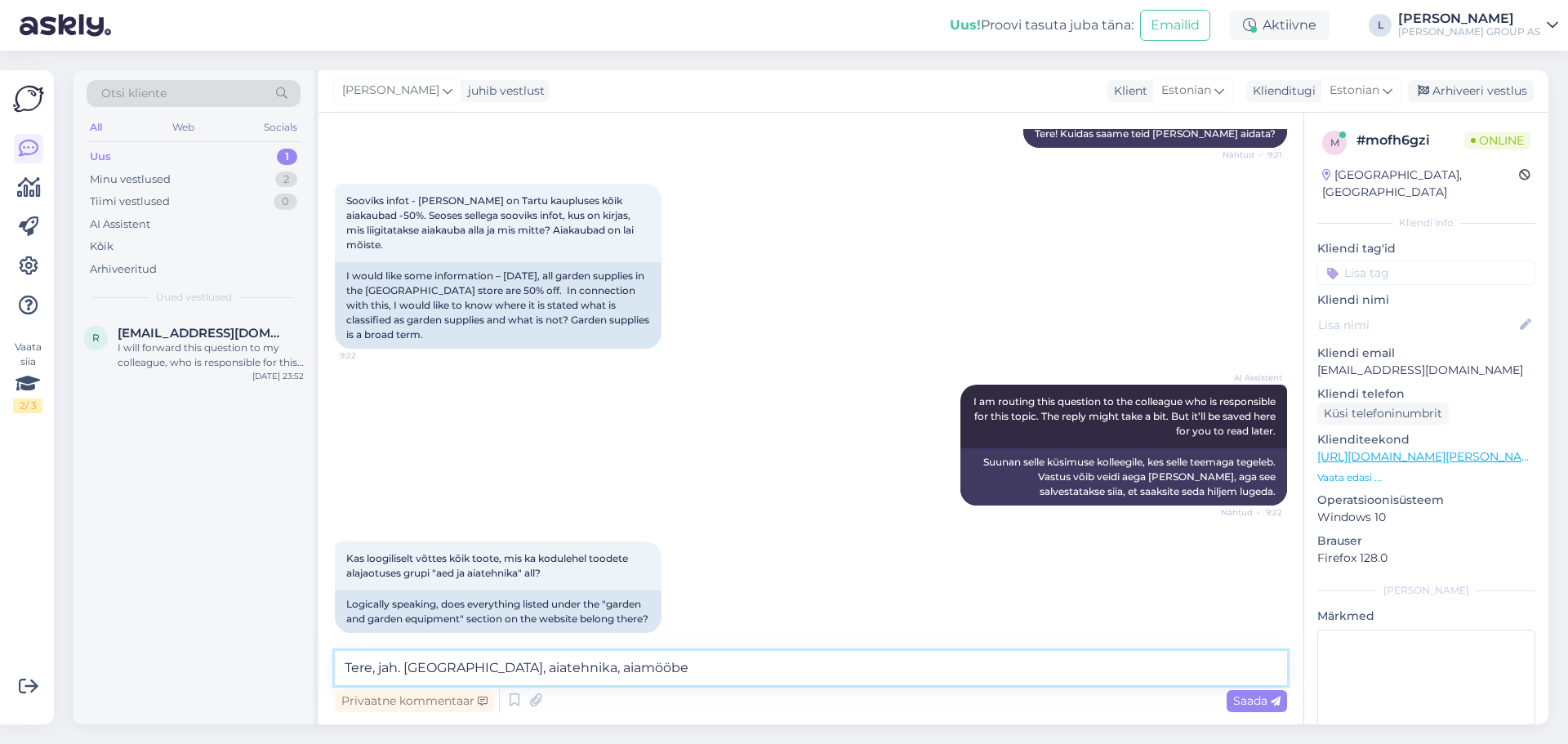 type on "Tere, jah. [GEOGRAPHIC_DATA], aiatehnika, aiamööbel" 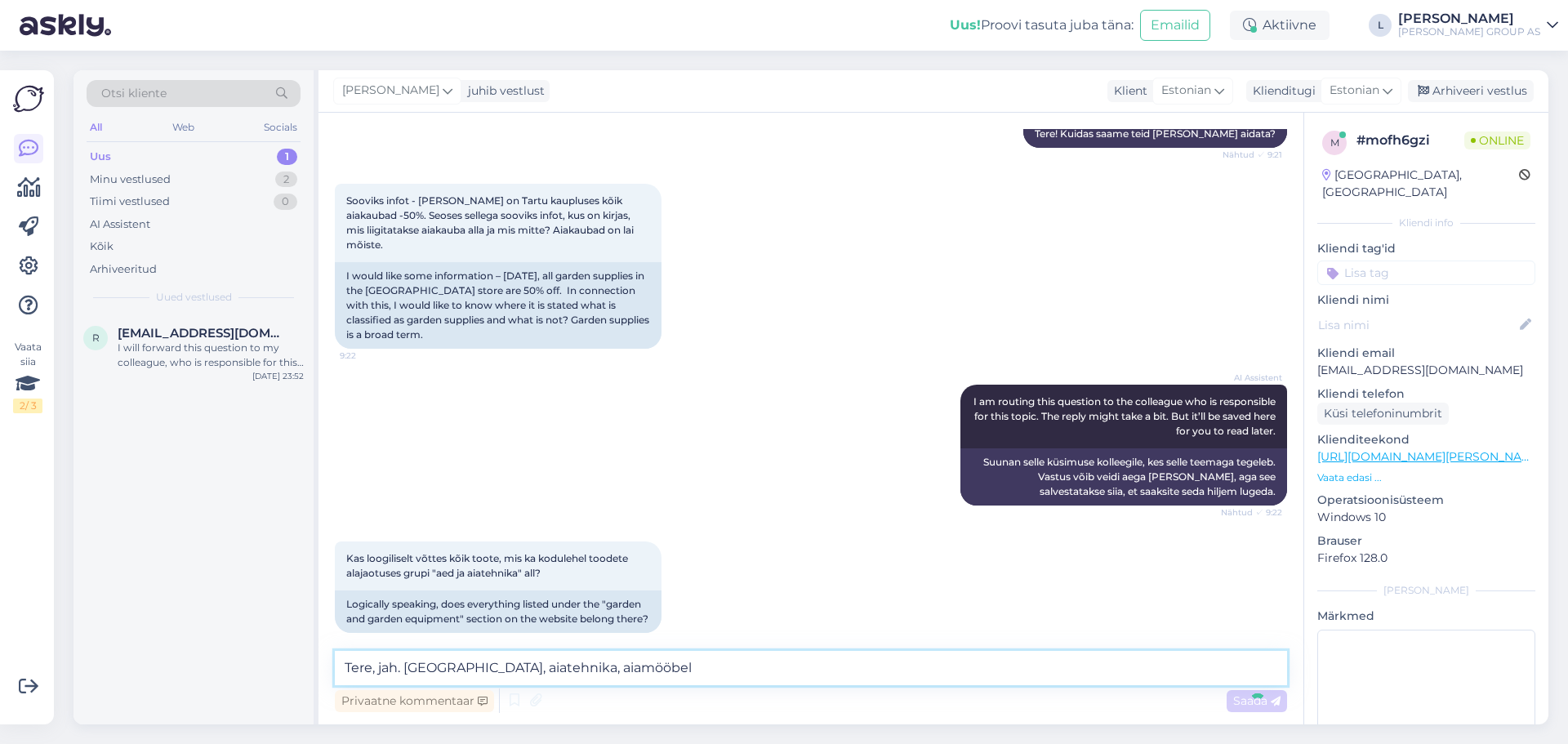 type 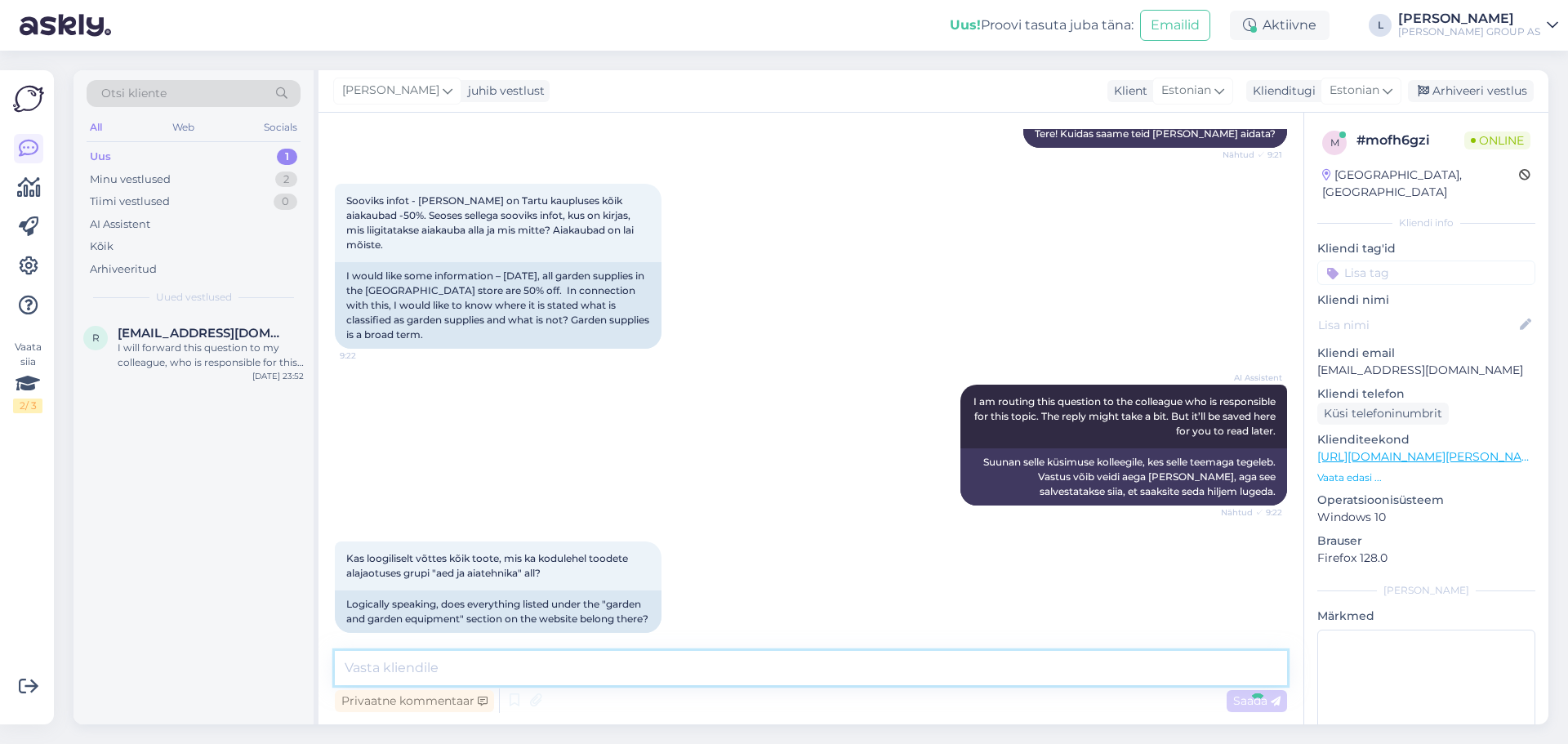 scroll, scrollTop: 298, scrollLeft: 0, axis: vertical 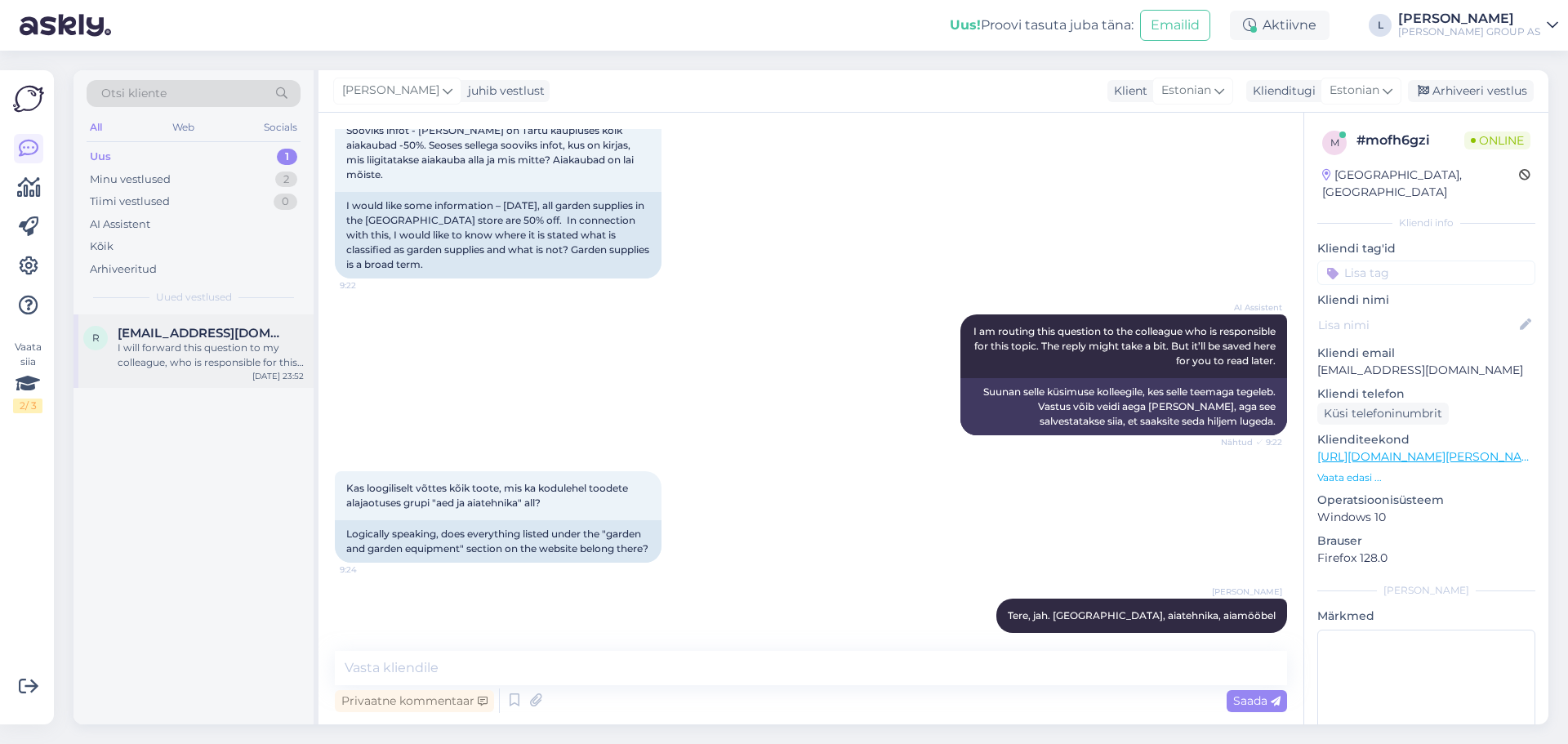 drag, startPoint x: 201, startPoint y: 347, endPoint x: 234, endPoint y: 357, distance: 34.48188 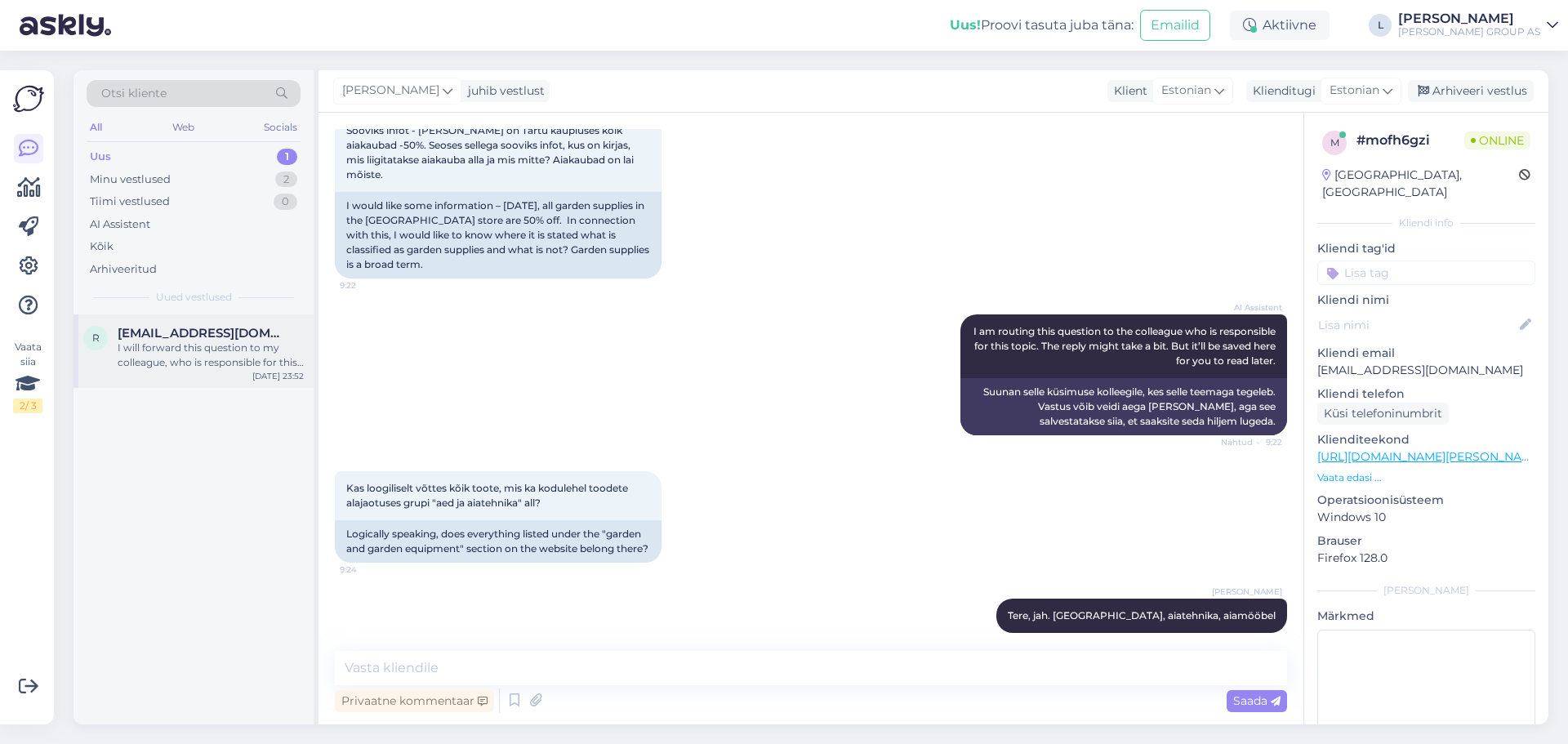 click on "I will forward this question to my colleague, who is responsible for this. The reply will be here during our working hours." at bounding box center [211, 355] 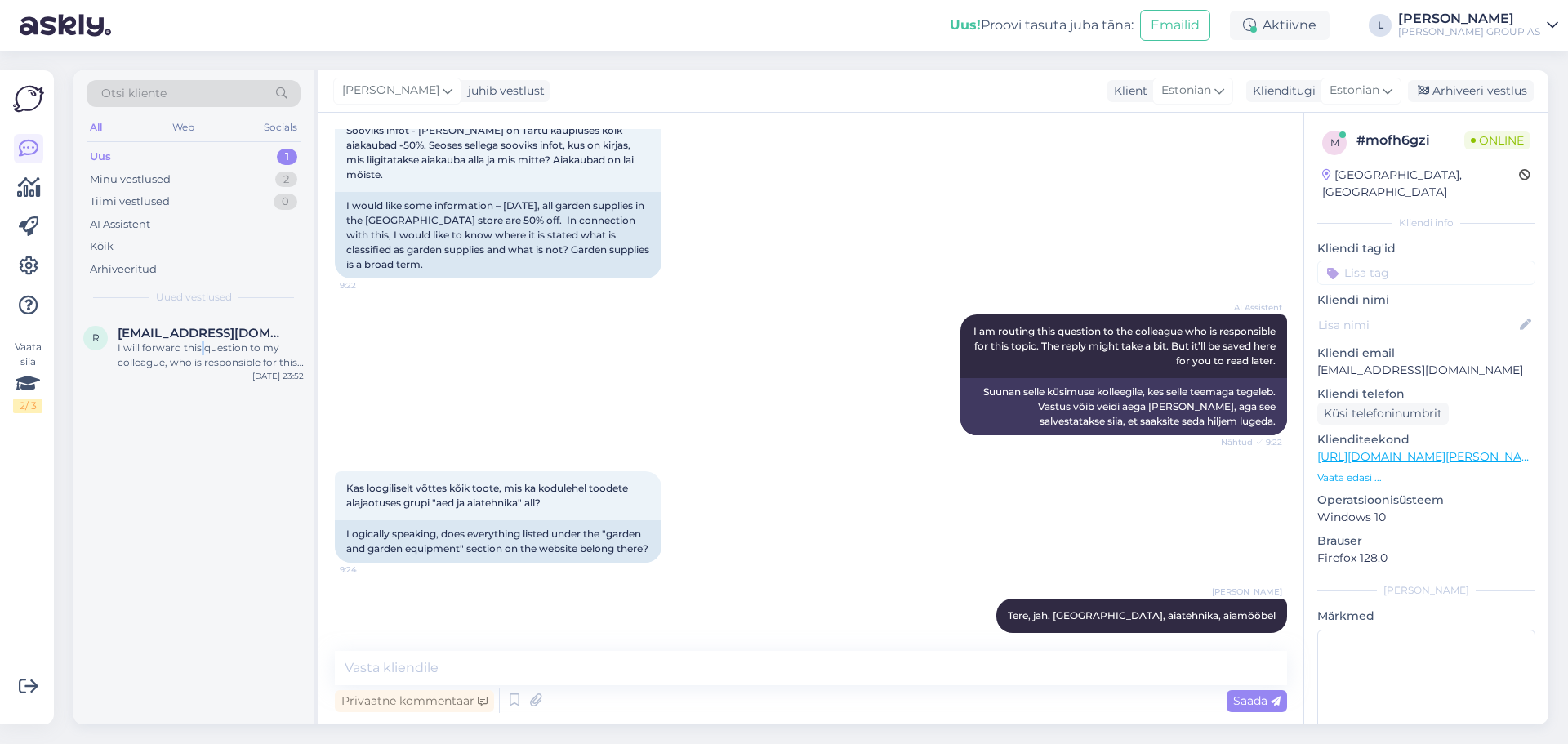 scroll, scrollTop: 88, scrollLeft: 0, axis: vertical 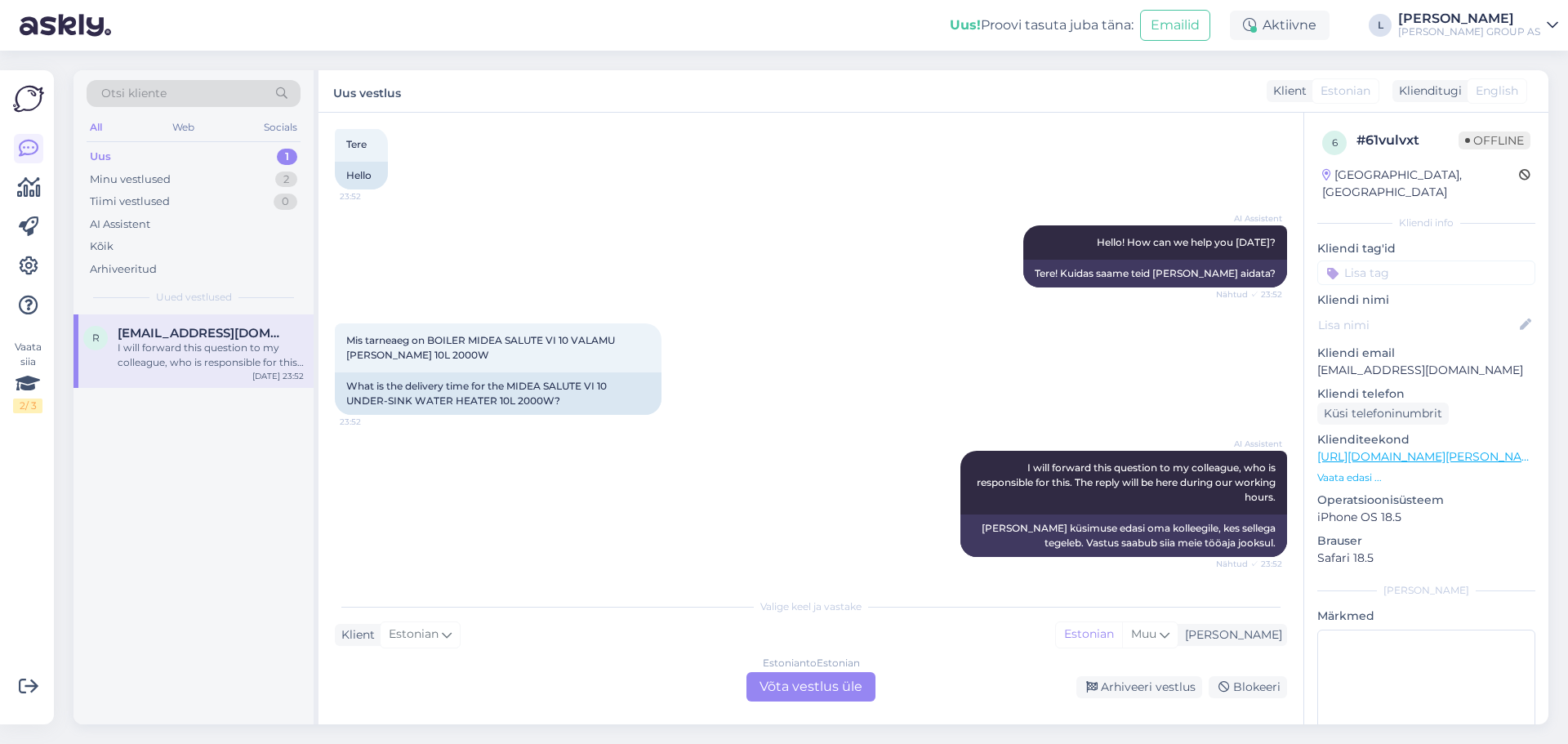click on "Estonian  to  Estonian Võta vestlus üle" at bounding box center (811, 687) 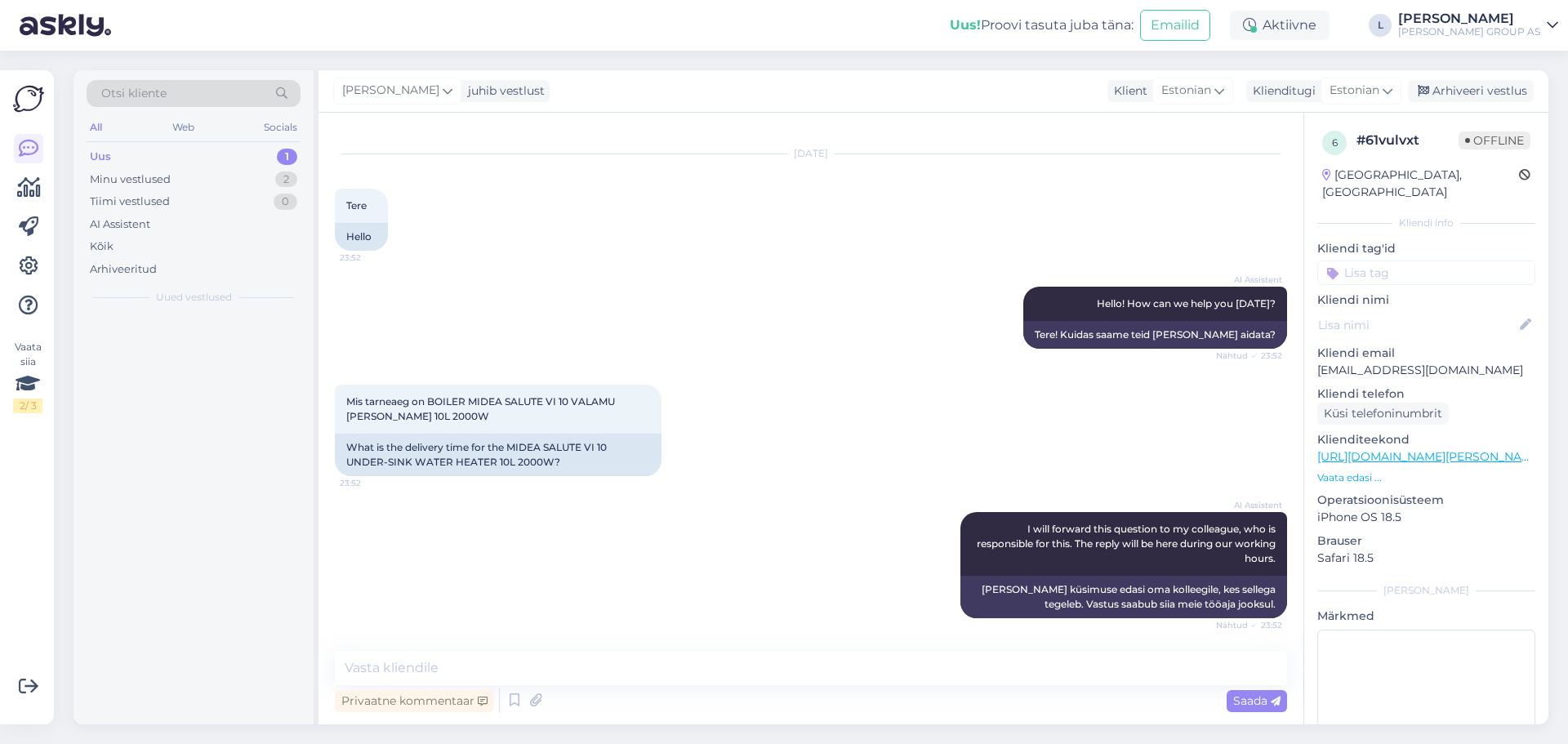 scroll, scrollTop: 27, scrollLeft: 0, axis: vertical 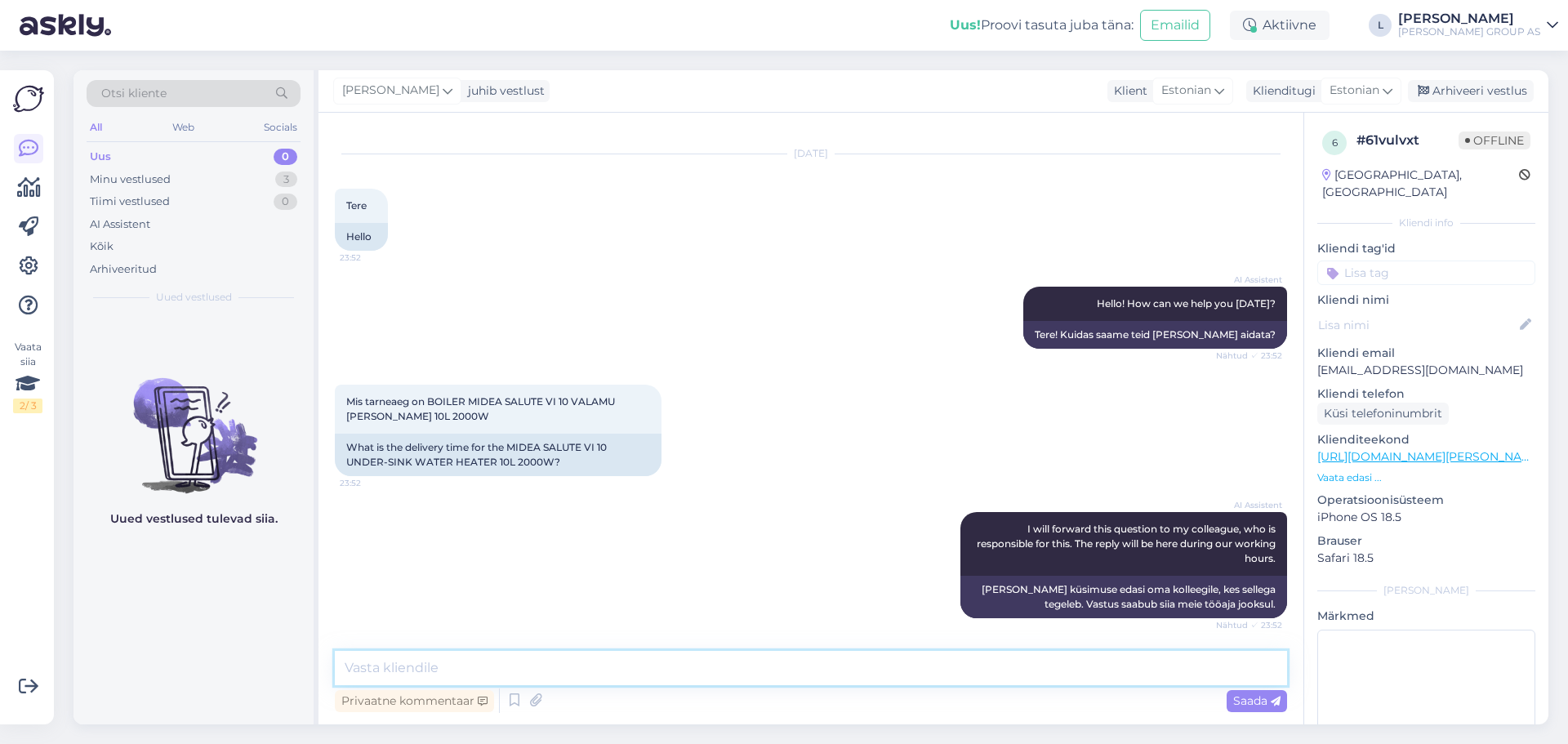 click at bounding box center [811, 668] 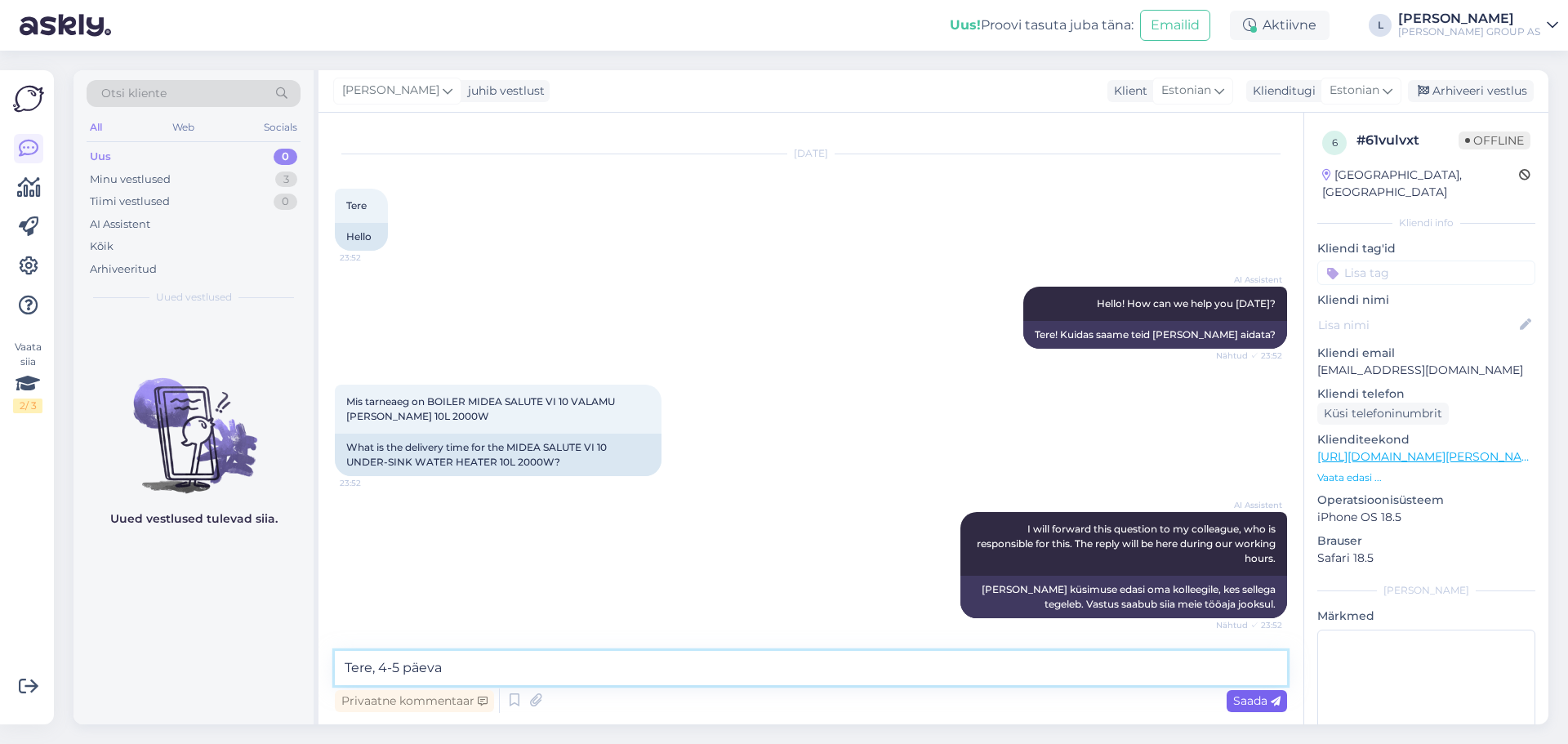 type on "Tere, 4-5 päeva" 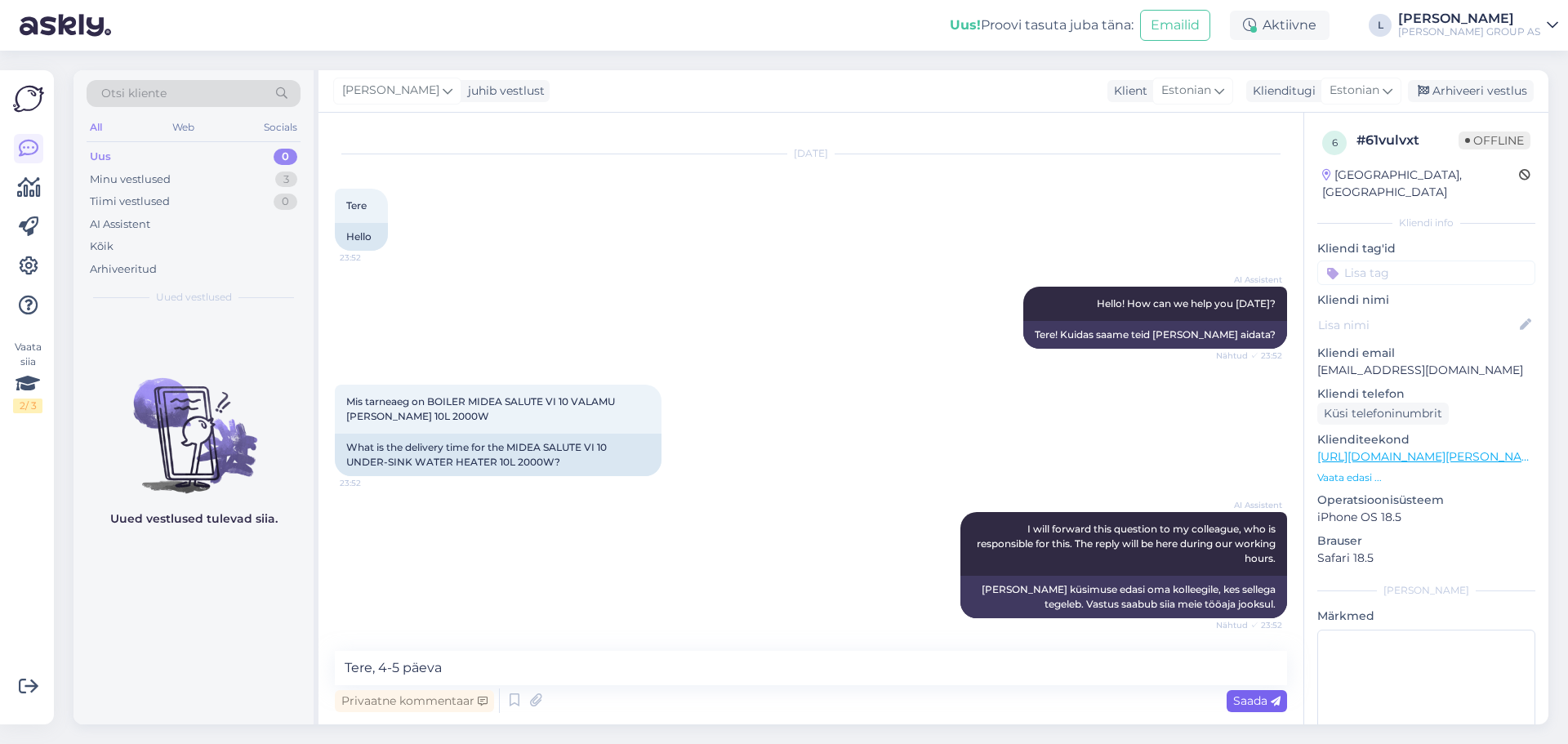 click on "Saada" at bounding box center [1257, 701] 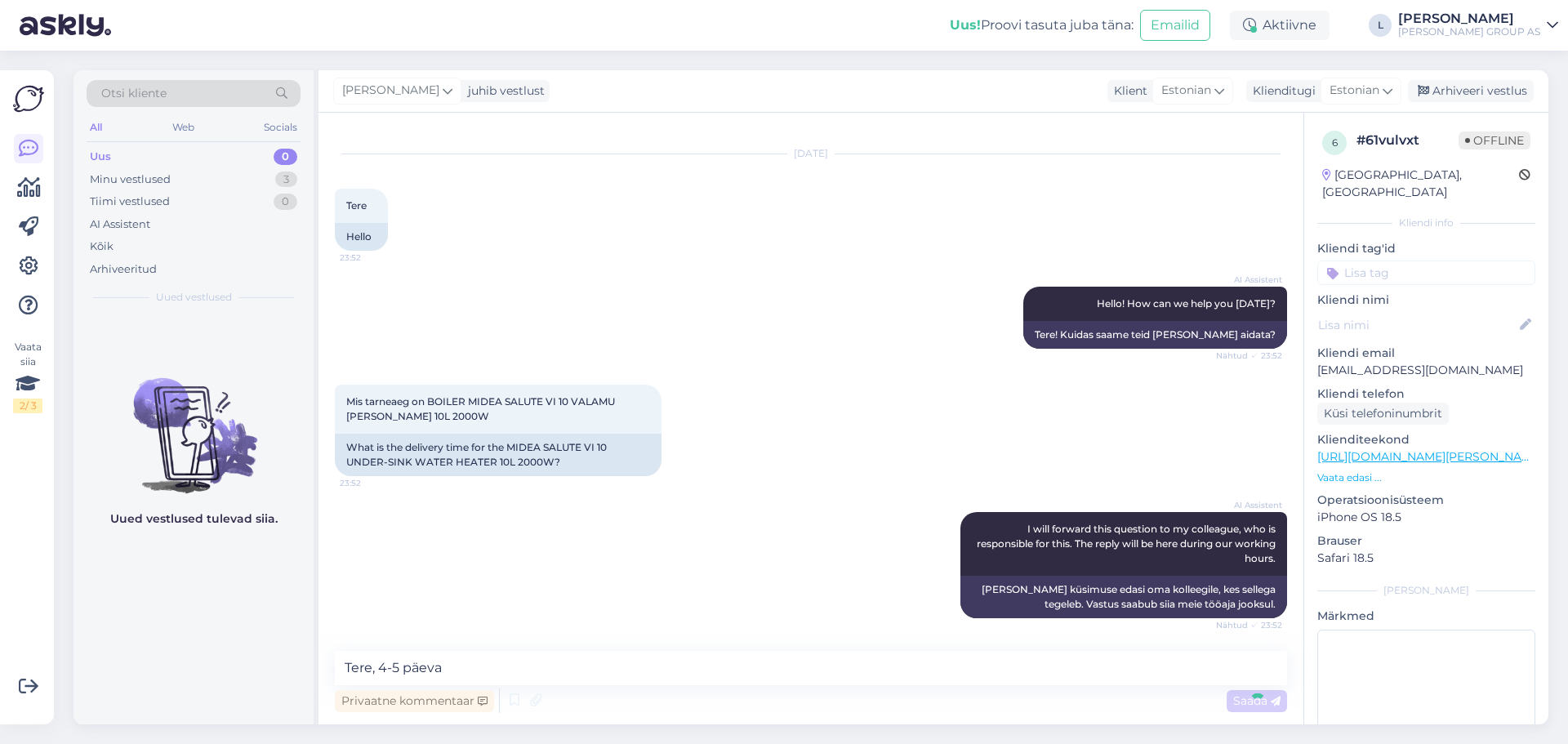 type 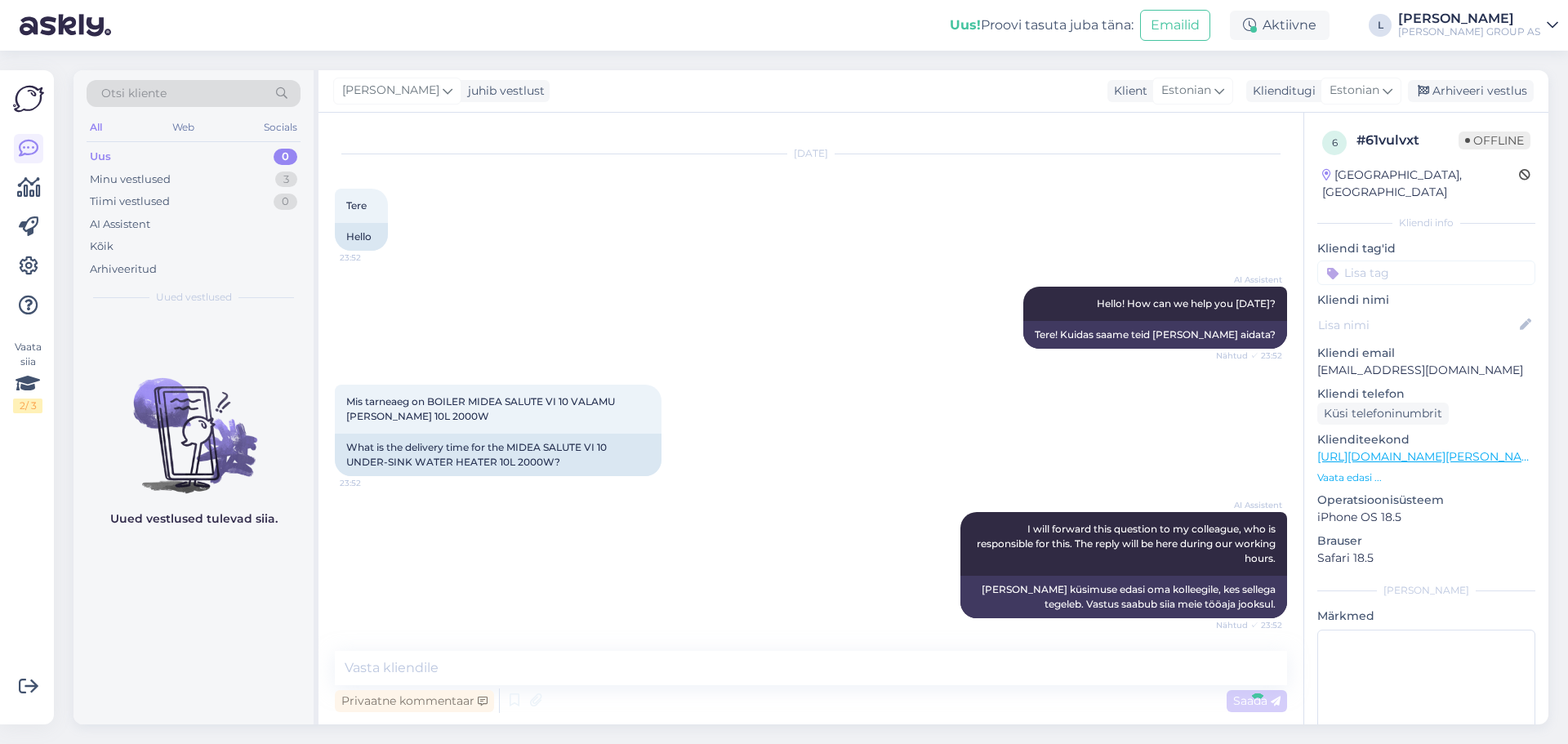 scroll, scrollTop: 131, scrollLeft: 0, axis: vertical 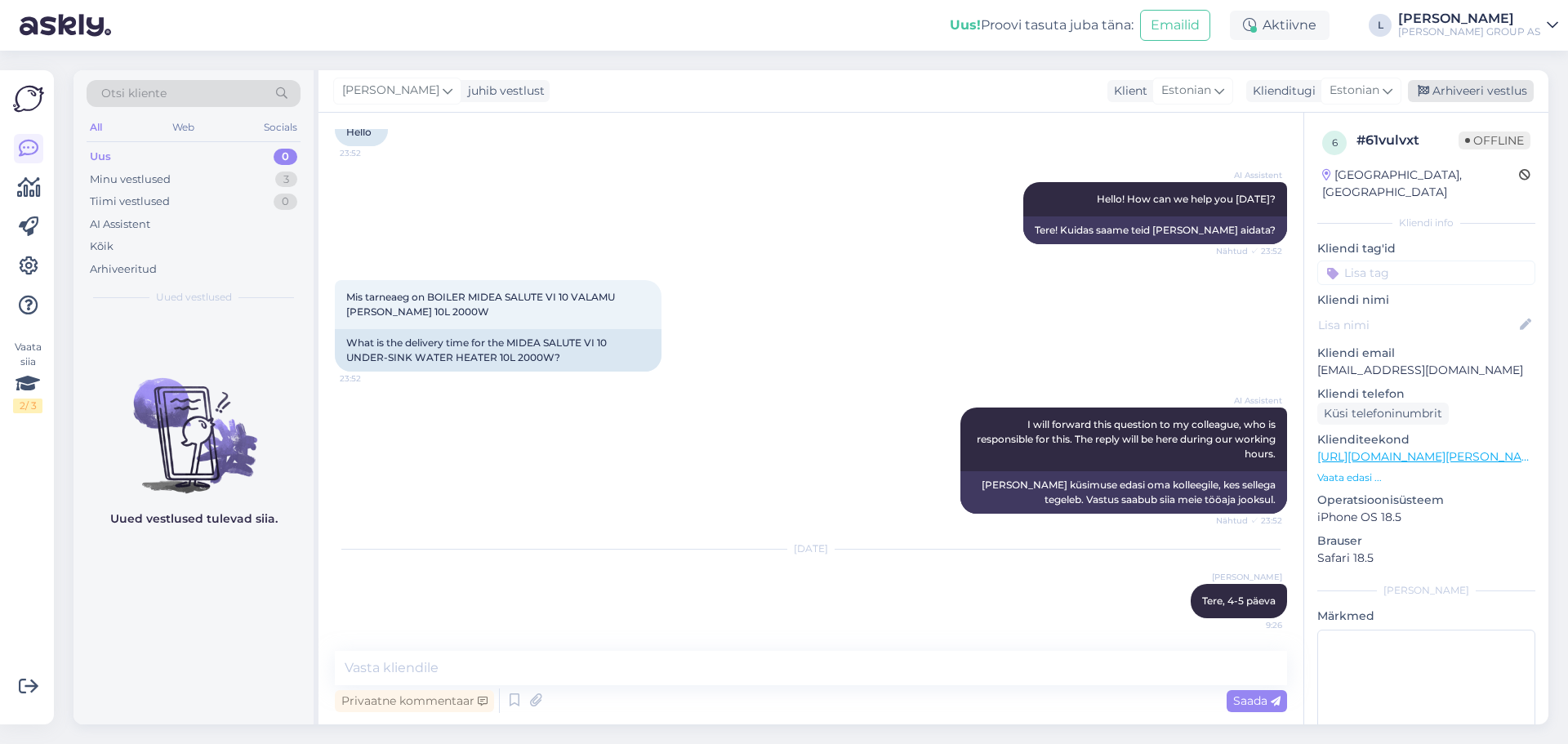 click on "Arhiveeri vestlus" at bounding box center (1471, 91) 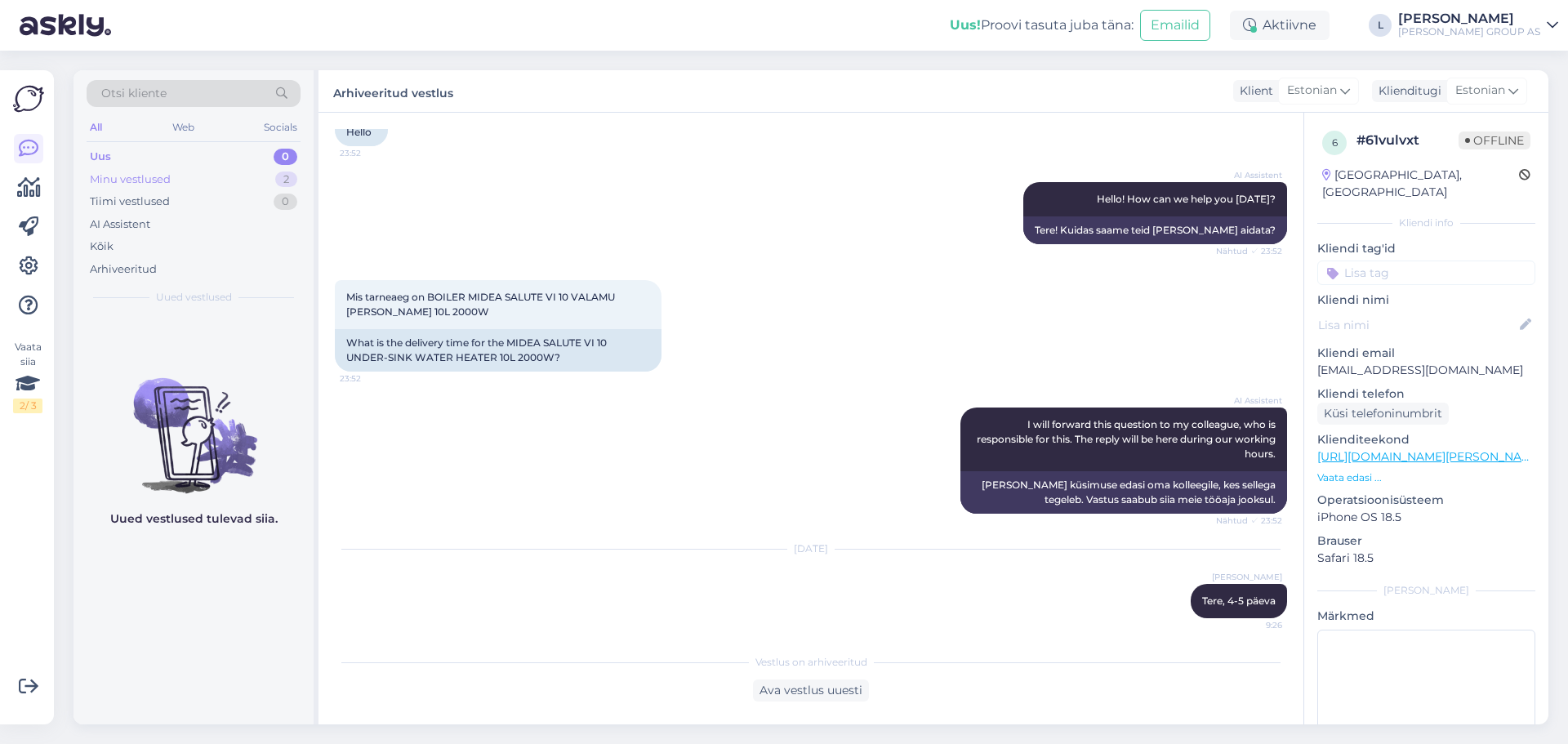 click on "Minu vestlused" at bounding box center [130, 180] 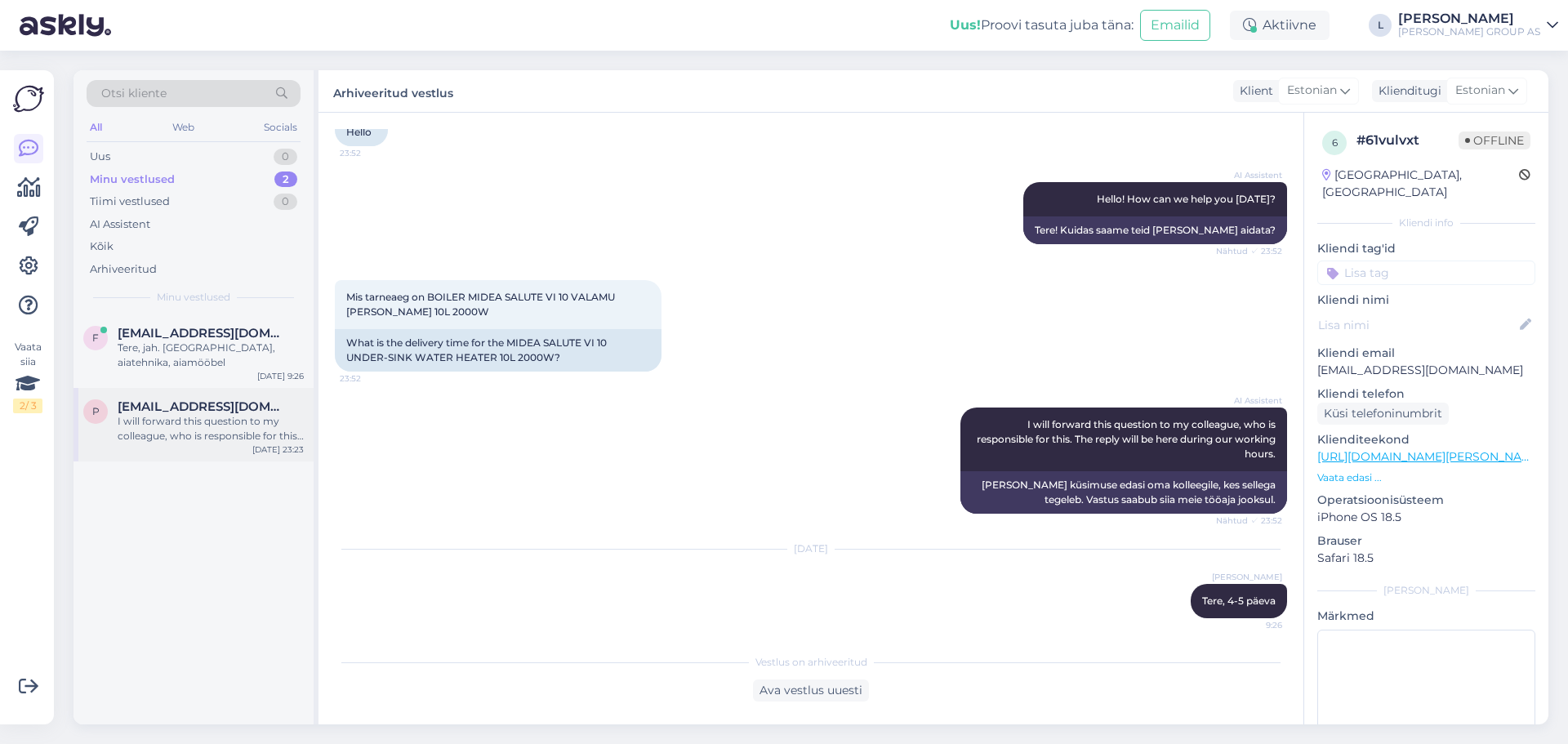 click on "I will forward this question to my colleague, who is responsible for this. The reply will be here during our working hours." at bounding box center [211, 429] 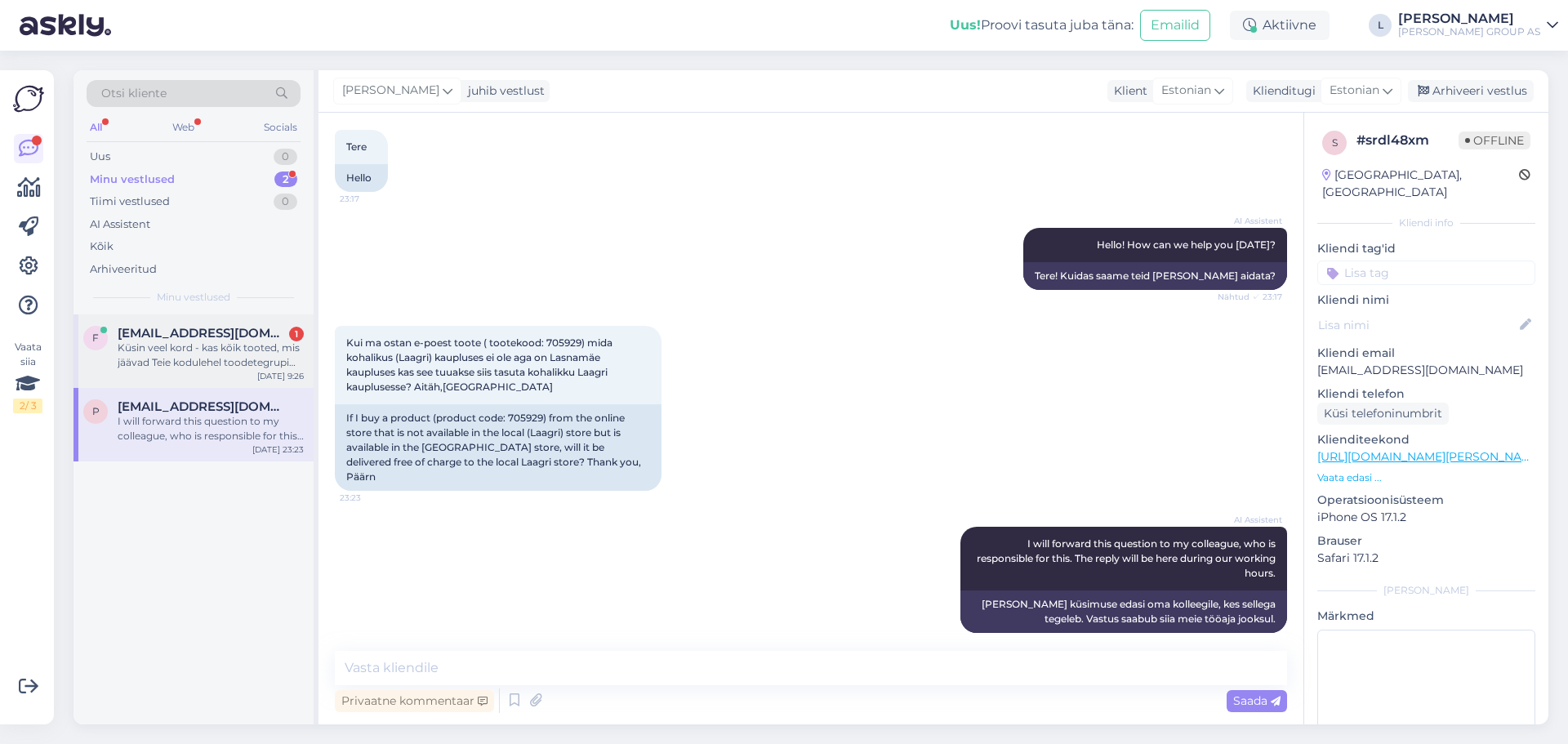 click on "[EMAIL_ADDRESS][DOMAIN_NAME] 1" at bounding box center [211, 333] 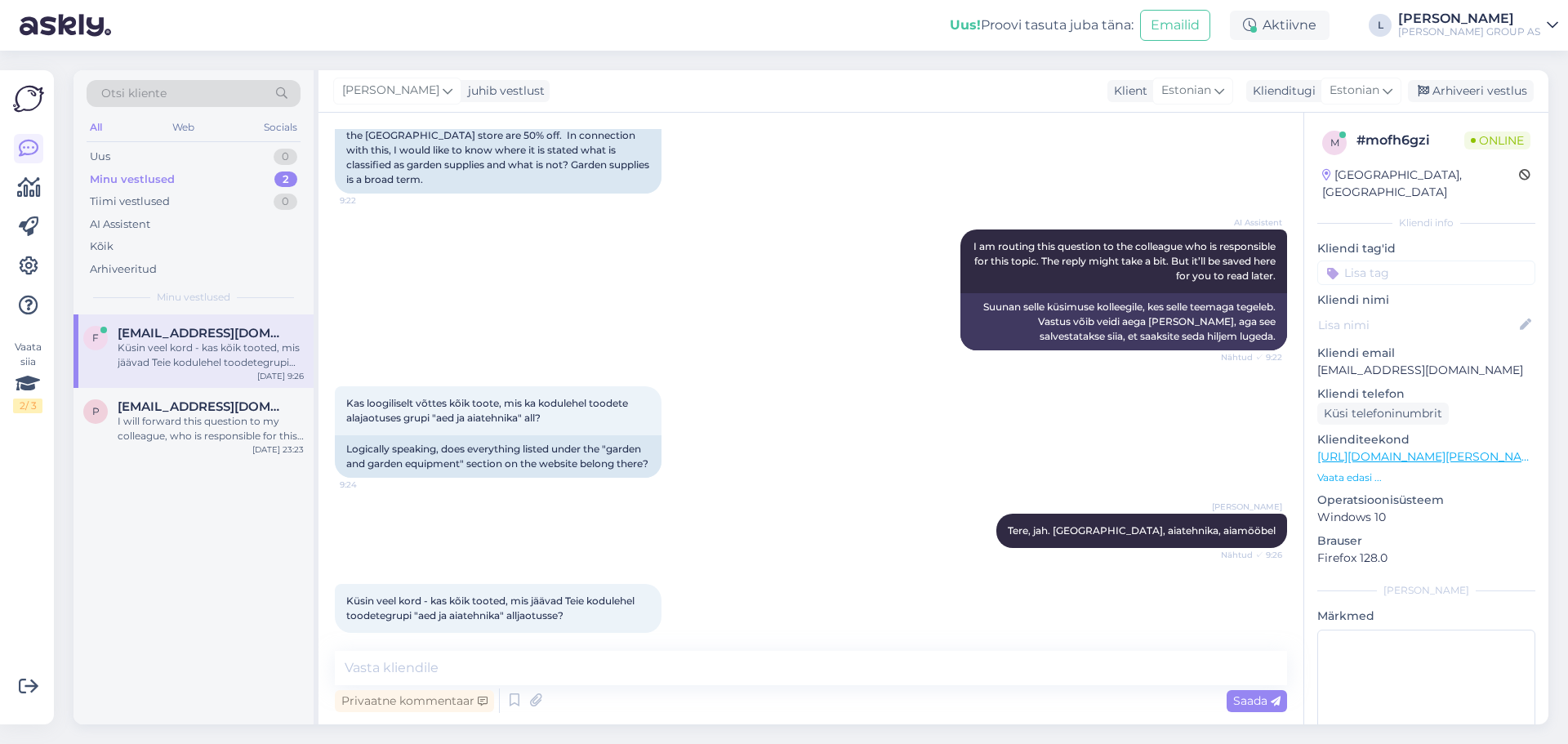 click on "Sooviks infot - [PERSON_NAME] on Tartu kaupluses kõik aiakaubad -50%. Seoses sellega sooviks infot, kus on kirjas, mis liigitatakse aiakauba alla ja mis mitte? Aiakaubad on lai mõiste. 9:22  I would like some information – [DATE], all garden supplies in the [GEOGRAPHIC_DATA] store are 50% off.  In connection with this, I would like to know where it is stated what is classified as garden supplies and what is not? Garden supplies is a broad term." at bounding box center (811, 111) 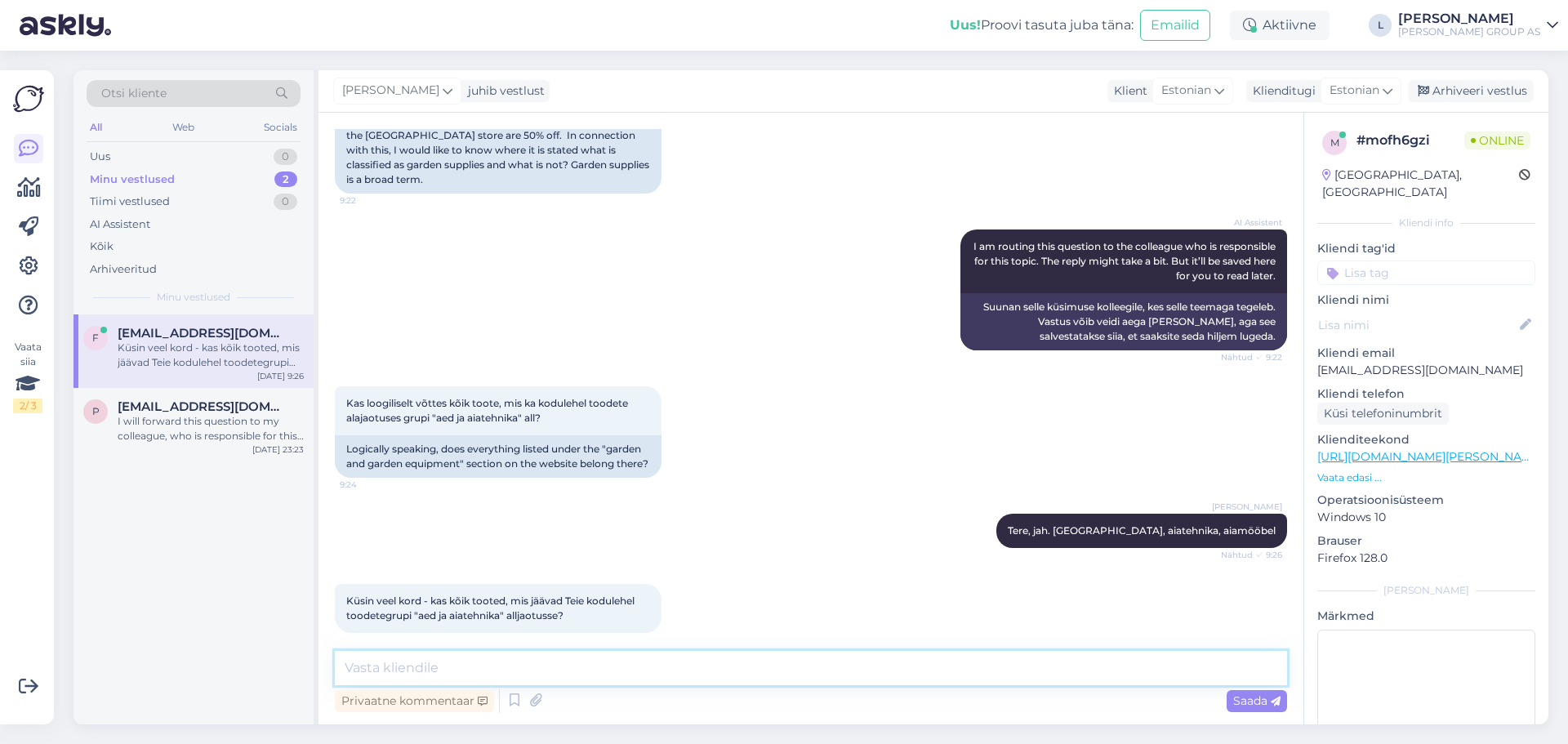 click at bounding box center (811, 668) 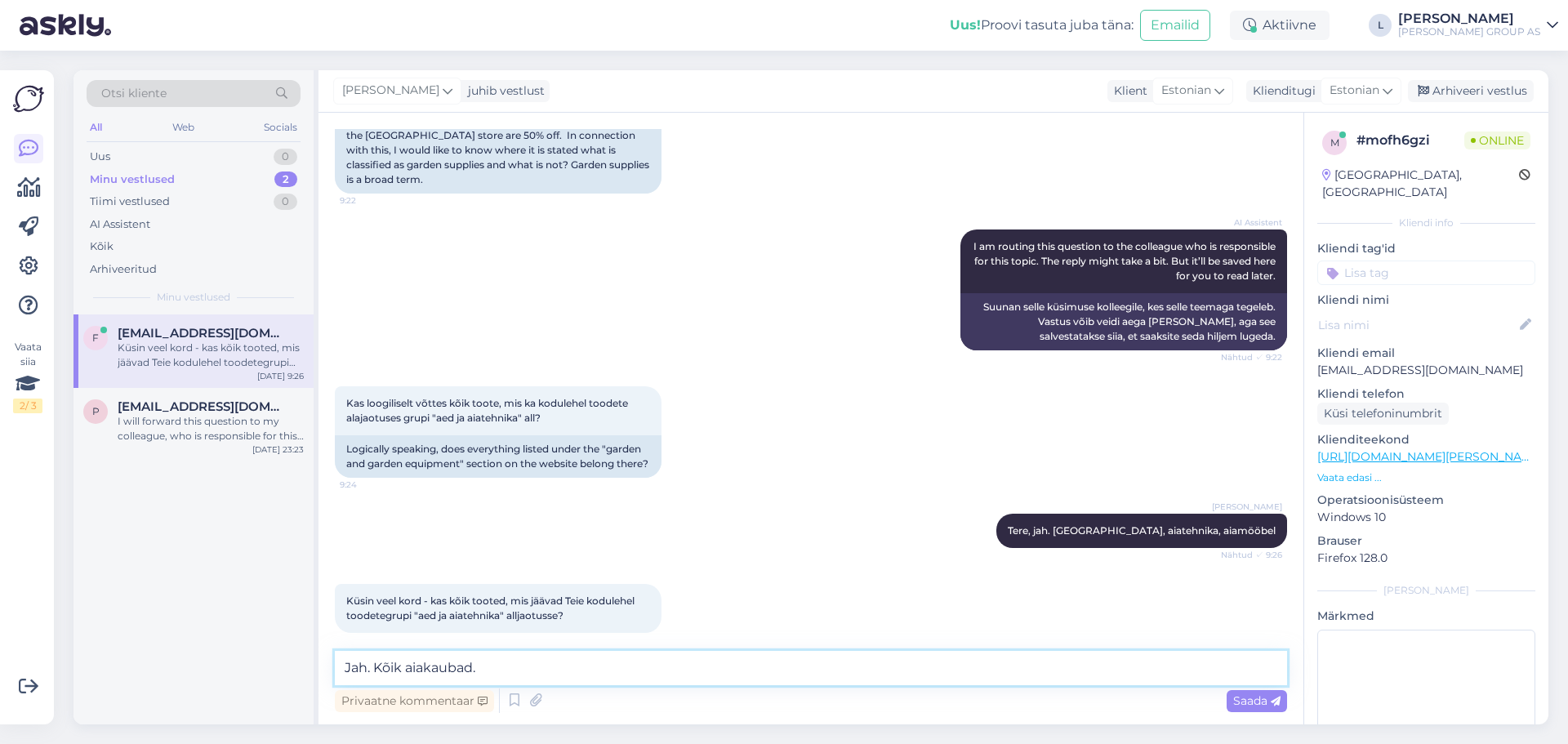 paste on "[DEMOGRAPHIC_DATA] rakendab 10 € ostukorvi korral toote tavahinnast. Pakkumine kehtib [PERSON_NAME] Meistriklubi liikmetele Tartu Bauhofi kaupluses [DATE]. [DEMOGRAPHIC_DATA] ei ole laienenud oranži hinnaga märgistatud "OK HIND" toodetele. Erinevaid allahindlusi ei liideta" 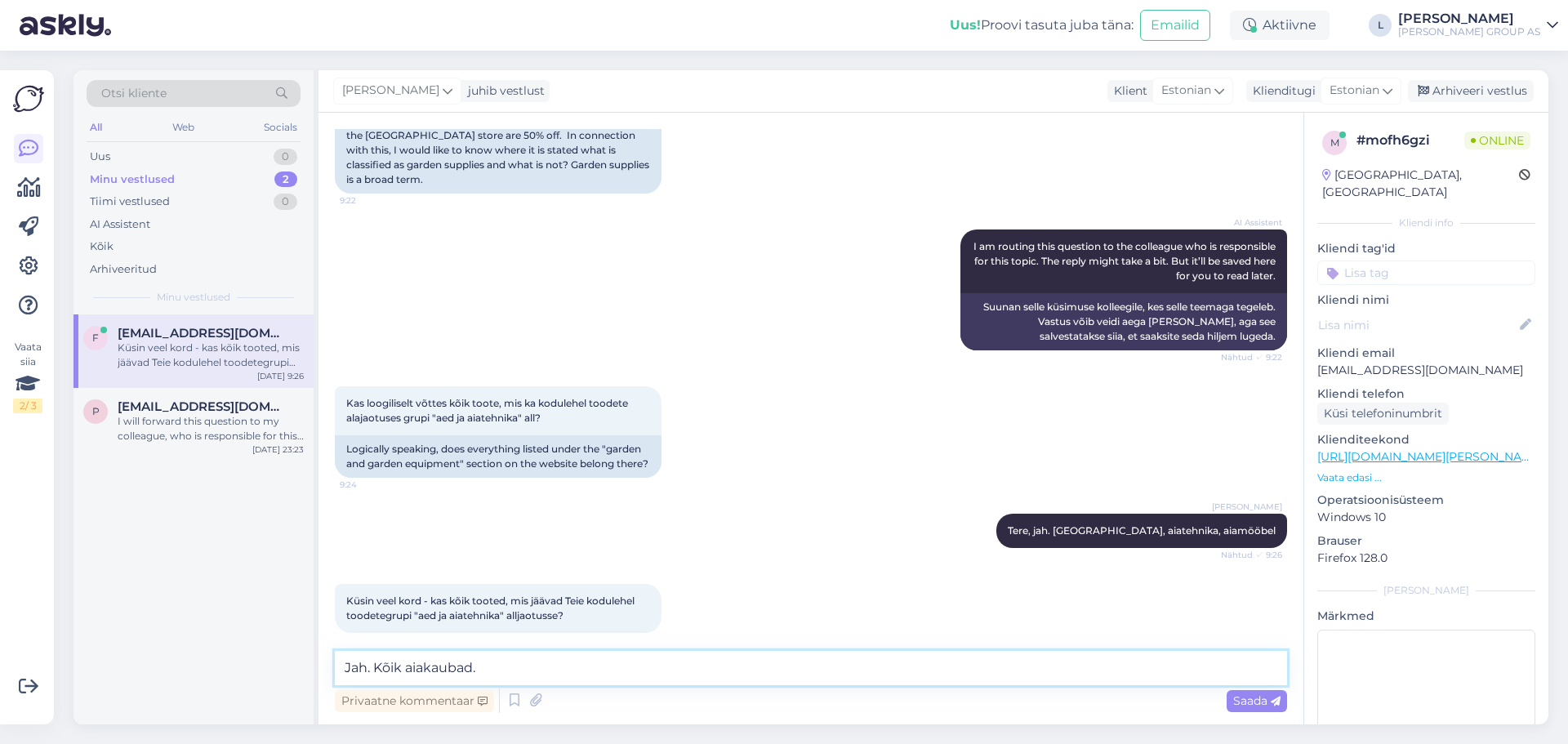 type on "Jah. Kõik aiakaubad. Allahindlus rakendab 10 € ostukorvi korral toote tavahinnast. Pakkumine kehtib [PERSON_NAME] Meistriklubi liikmetele Tartu Bauhofi kaupluses [DATE]. [DEMOGRAPHIC_DATA] ei ole laienenud oranži hinnaga märgistatud "OK HIND" toodetele. Erinevaid allahindlusi ei liideta" 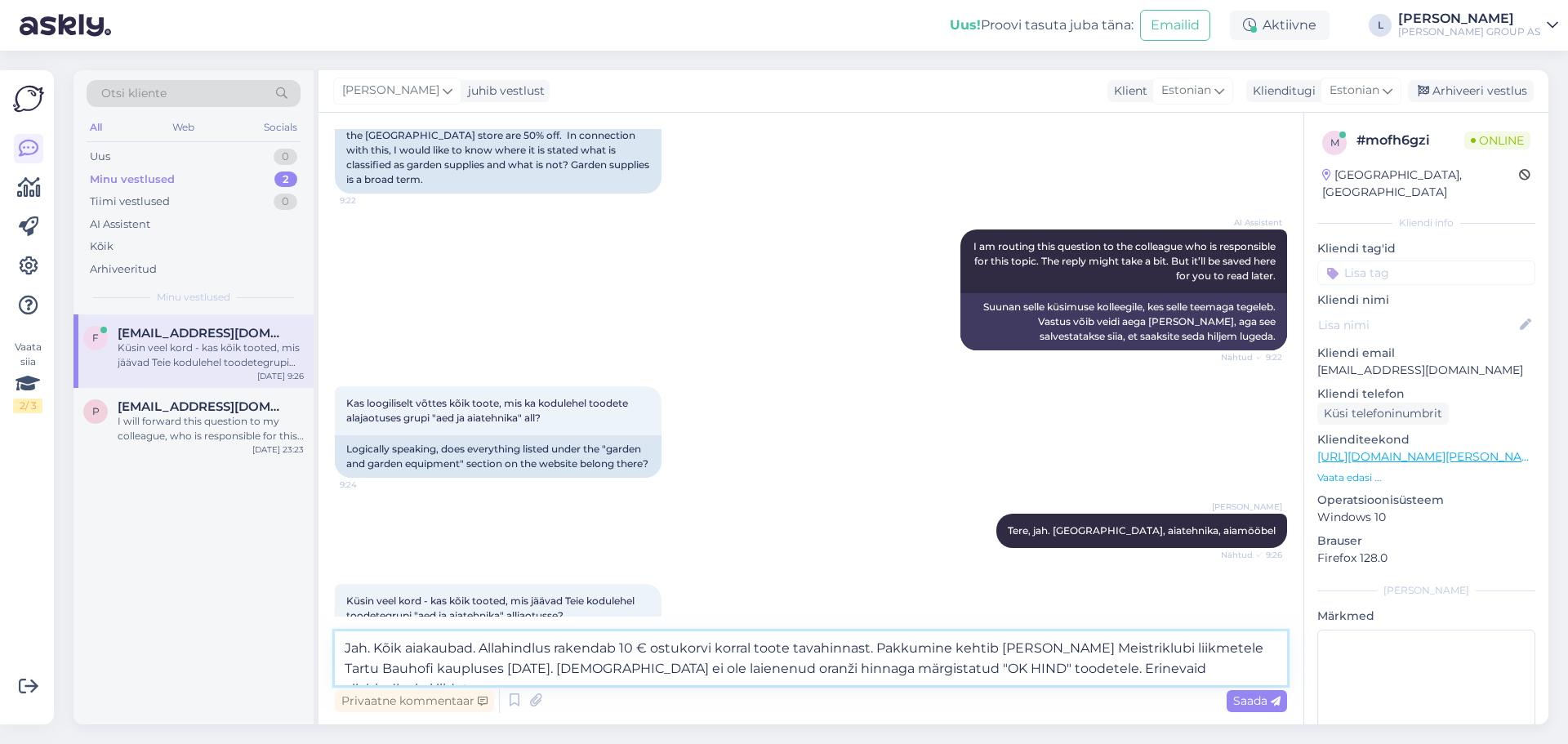 type 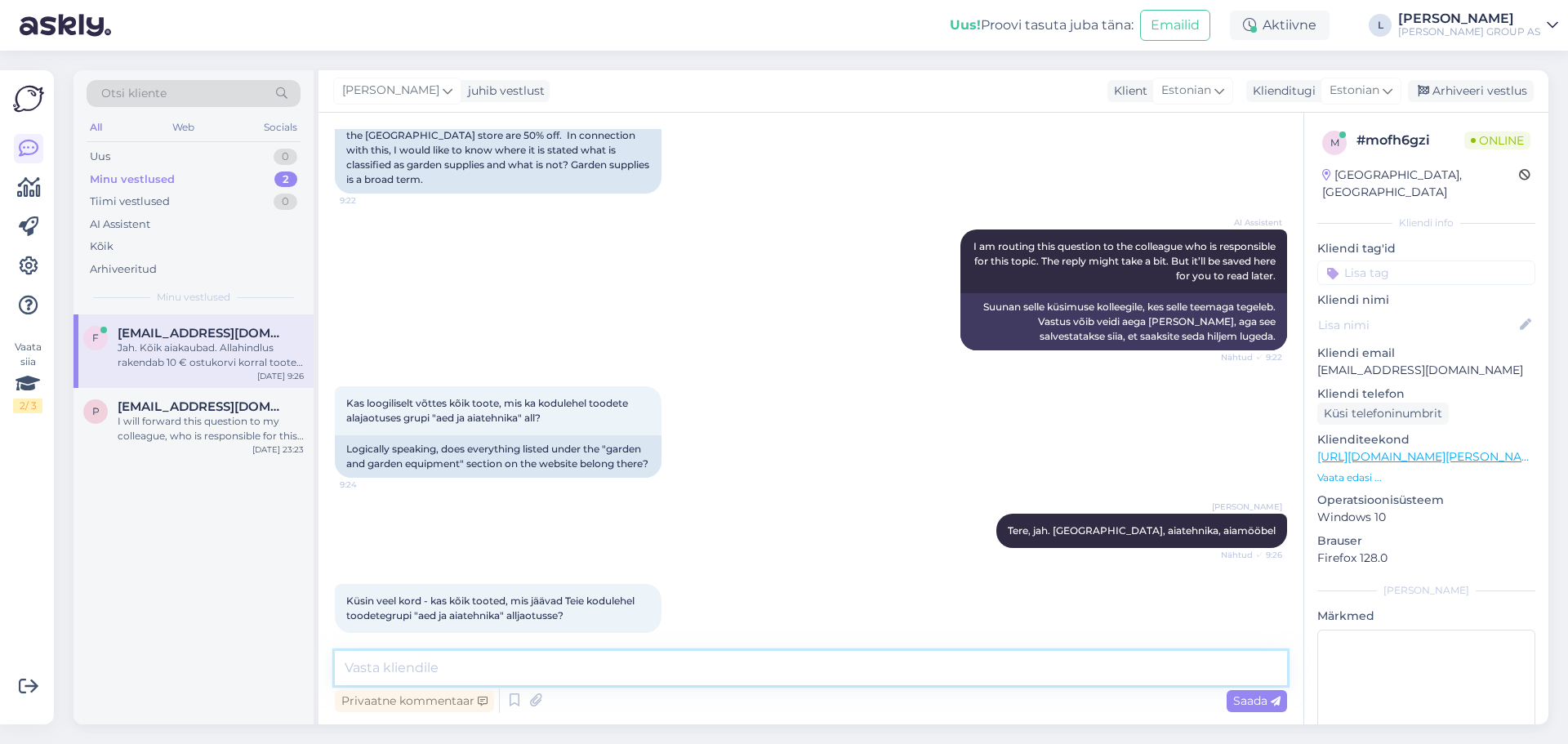 scroll, scrollTop: 512, scrollLeft: 0, axis: vertical 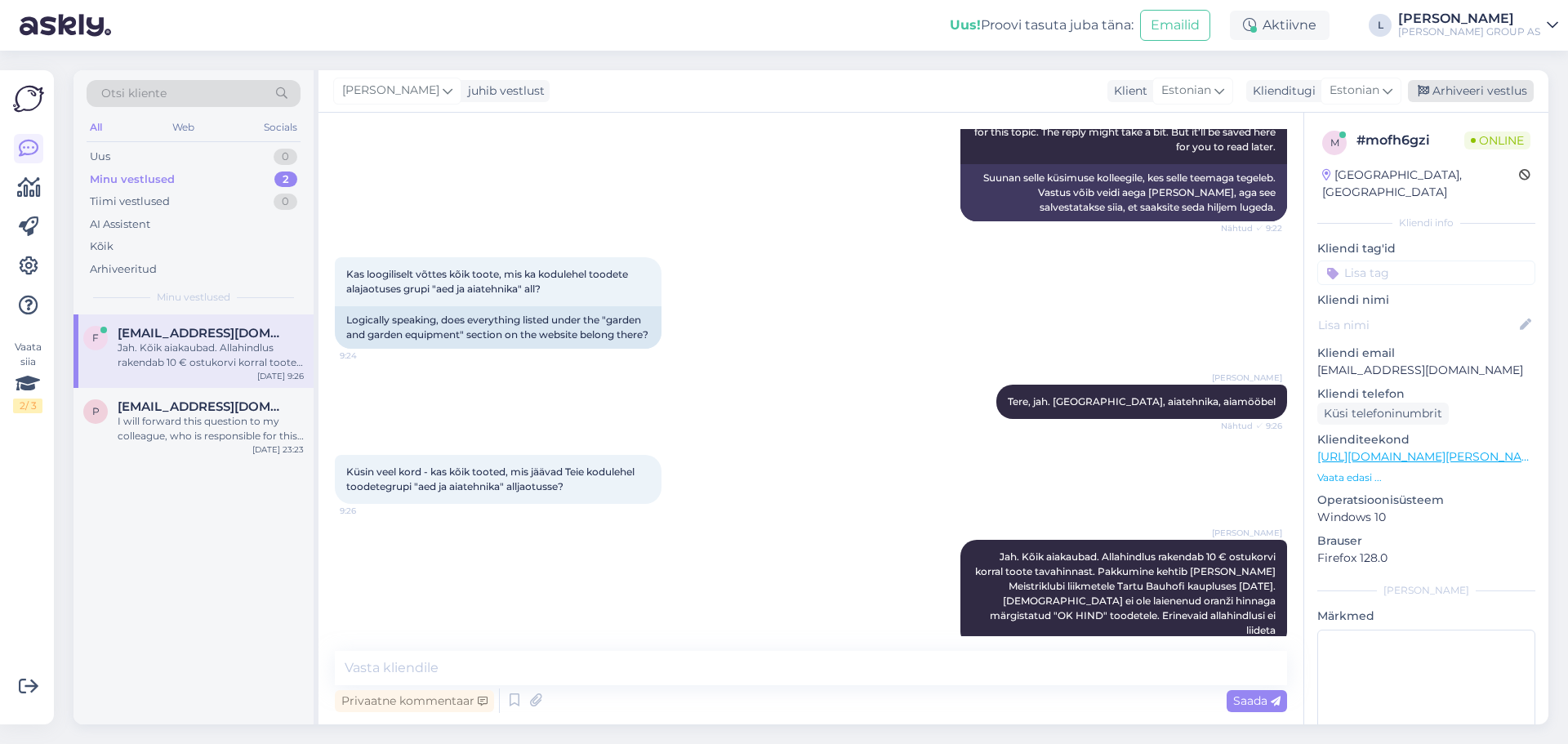 click on "Arhiveeri vestlus" at bounding box center (1471, 91) 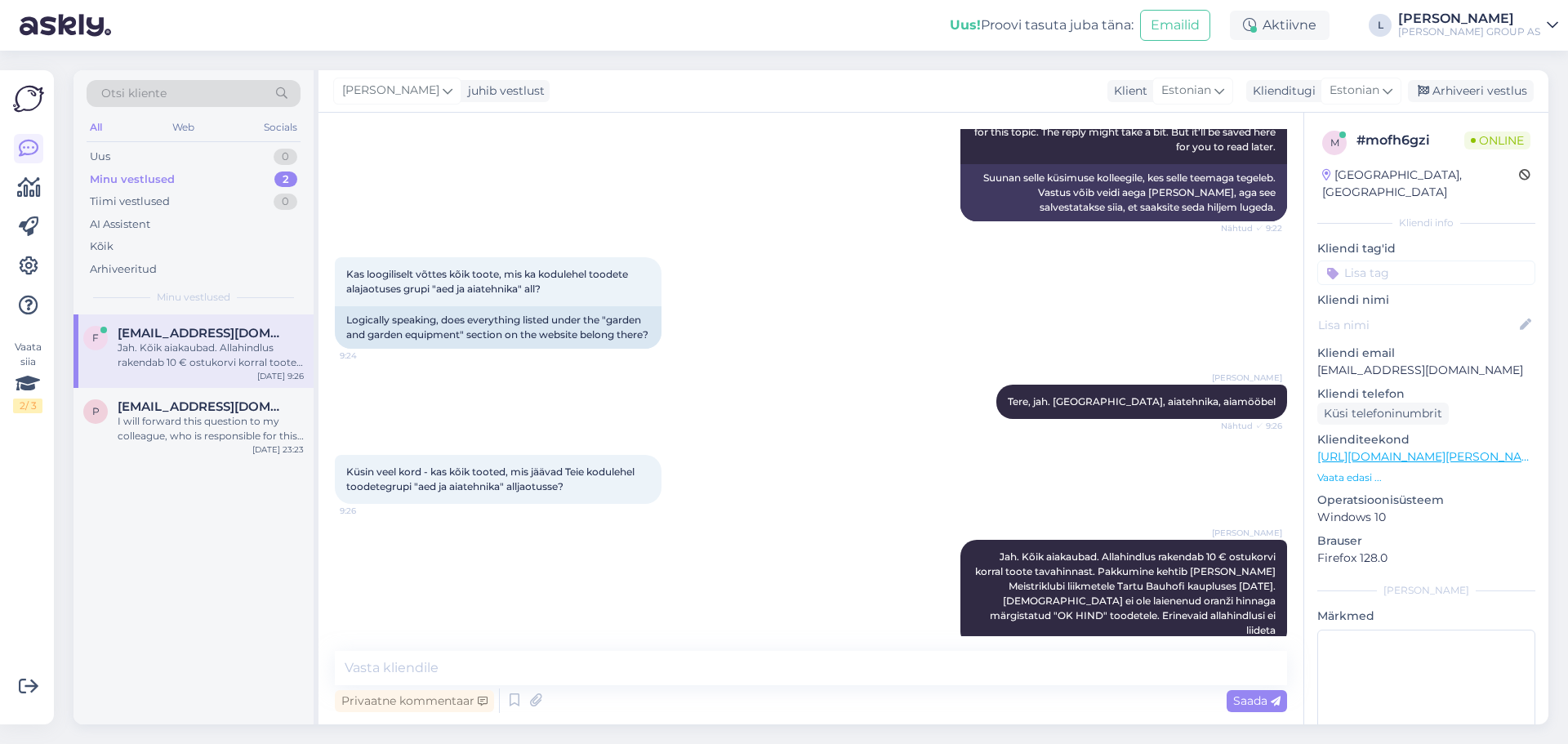 scroll, scrollTop: 518, scrollLeft: 0, axis: vertical 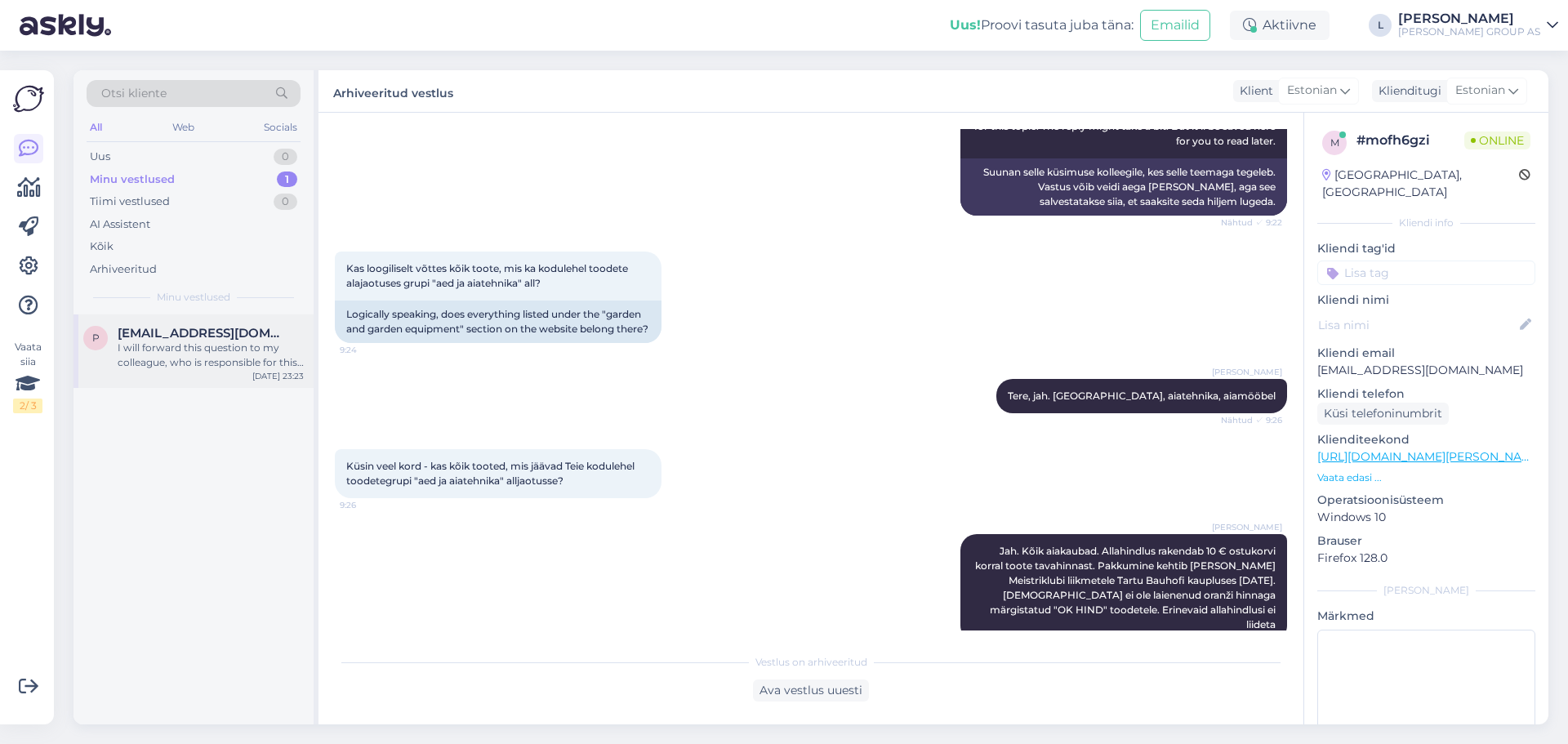 click on "I will forward this question to my colleague, who is responsible for this. The reply will be here during our working hours." at bounding box center (211, 355) 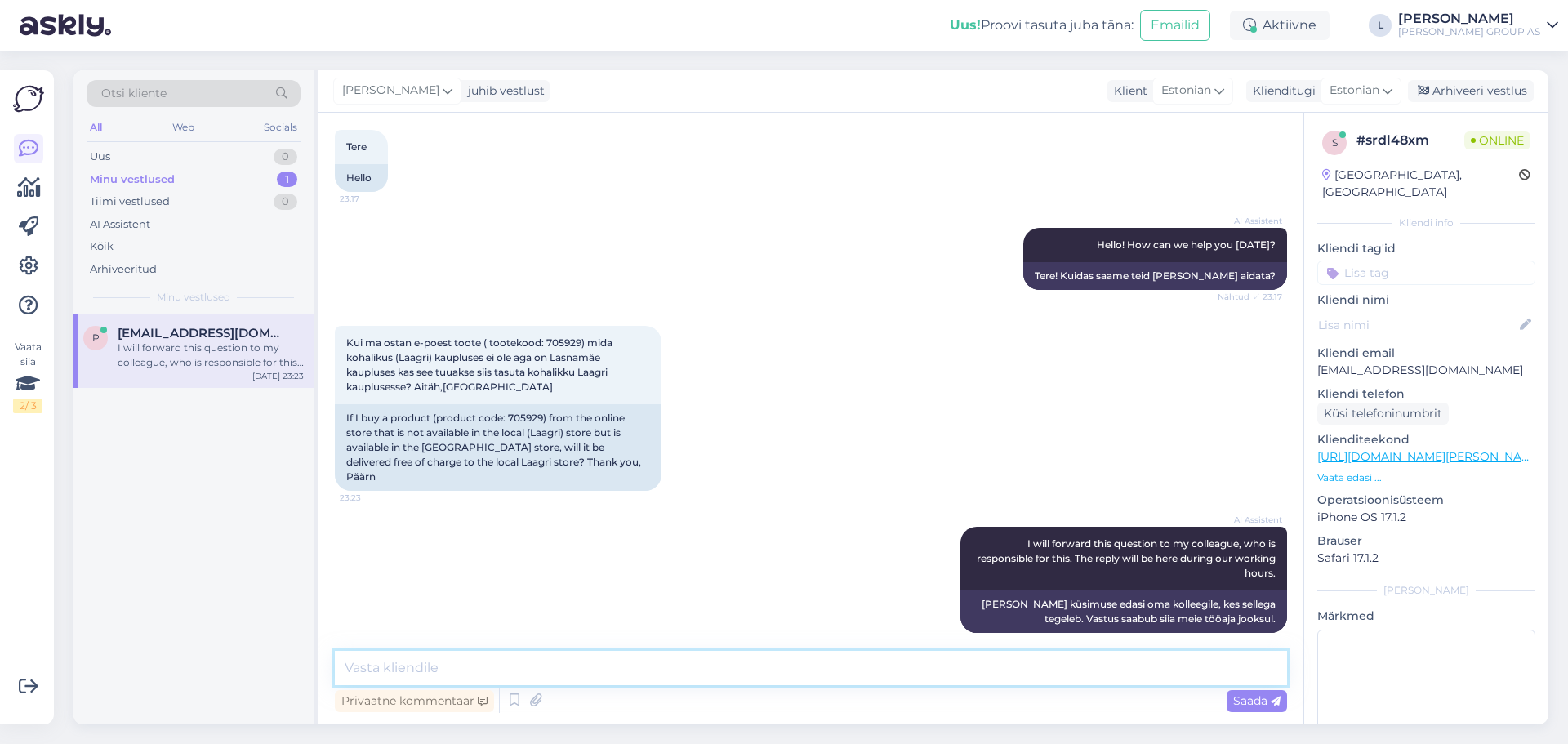 click at bounding box center [811, 668] 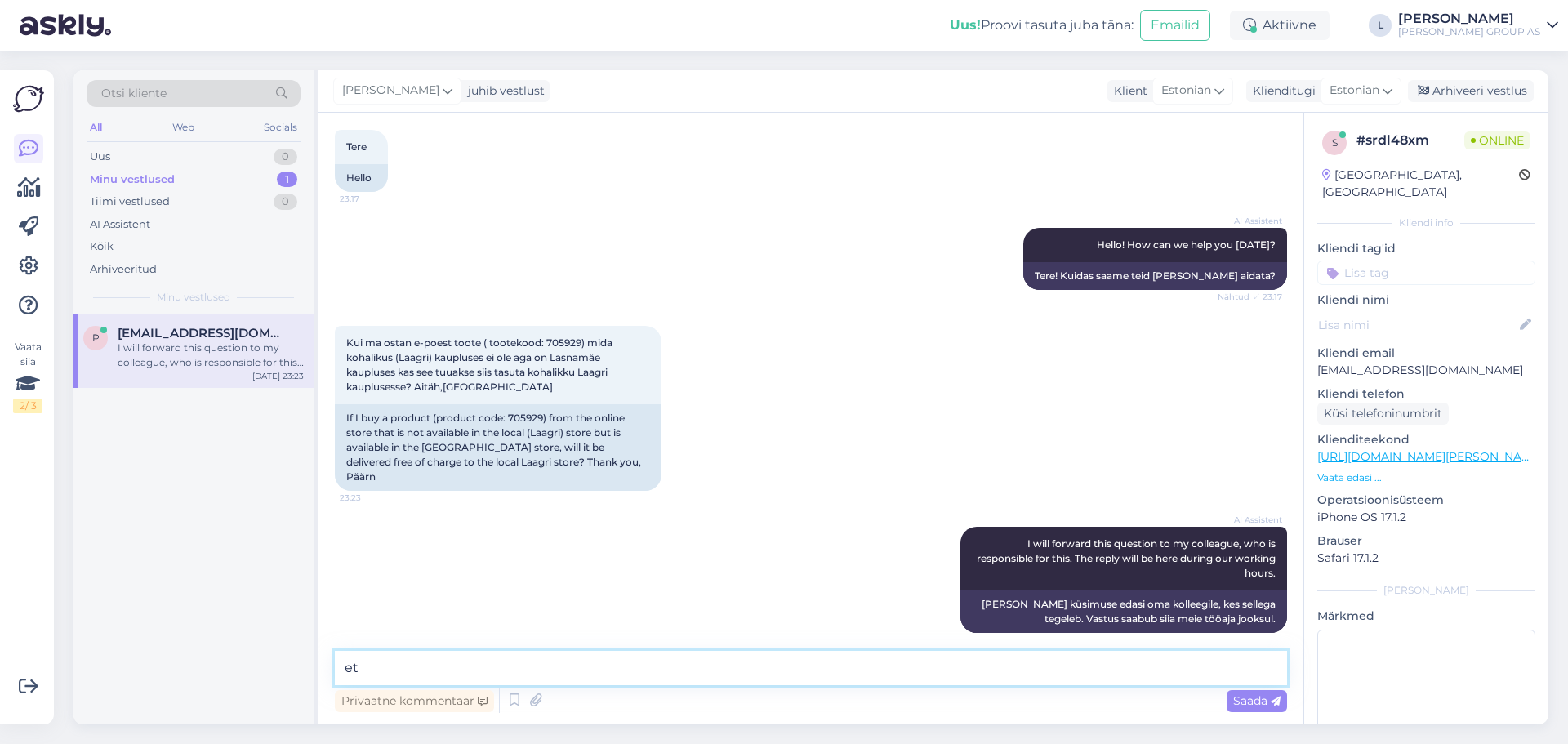 type on "e" 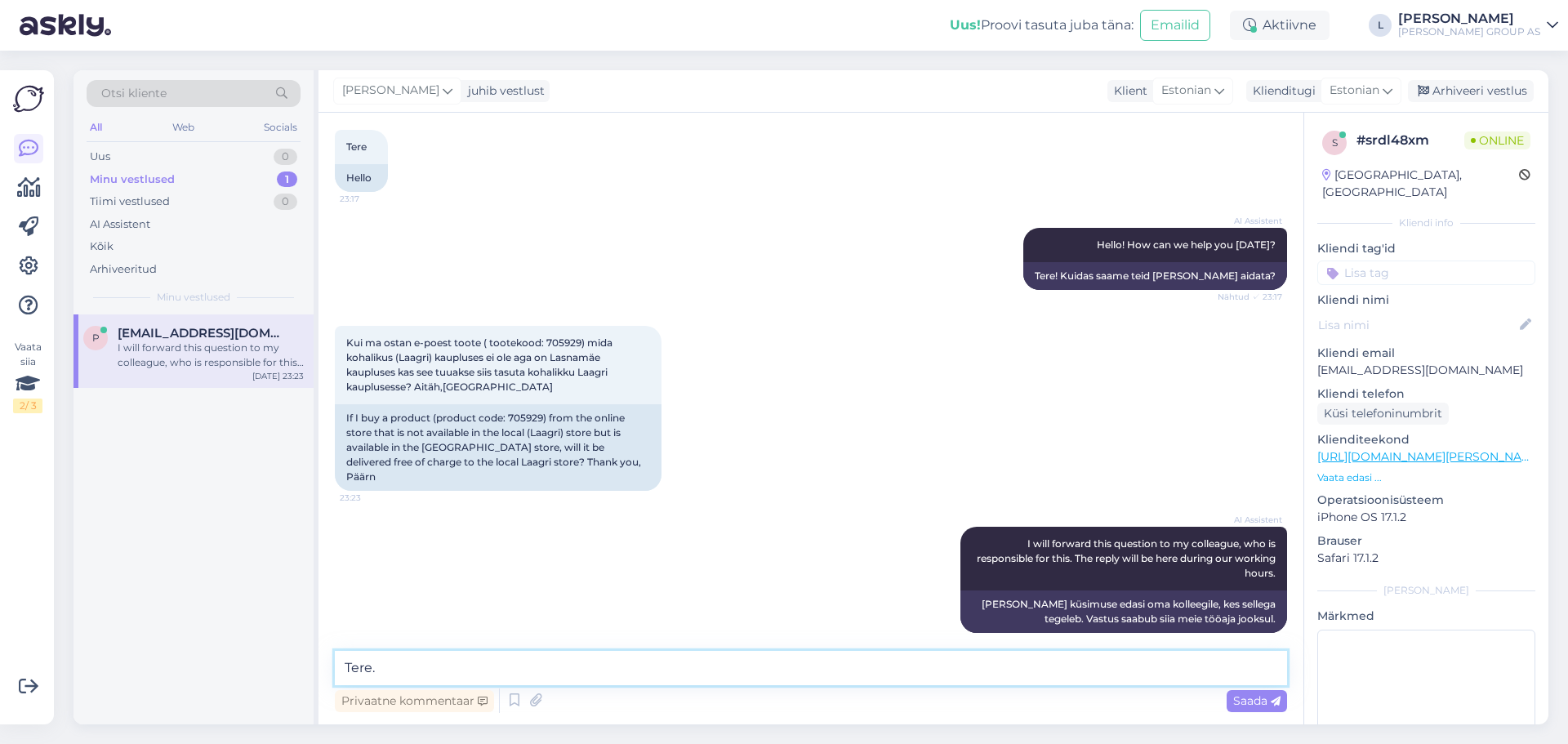 paste on "Soovitud kauplusest saab [PERSON_NAME] meetodil tellida seda kogust, mis selles kaupluses parasjagu kohapeal olemas on.
Kui on soov toote või koguse järele, mida soovitud kaupluses kohapeal saada pole, komplekteerib selle teine kauplus ja saate selle kulleri või pakiautomaadi meetodil endale tellida." 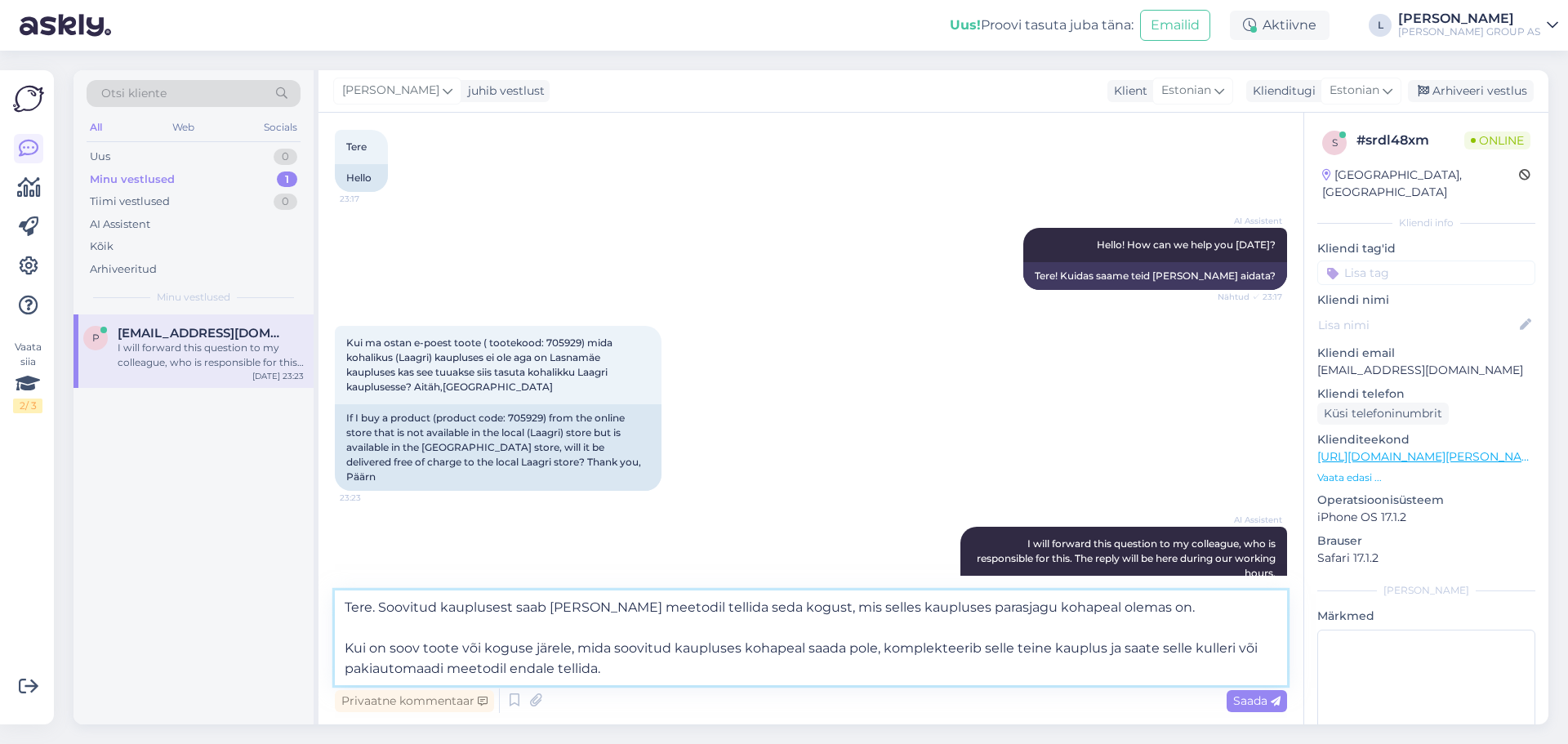 click on "Tere. Soovitud kauplusest saab [PERSON_NAME] meetodil tellida seda kogust, mis selles kaupluses parasjagu kohapeal olemas on.
Kui on soov toote või koguse järele, mida soovitud kaupluses kohapeal saada pole, komplekteerib selle teine kauplus ja saate selle kulleri või pakiautomaadi meetodil endale tellida." at bounding box center [811, 638] 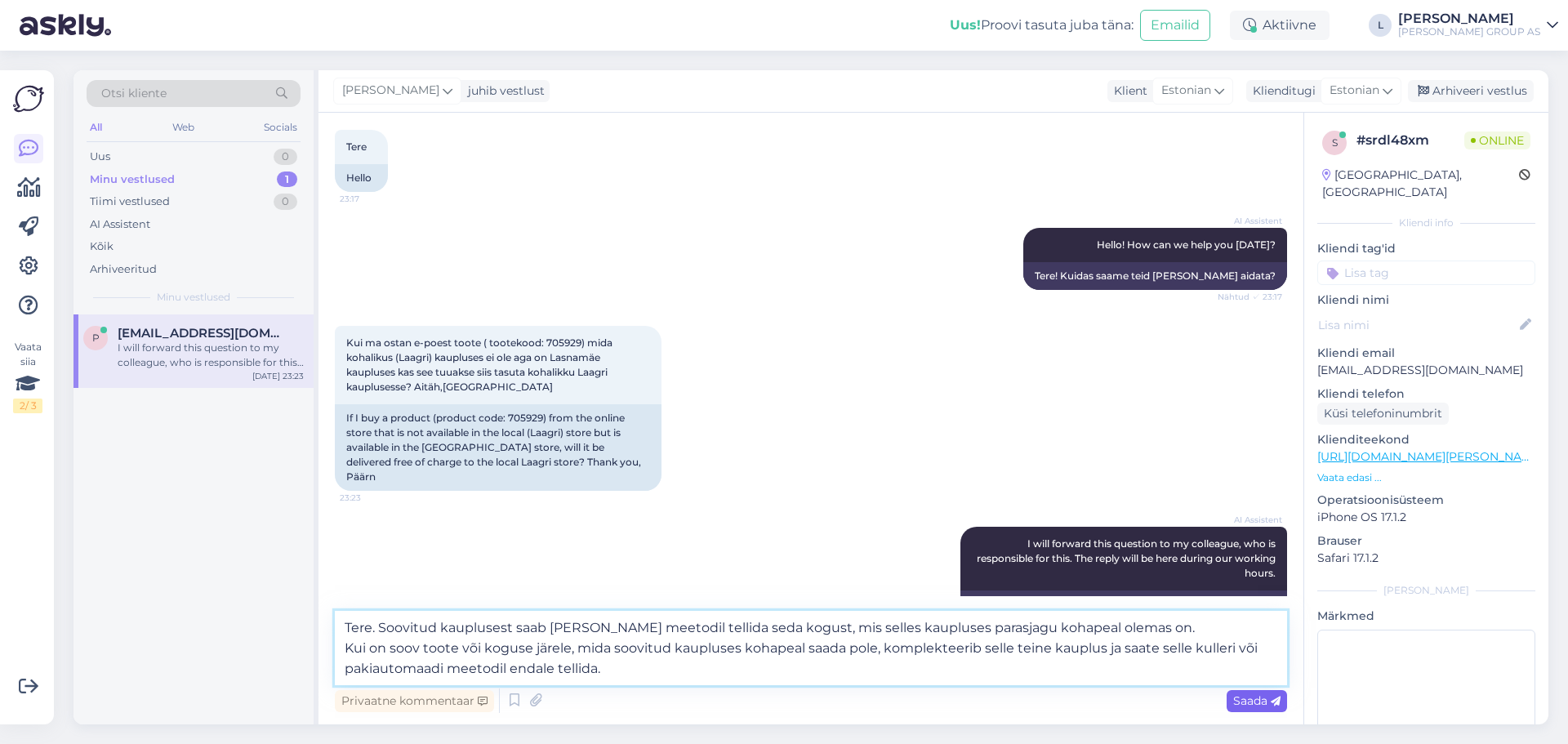 type on "Tere. Soovitud kauplusest saab [PERSON_NAME] meetodil tellida seda kogust, mis selles kaupluses parasjagu kohapeal olemas on.
Kui on soov toote või koguse järele, mida soovitud kaupluses kohapeal saada pole, komplekteerib selle teine kauplus ja saate selle kulleri või pakiautomaadi meetodil endale tellida." 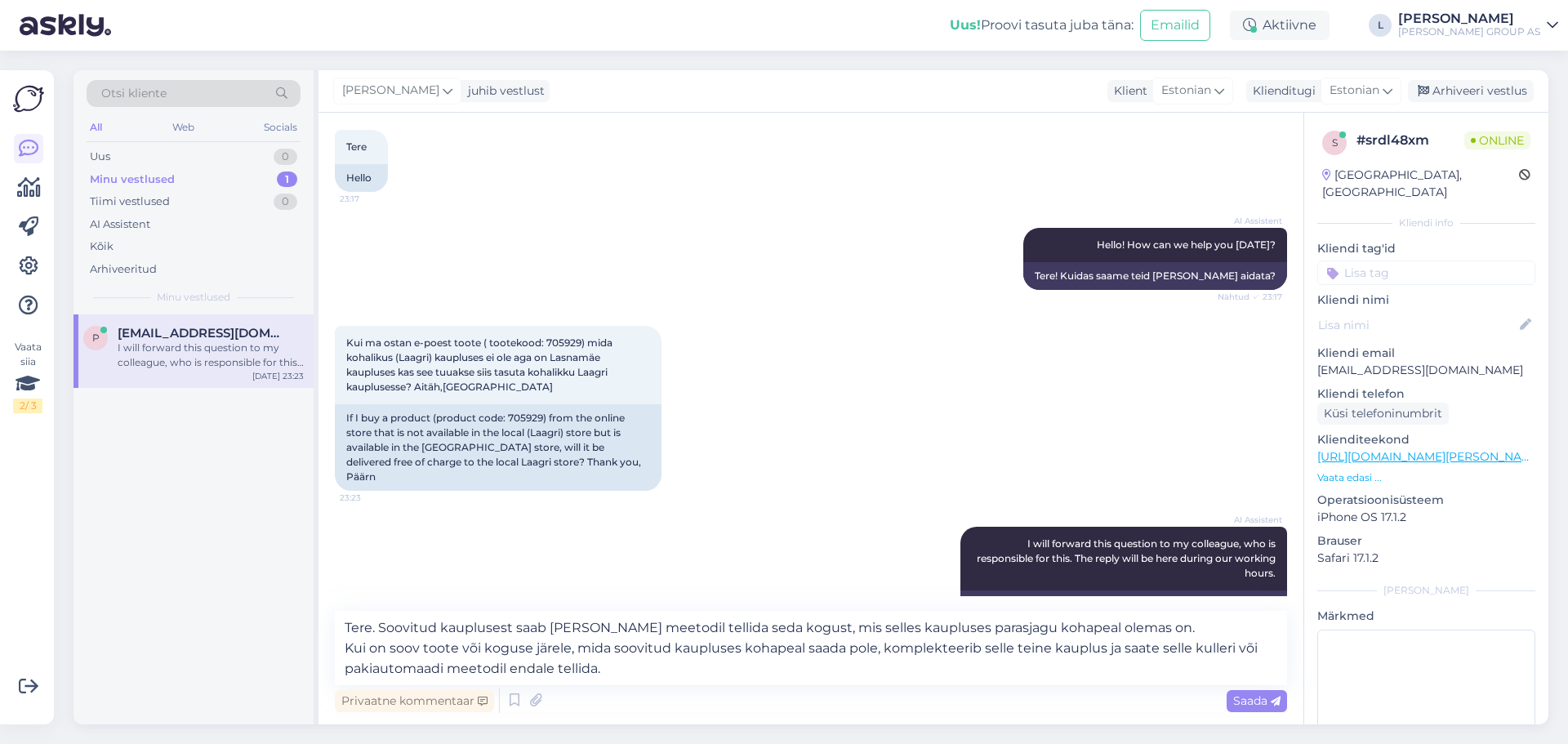 click on "Saada" at bounding box center [1257, 701] 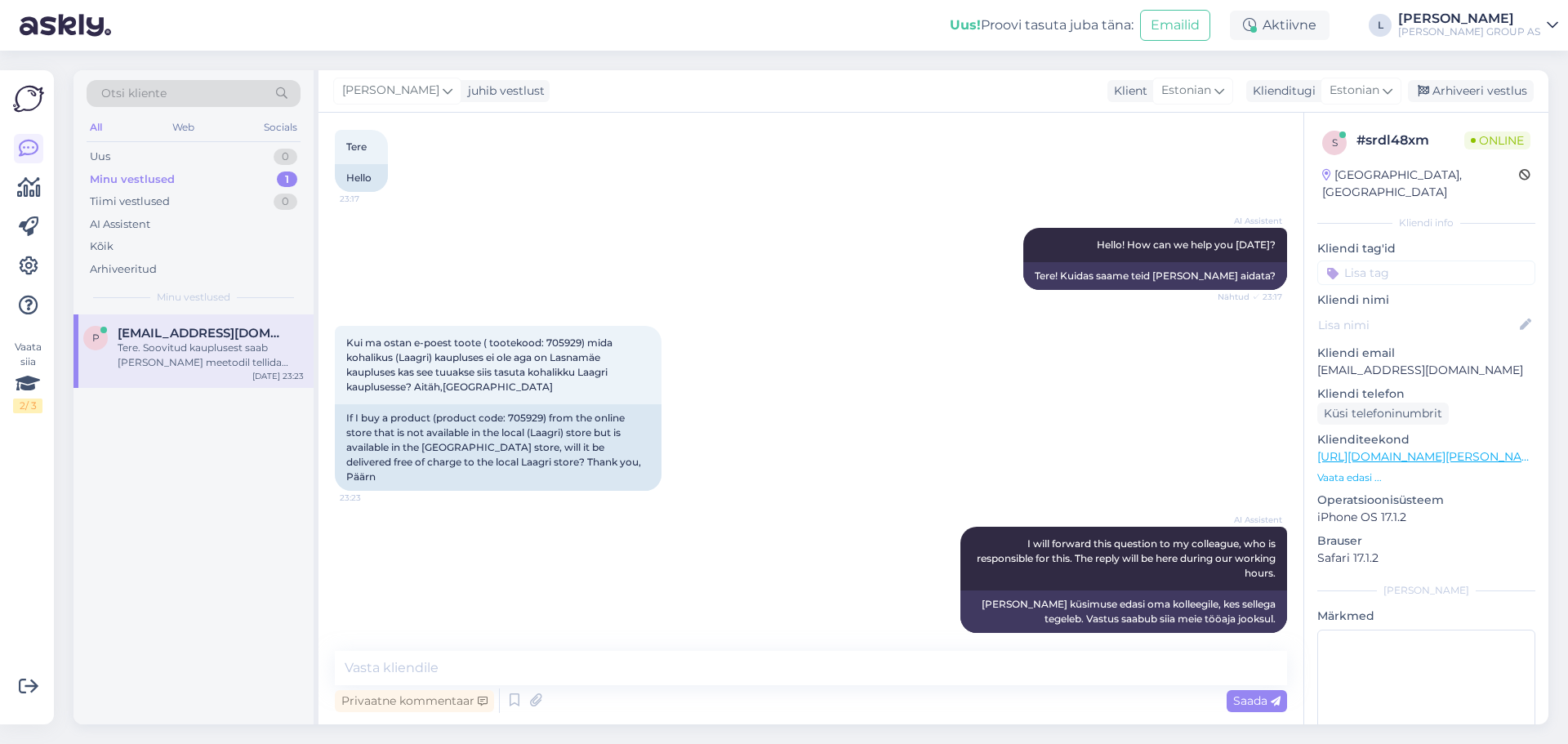 scroll, scrollTop: 264, scrollLeft: 0, axis: vertical 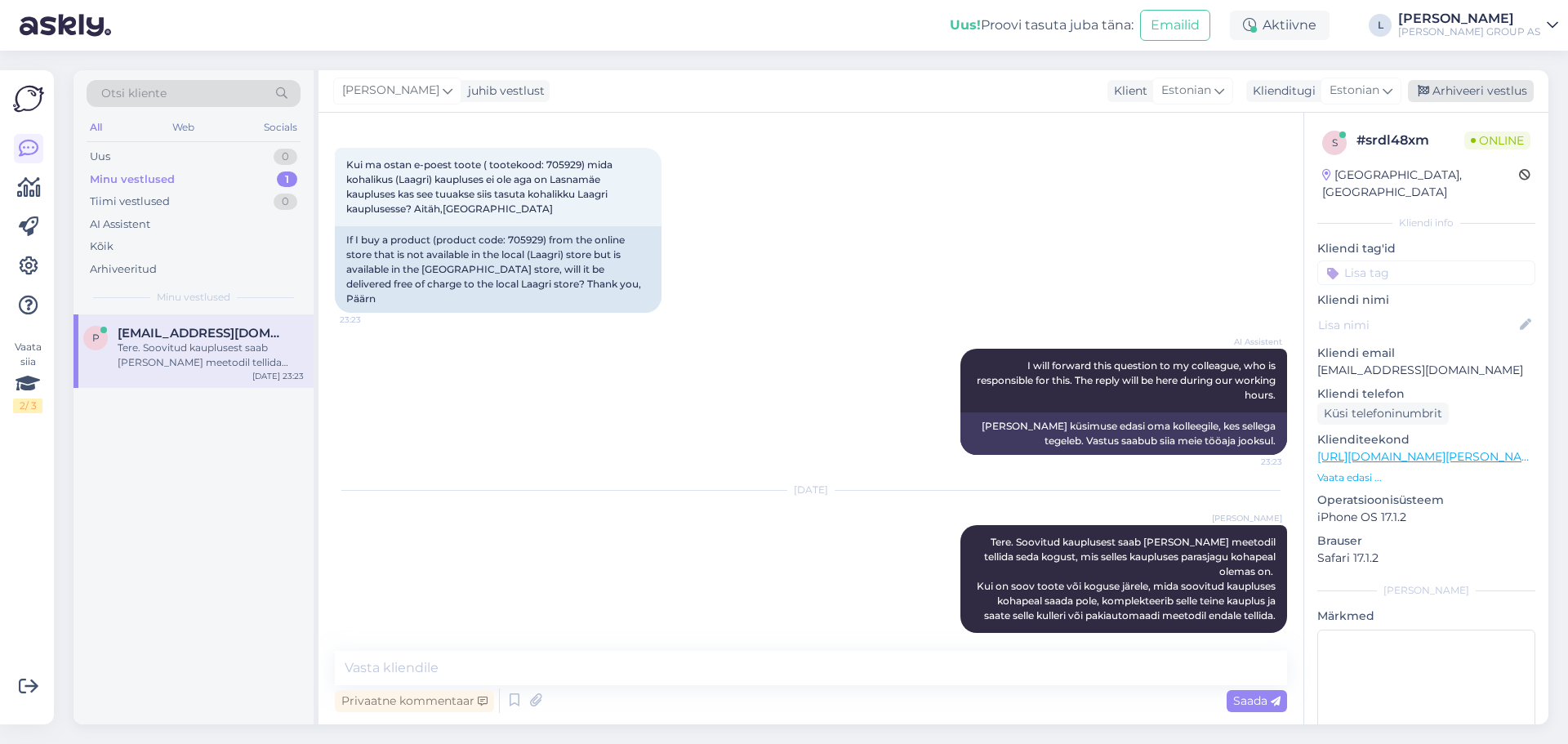 click on "Arhiveeri vestlus" at bounding box center [1471, 91] 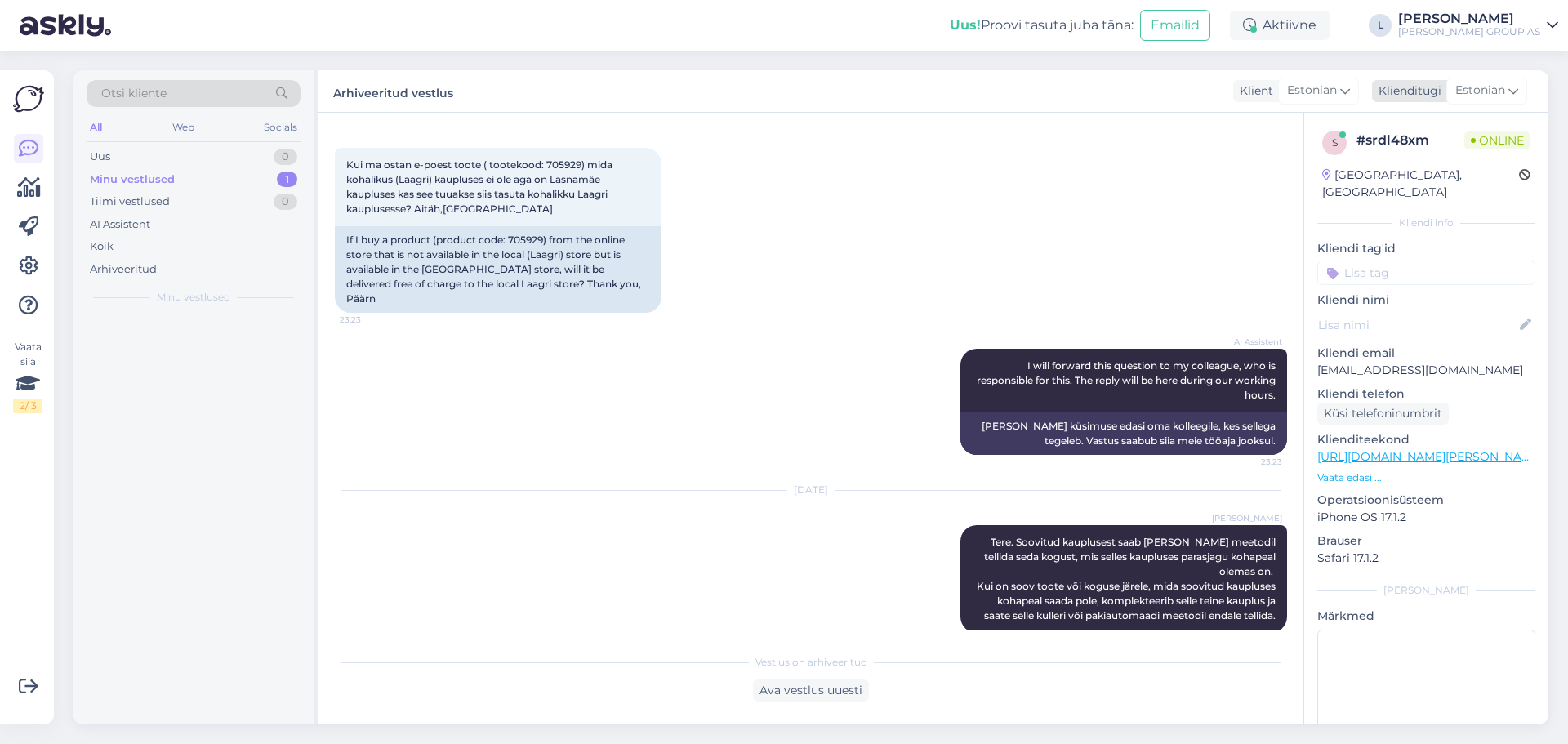 scroll, scrollTop: 270, scrollLeft: 0, axis: vertical 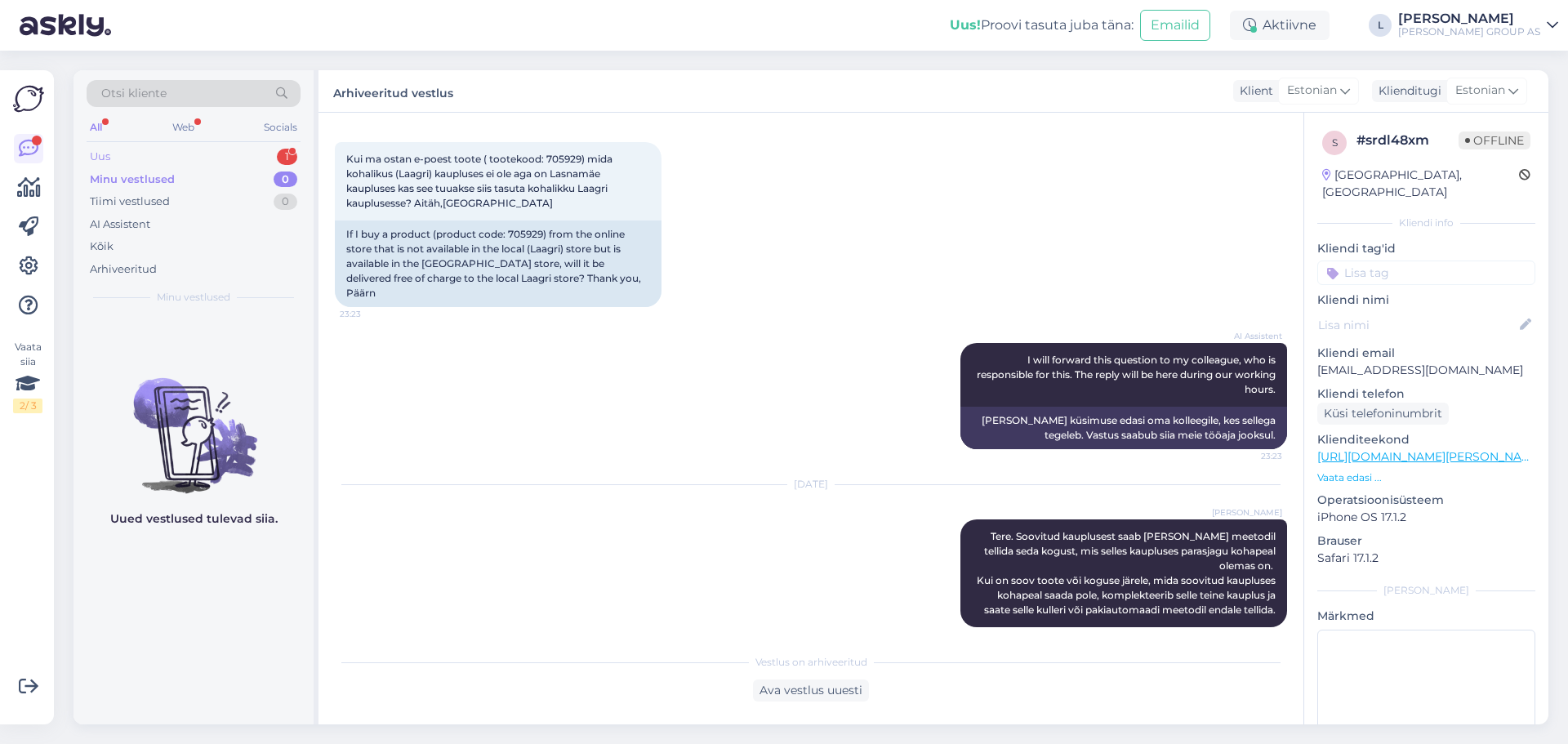 click on "Uus 1" at bounding box center (194, 157) 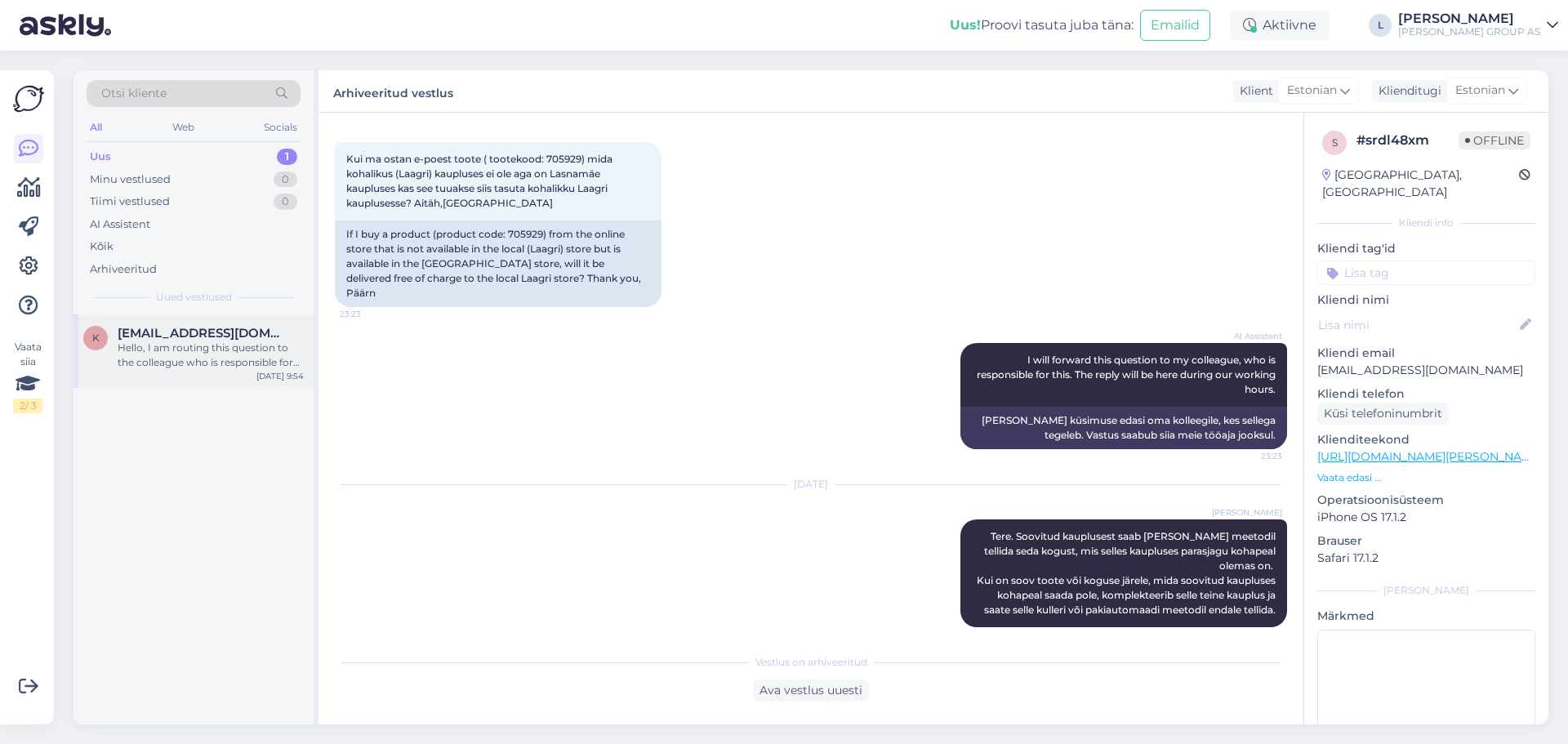 click on "Hello, I am routing this question to the colleague who is responsible for this topic. The reply might take a bit. But it’ll be saved here for you to read later." at bounding box center [211, 355] 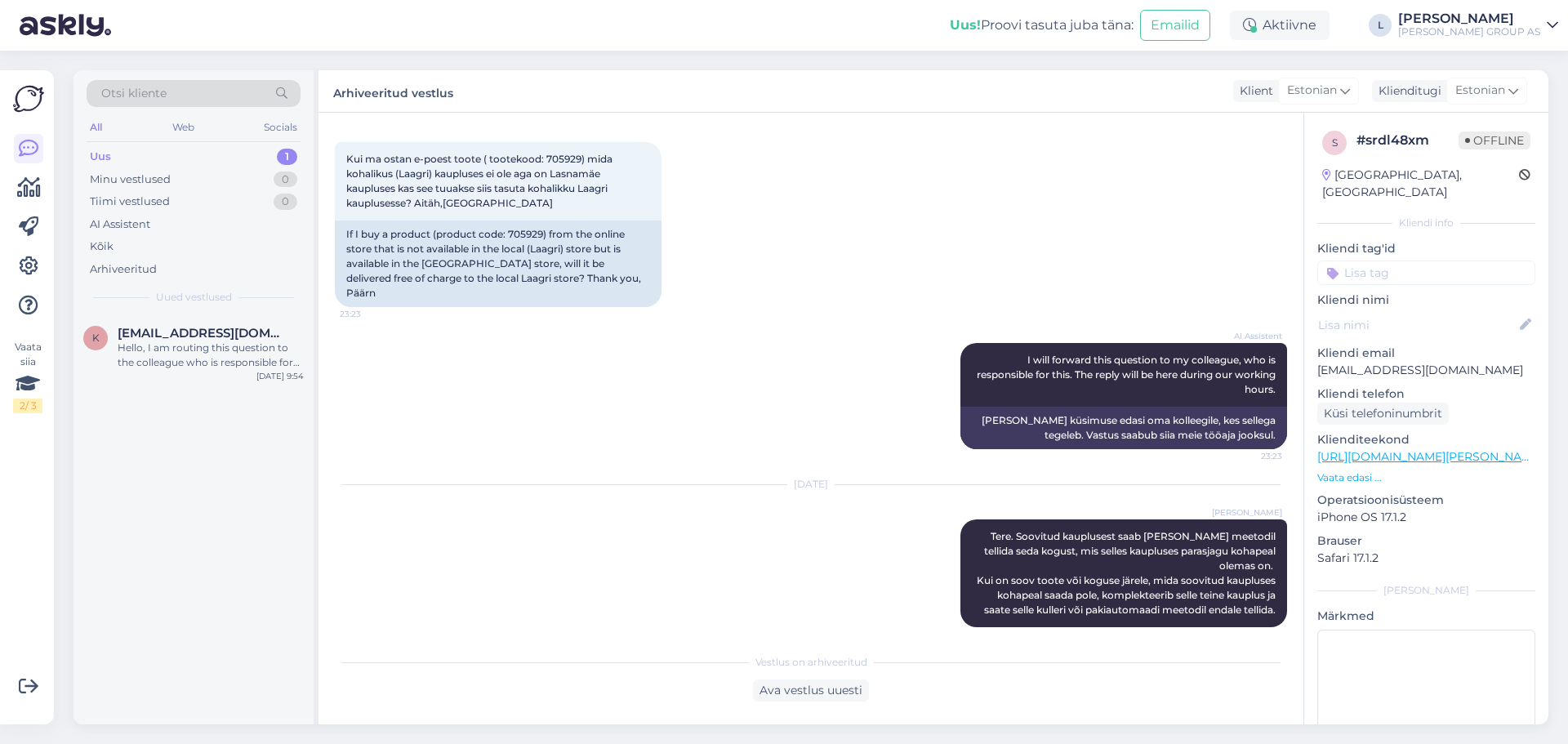 scroll, scrollTop: 0, scrollLeft: 0, axis: both 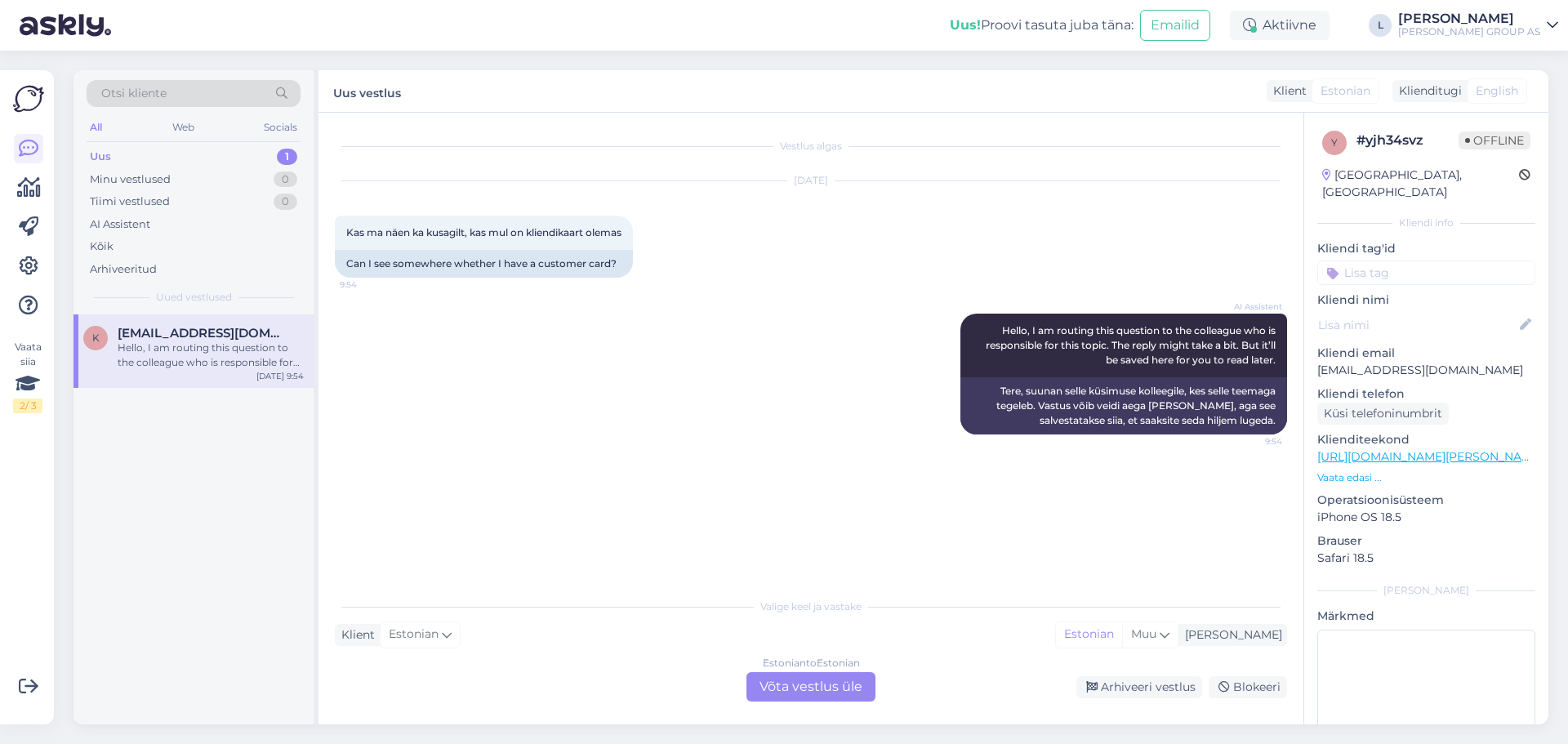click on "Estonian  to  Estonian Võta vestlus üle" at bounding box center (811, 687) 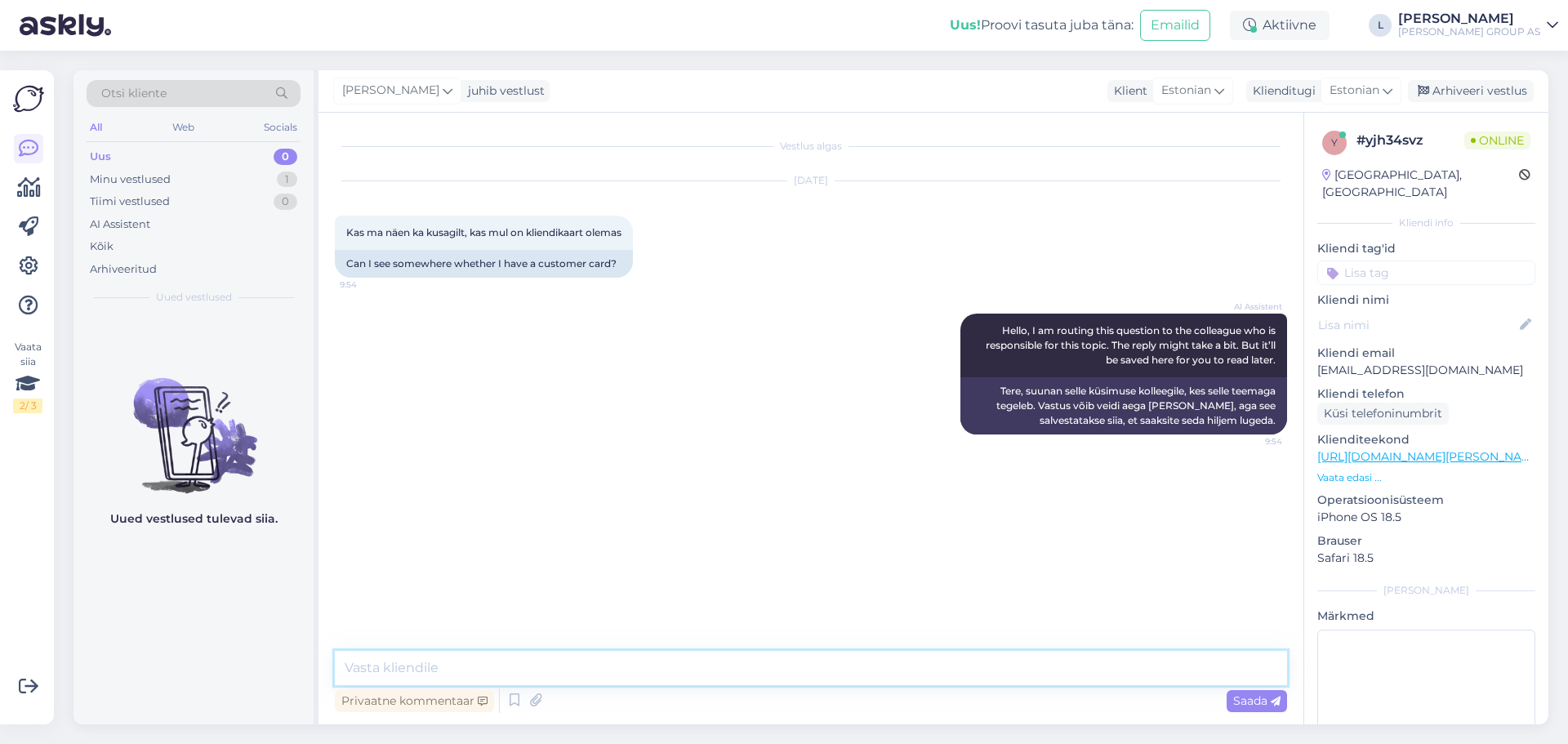 click at bounding box center [811, 668] 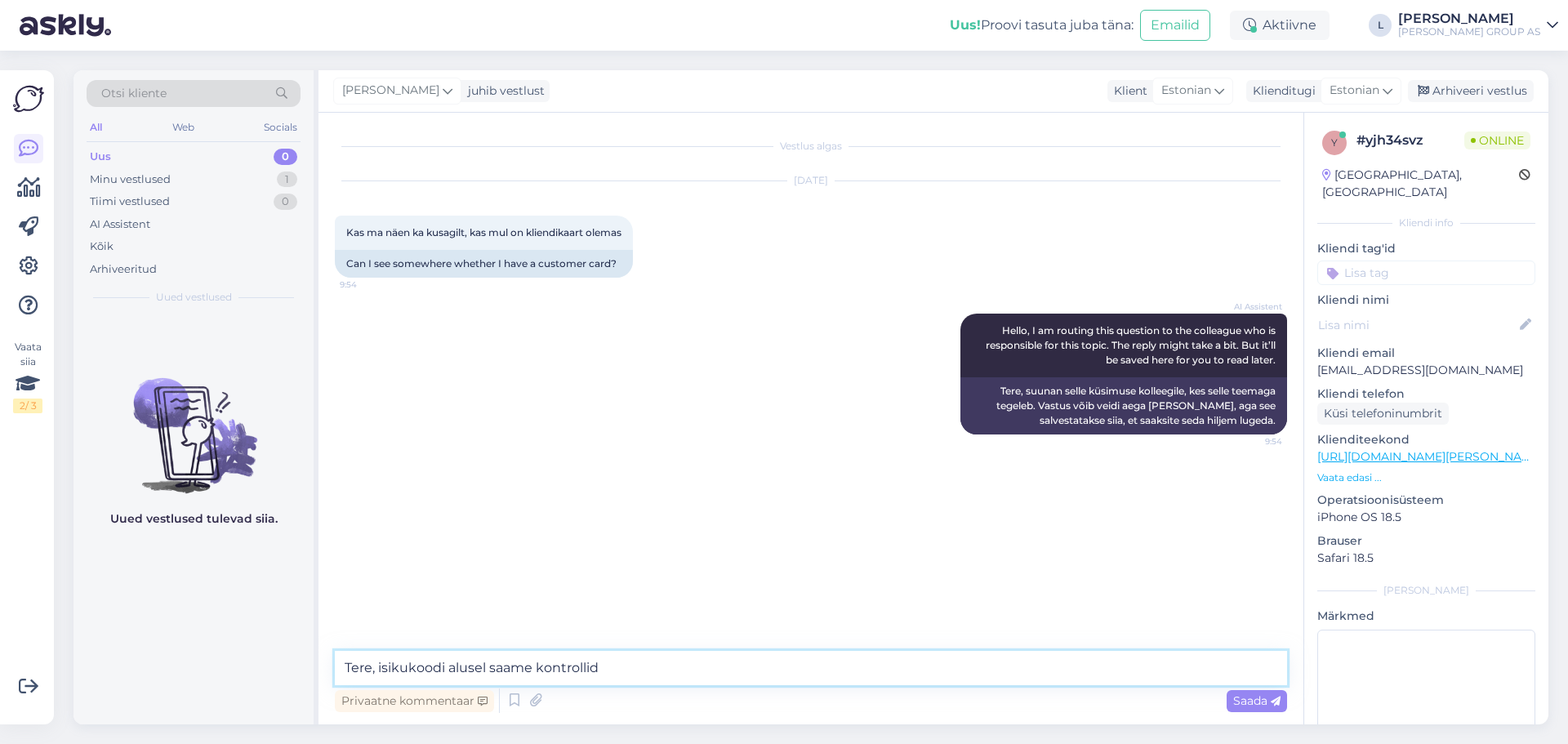 type on "Tere, isikukoodi alusel saame kontrollida" 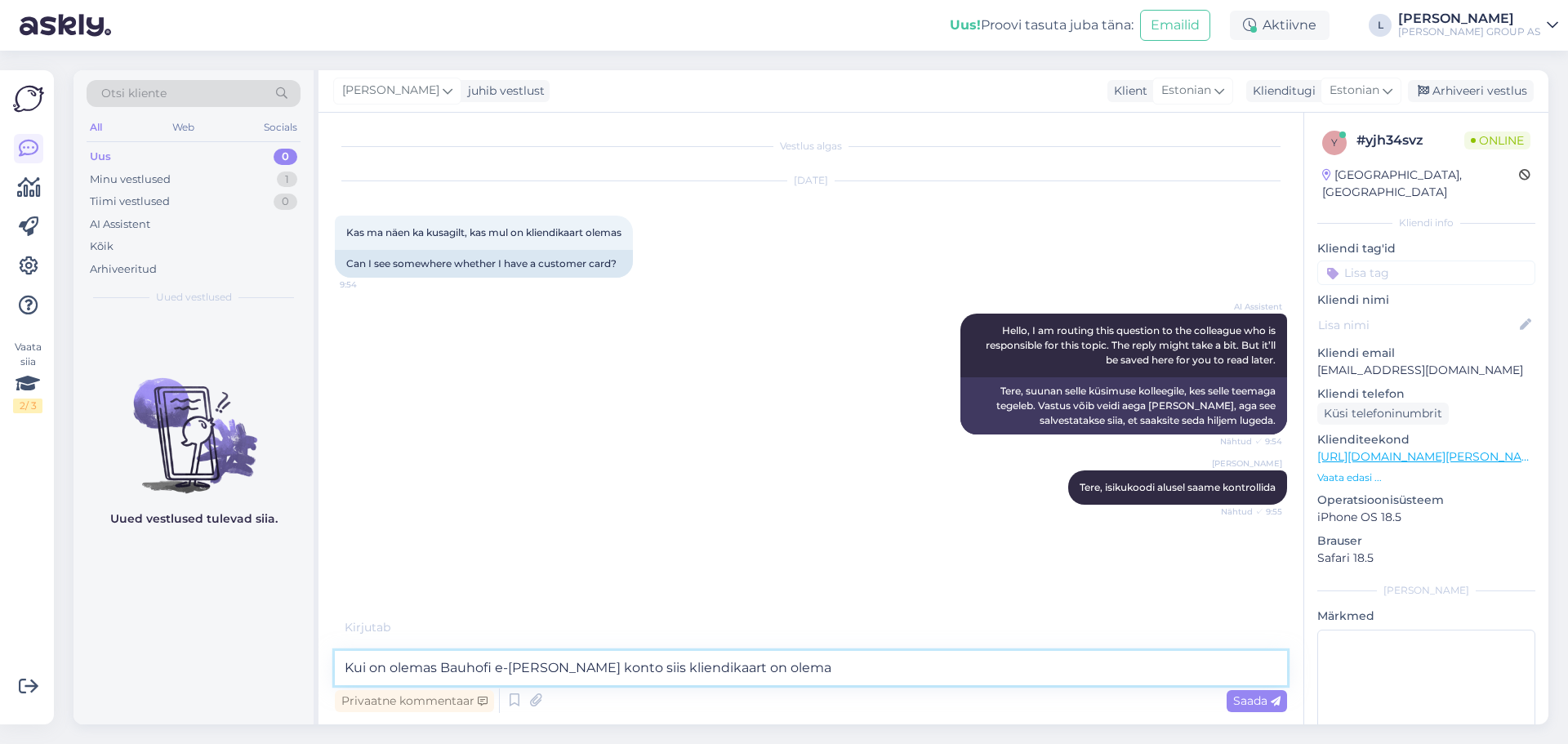 type on "Kui on olemas Bauhofi e-[PERSON_NAME] konto siis kliendikaart on olemas" 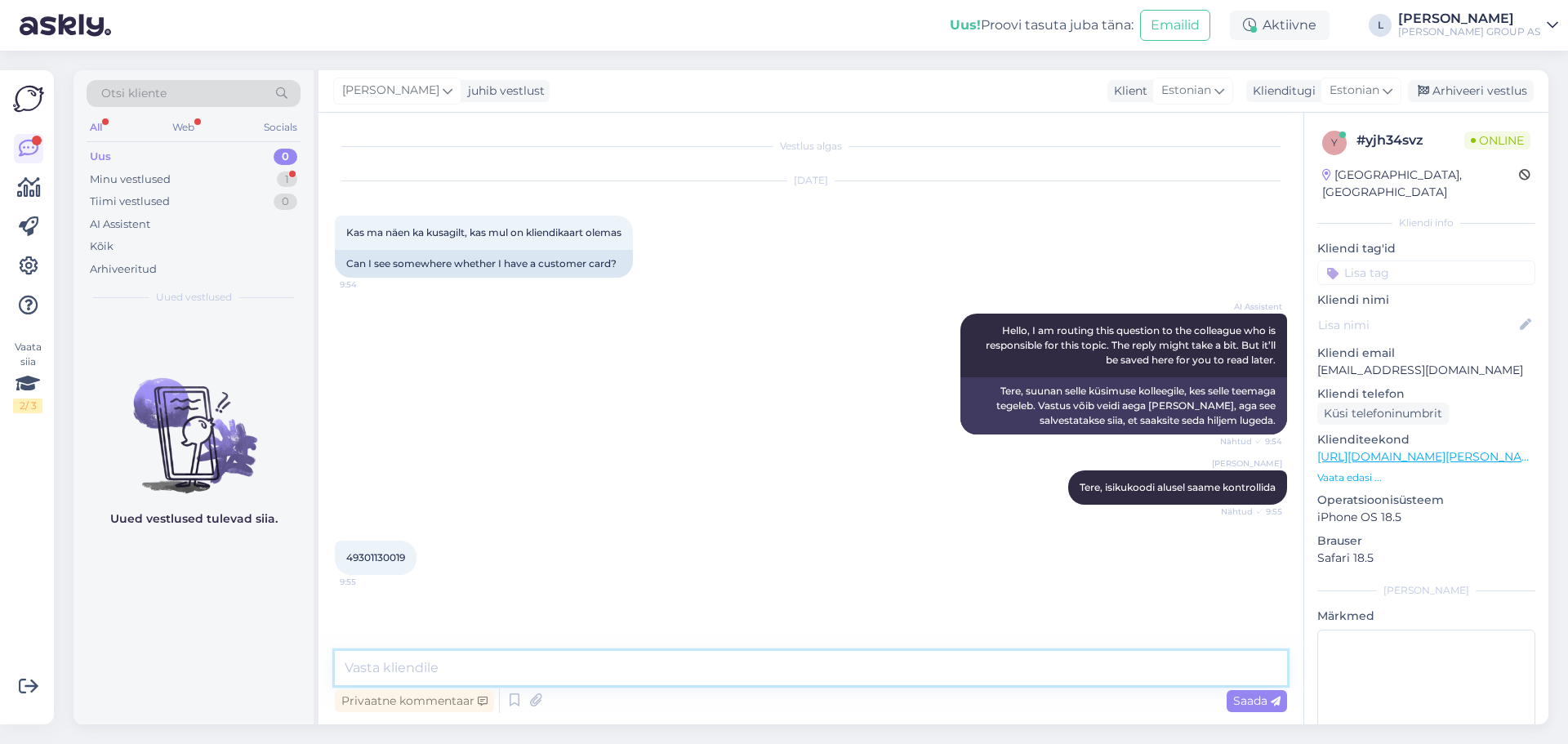 scroll, scrollTop: 42, scrollLeft: 0, axis: vertical 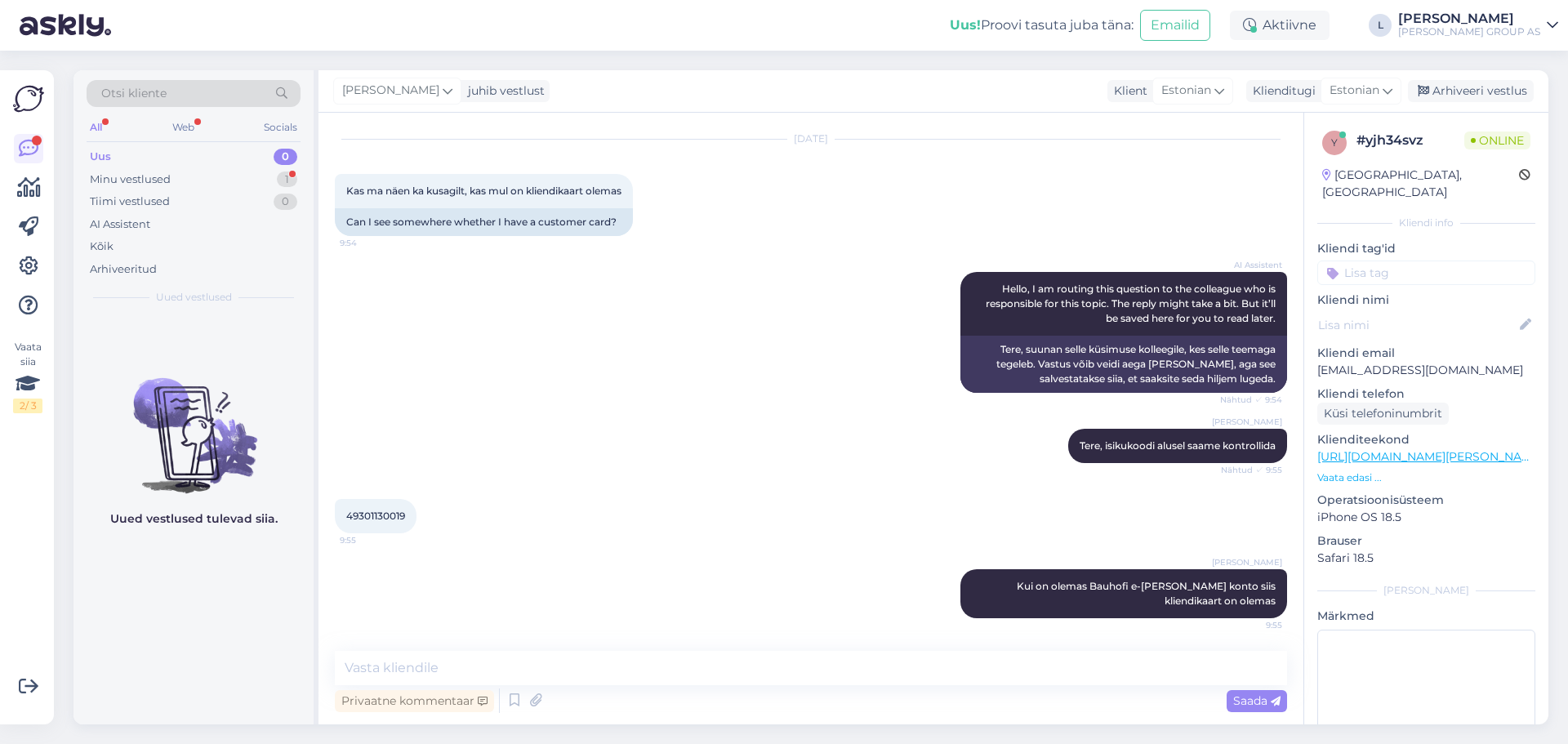 drag, startPoint x: 408, startPoint y: 516, endPoint x: 310, endPoint y: 525, distance: 98.4124 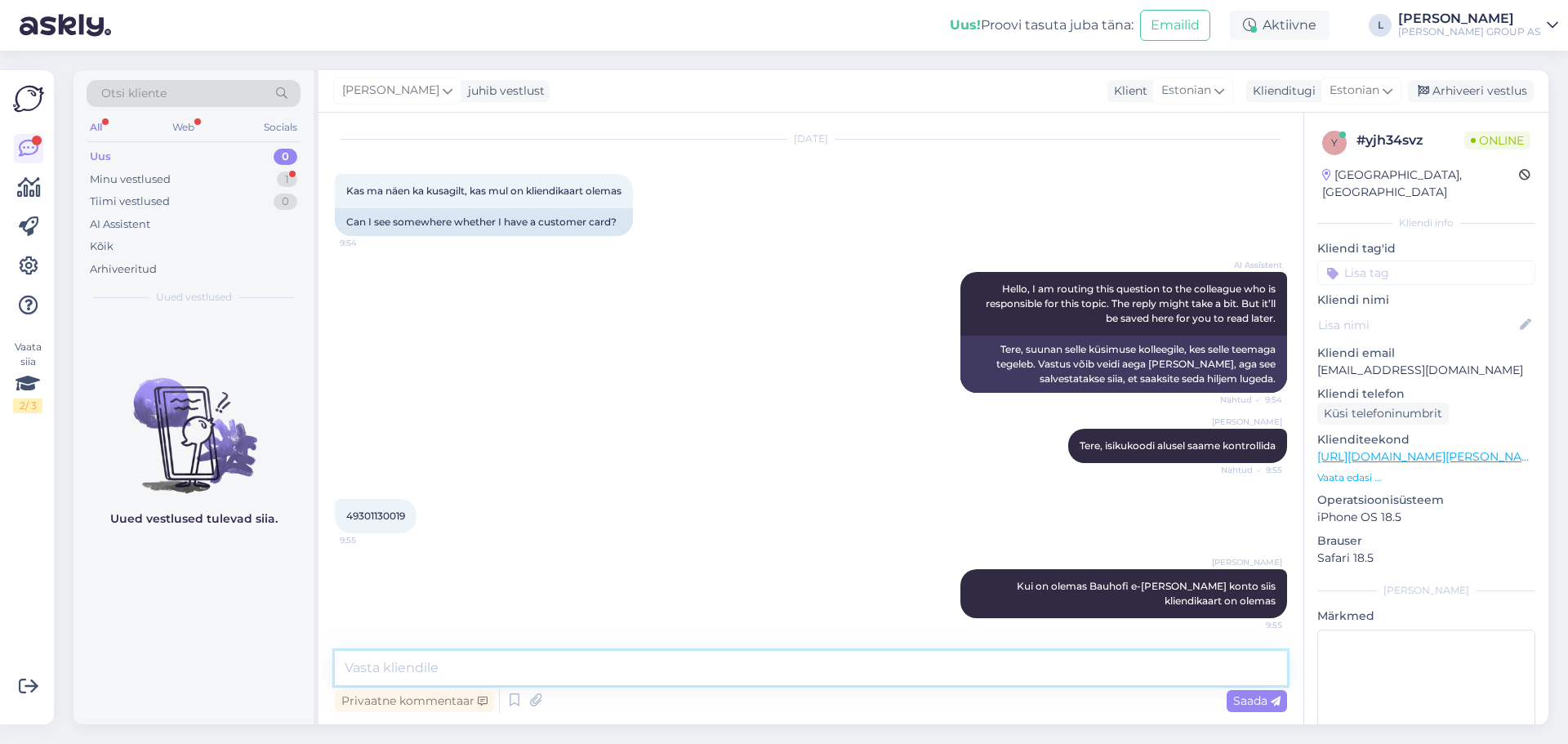 click at bounding box center (811, 668) 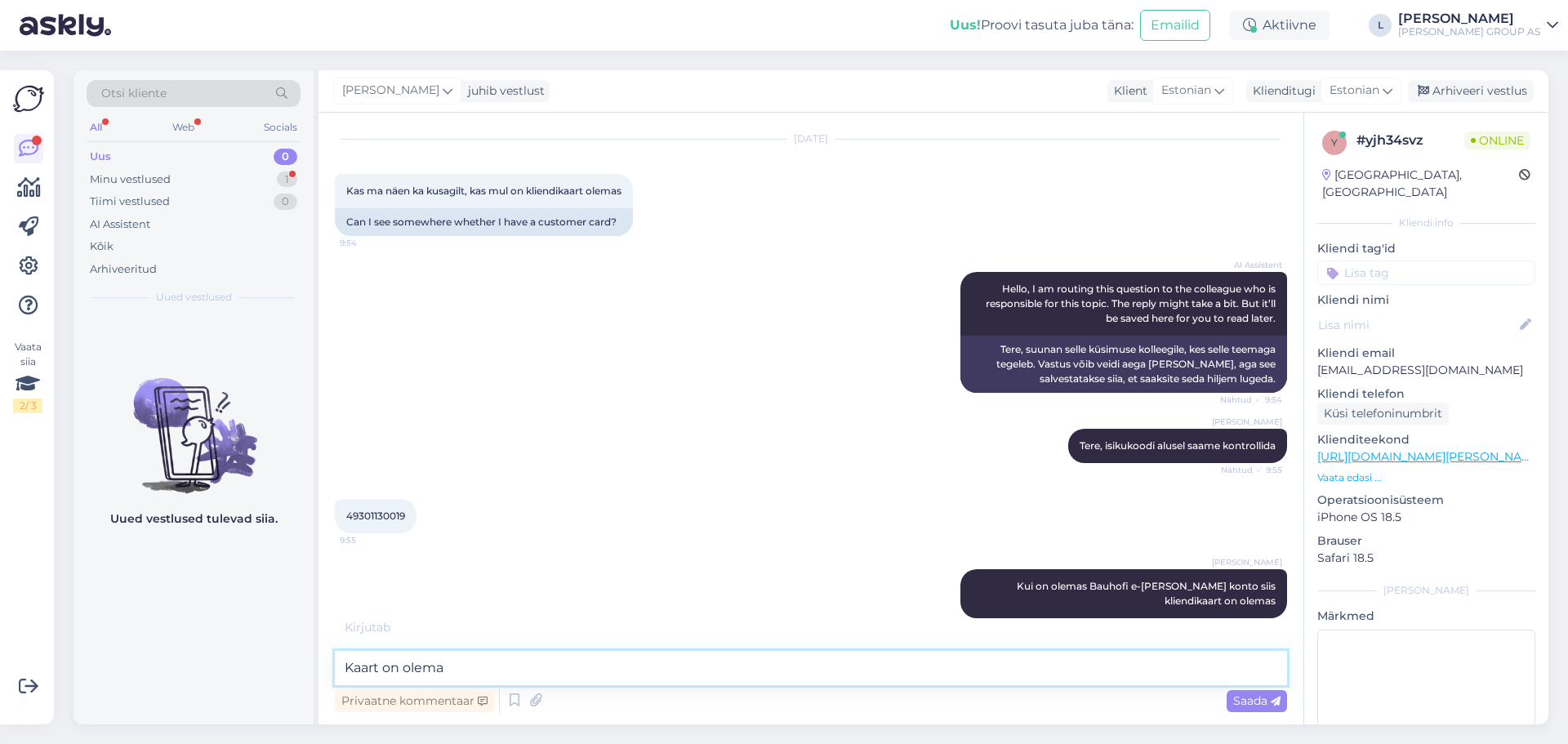 type on "Kaart on olemas" 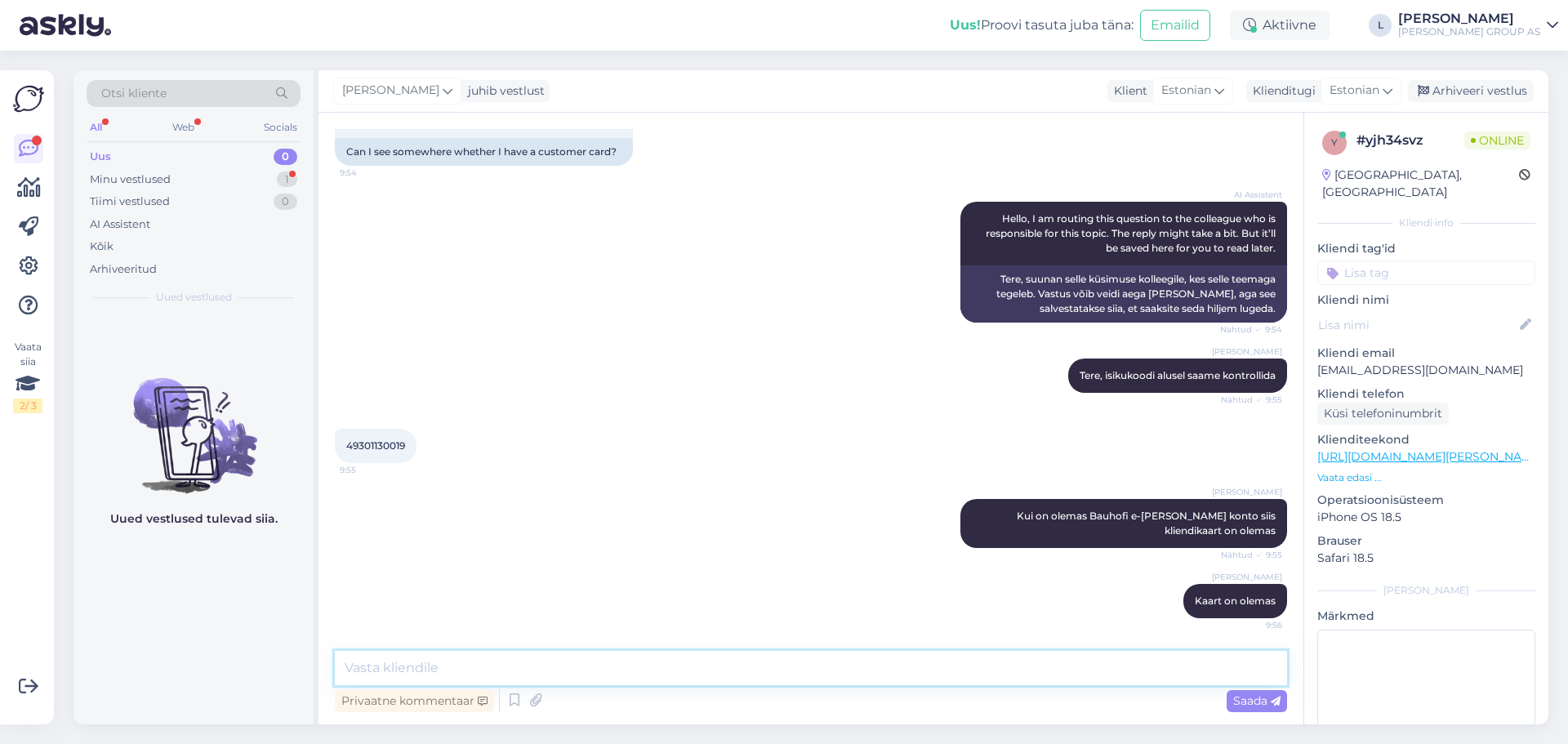 scroll, scrollTop: 129, scrollLeft: 0, axis: vertical 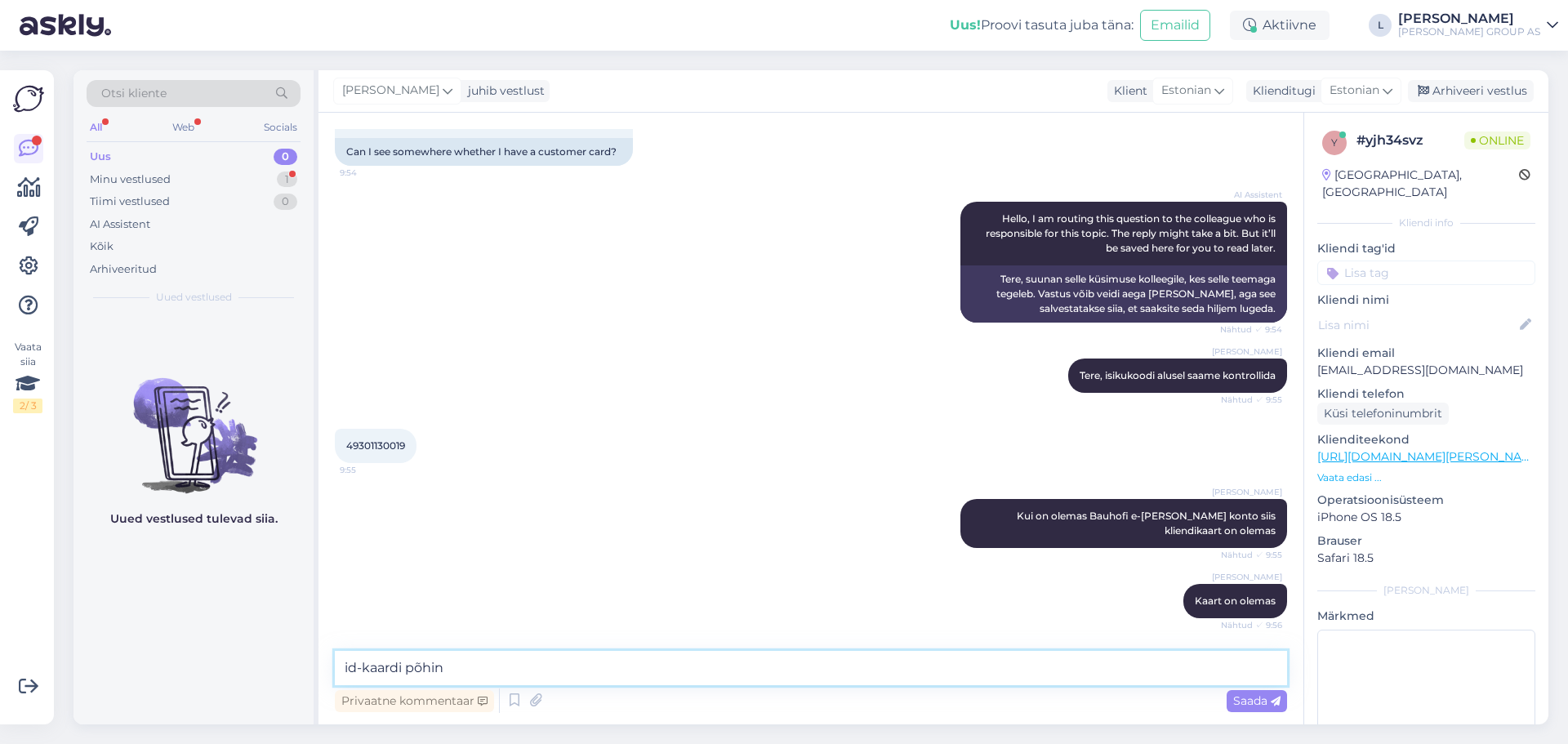 type on "id-kaardi põhine" 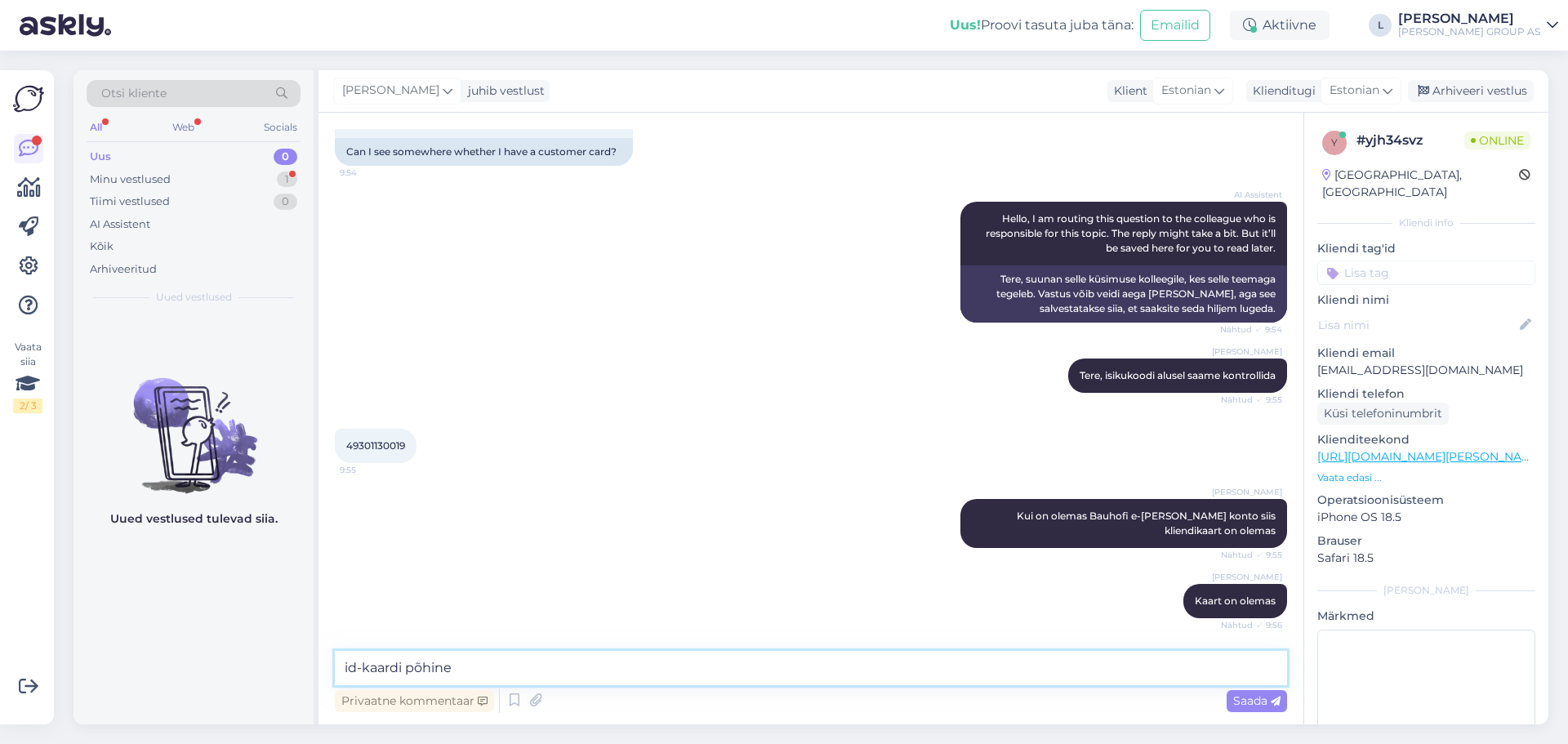 type 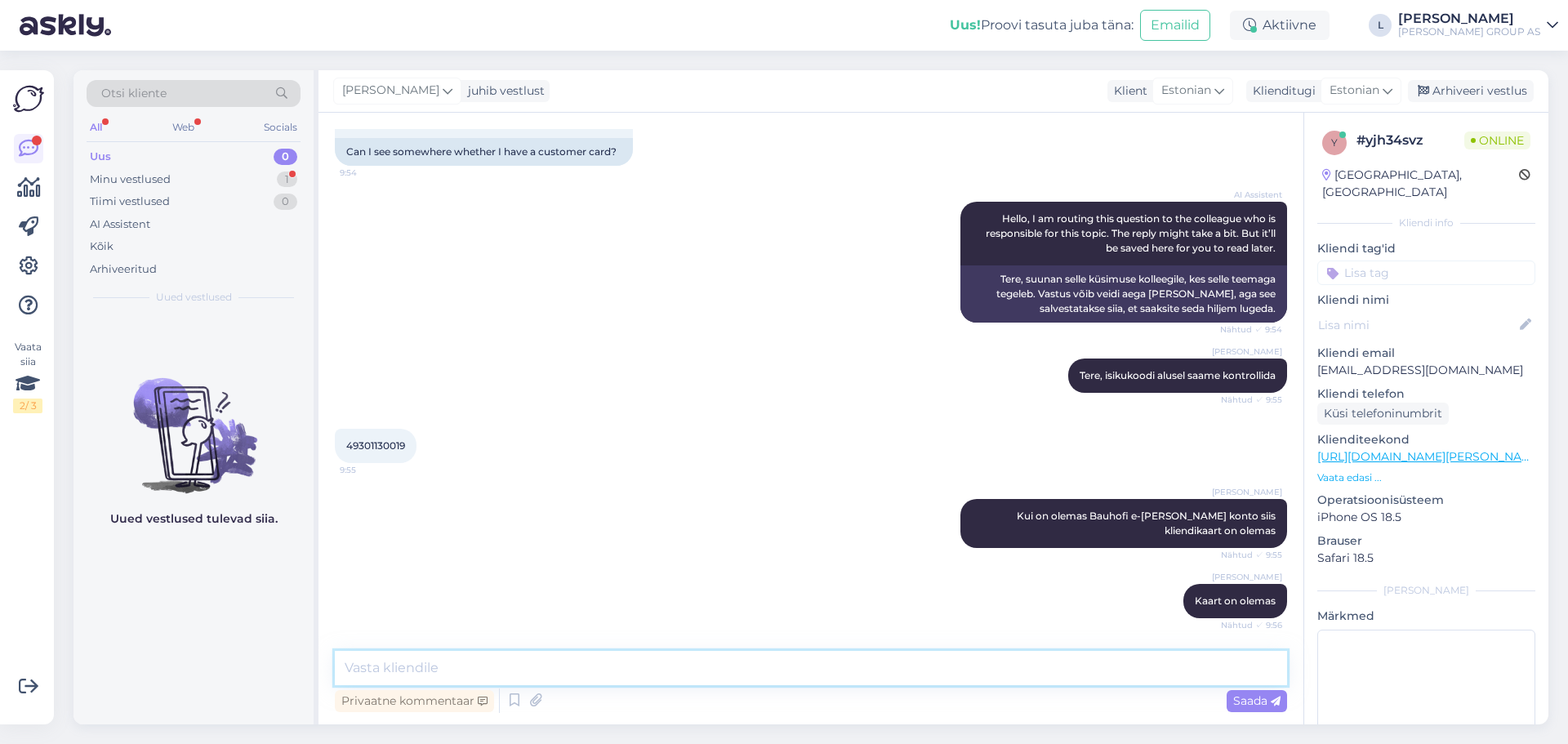 scroll, scrollTop: 182, scrollLeft: 0, axis: vertical 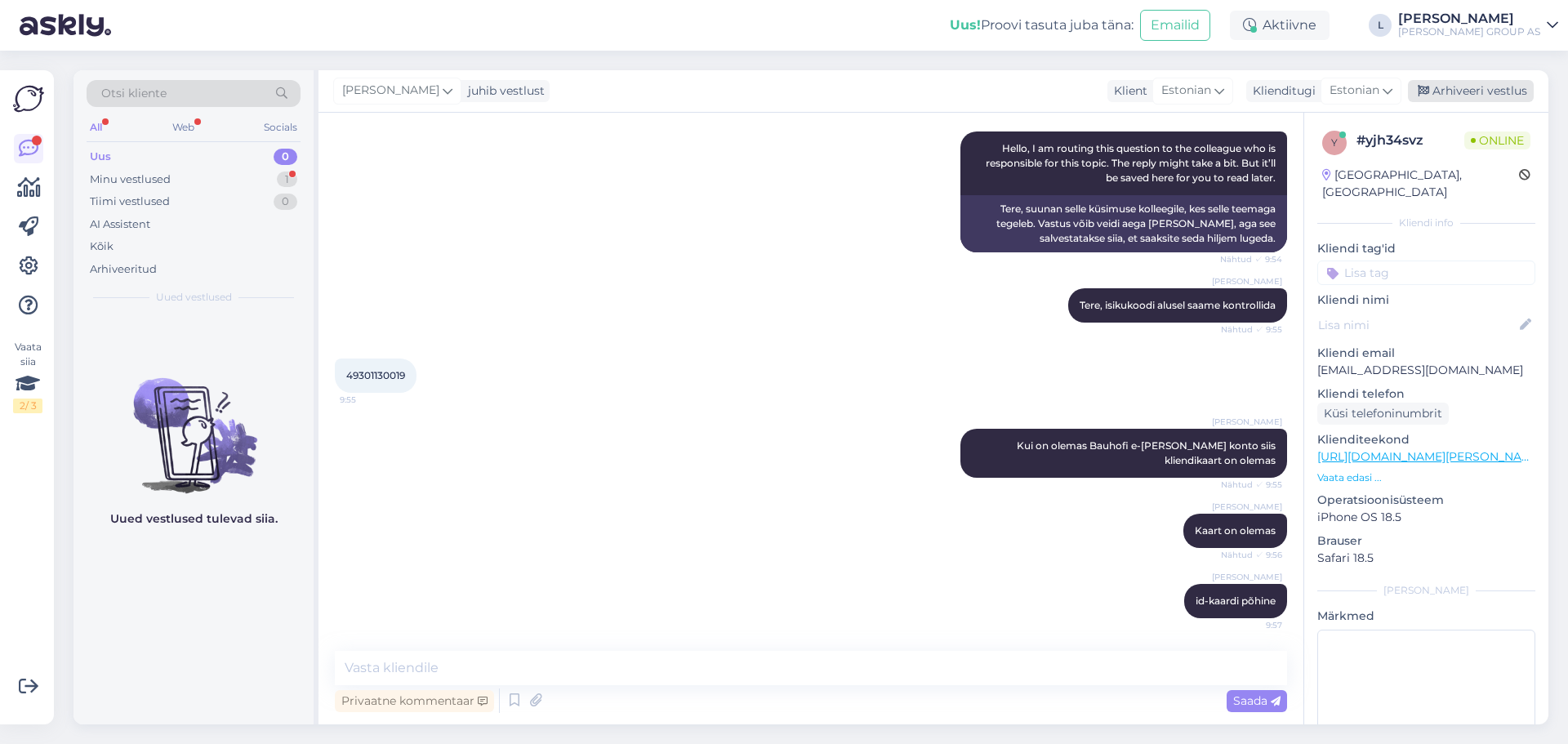 click on "Arhiveeri vestlus" at bounding box center [1471, 91] 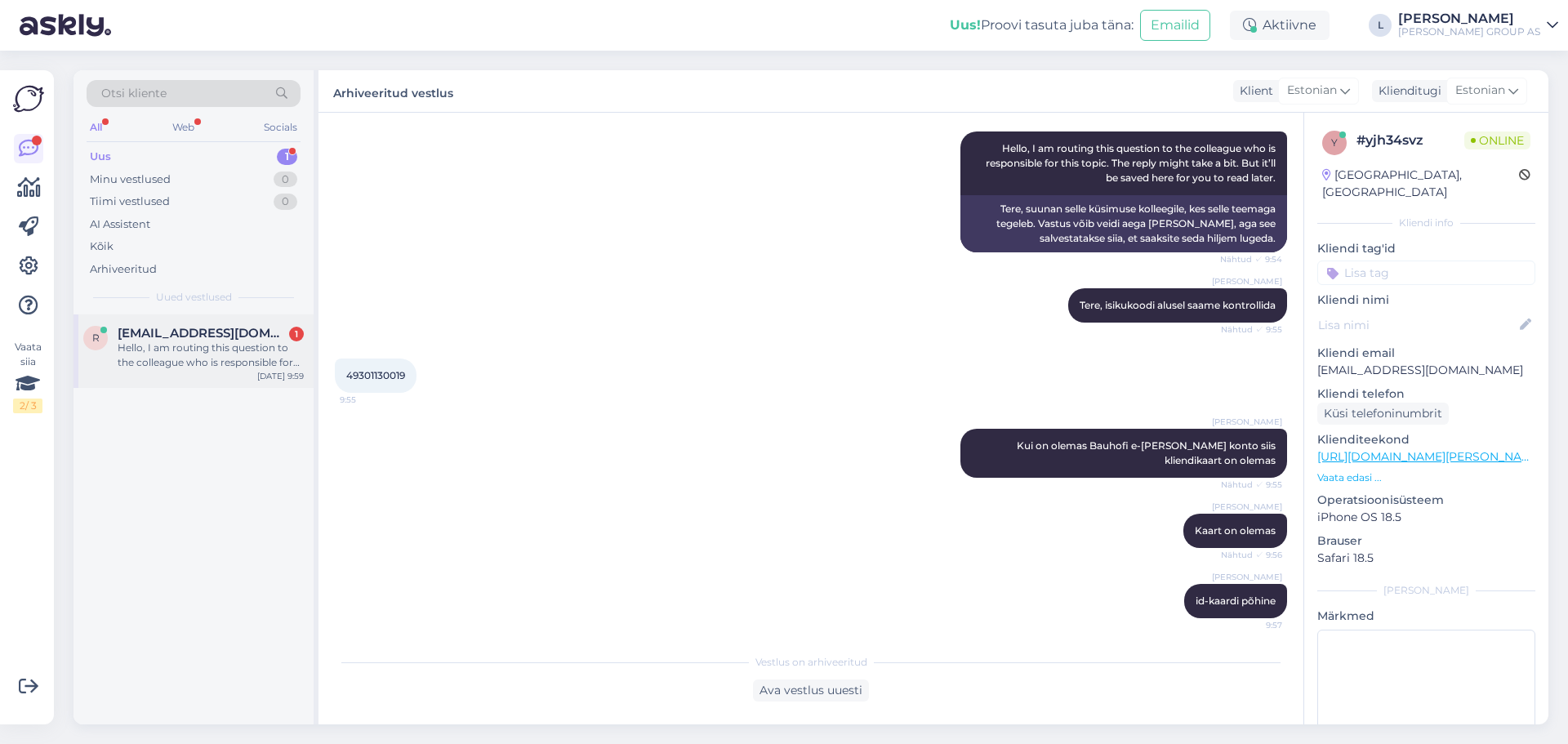 click on "Hello, I am routing this question to the colleague who is responsible for this topic. The reply might take a bit. But it’ll be saved here for you to read later." at bounding box center [211, 355] 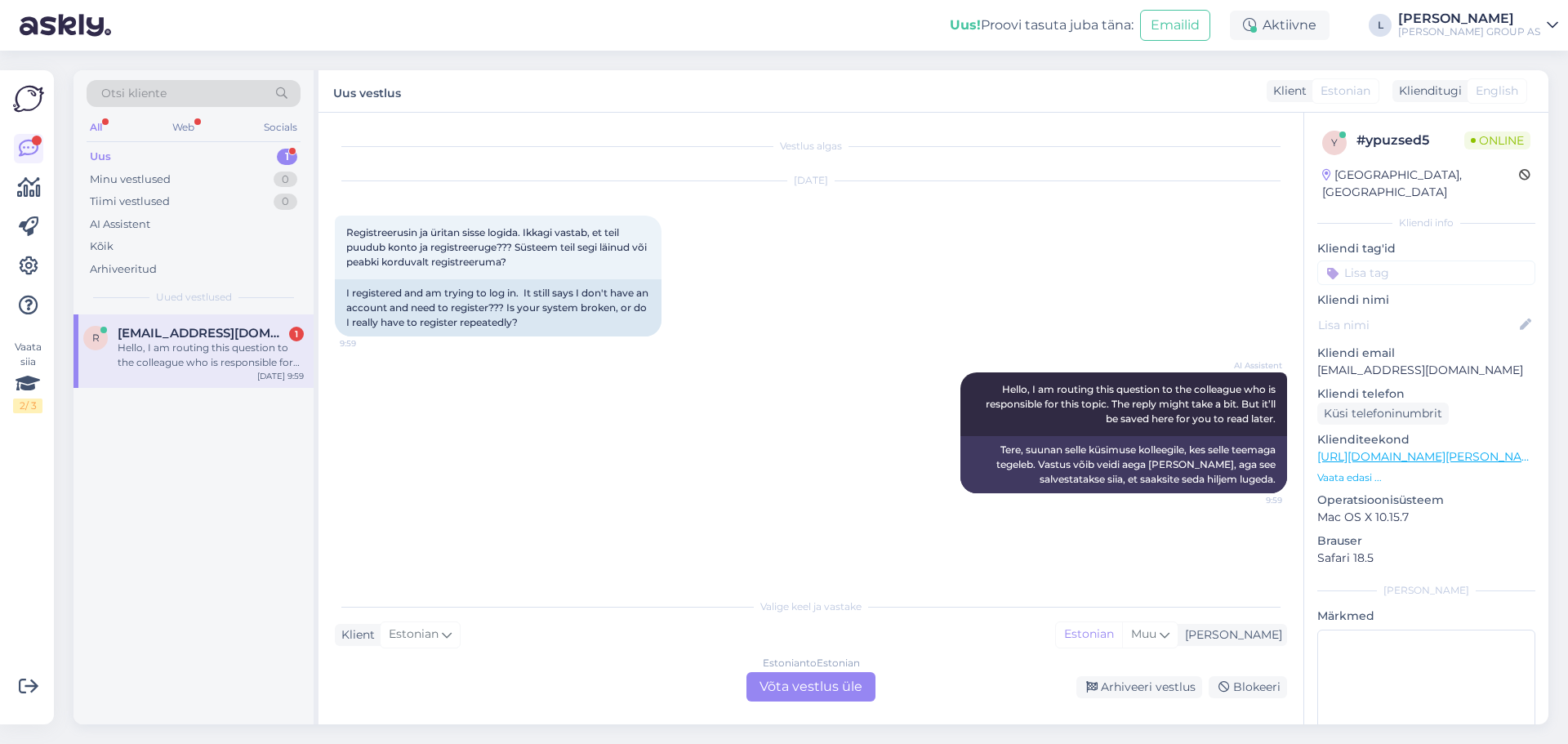 click on "Estonian  to  Estonian Võta vestlus üle" at bounding box center [811, 687] 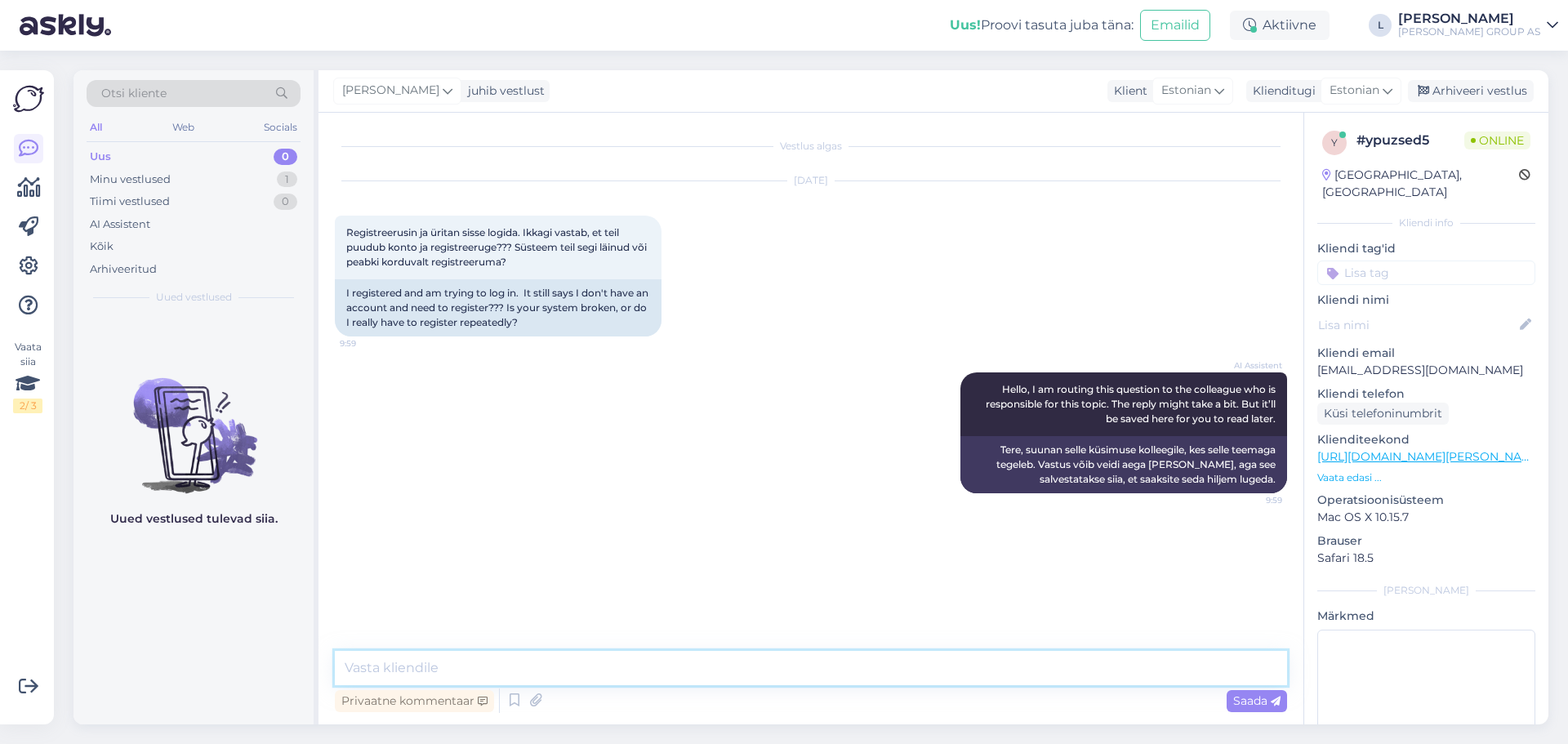 click at bounding box center (811, 668) 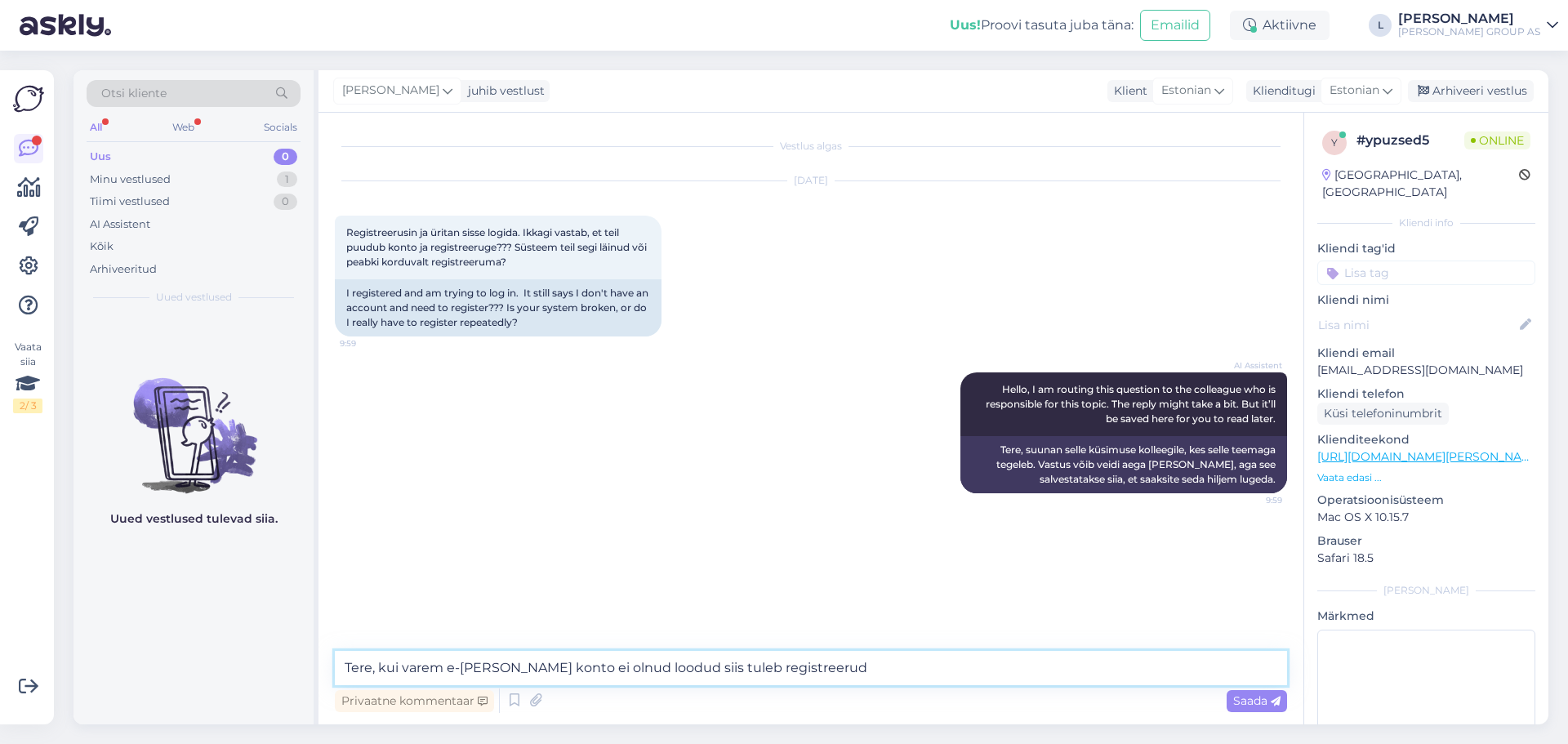 type on "Tere, kui varem e-[PERSON_NAME] konto ei olnud loodud siis tuleb registreeruda" 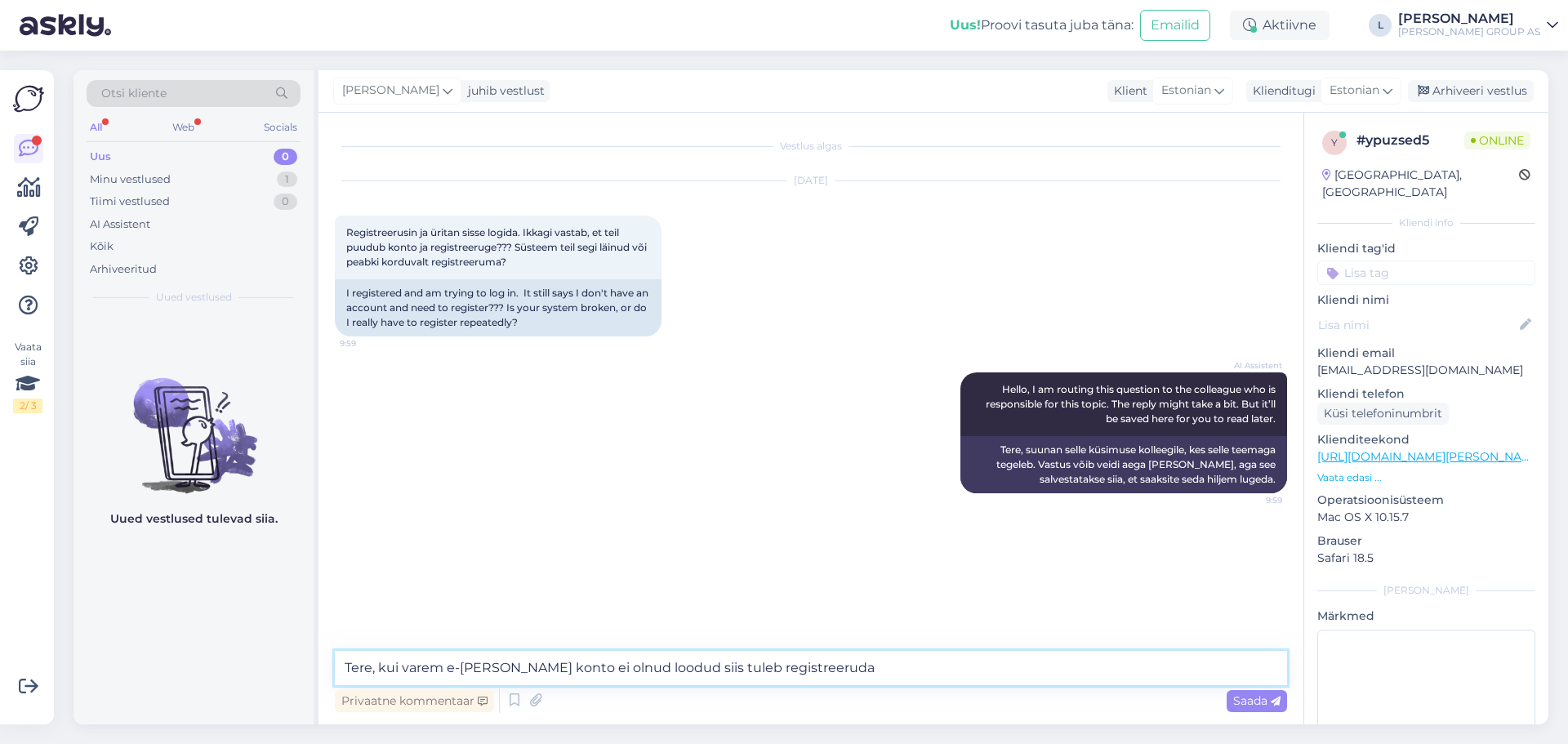 type 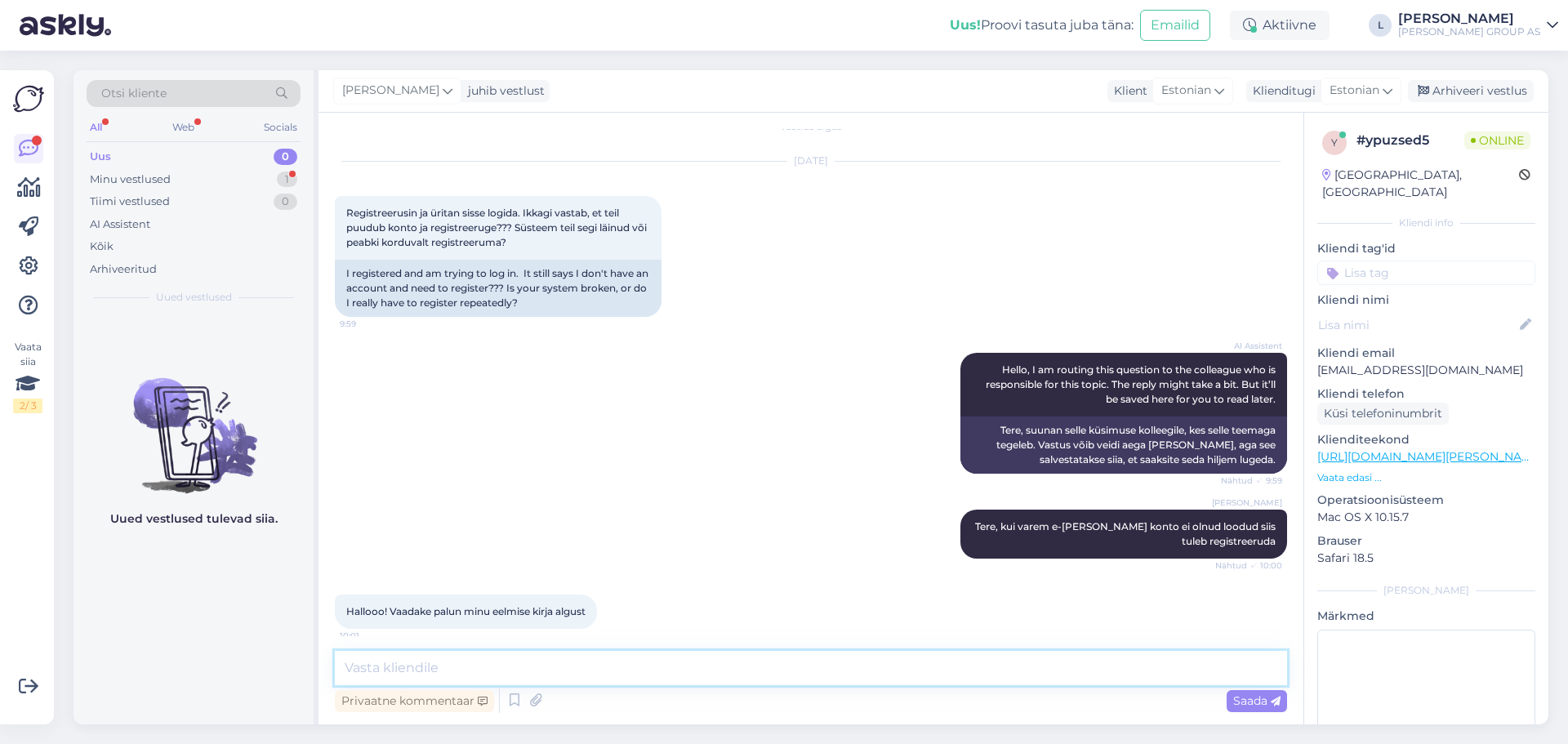 scroll, scrollTop: 30, scrollLeft: 0, axis: vertical 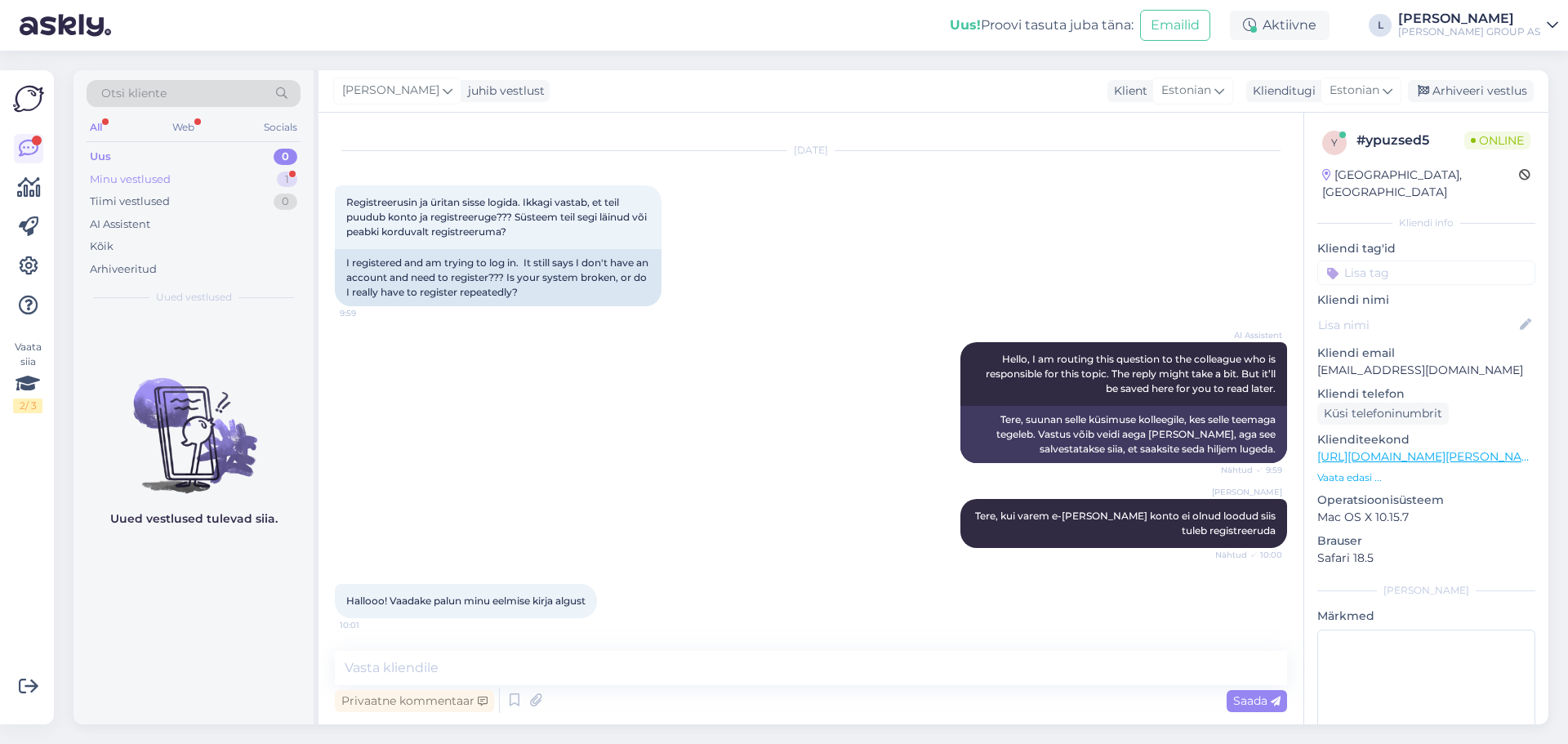 click on "Minu vestlused 1" at bounding box center [194, 180] 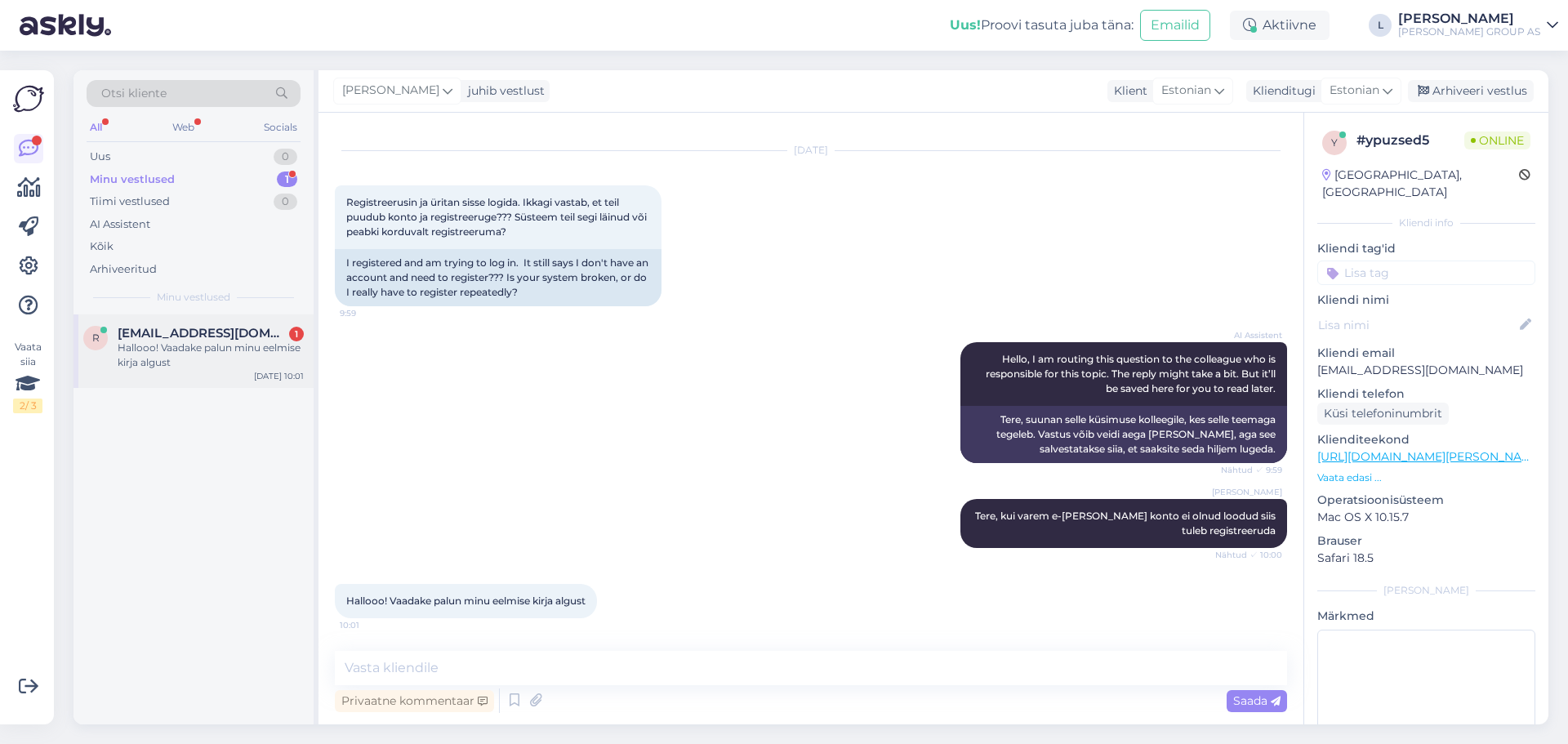 click on "Hallooo! Vaadake palun minu eelmise kirja algust" at bounding box center (211, 355) 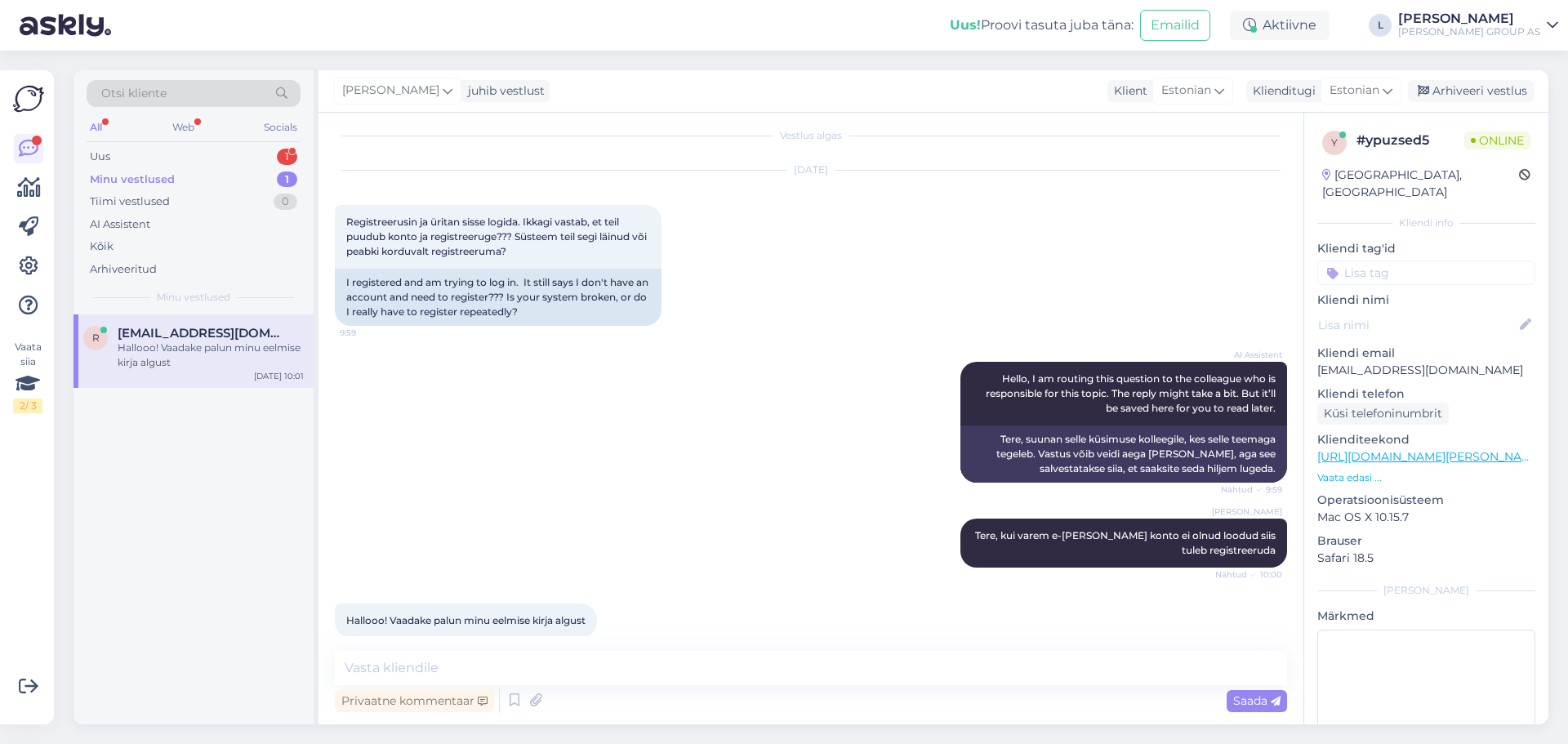 scroll, scrollTop: 0, scrollLeft: 0, axis: both 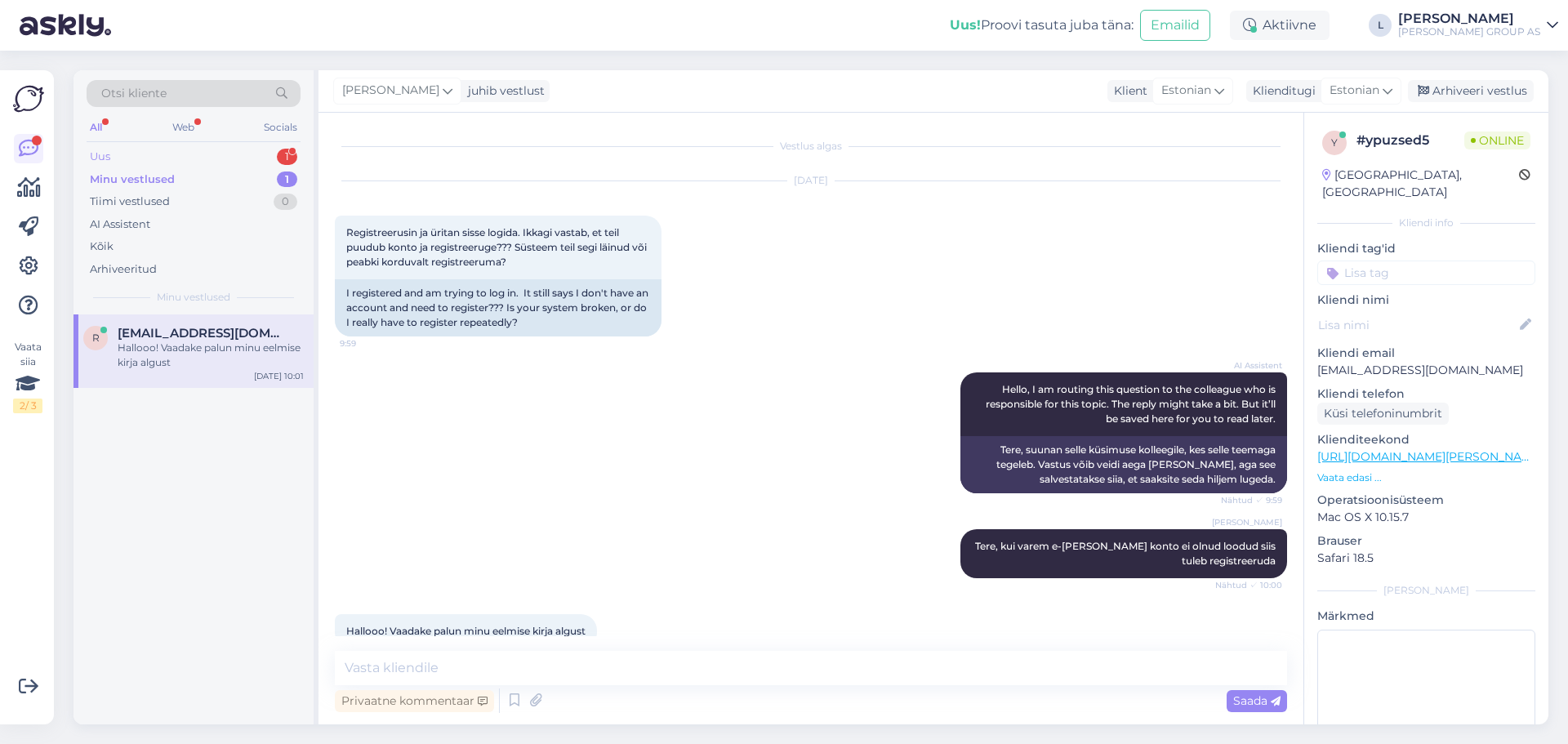 click on "Uus 1" at bounding box center (194, 157) 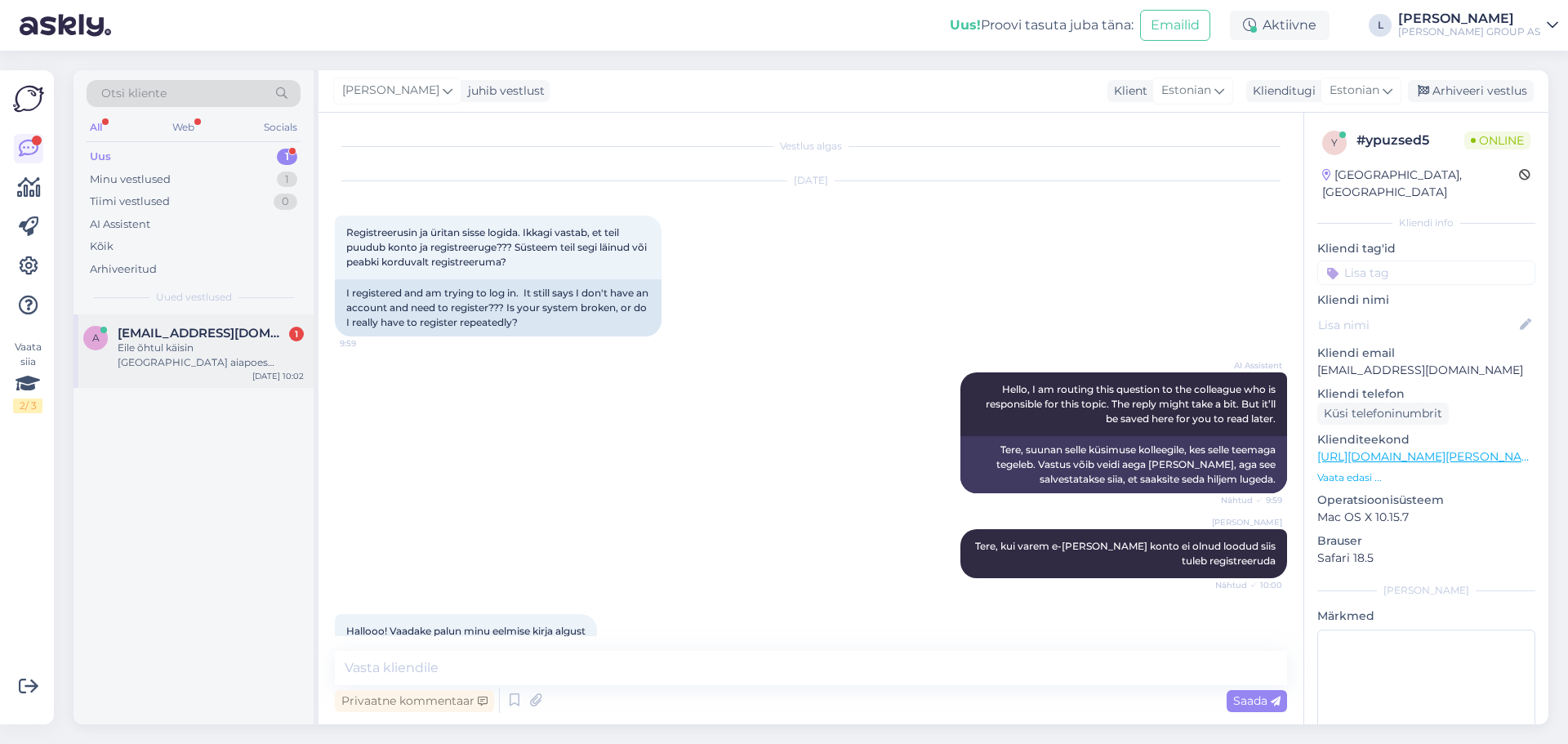 click on "Eile õhtul käisin [GEOGRAPHIC_DATA] aiapoes vaatamas [PERSON_NAME] on müügil  toode kood 739510" at bounding box center (211, 355) 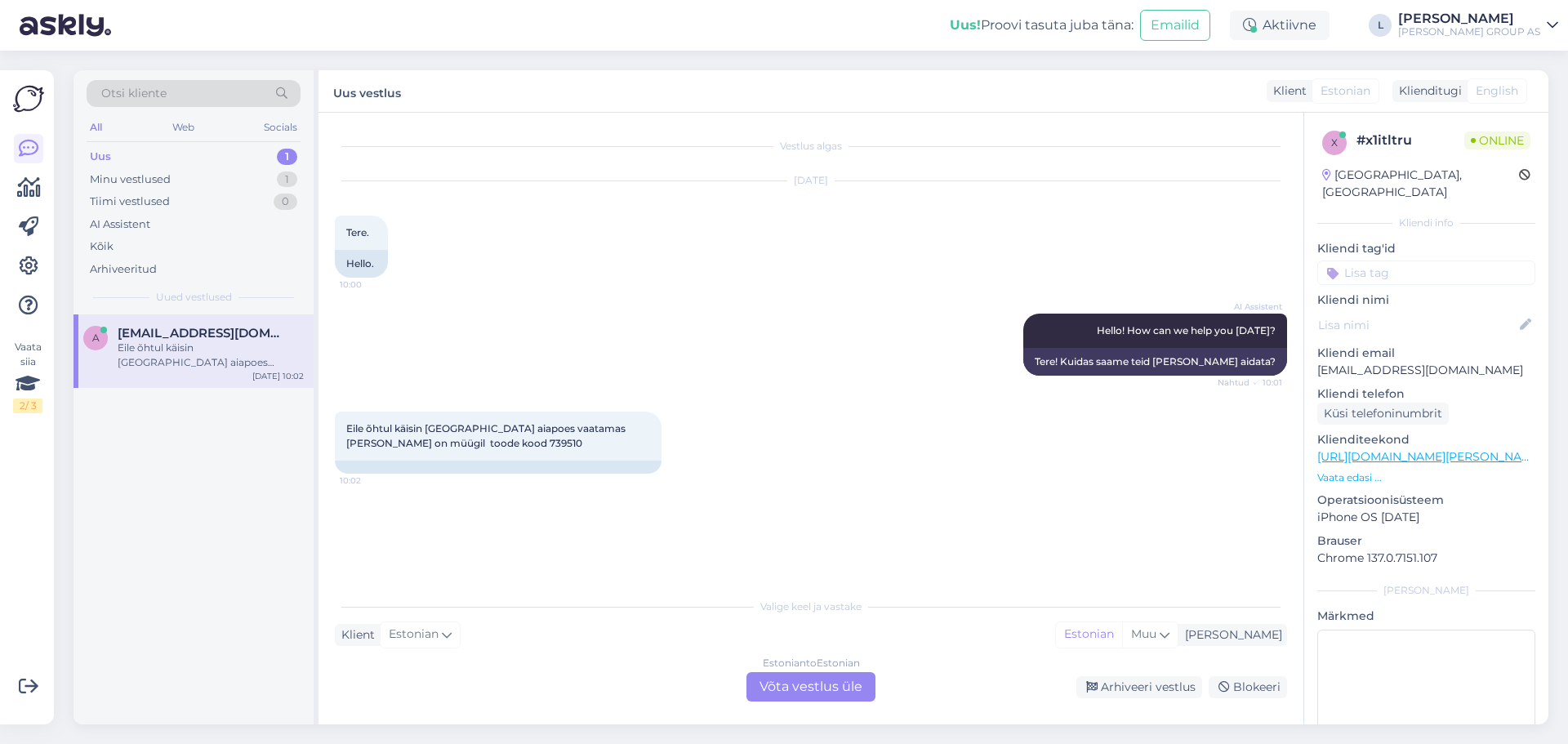 click on "Estonian  to  Estonian Võta vestlus üle" at bounding box center [811, 687] 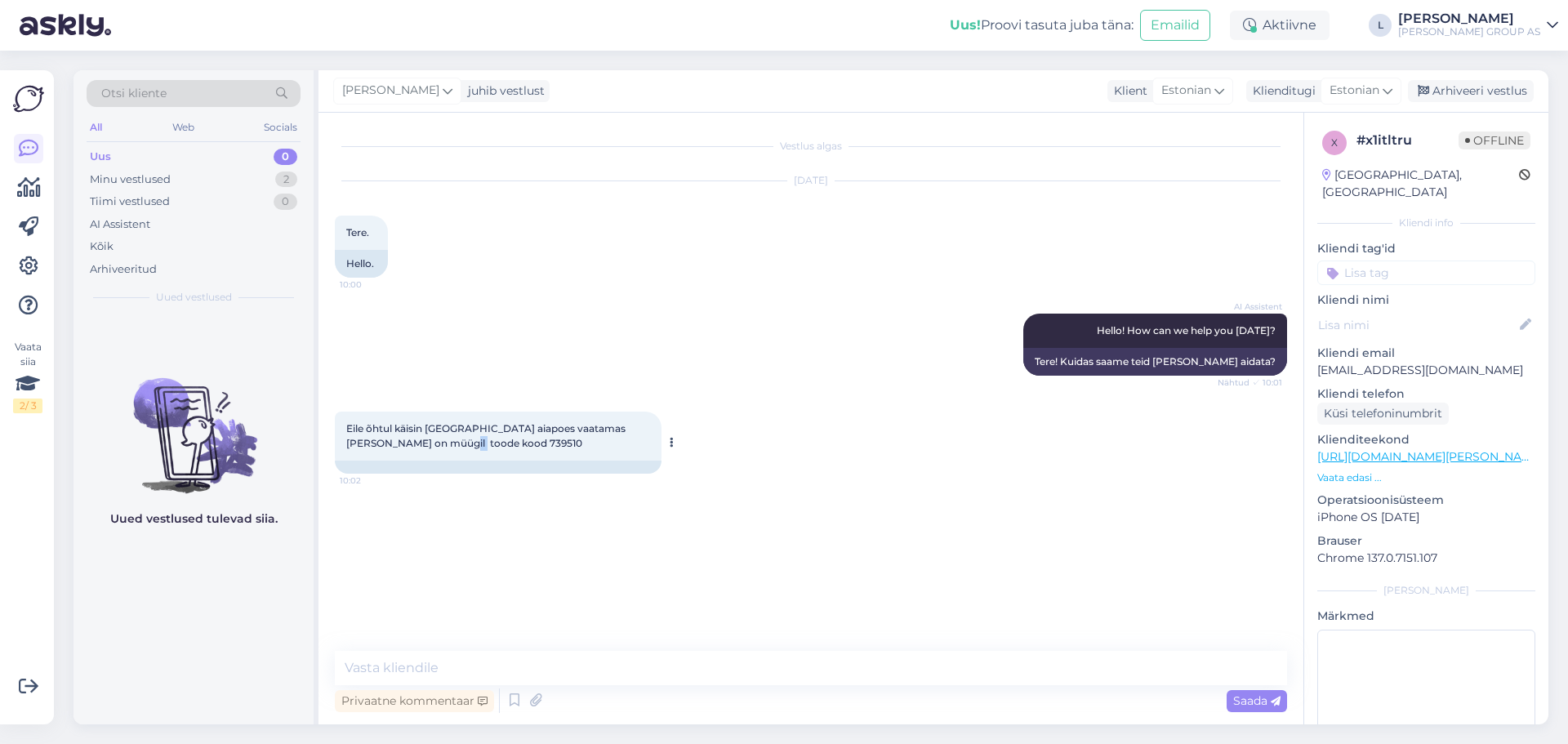 drag, startPoint x: 435, startPoint y: 444, endPoint x: 415, endPoint y: 445, distance: 20.024984 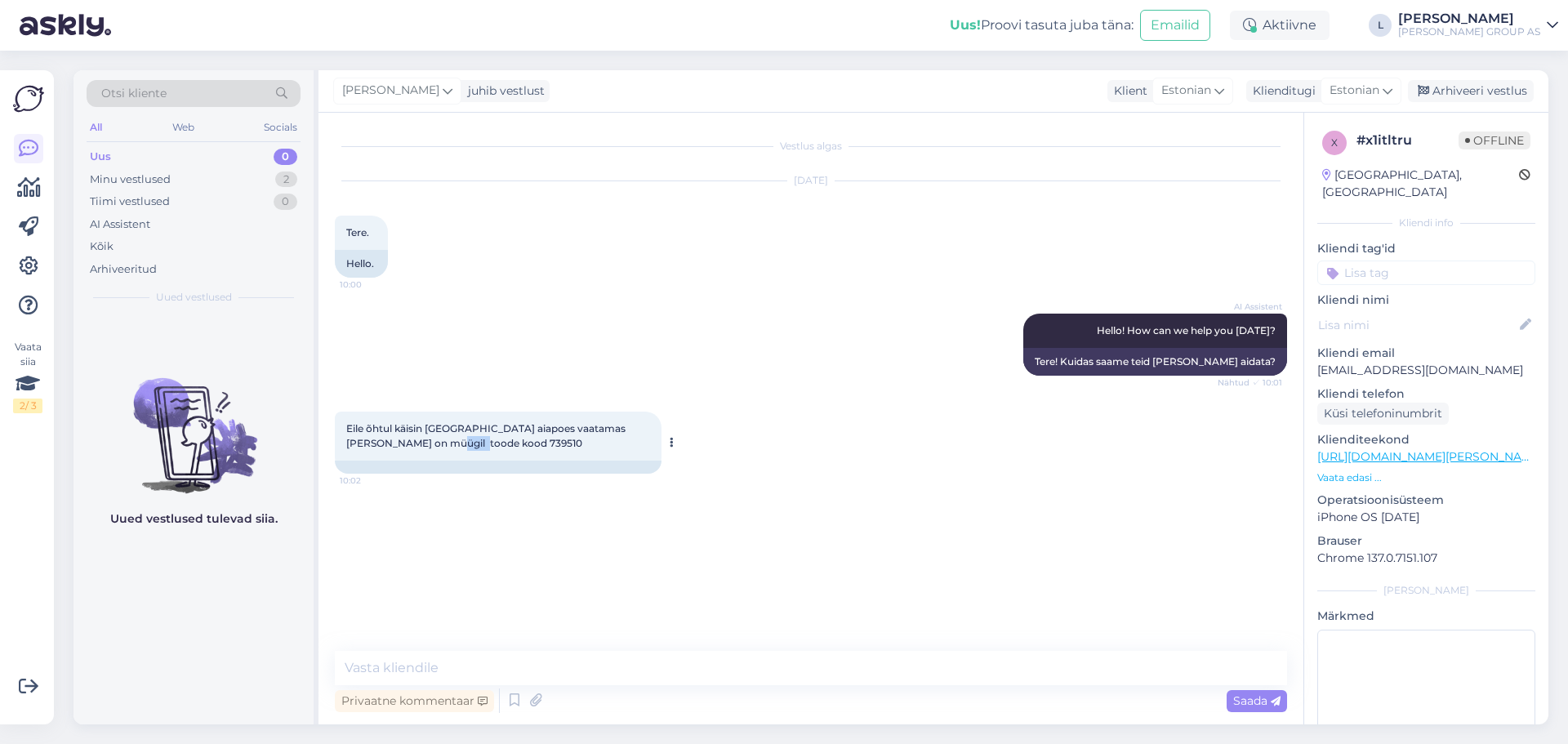 drag, startPoint x: 429, startPoint y: 448, endPoint x: 404, endPoint y: 443, distance: 25.495098 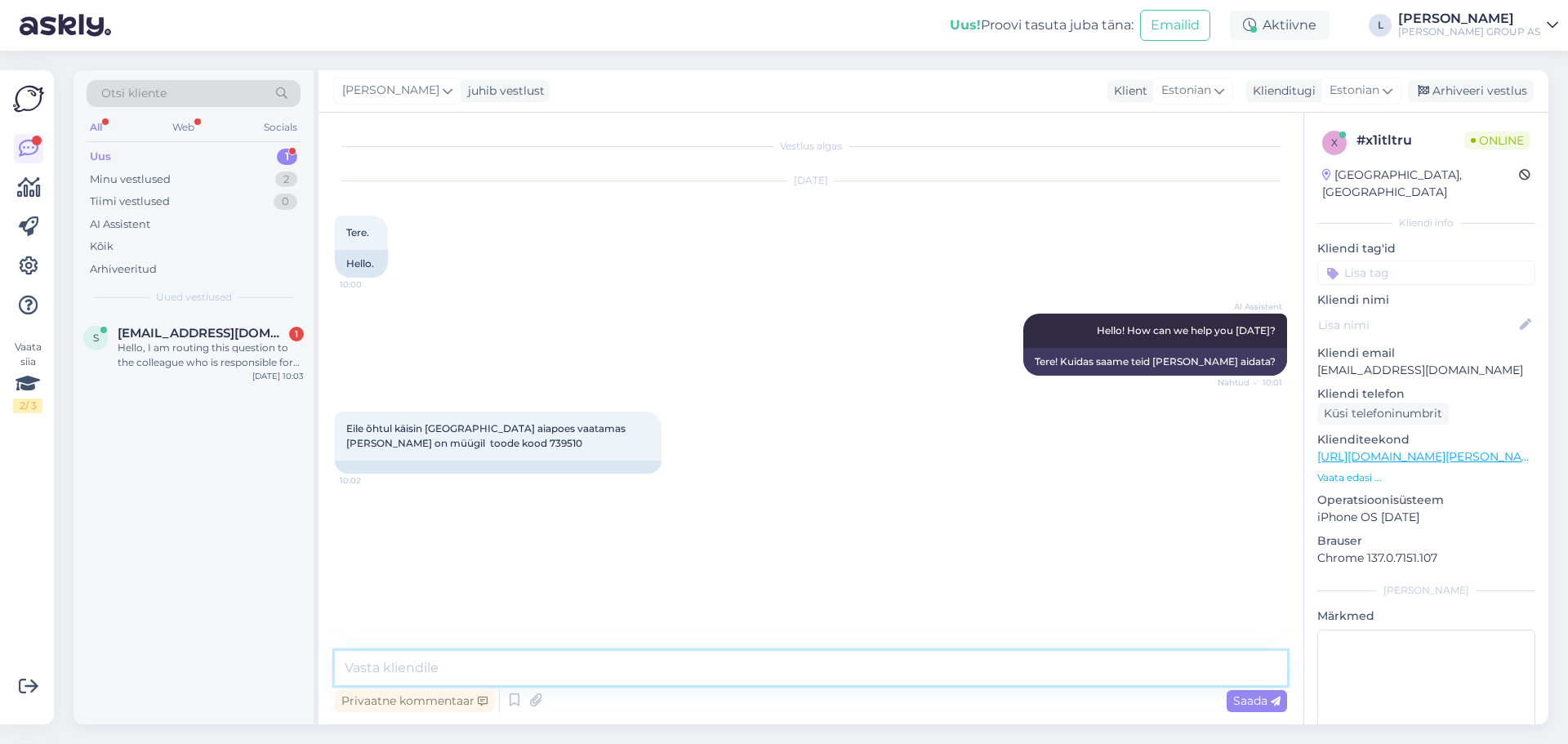 click at bounding box center (811, 668) 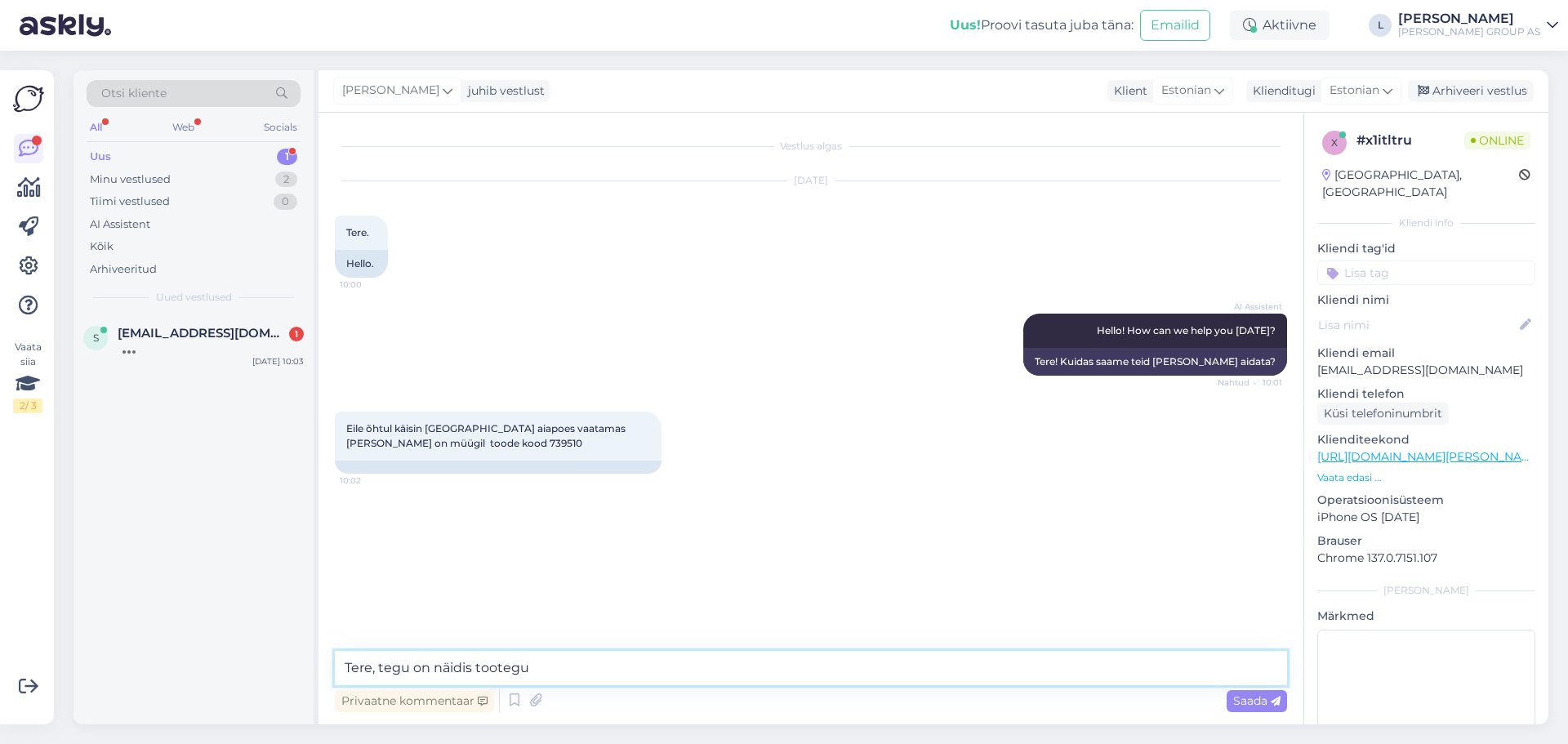 click on "Tere, tegu on näidis tootegu" at bounding box center (811, 668) 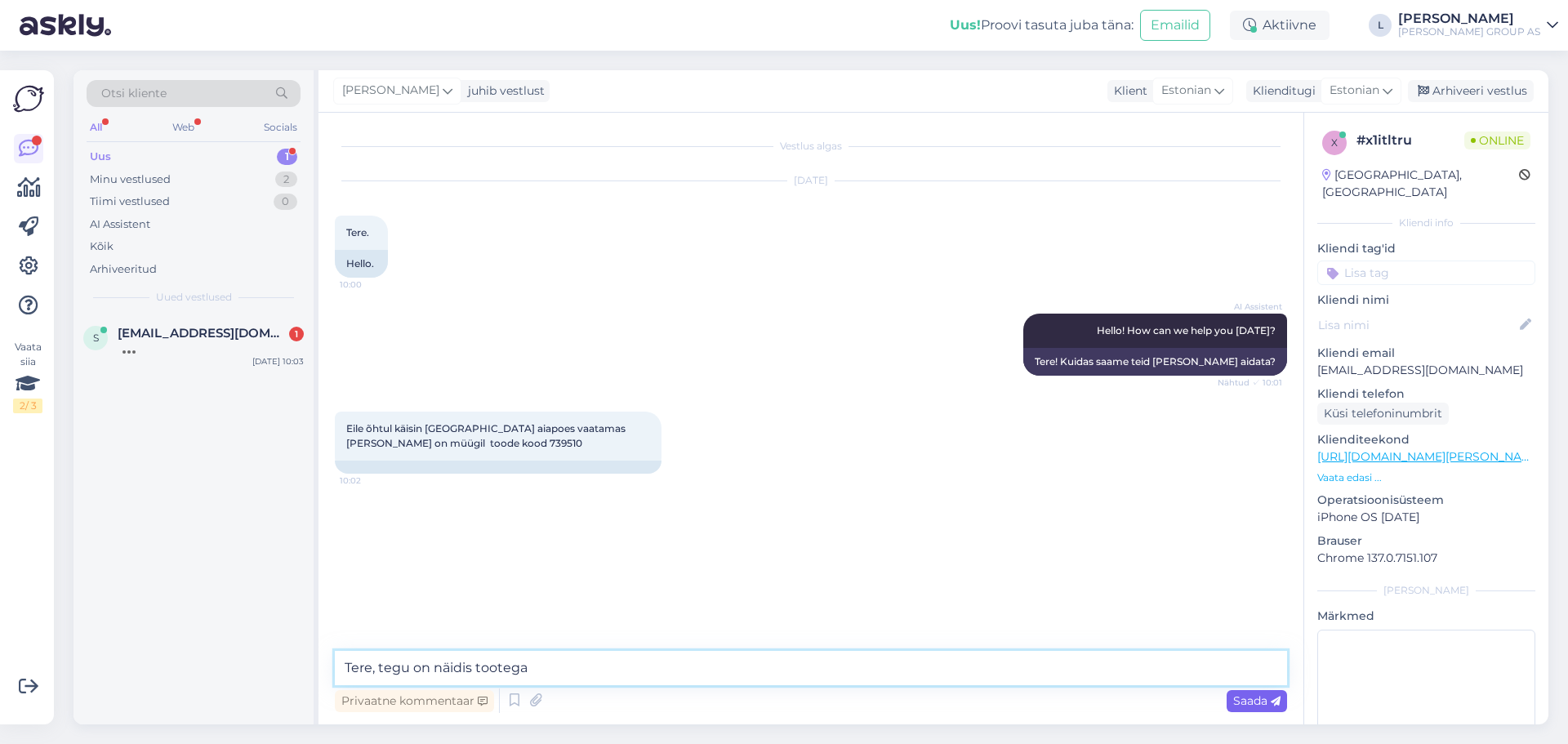 type on "Tere, tegu on näidis tootega" 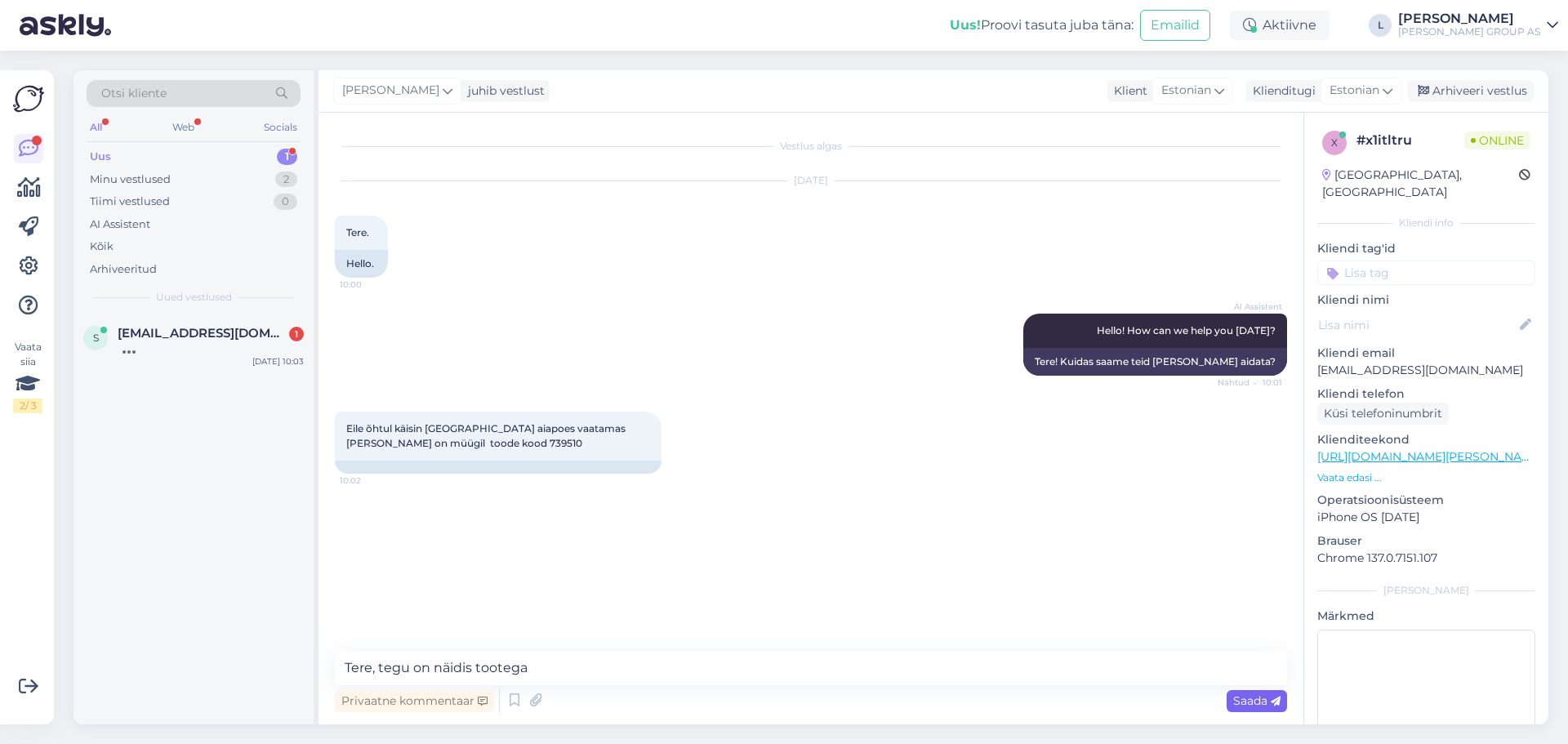 click on "Saada" at bounding box center (1257, 701) 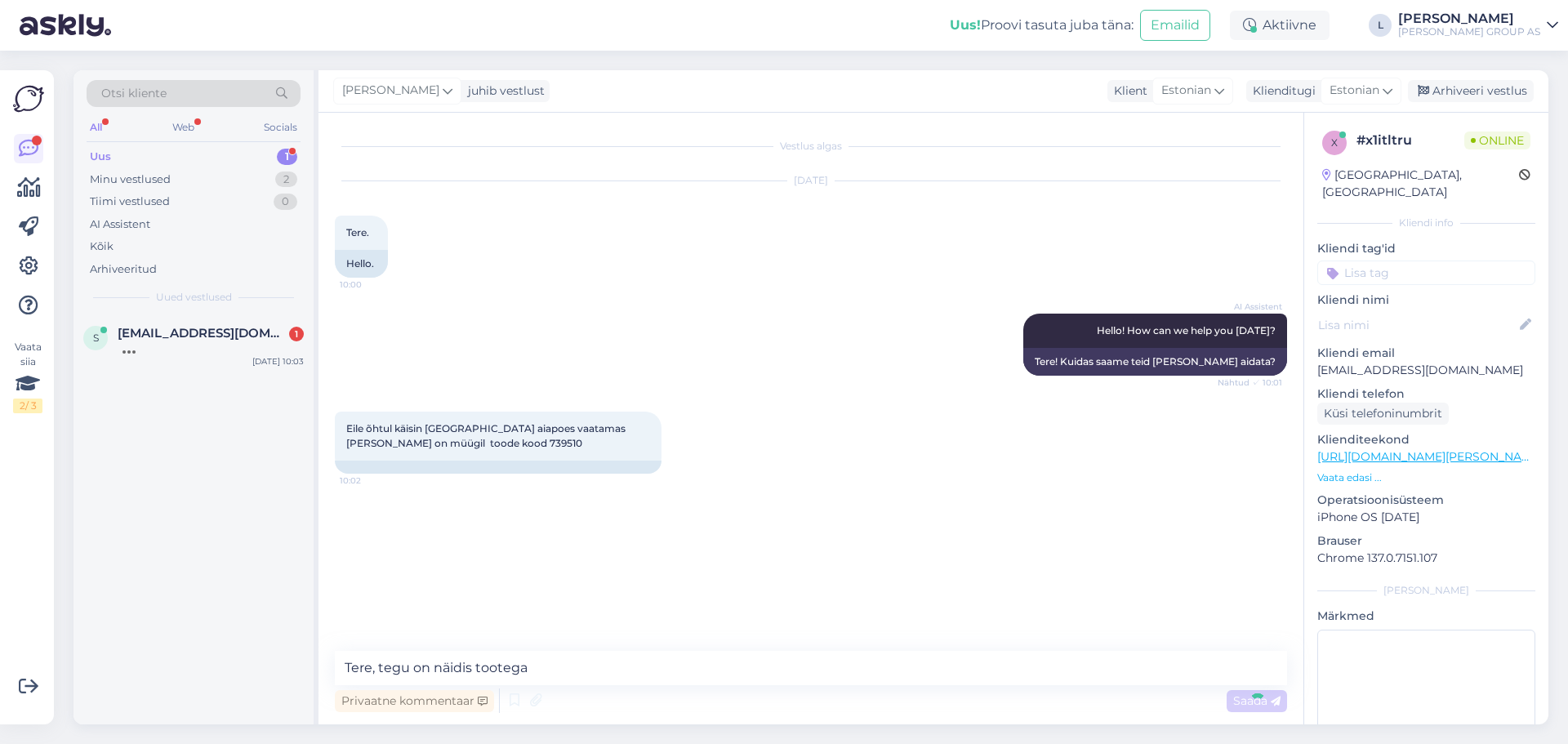 type 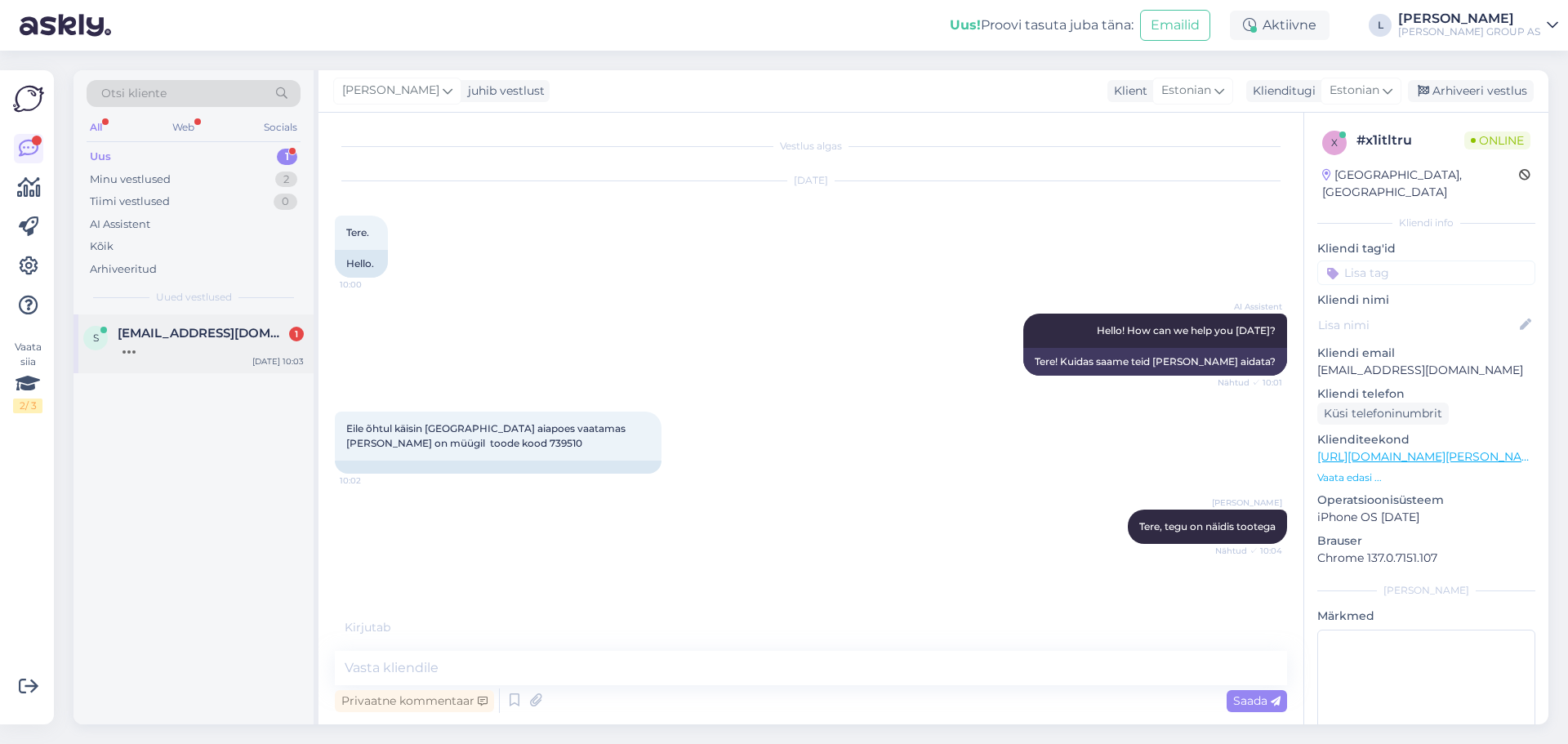 click on "[EMAIL_ADDRESS][DOMAIN_NAME]" at bounding box center [203, 333] 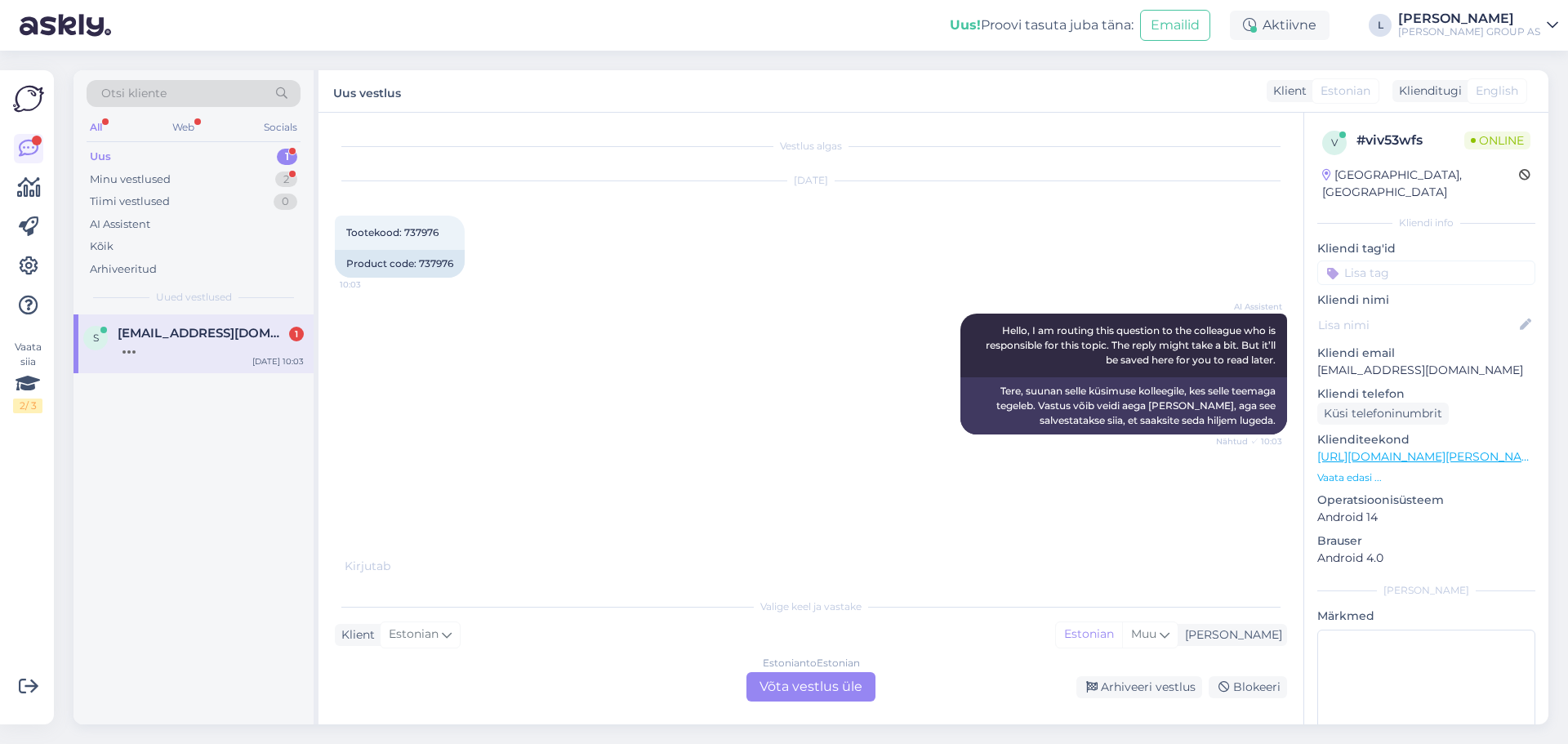 click on "Estonian  to  Estonian Võta vestlus üle" at bounding box center [811, 687] 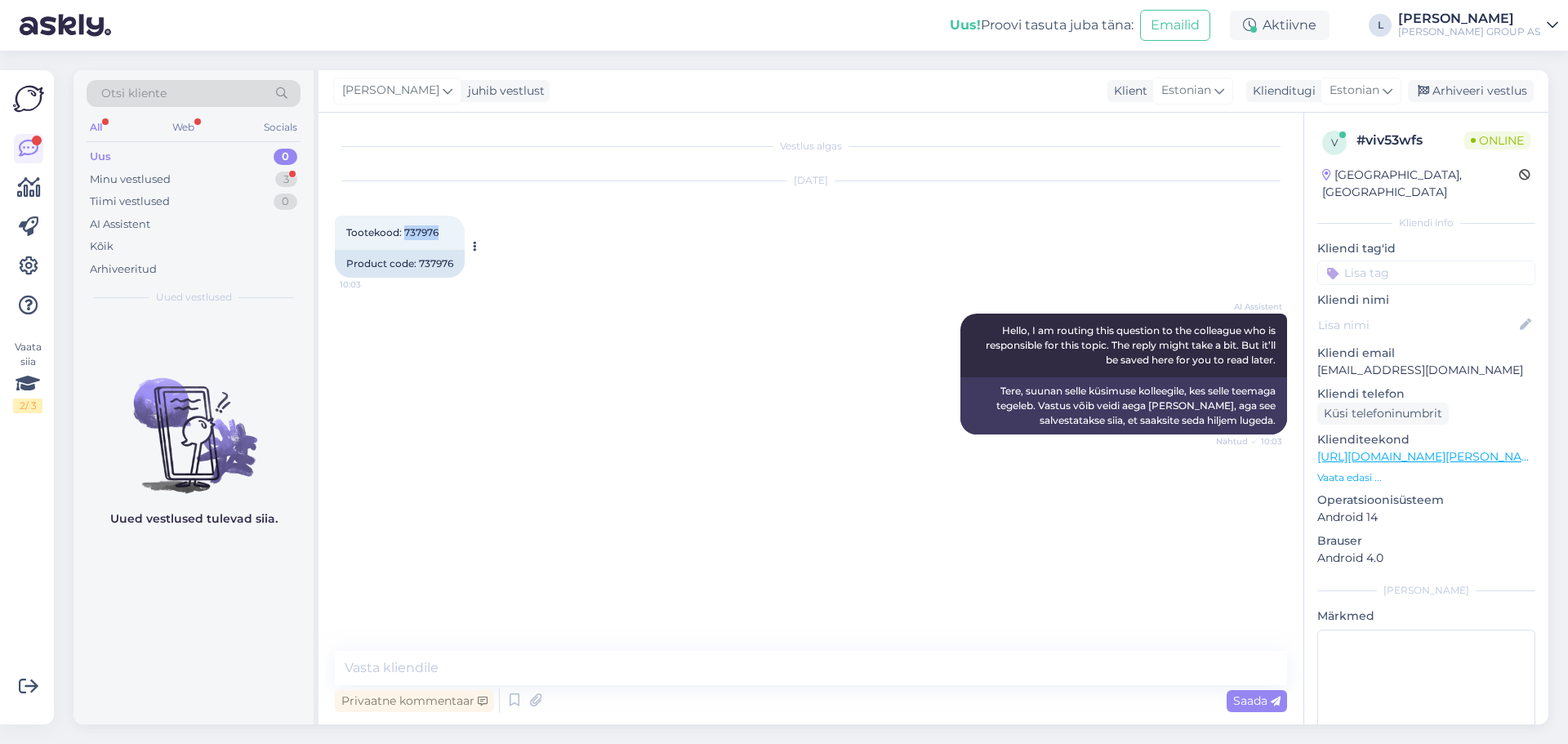 drag, startPoint x: 440, startPoint y: 229, endPoint x: 404, endPoint y: 227, distance: 36.055513 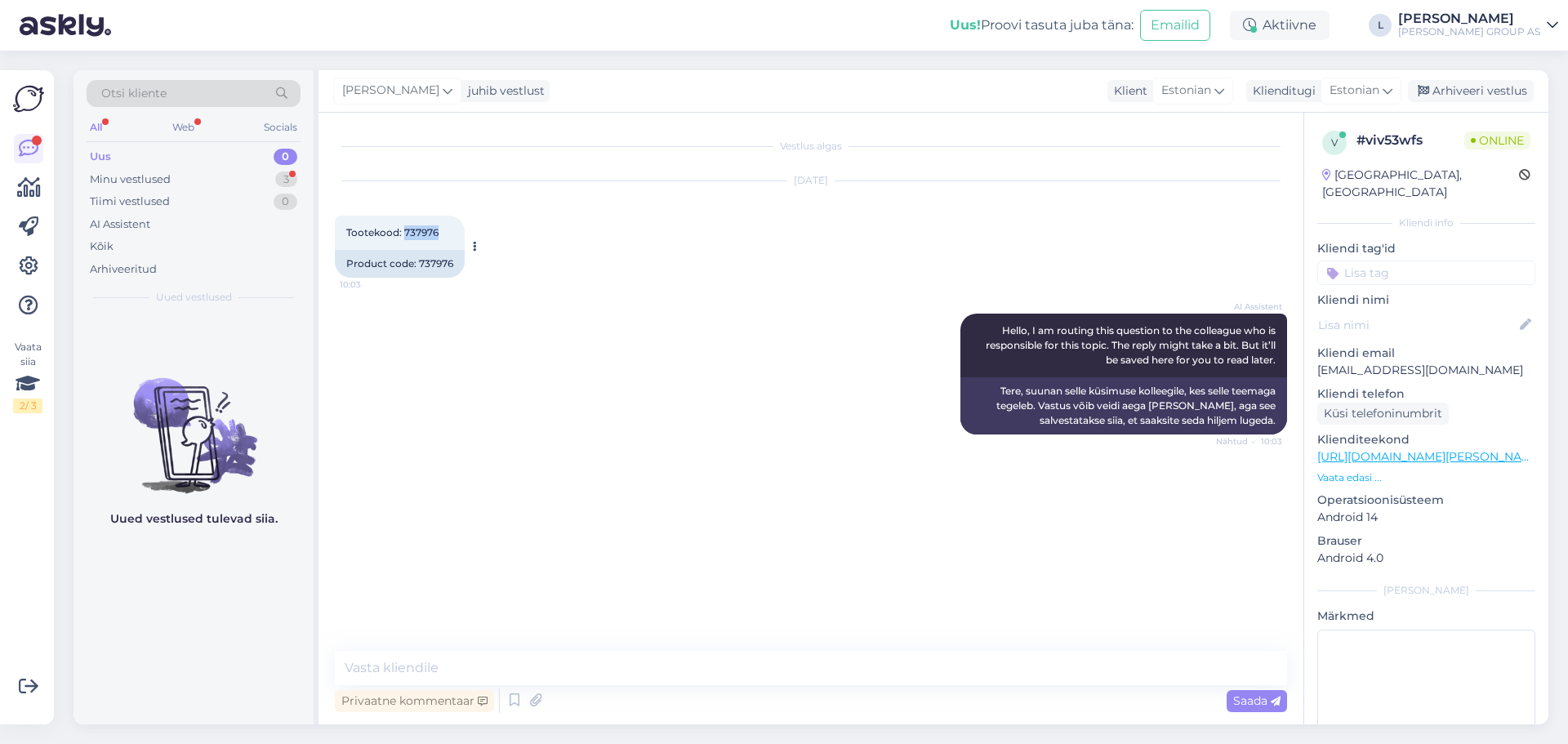 click on "Tootekood: 737976 10:03" at bounding box center [399, 233] 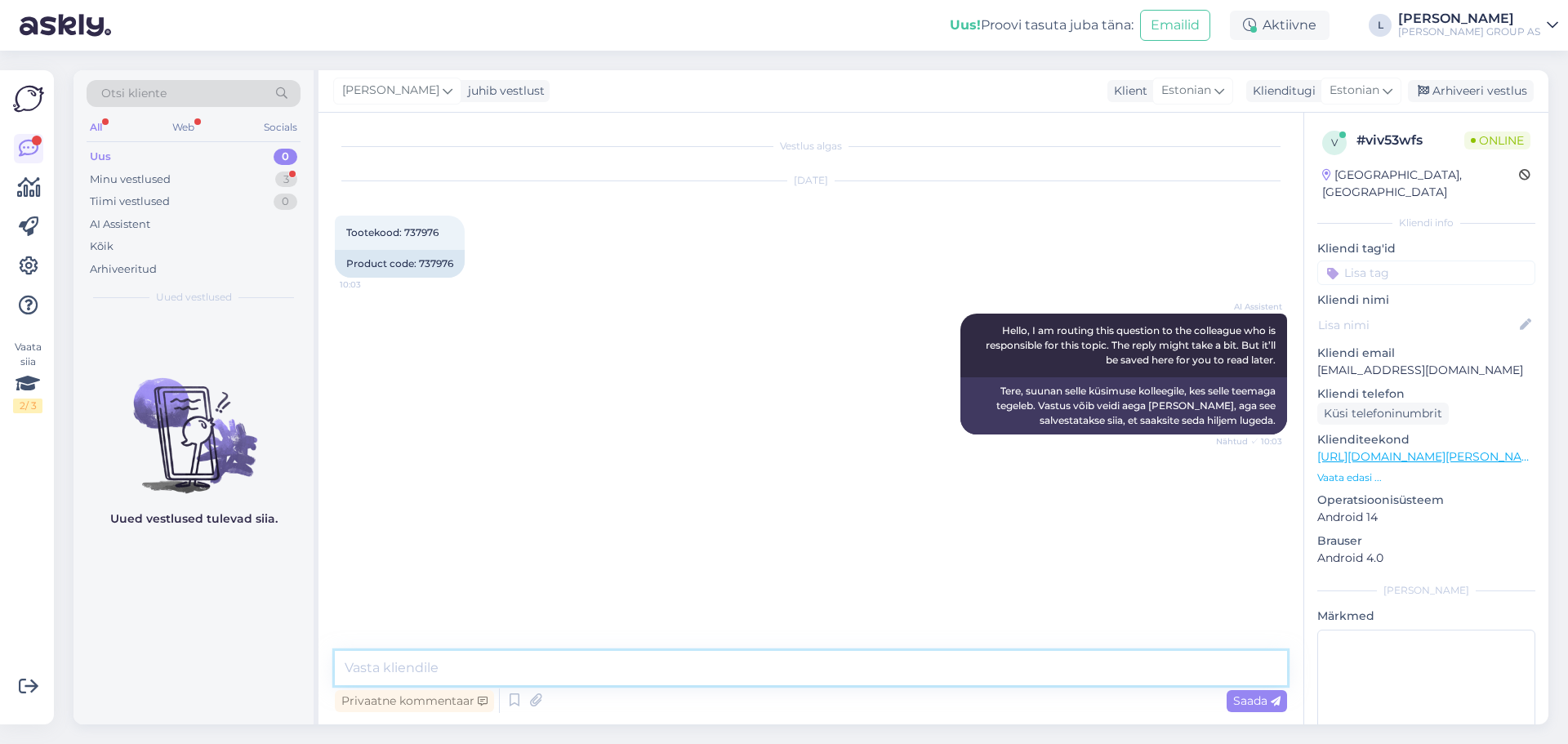 click at bounding box center (811, 668) 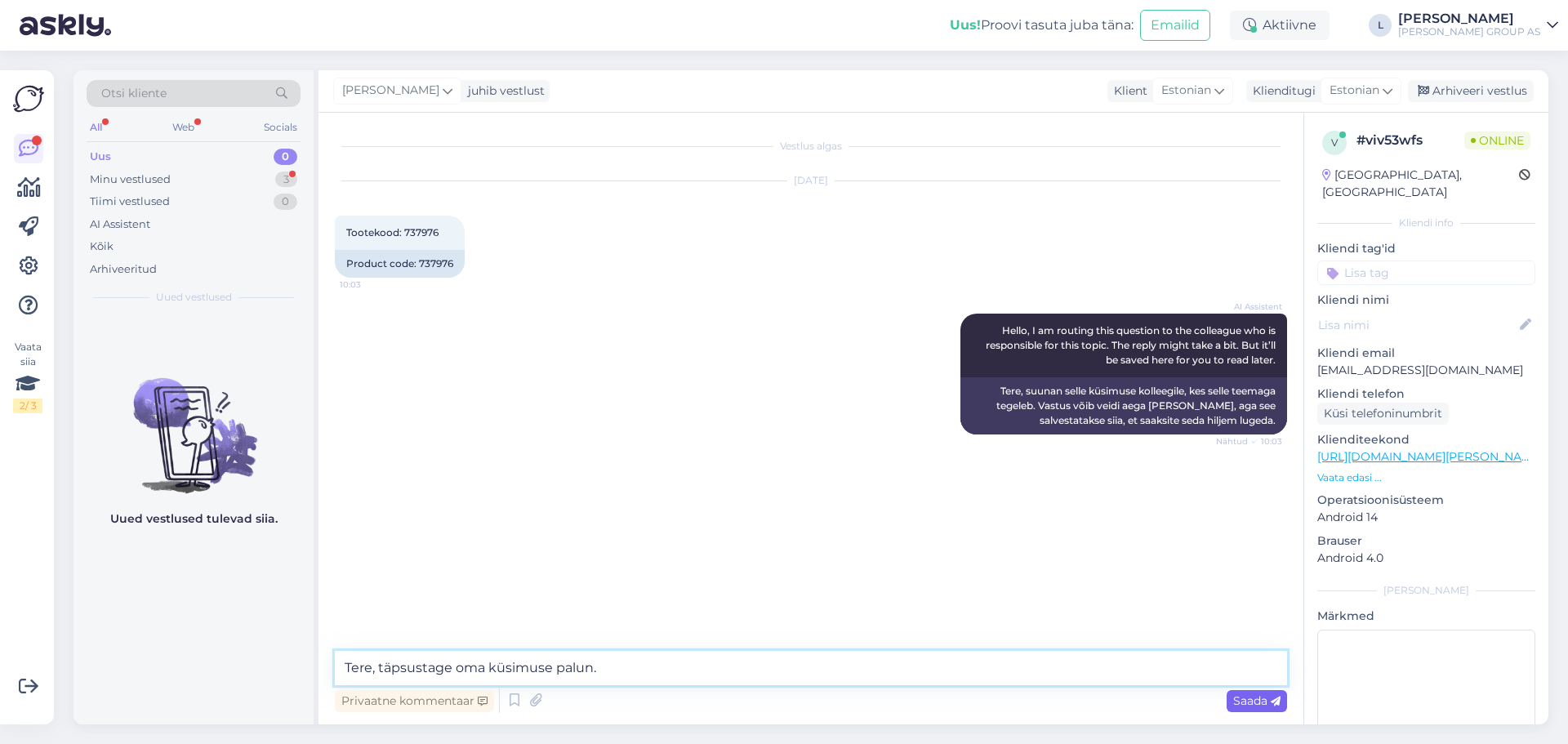 type on "Tere, täpsustage oma küsimuse palun." 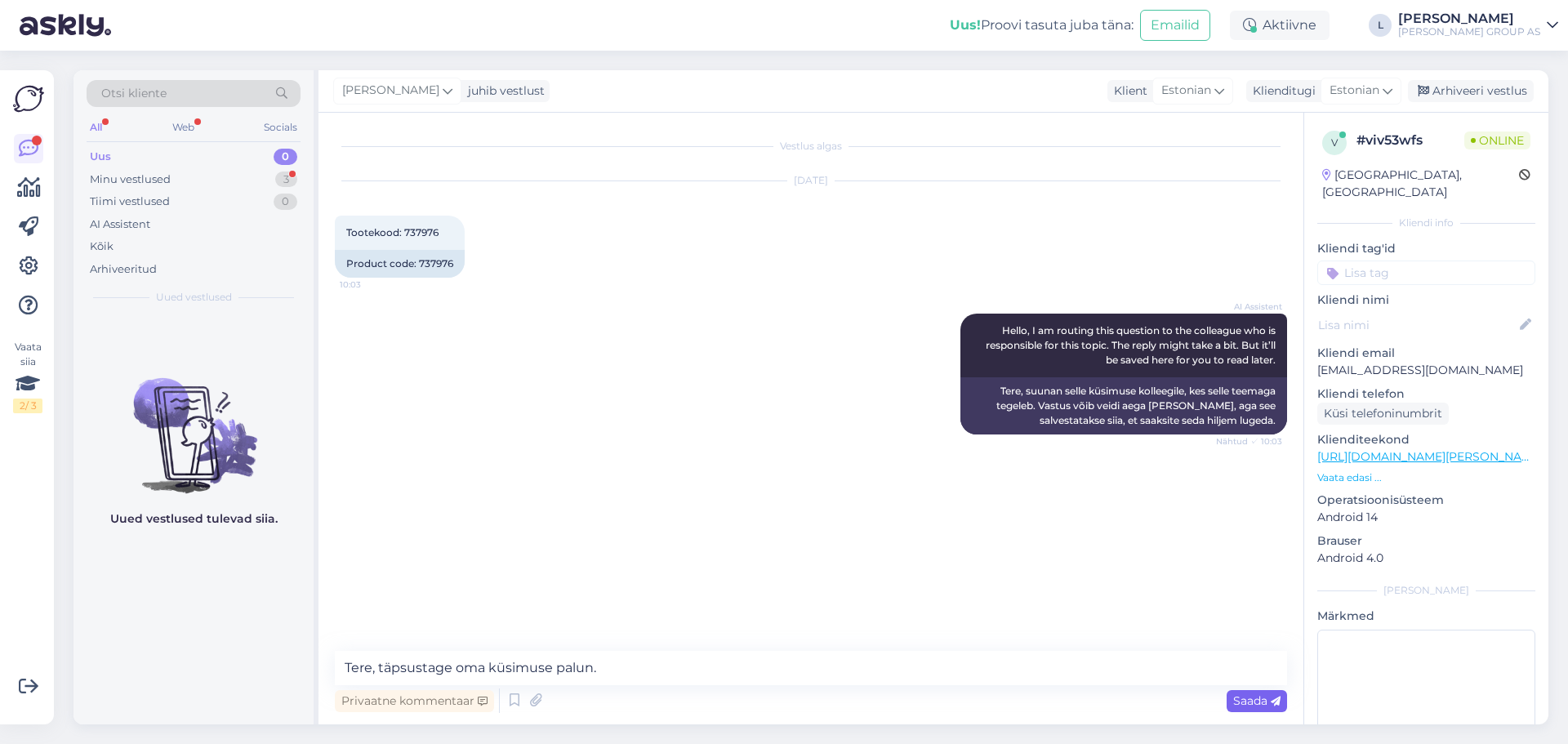 click on "Saada" at bounding box center (1257, 701) 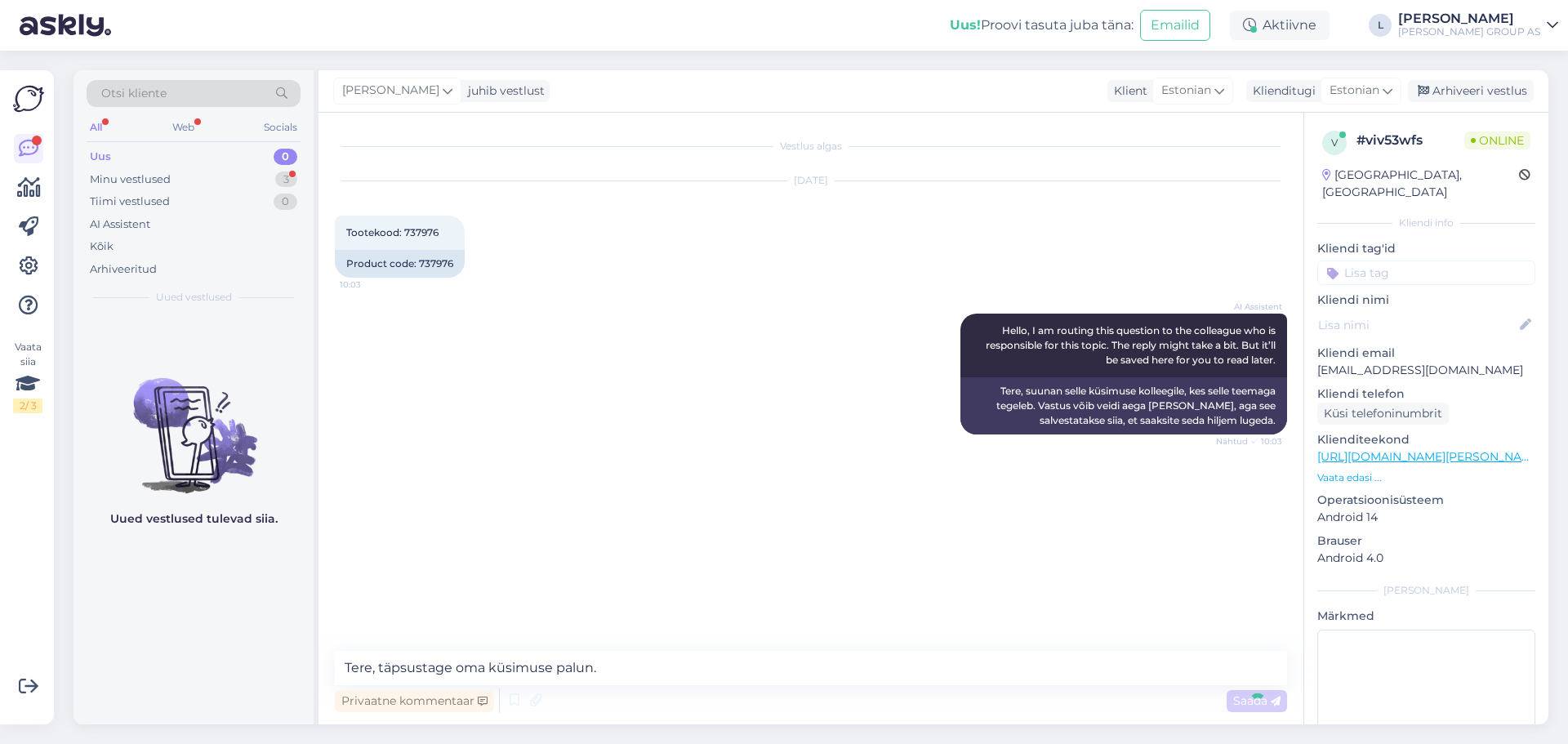 type 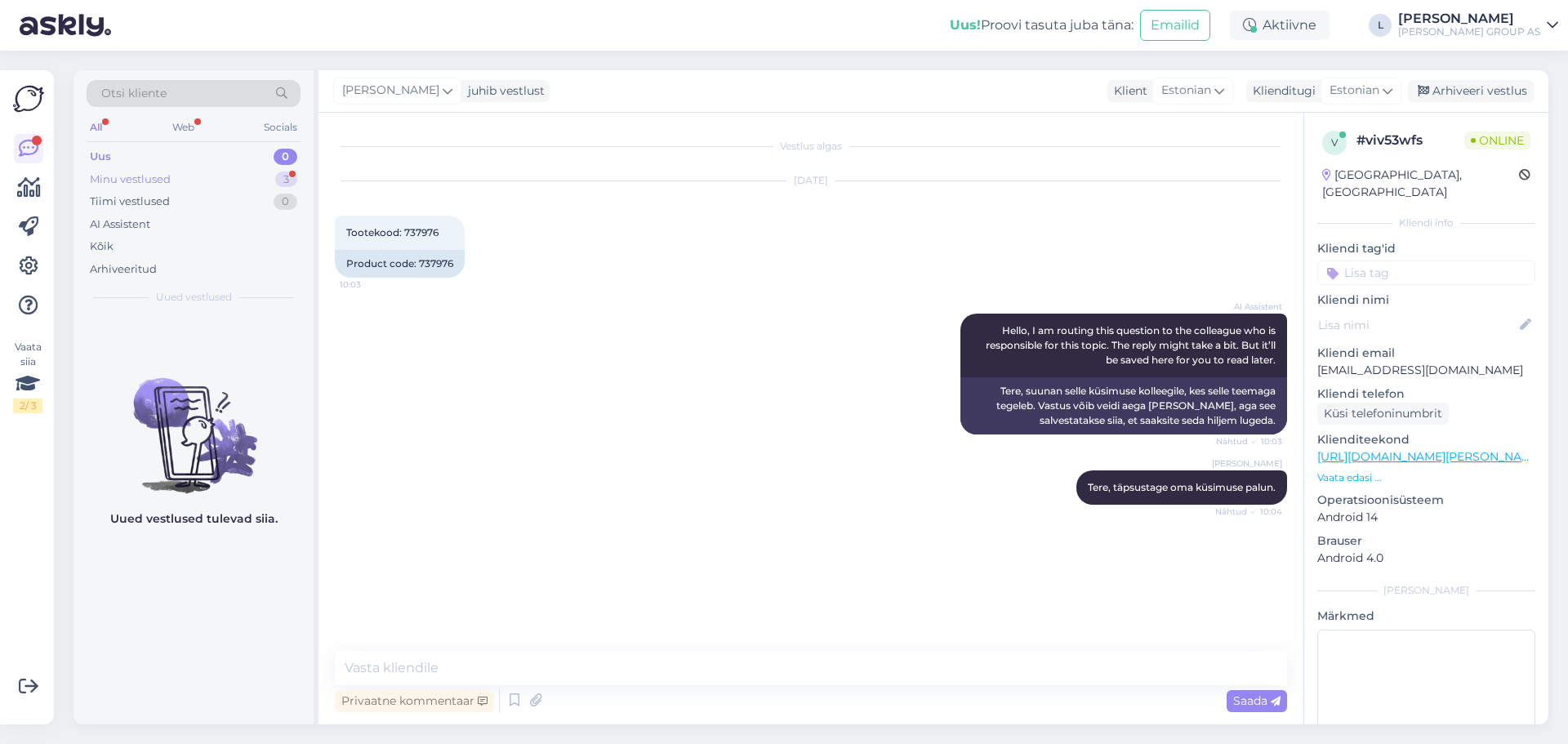 click on "Minu vestlused" at bounding box center [130, 180] 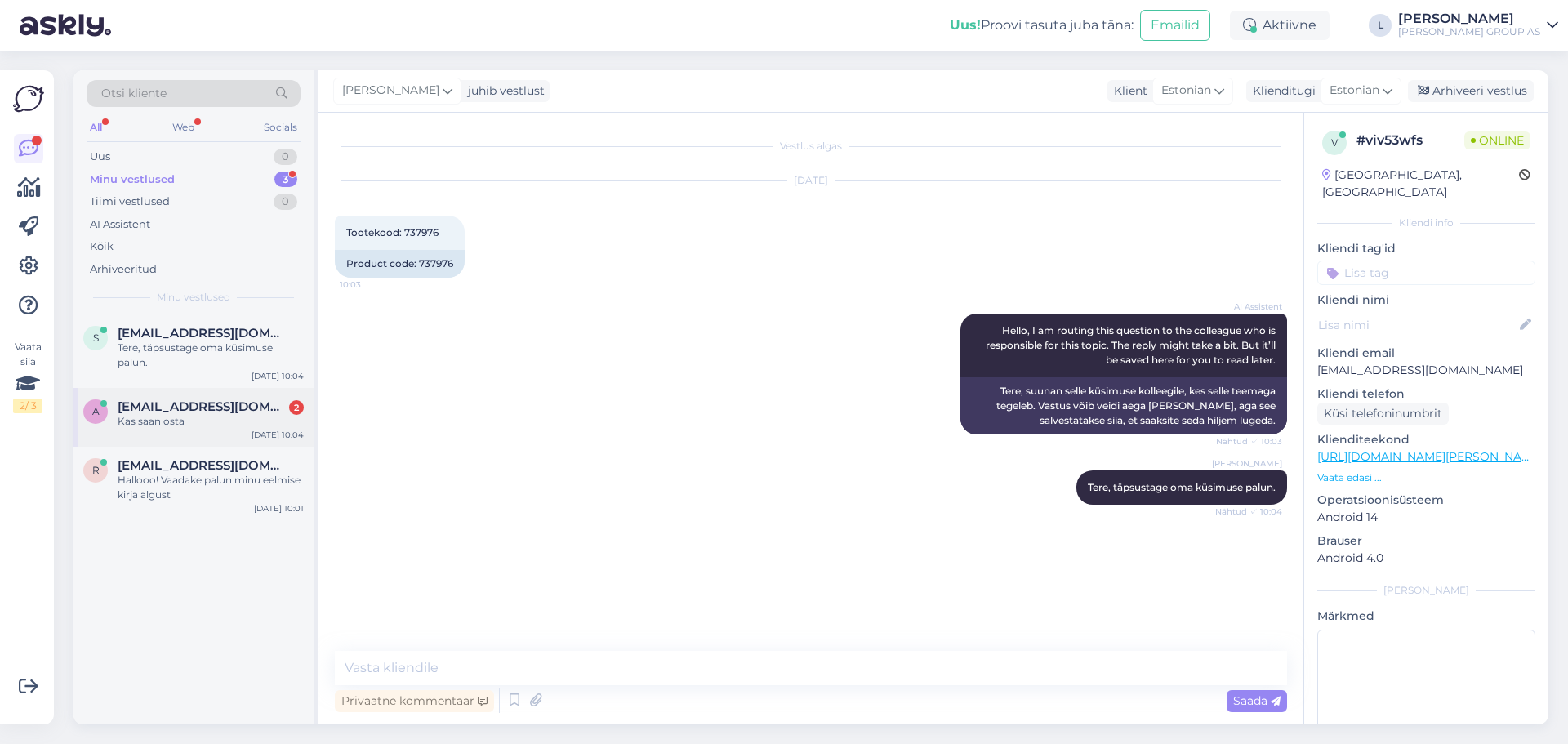 click on "a [EMAIL_ADDRESS][DOMAIN_NAME] 2 Kas saan osta  [DATE] 10:04" at bounding box center [194, 417] 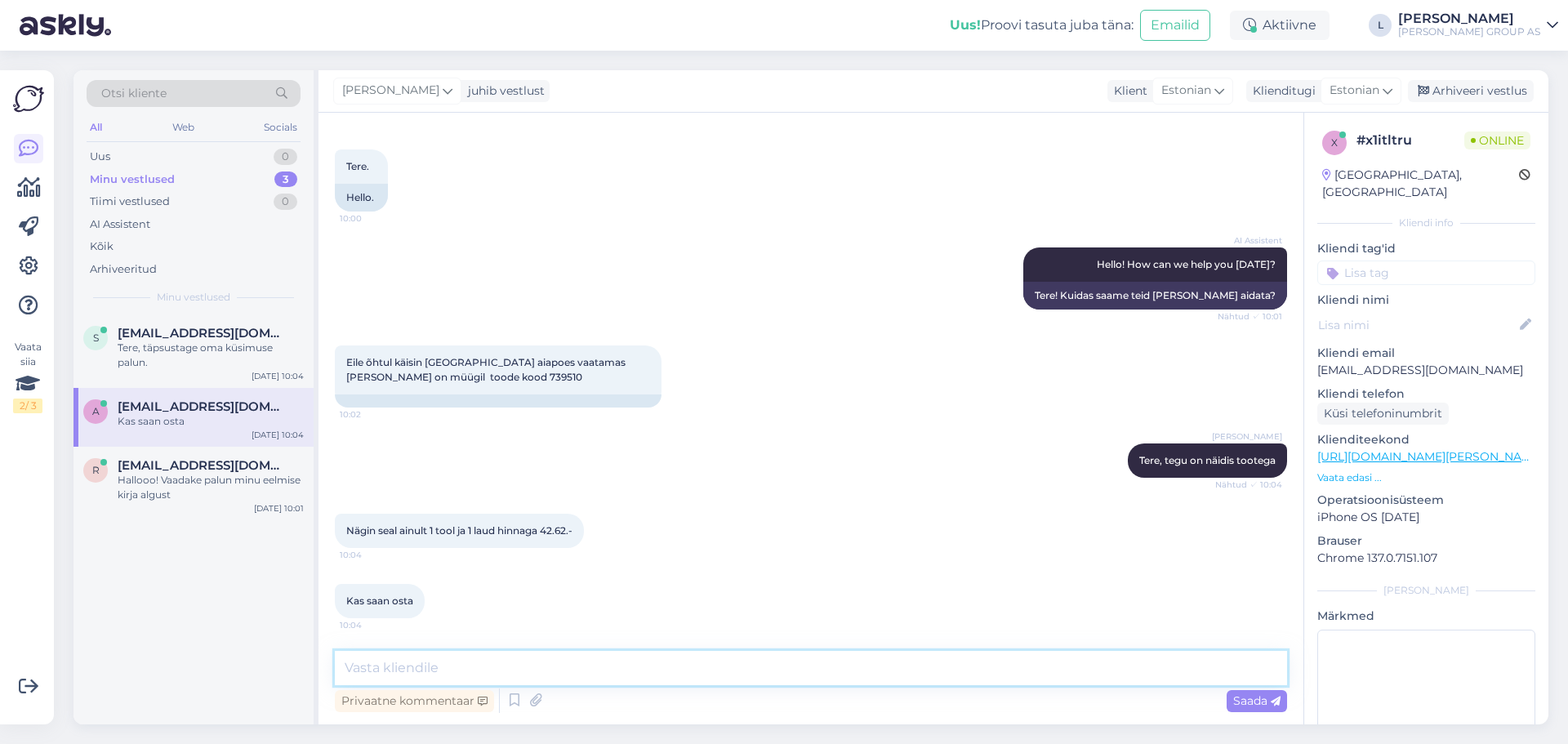 click at bounding box center [811, 668] 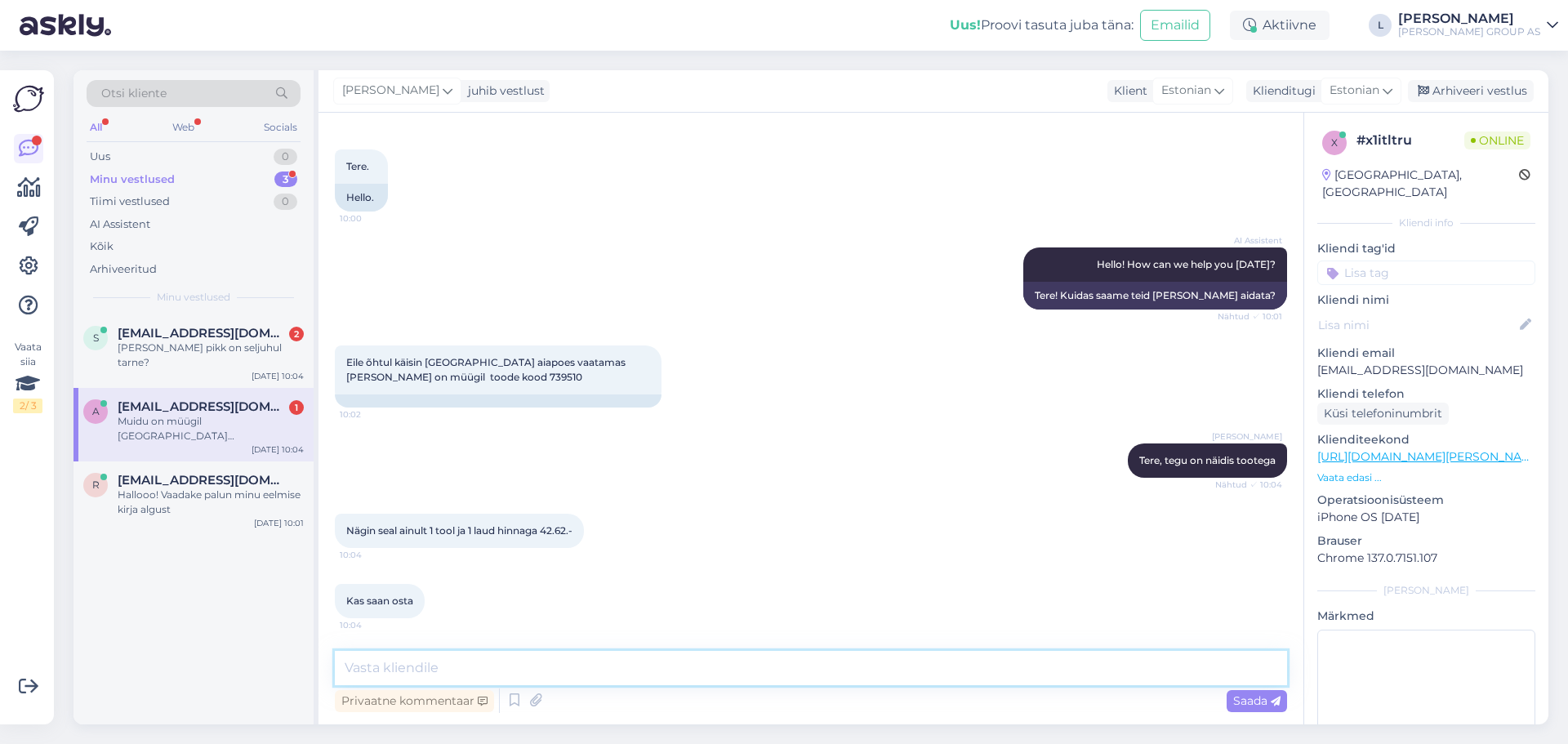 scroll, scrollTop: 151, scrollLeft: 0, axis: vertical 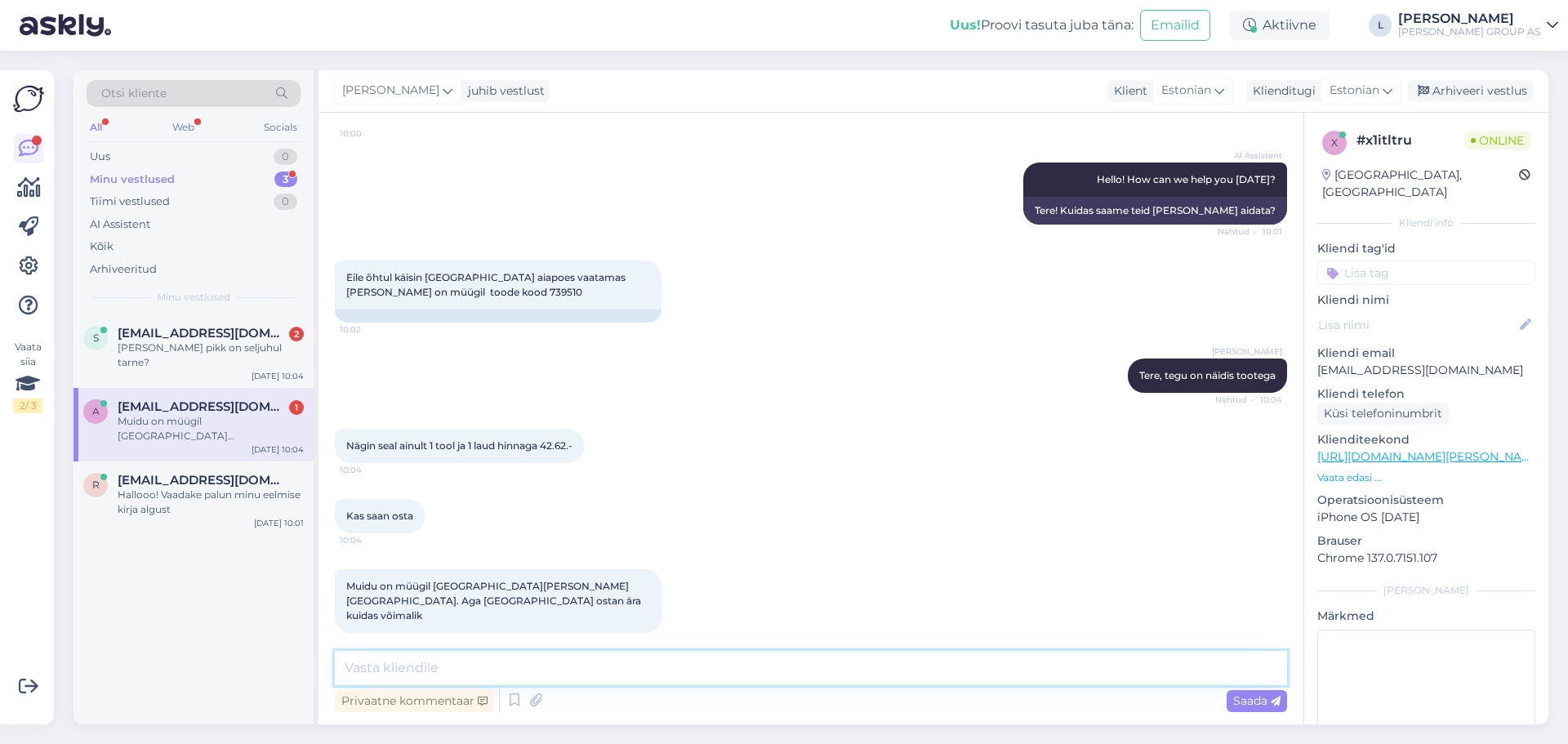 click at bounding box center (811, 668) 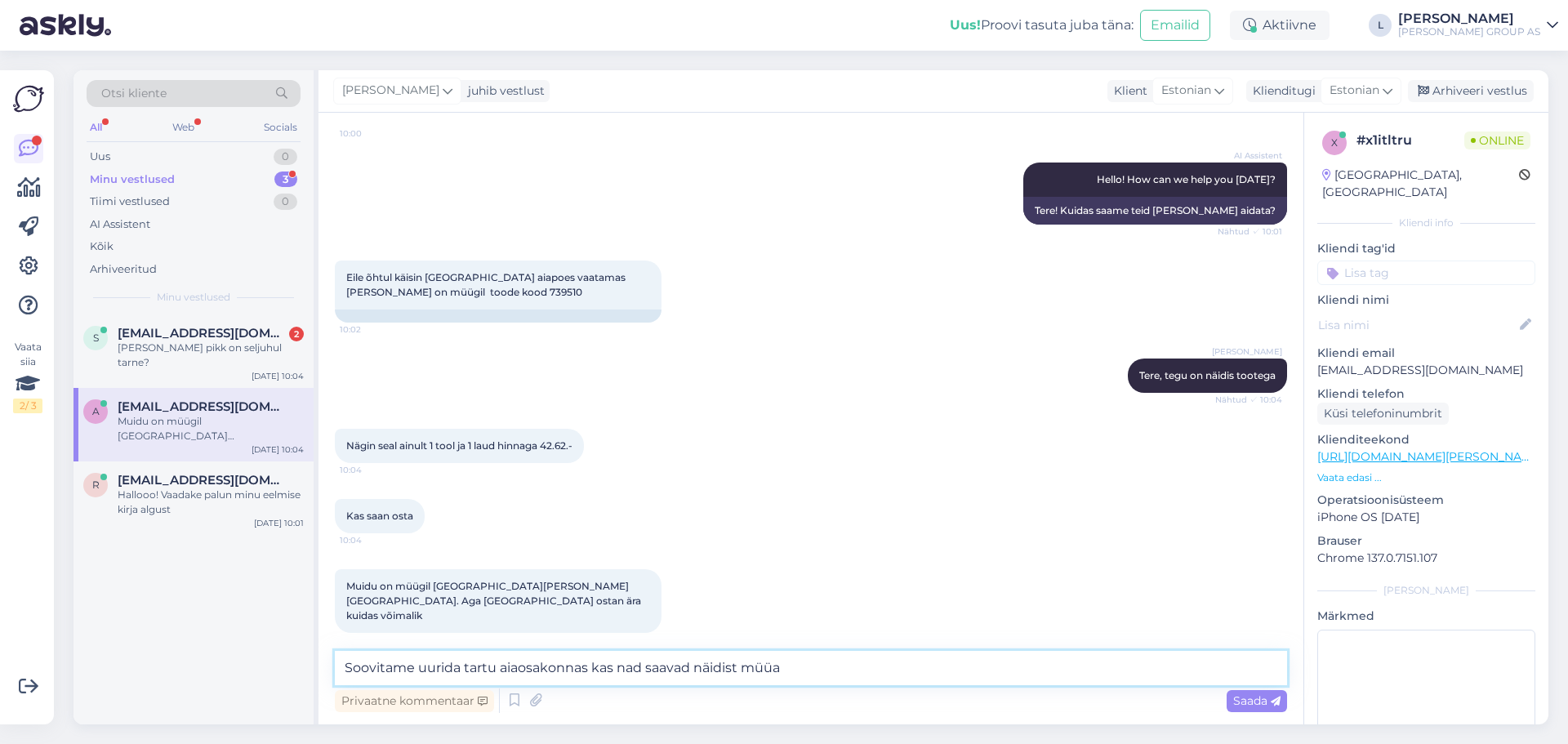 paste on "53335864" 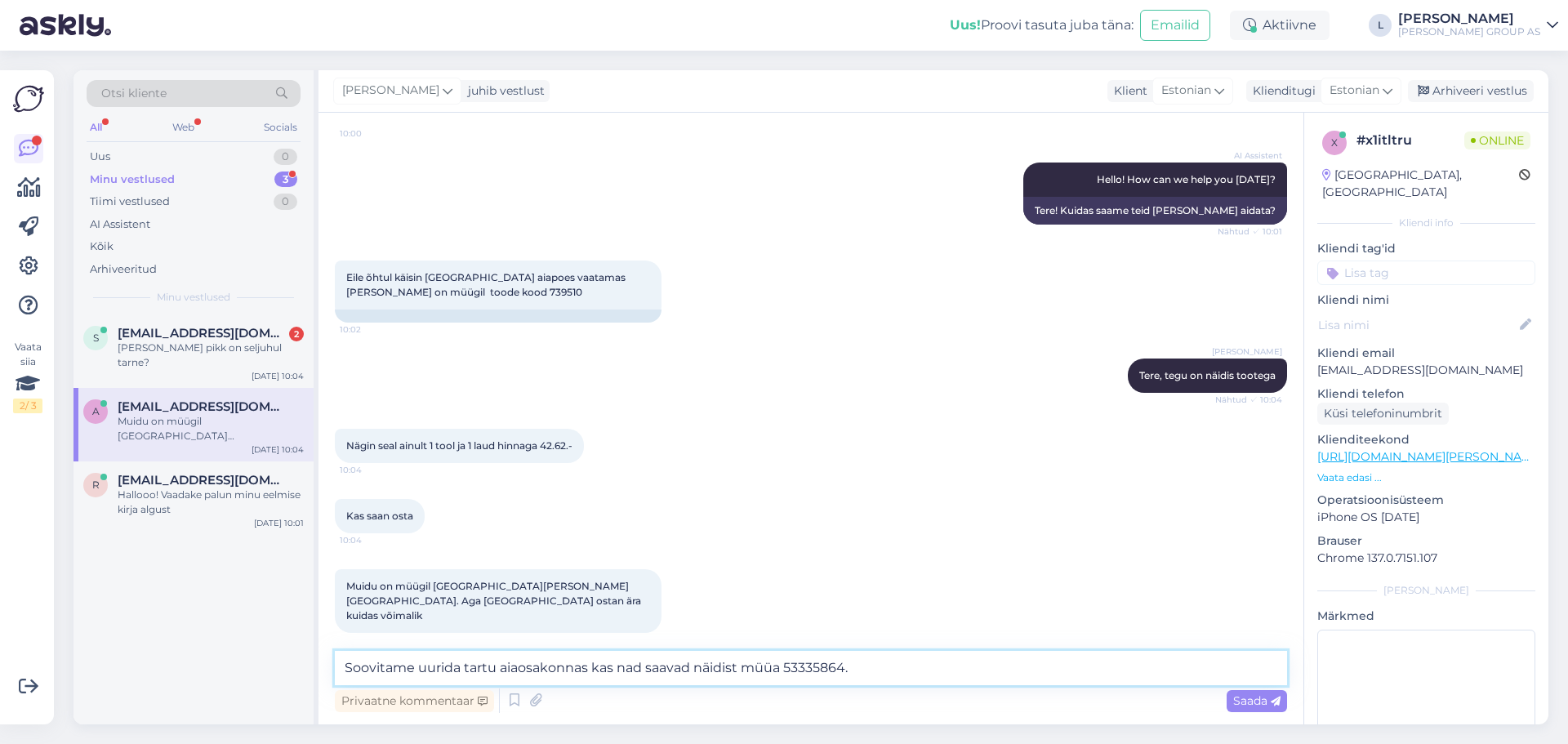 click on "Soovitame uurida tartu aiaosakonnas kas nad saavad näidist müüa 53335864." at bounding box center (811, 668) 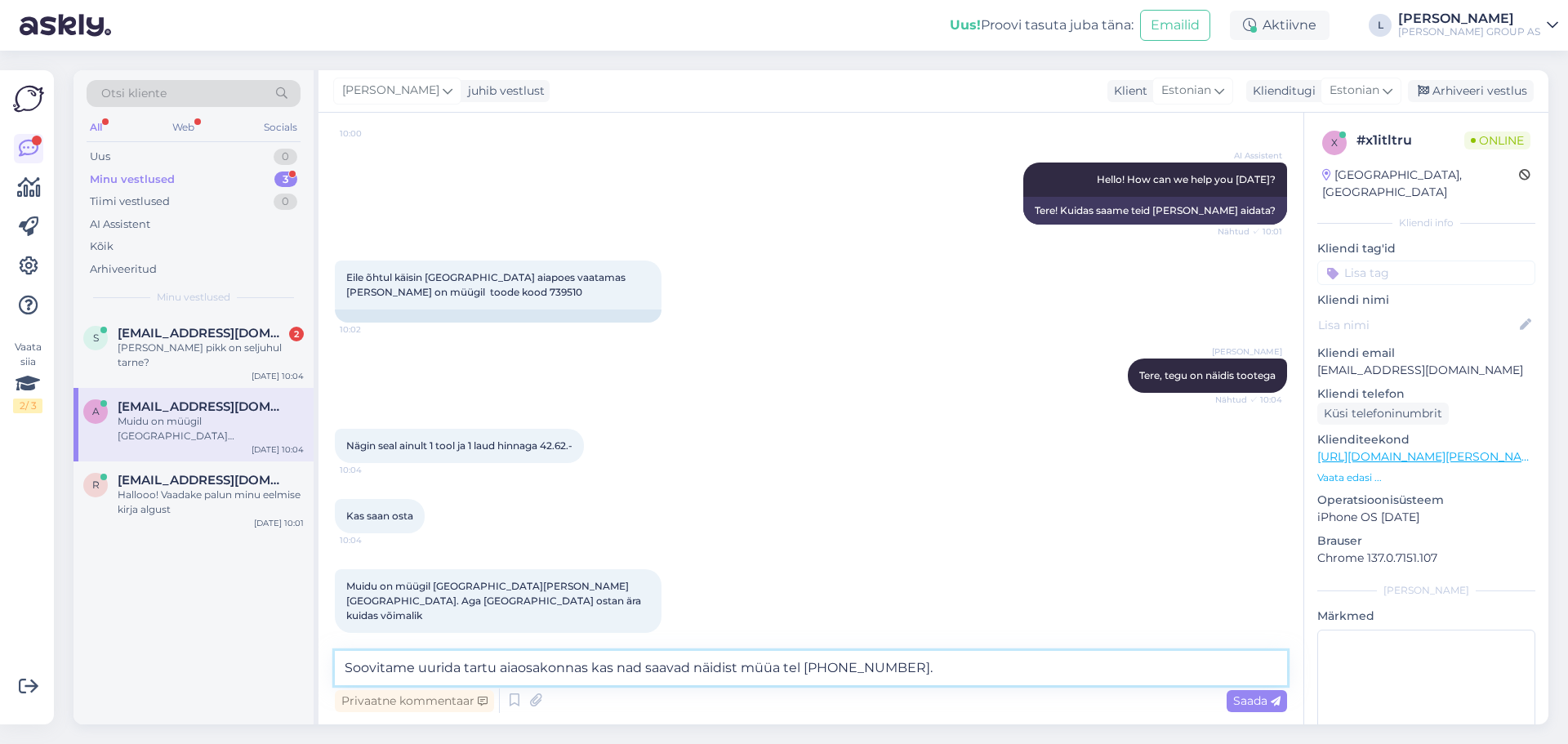 click on "Soovitame uurida tartu aiaosakonnas kas nad saavad näidist müüa tel [PHONE_NUMBER]." at bounding box center [811, 668] 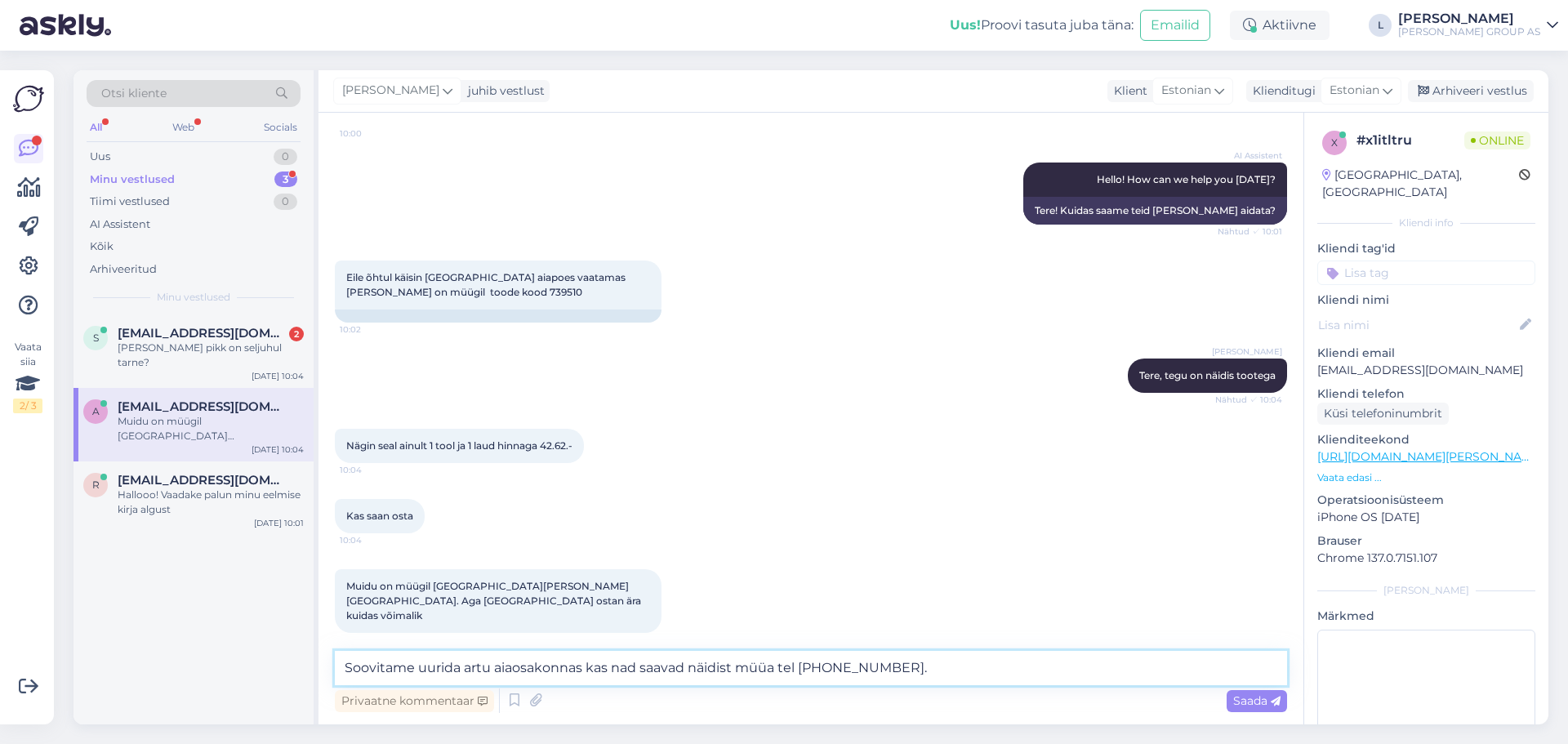 type on "Soovitame uurida [GEOGRAPHIC_DATA] kas nad saavad näidist müüa tel [PHONE_NUMBER]." 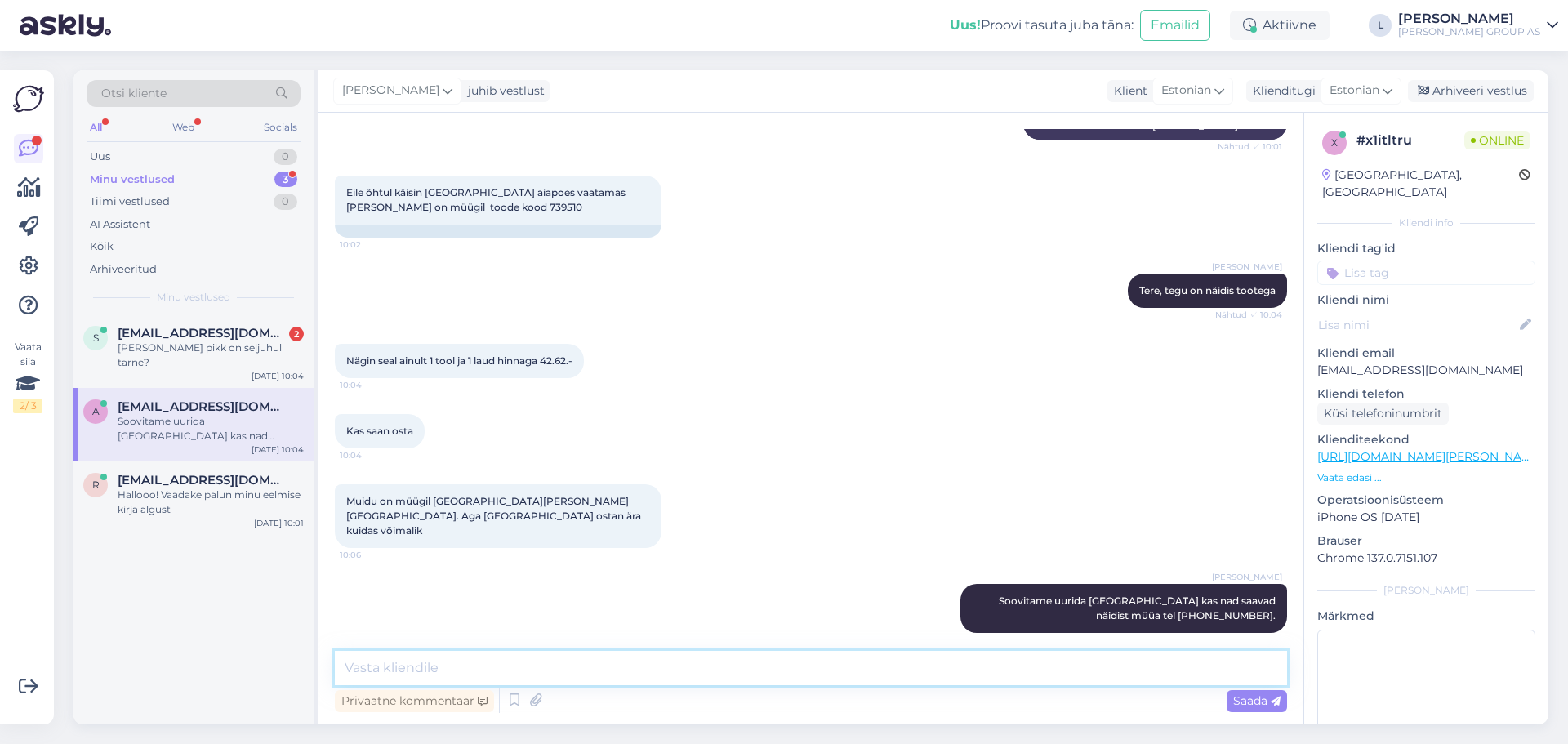 scroll, scrollTop: 154, scrollLeft: 0, axis: vertical 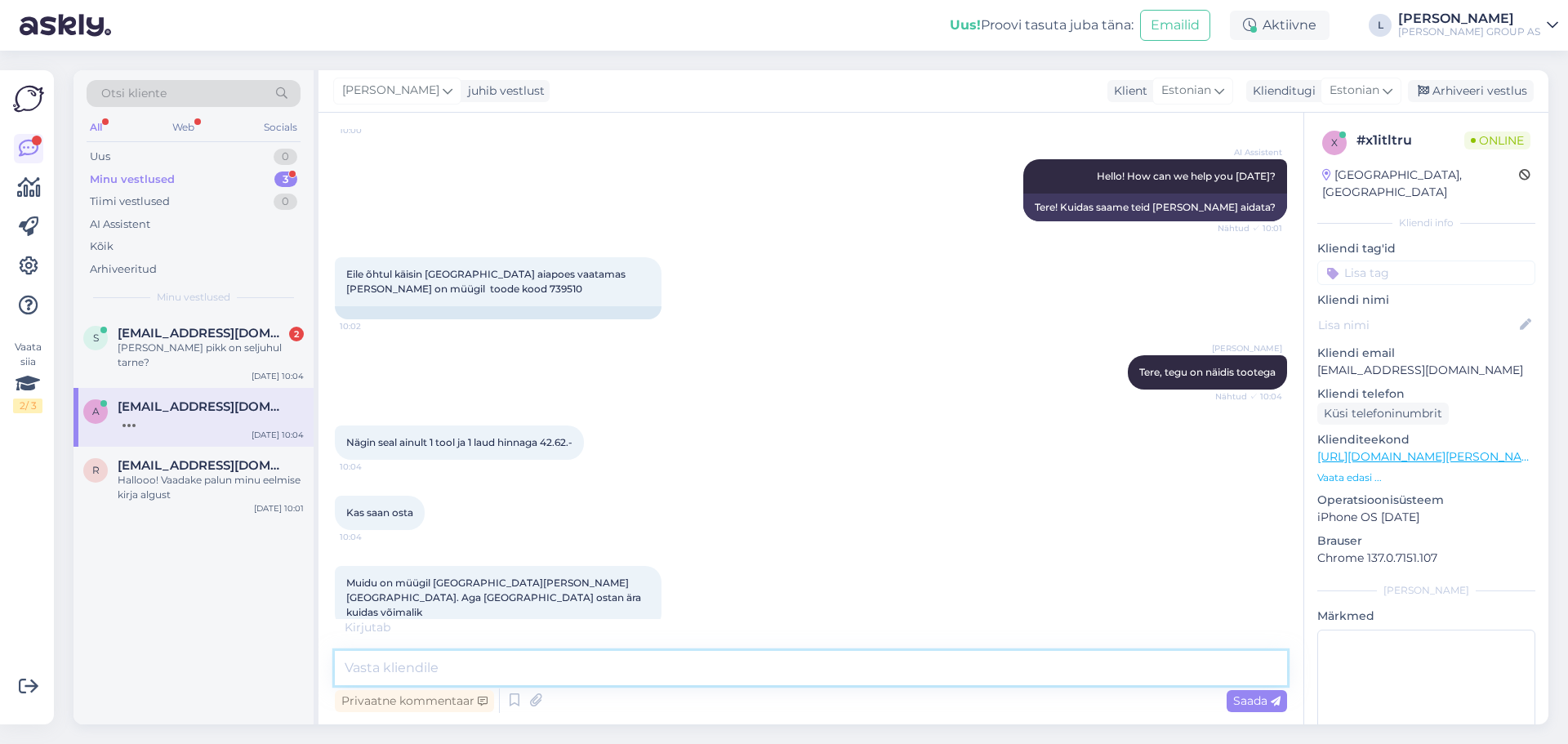 click at bounding box center (811, 668) 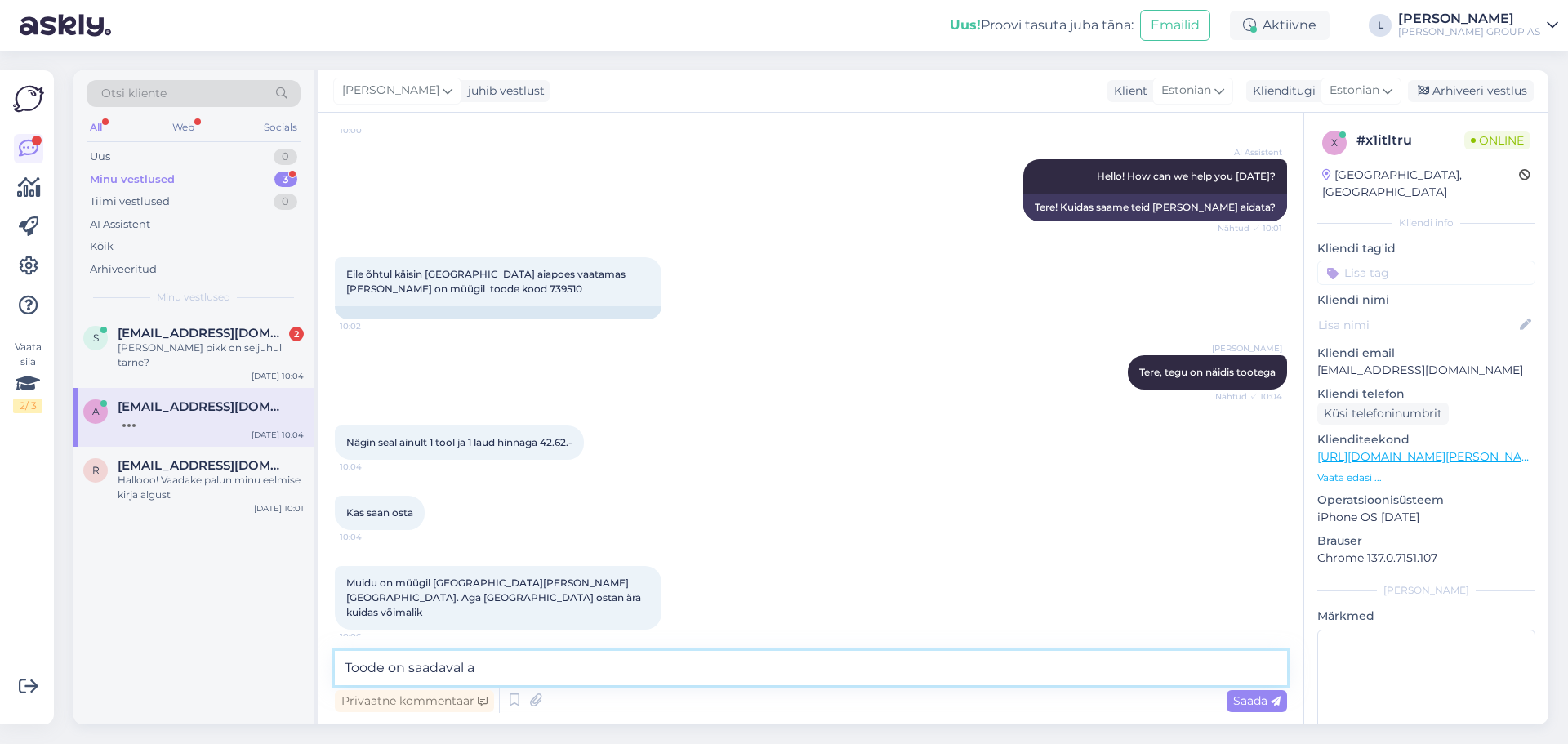 type on "Toode on saadaval ai" 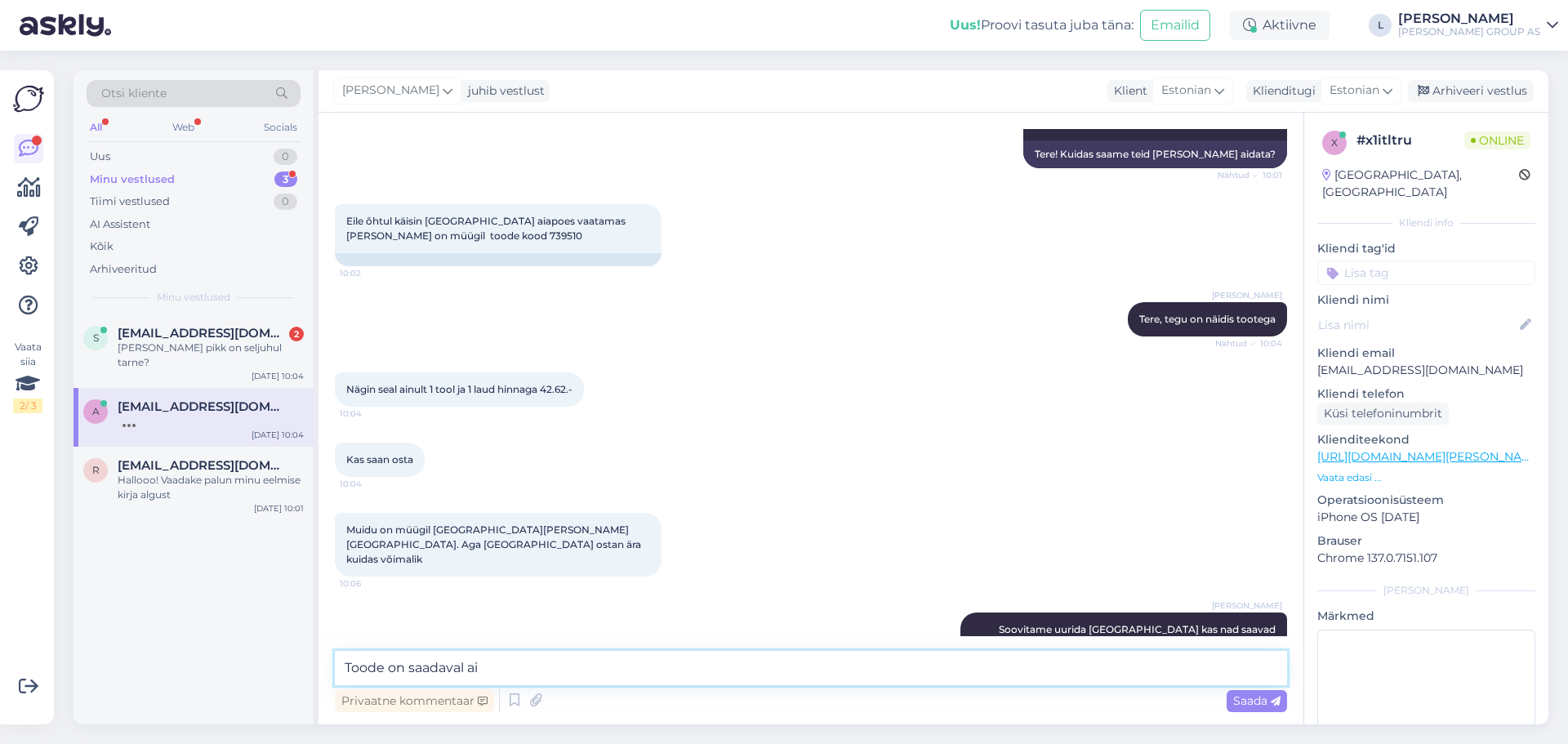 scroll, scrollTop: 236, scrollLeft: 0, axis: vertical 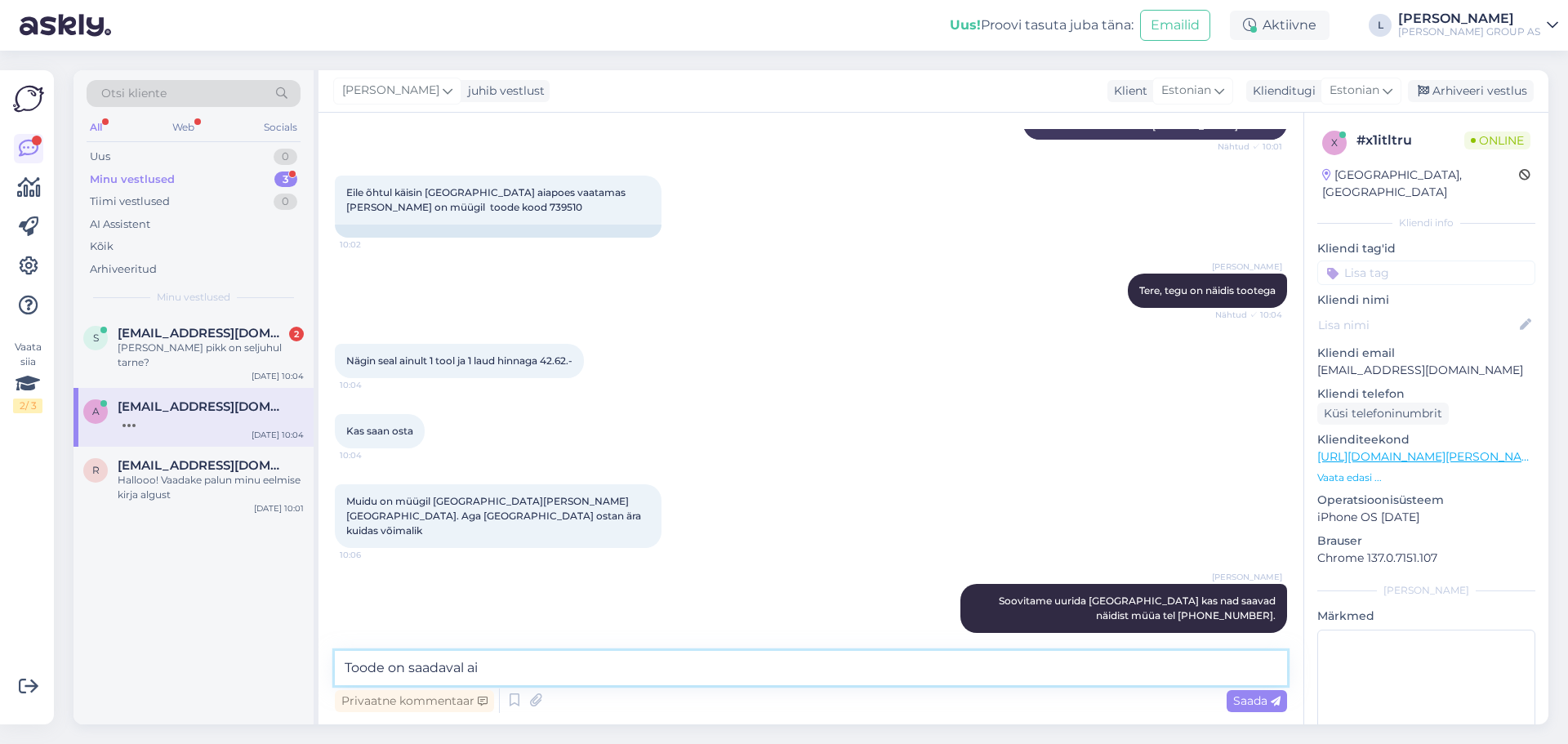 drag, startPoint x: 228, startPoint y: 627, endPoint x: -381, endPoint y: 426, distance: 641.31272 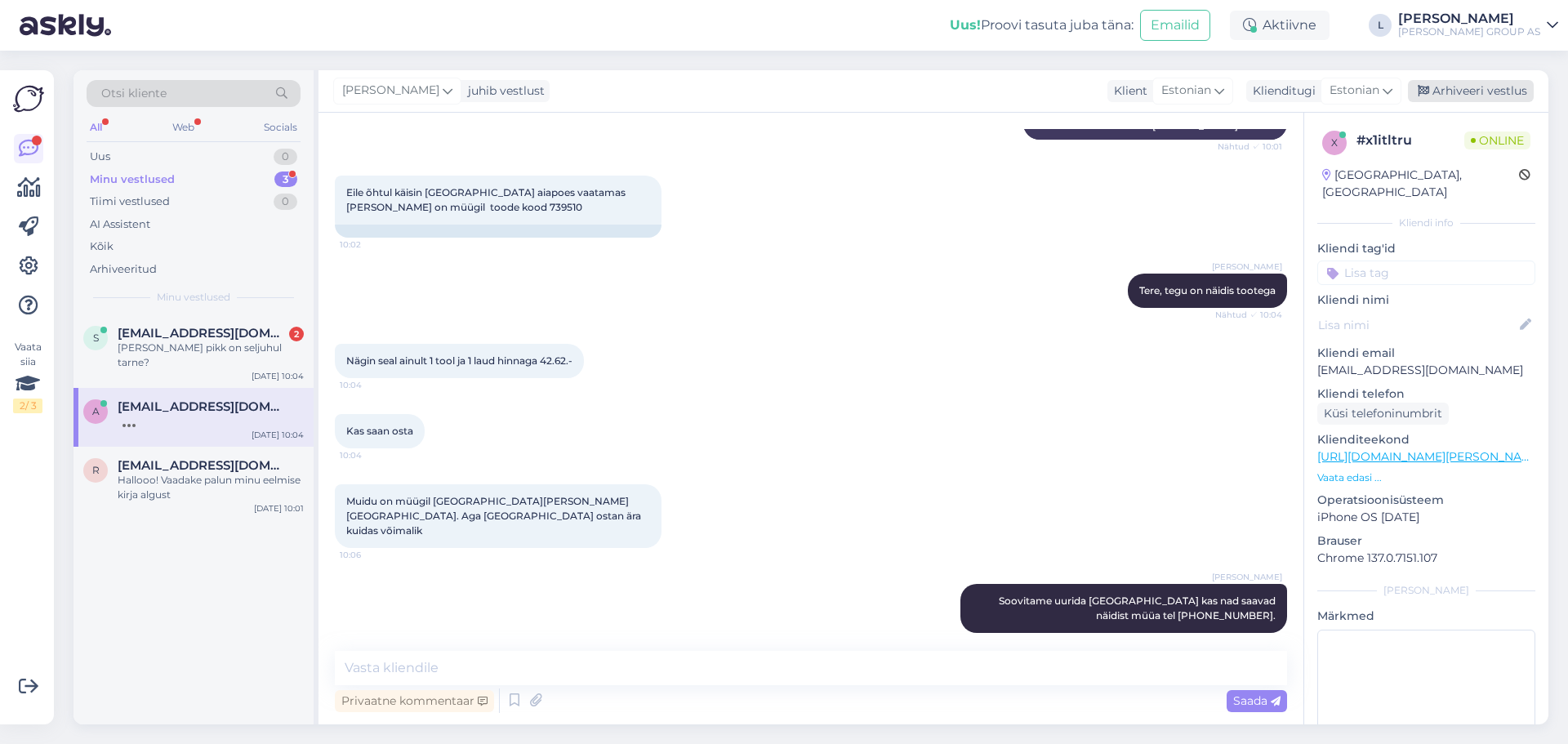 click on "Arhiveeri vestlus" at bounding box center [1471, 91] 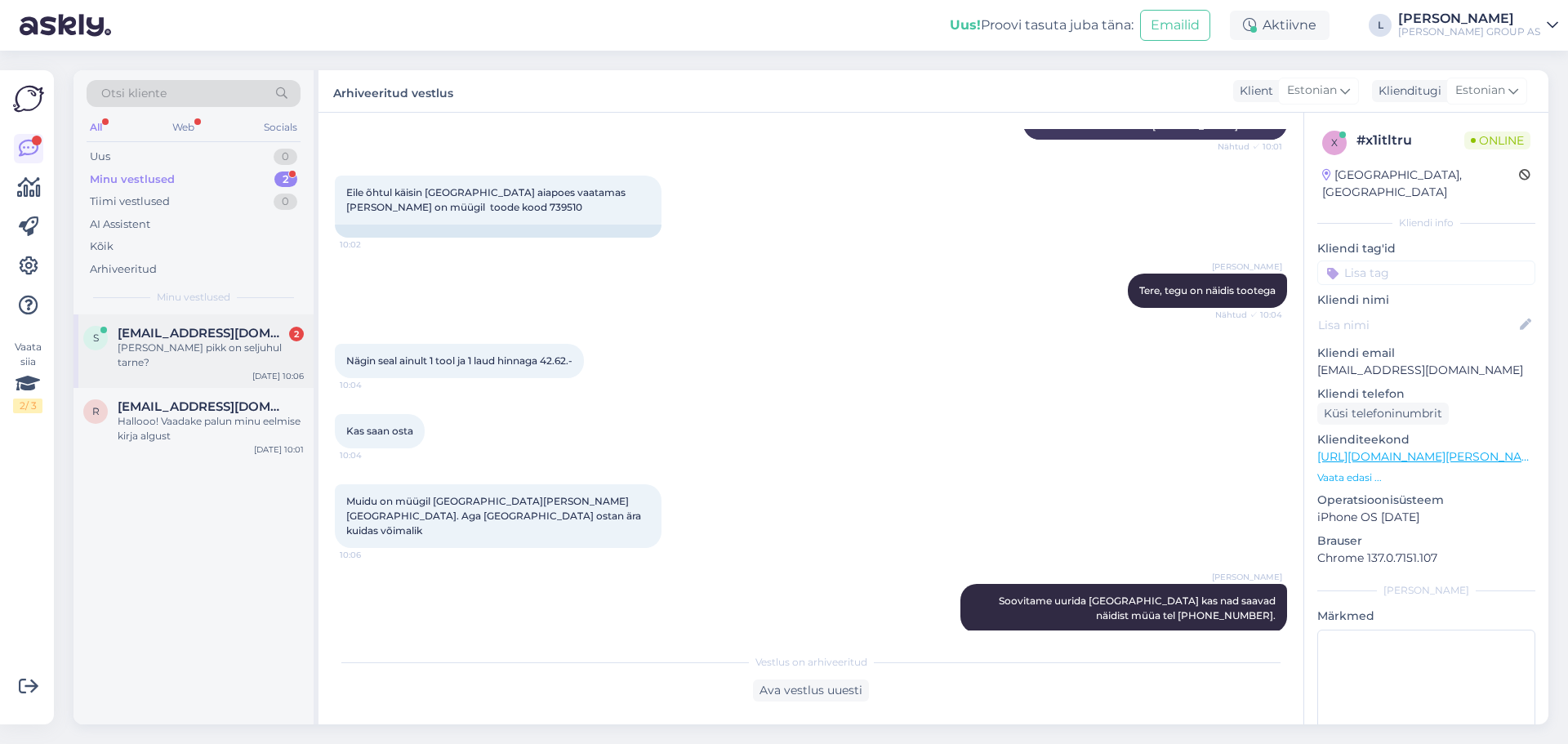 click on "[PERSON_NAME] pikk on seljuhul tarne?" at bounding box center [211, 355] 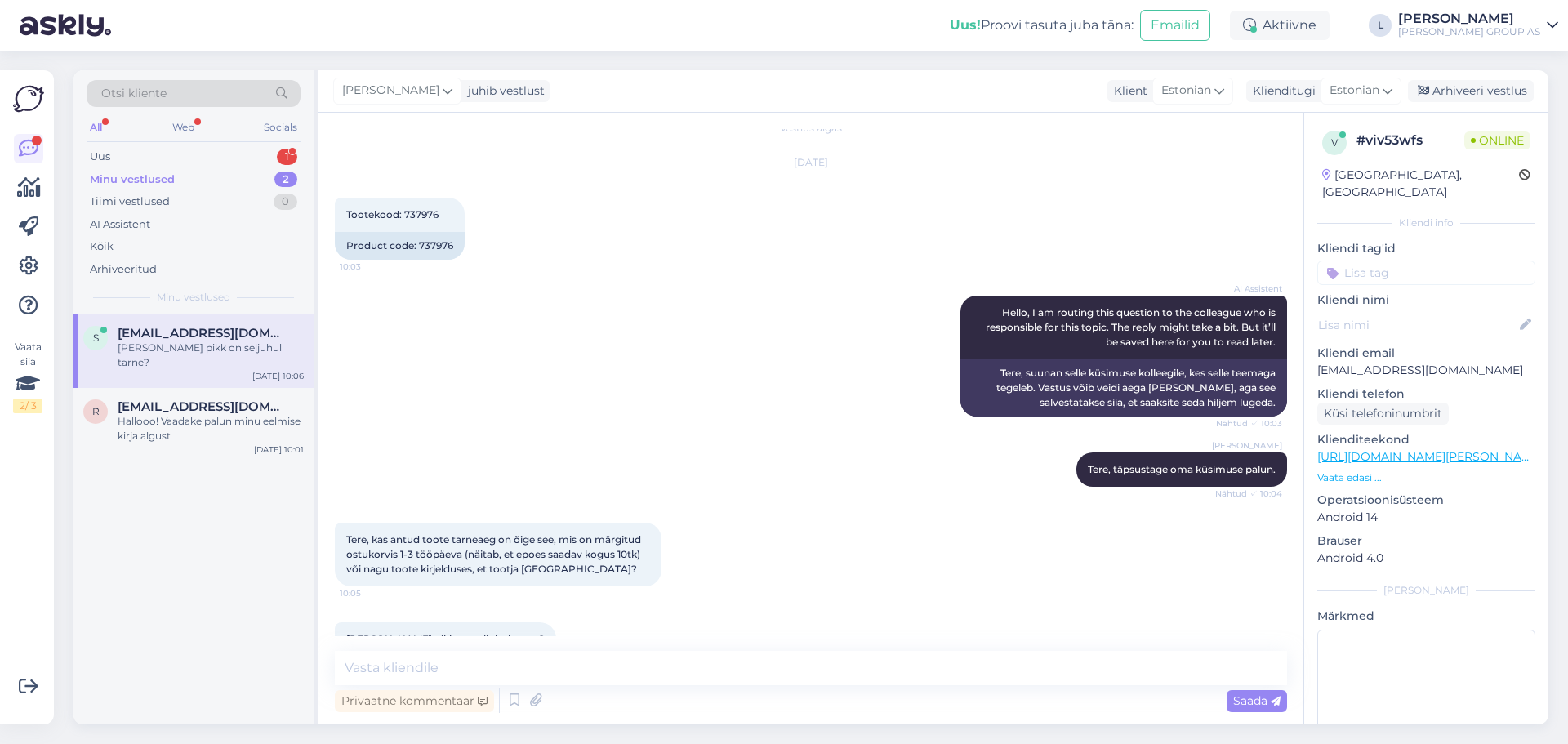 scroll, scrollTop: 0, scrollLeft: 0, axis: both 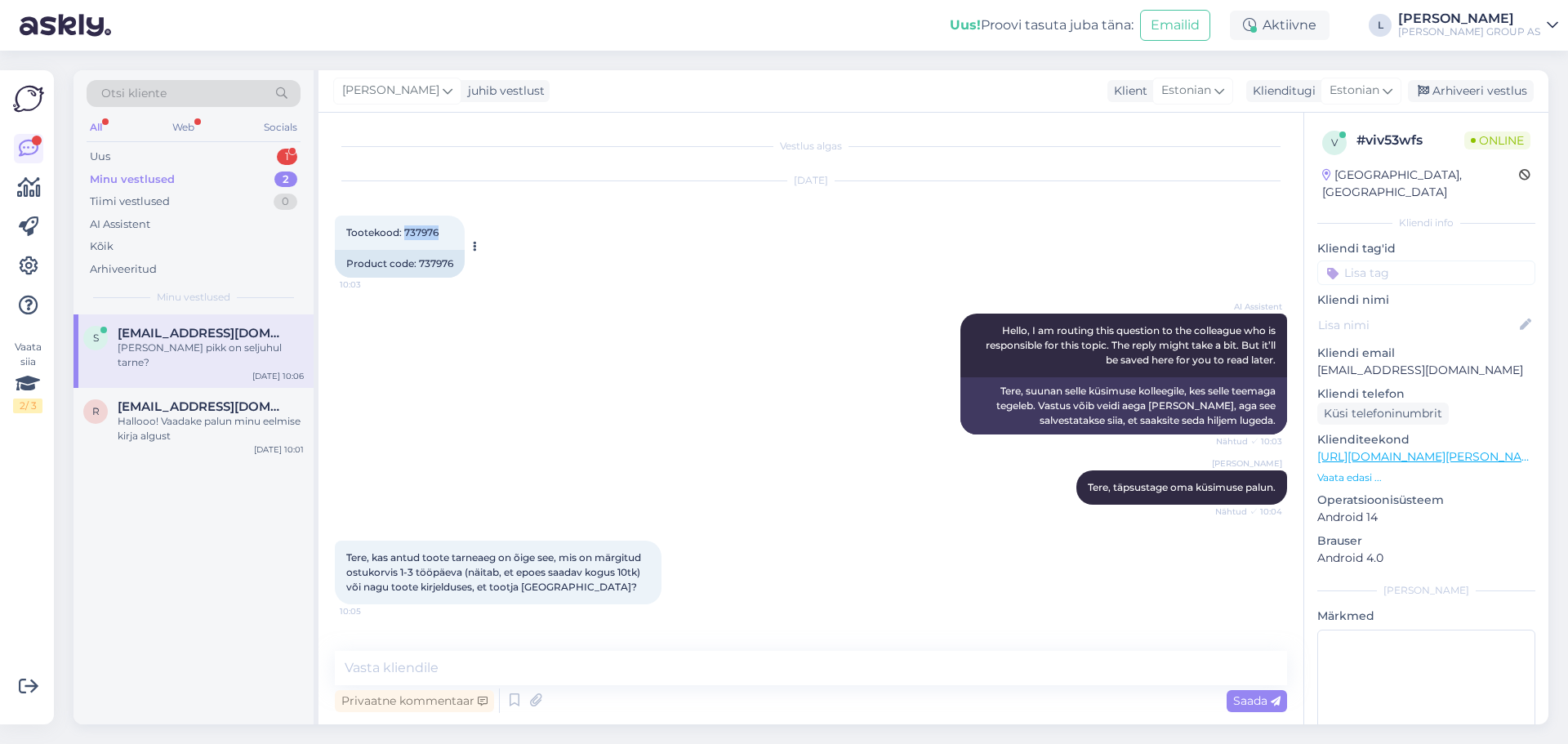 drag, startPoint x: 443, startPoint y: 229, endPoint x: 404, endPoint y: 234, distance: 39.31921 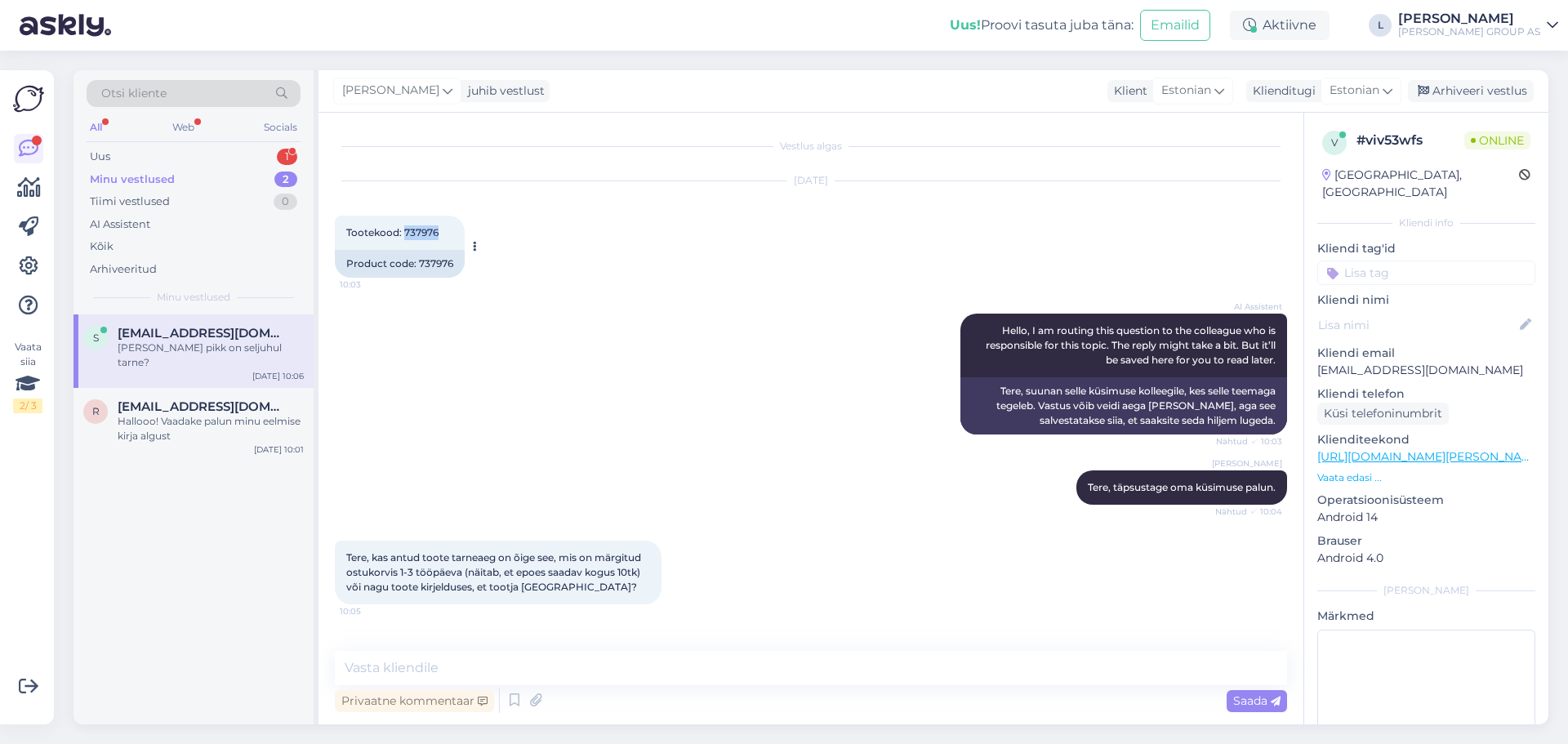 click on "Tootekood: 737976 10:03" at bounding box center [399, 233] 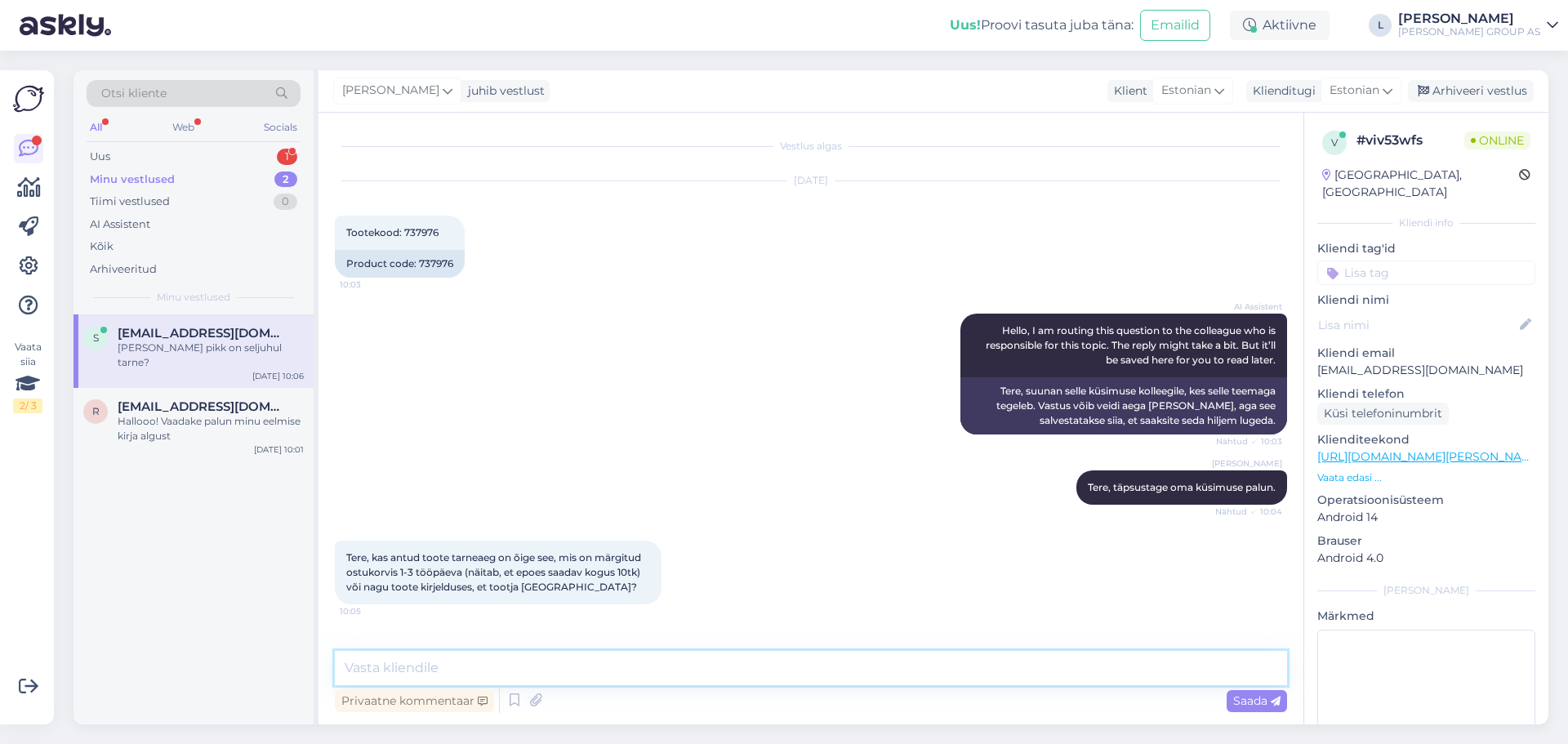 click at bounding box center [811, 668] 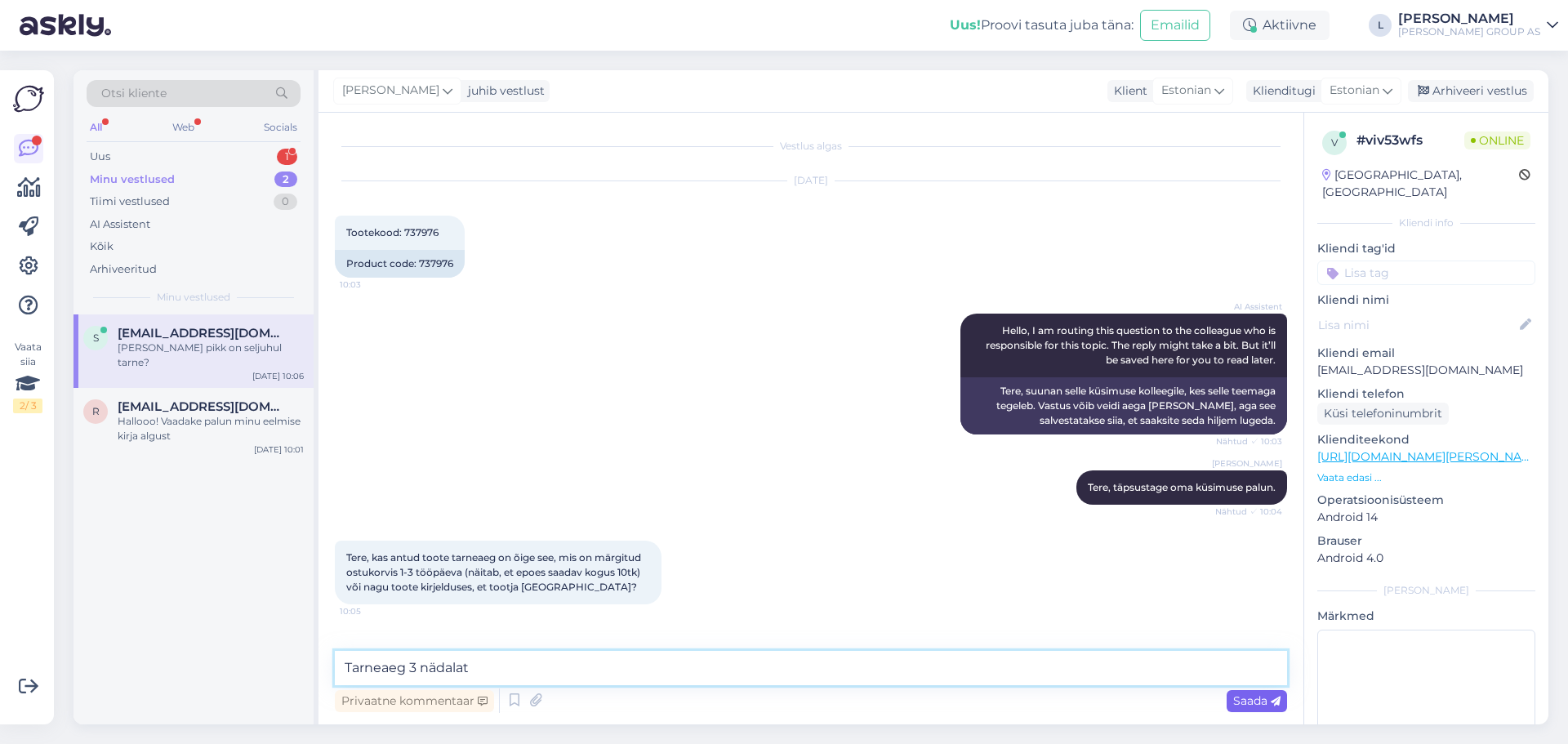 type on "Tarneaeg 3 nädalat" 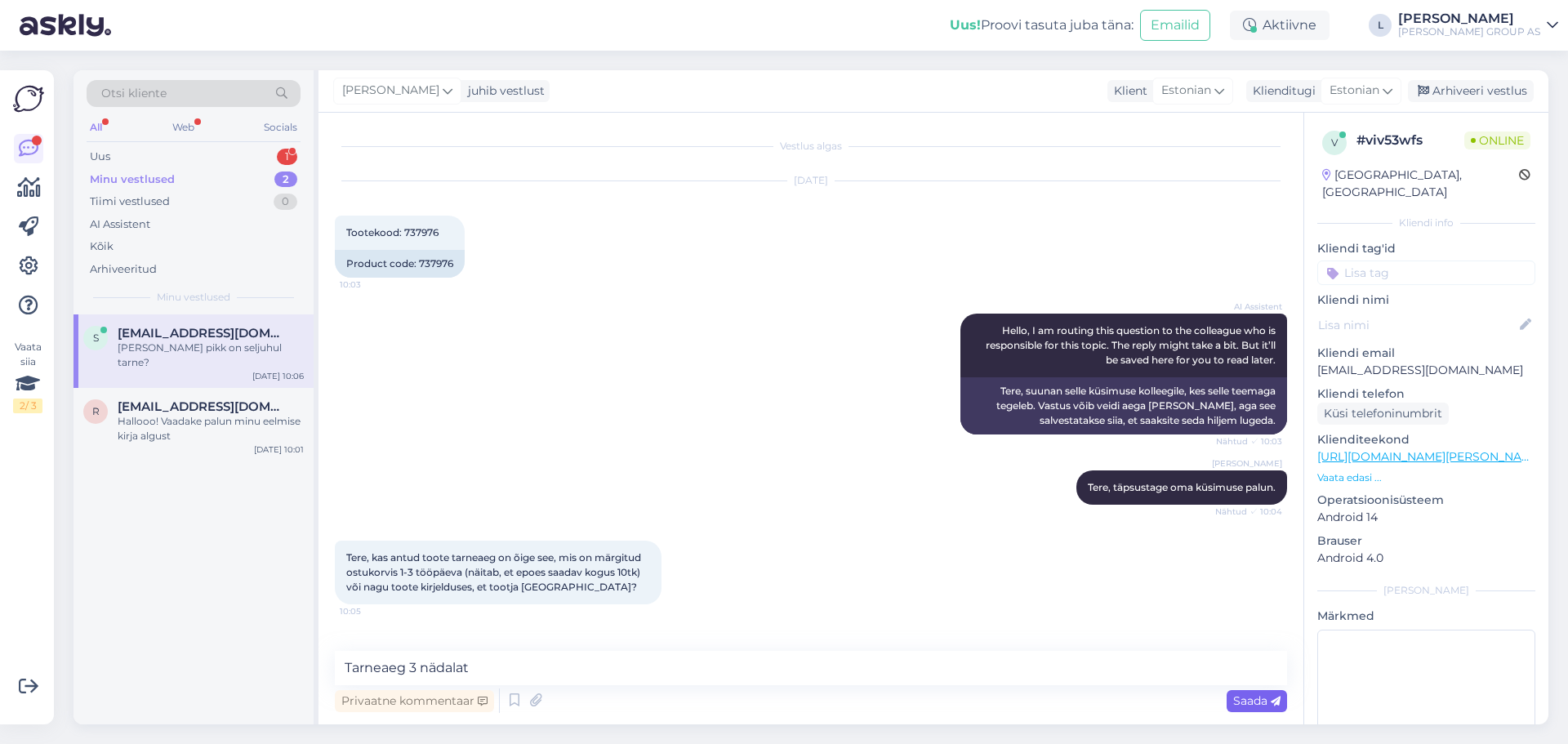 click on "Saada" at bounding box center [1257, 701] 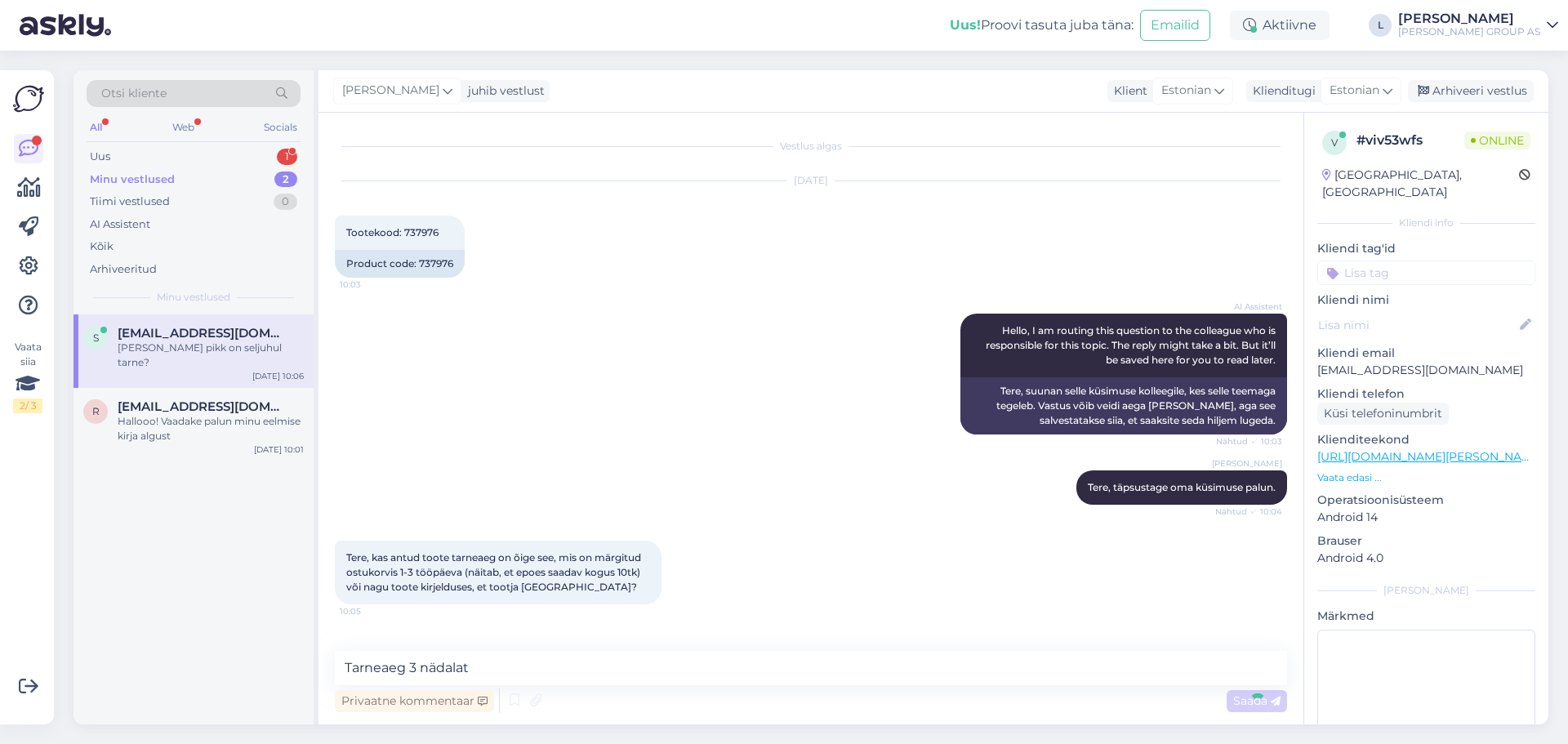 type 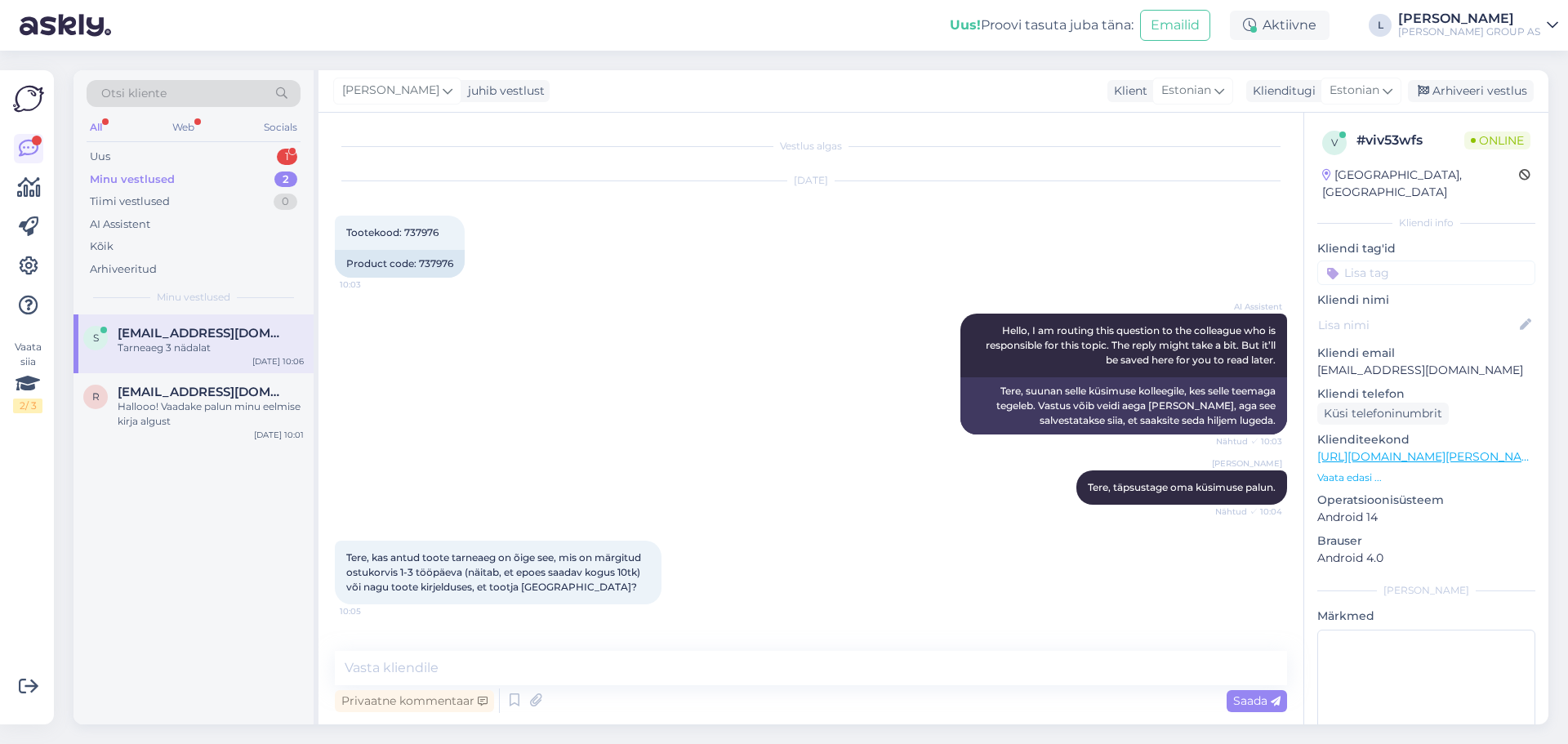 scroll, scrollTop: 127, scrollLeft: 0, axis: vertical 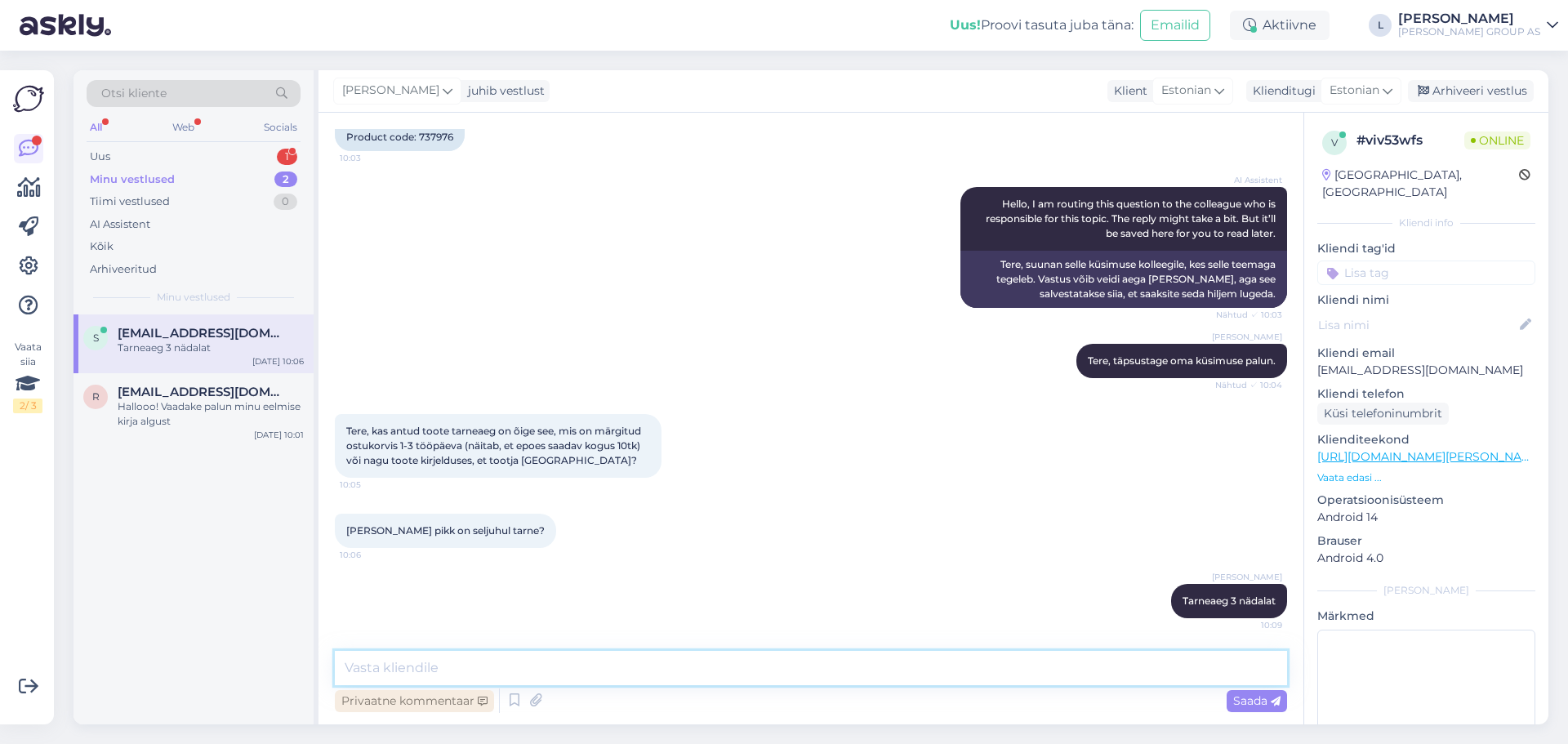 drag, startPoint x: 403, startPoint y: 657, endPoint x: 398, endPoint y: 689, distance: 32.3883 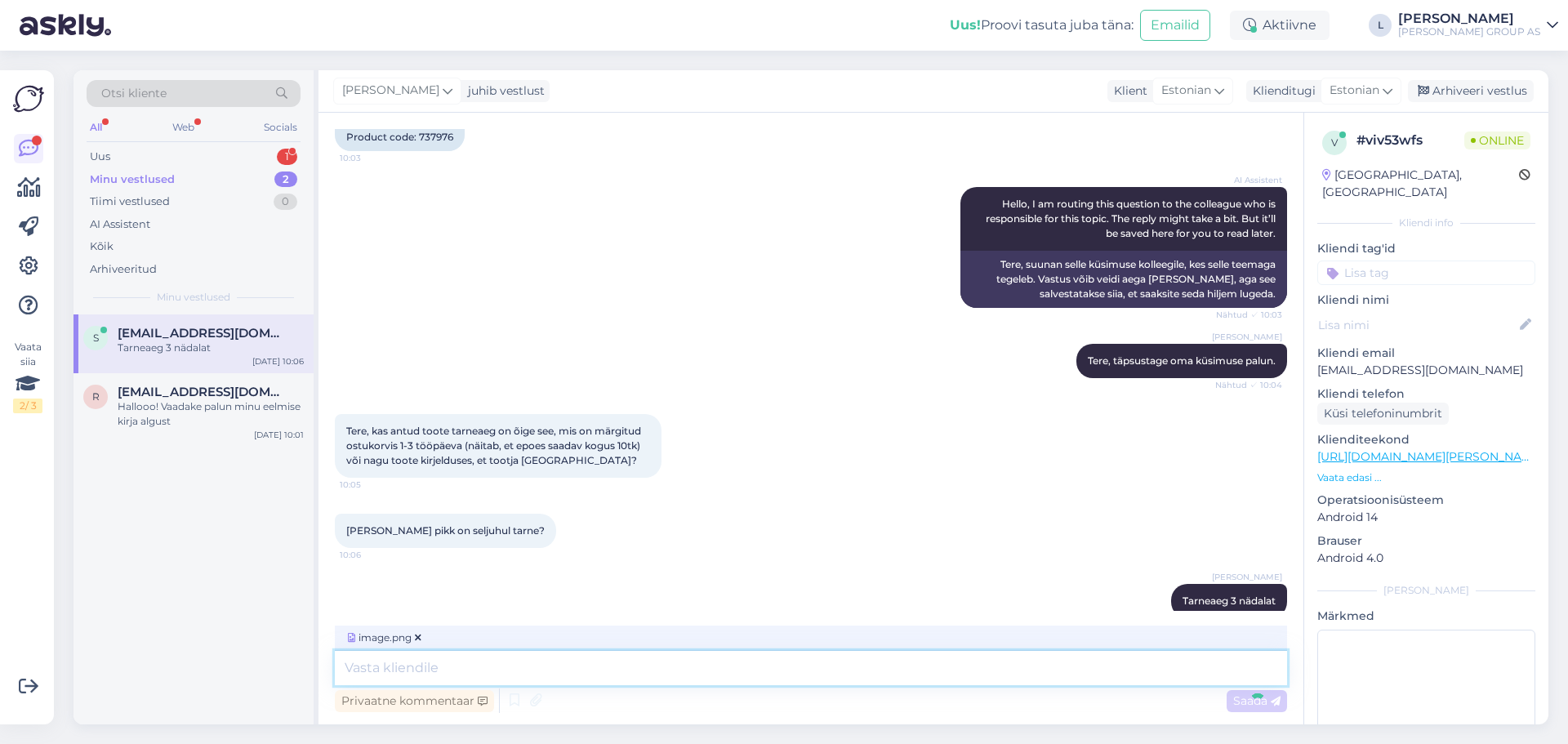 scroll, scrollTop: 229, scrollLeft: 0, axis: vertical 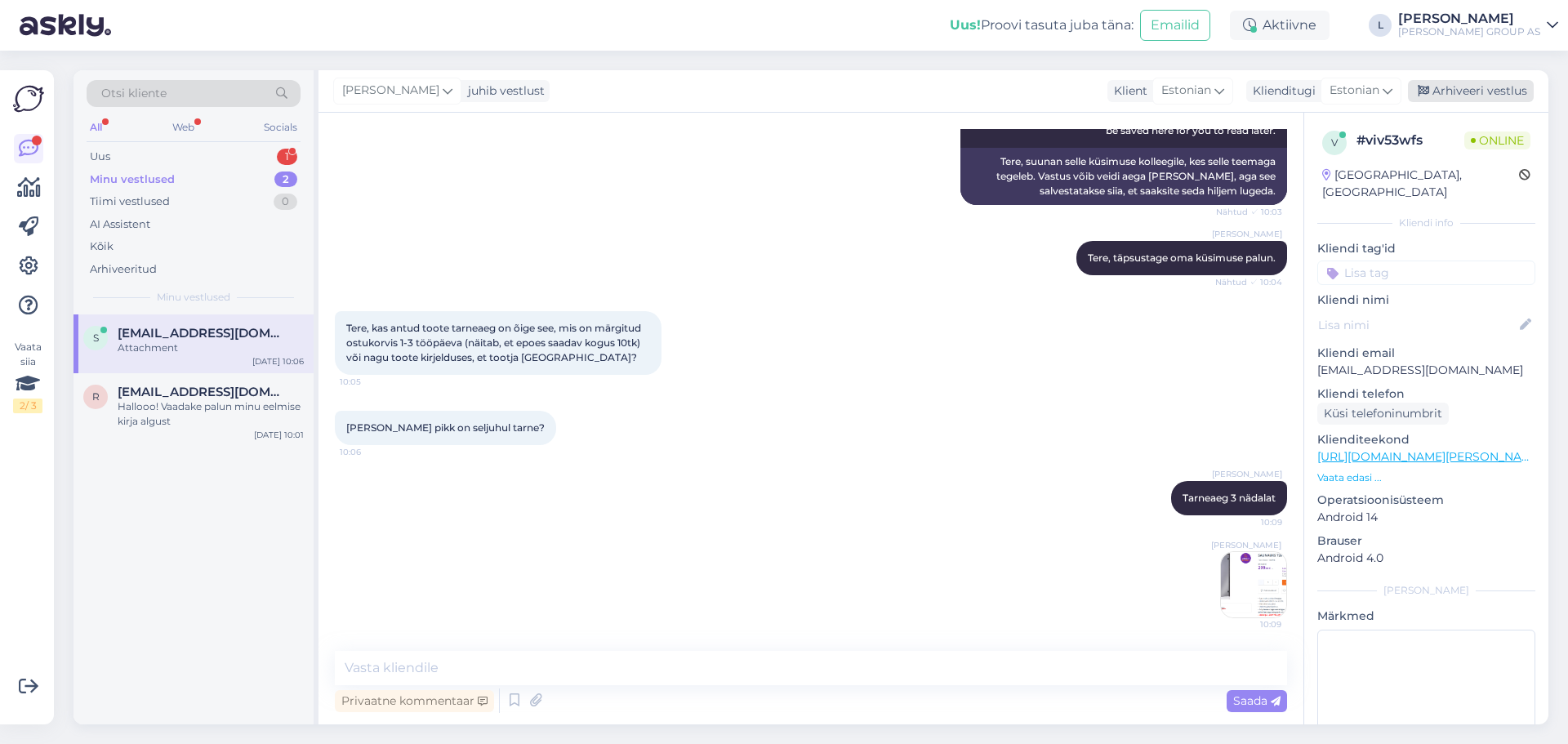 click on "Arhiveeri vestlus" at bounding box center (1471, 91) 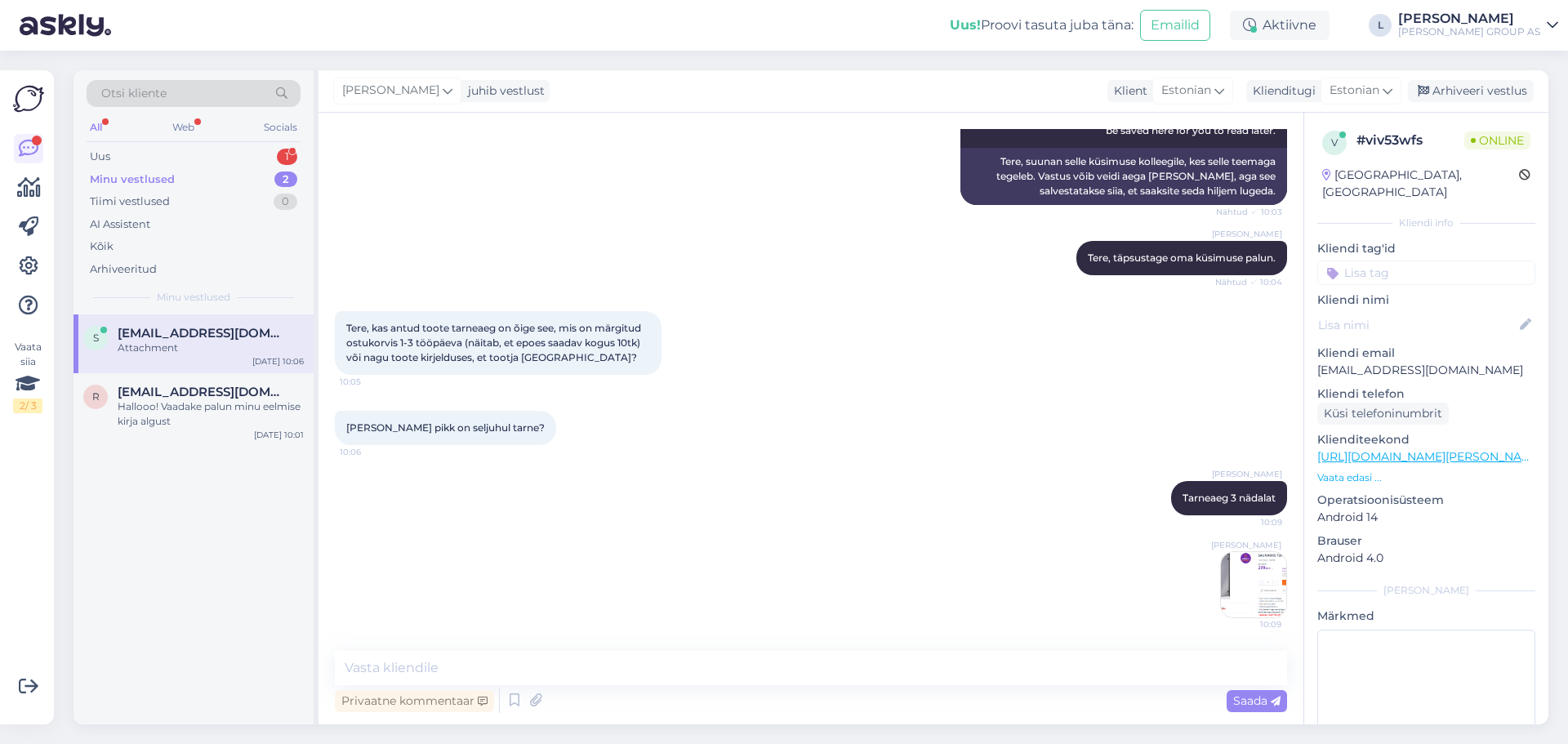 scroll, scrollTop: 235, scrollLeft: 0, axis: vertical 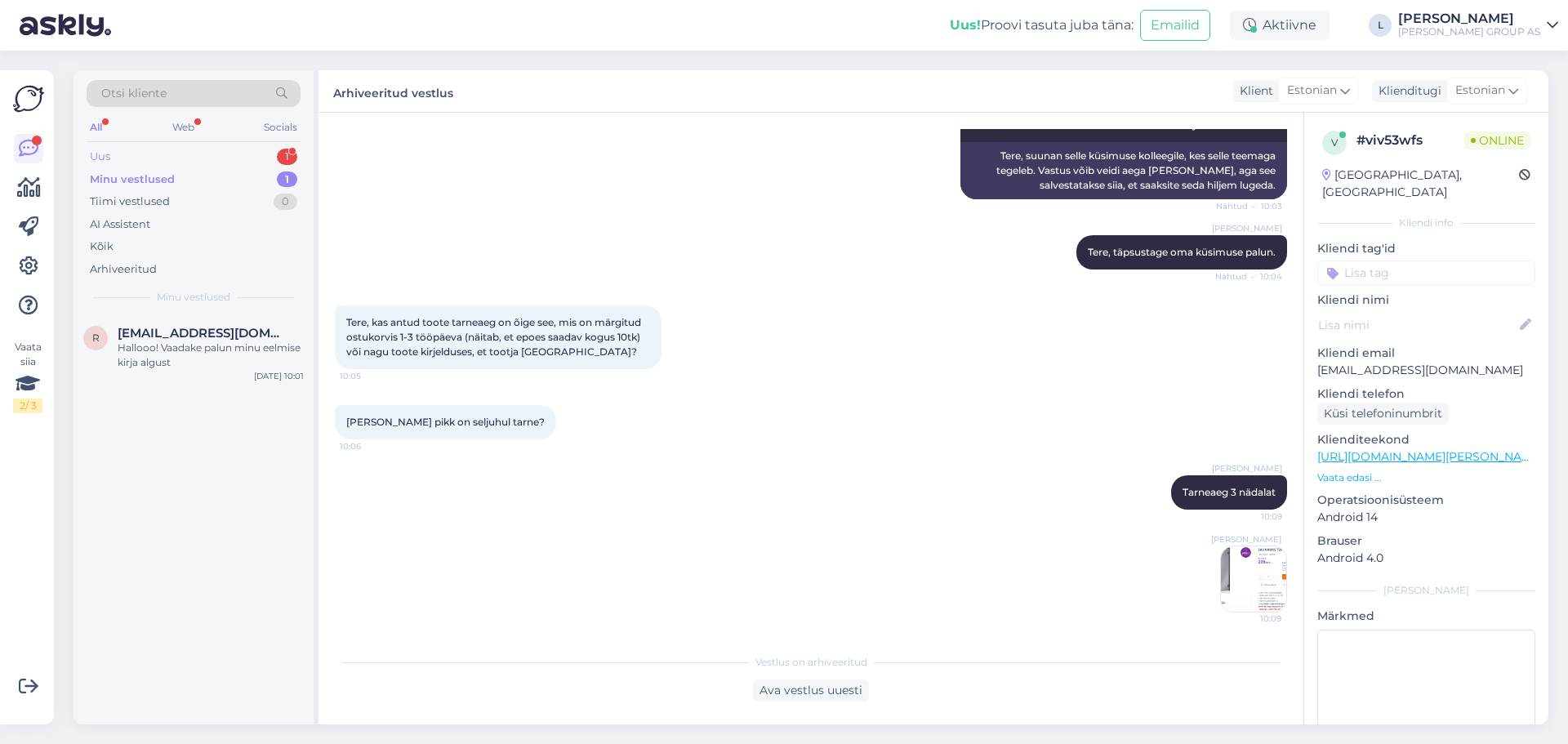 click on "Uus 1" at bounding box center (194, 157) 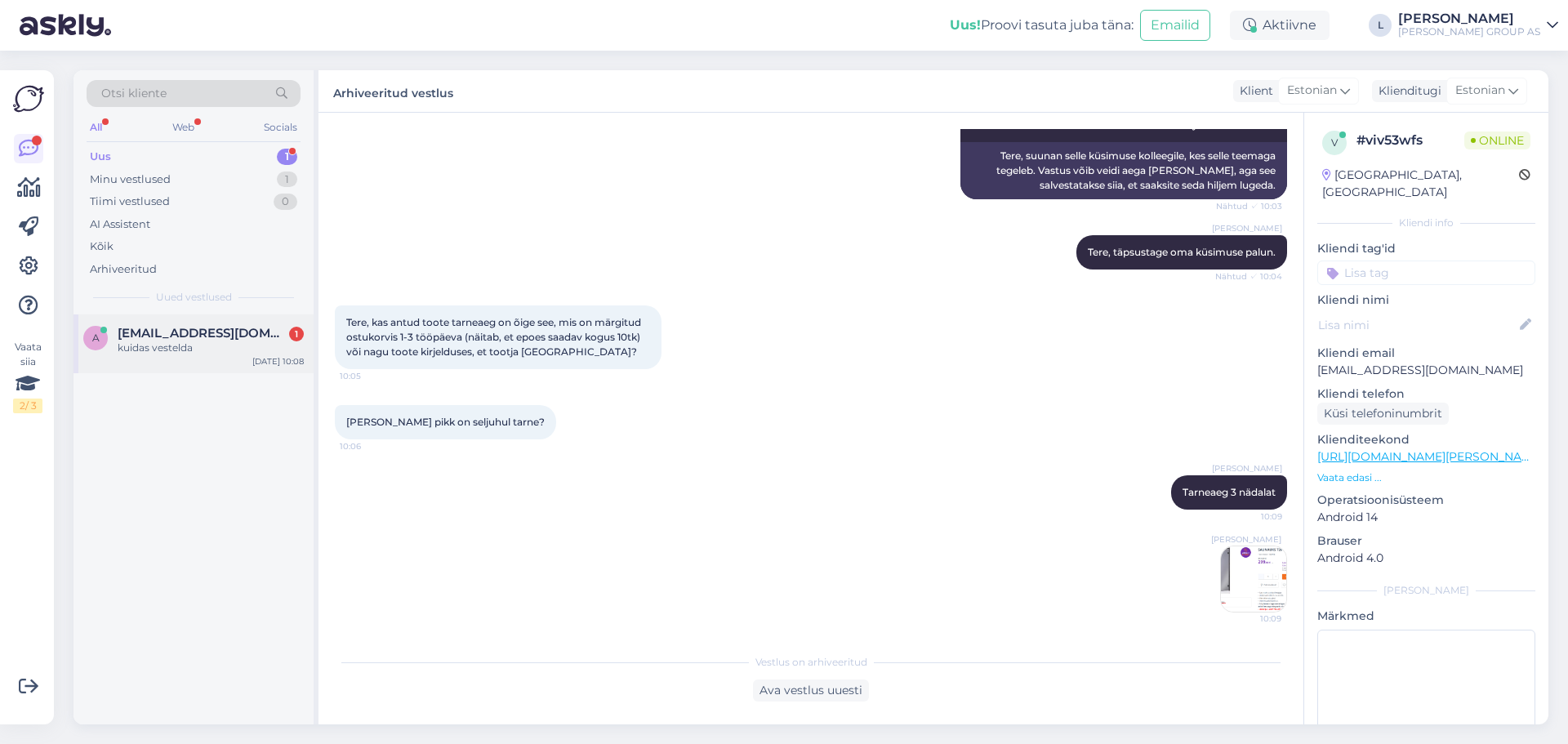 click on "[EMAIL_ADDRESS][DOMAIN_NAME]" at bounding box center (203, 333) 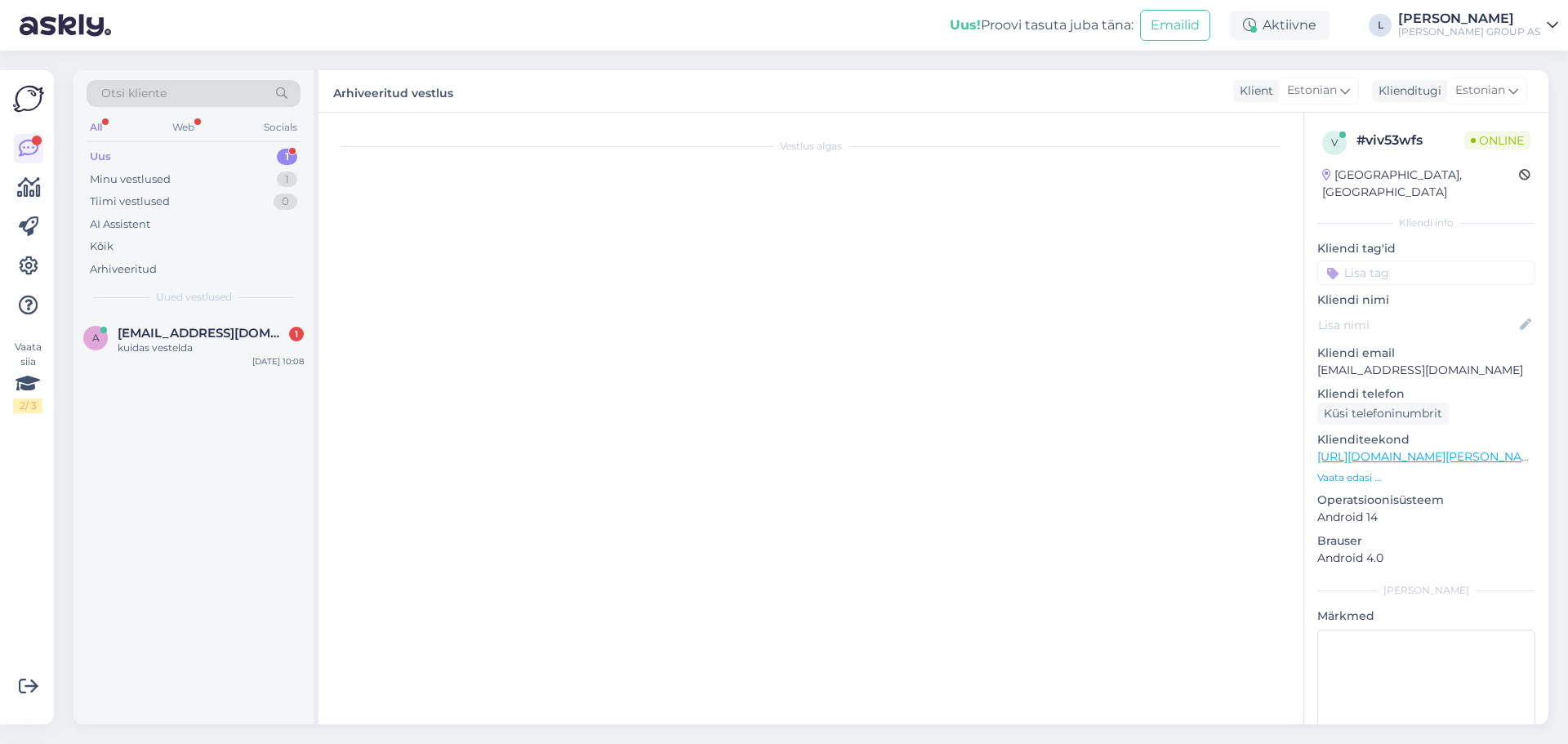 scroll, scrollTop: 650, scrollLeft: 0, axis: vertical 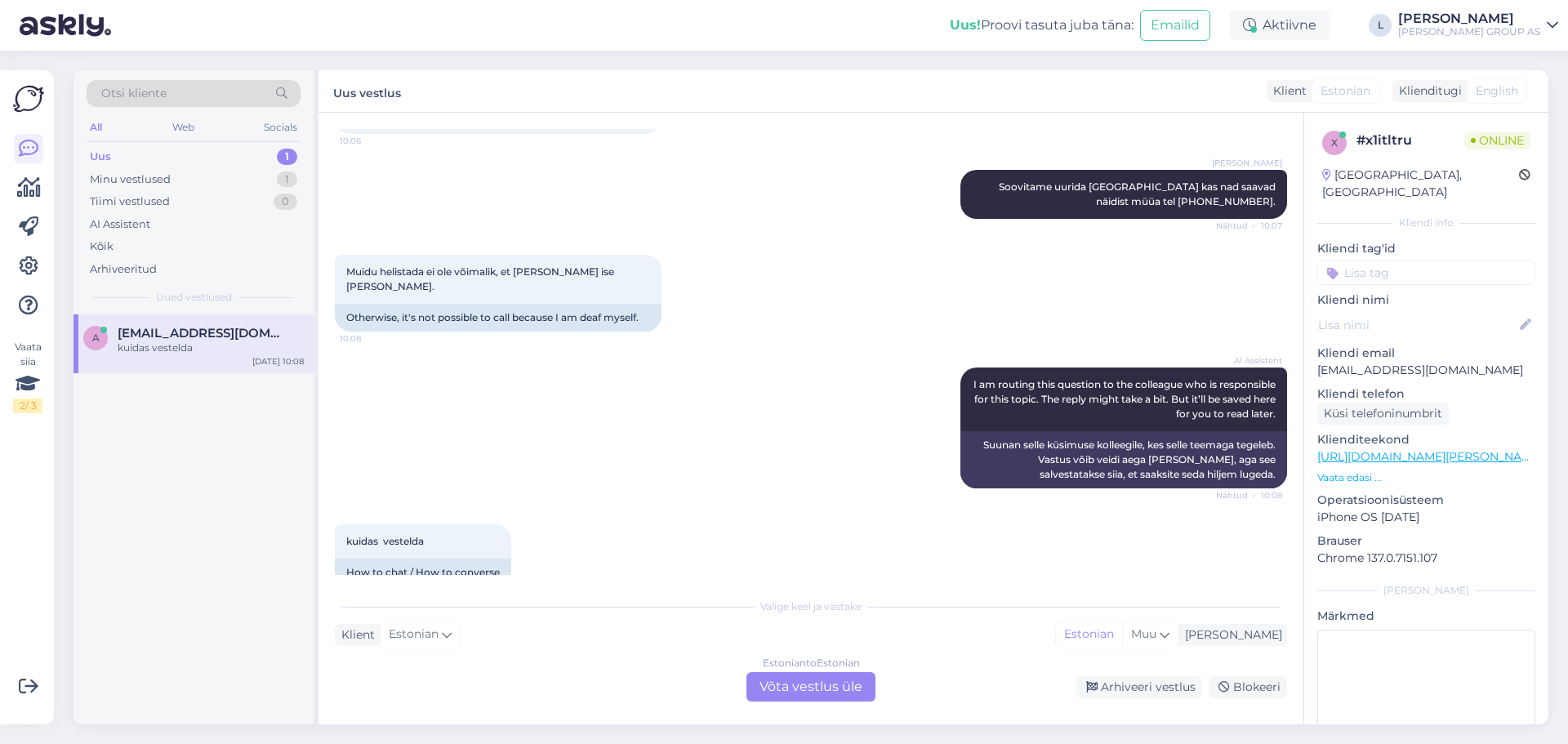 click on "Estonian  to  Estonian Võta vestlus üle" at bounding box center (811, 687) 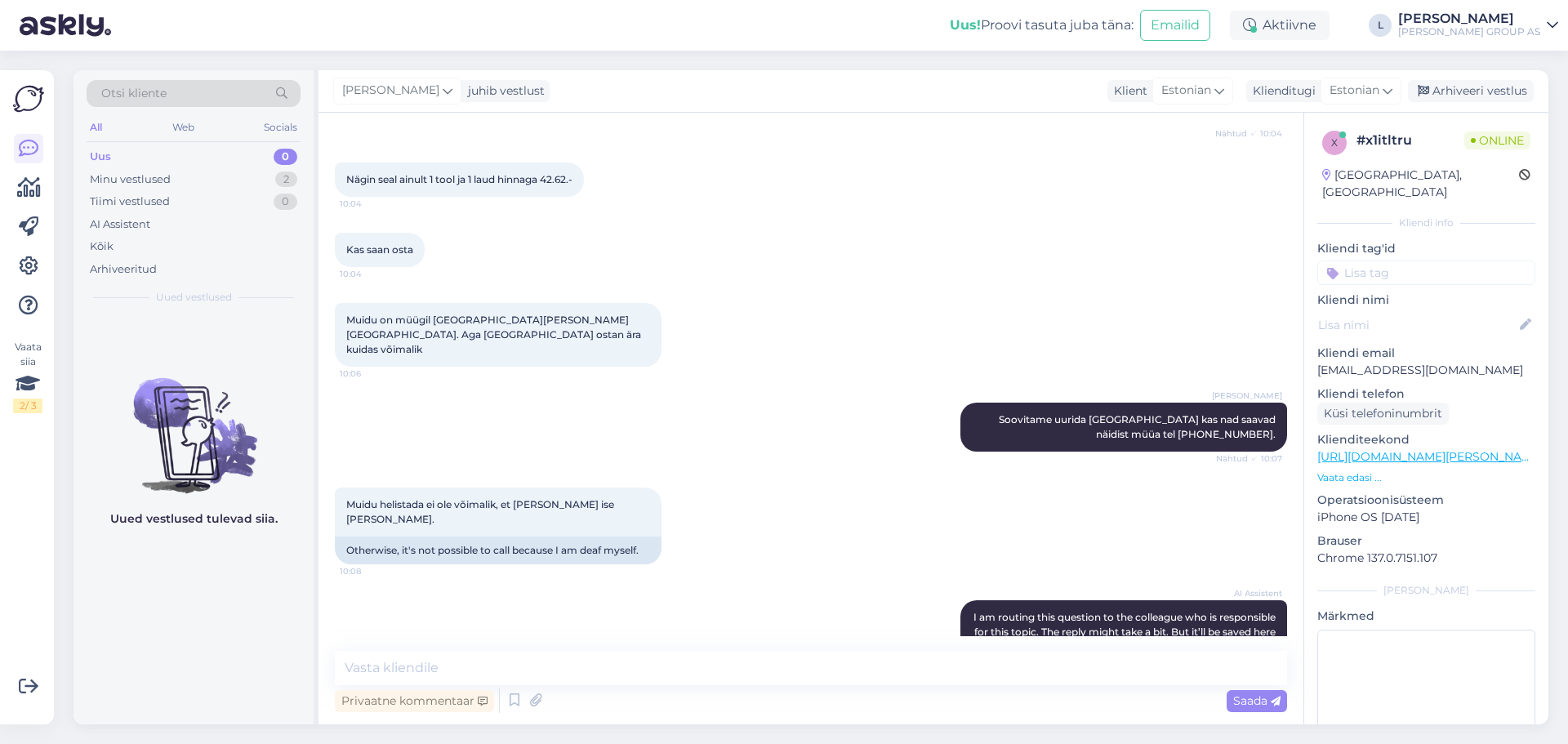 scroll, scrollTop: 589, scrollLeft: 0, axis: vertical 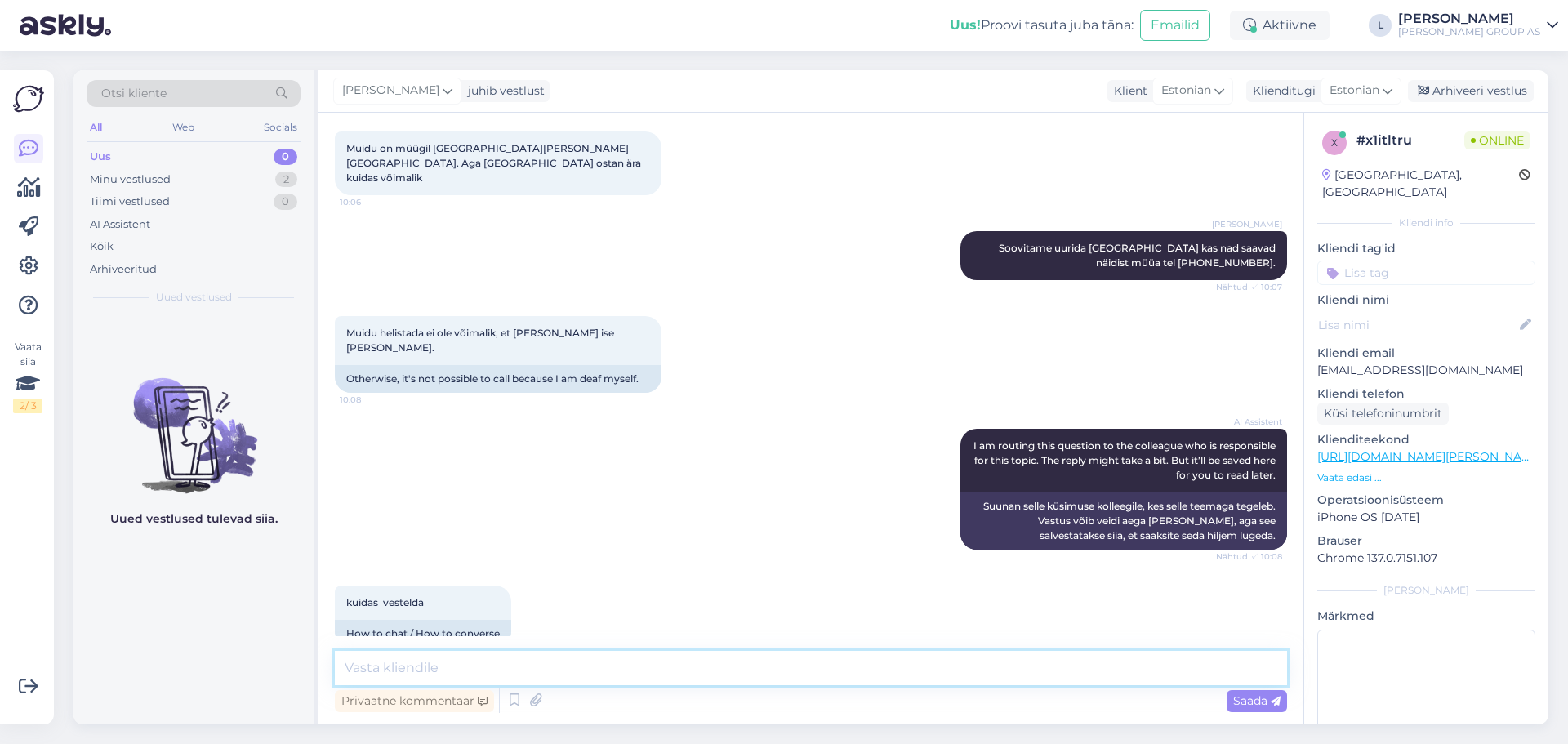 click at bounding box center [811, 668] 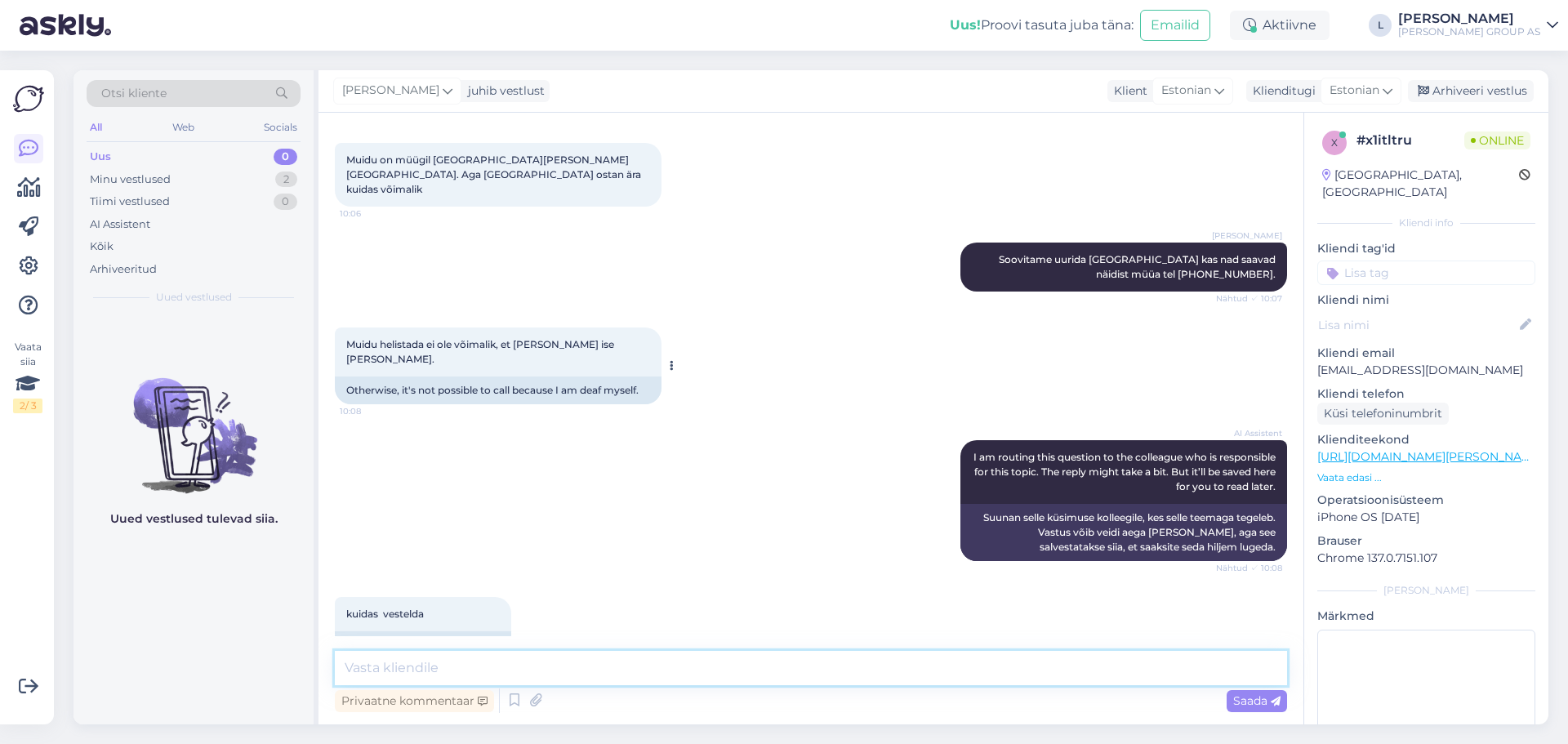 scroll, scrollTop: 589, scrollLeft: 0, axis: vertical 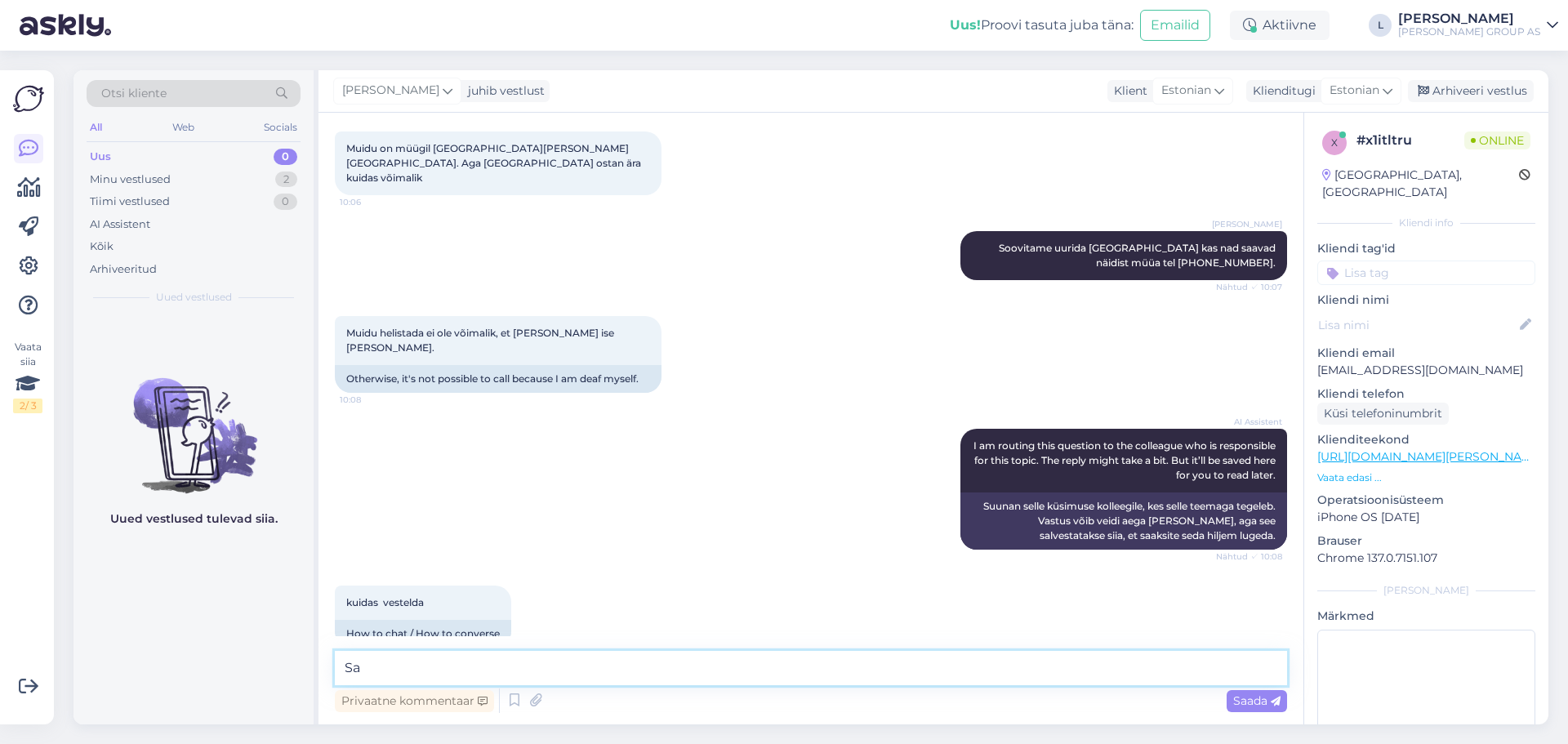 type on "S" 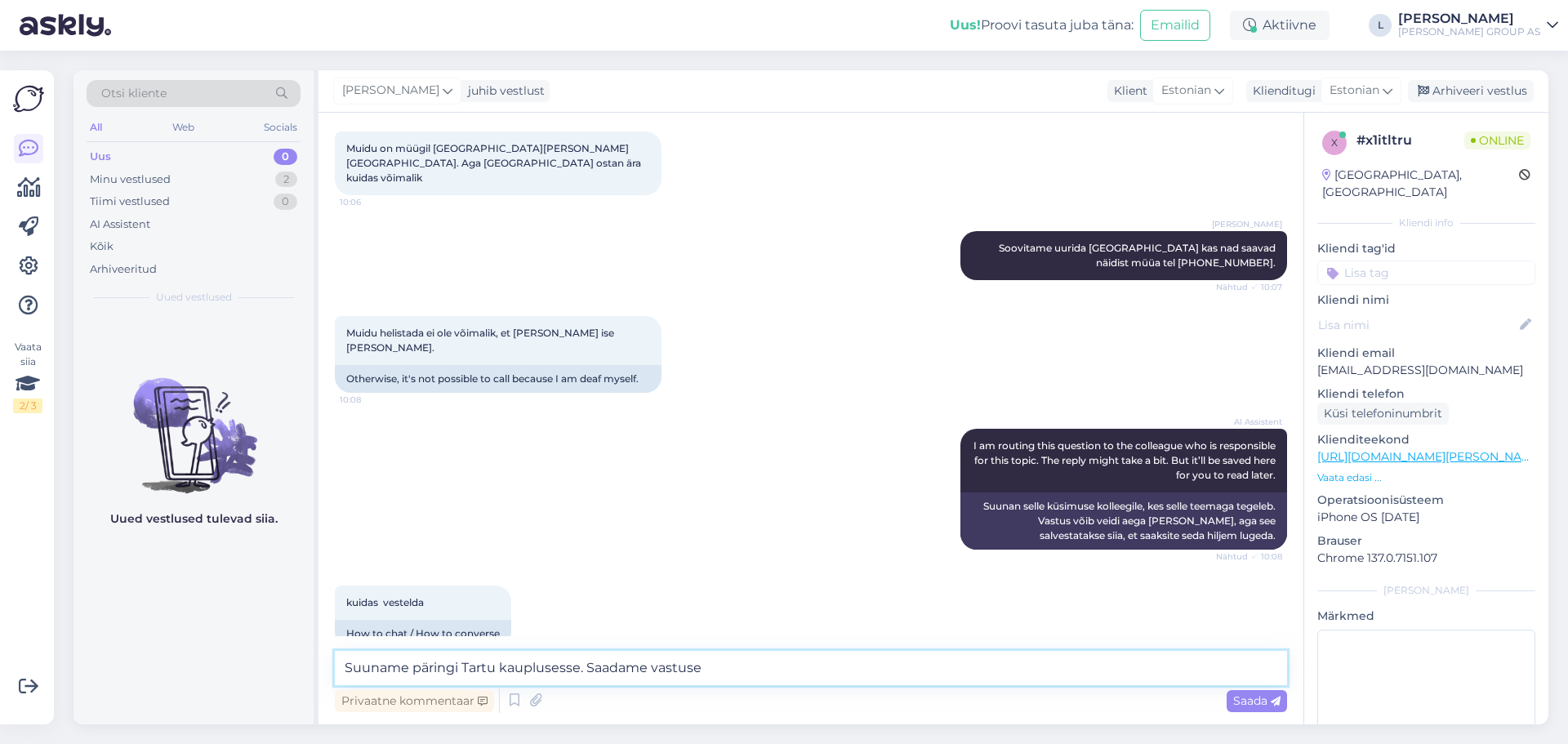 click on "Suuname päringi Tartu kauplusesse. Saadame vastuse" at bounding box center (811, 668) 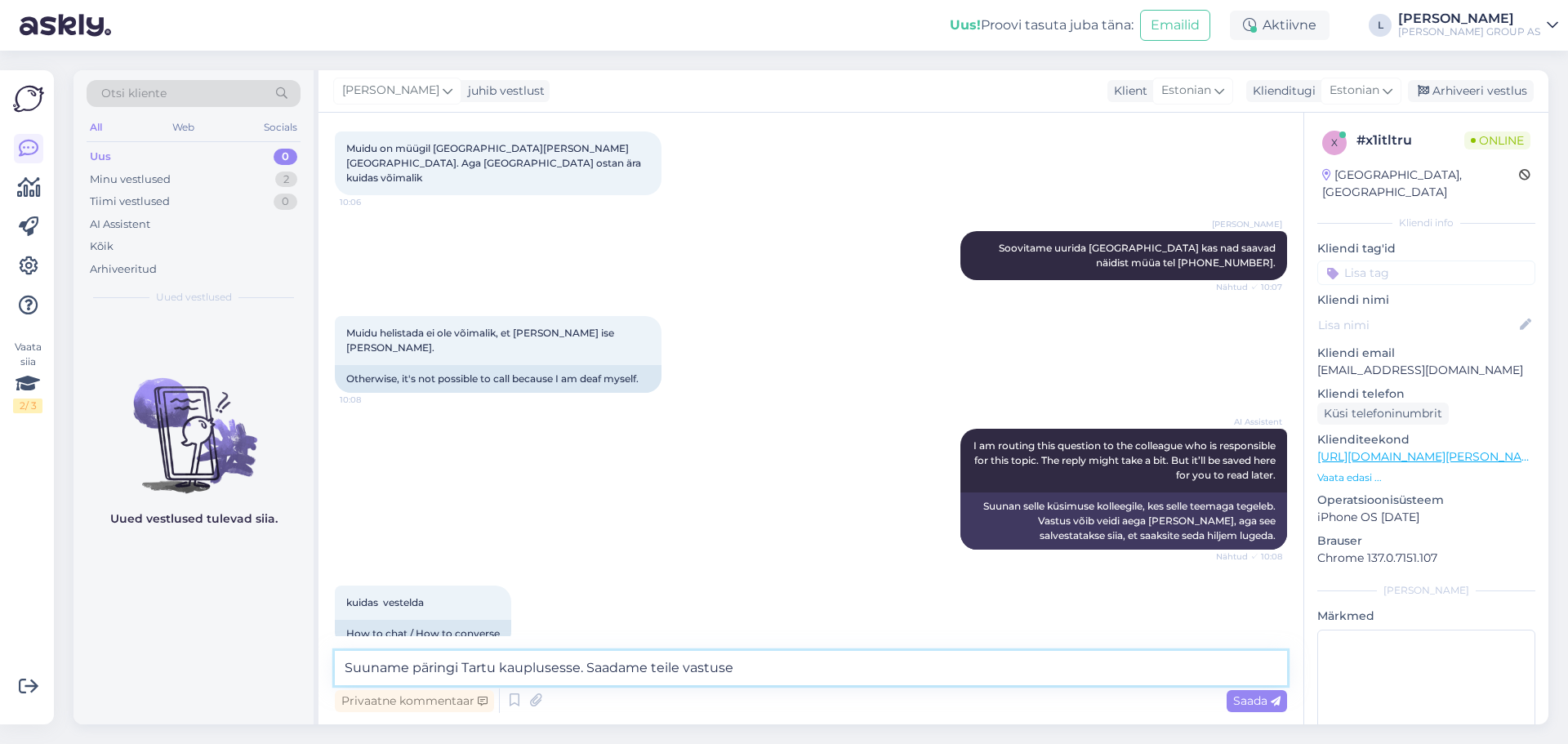 click on "Suuname päringi Tartu kauplusesse. Saadame teile vastuse" at bounding box center [811, 668] 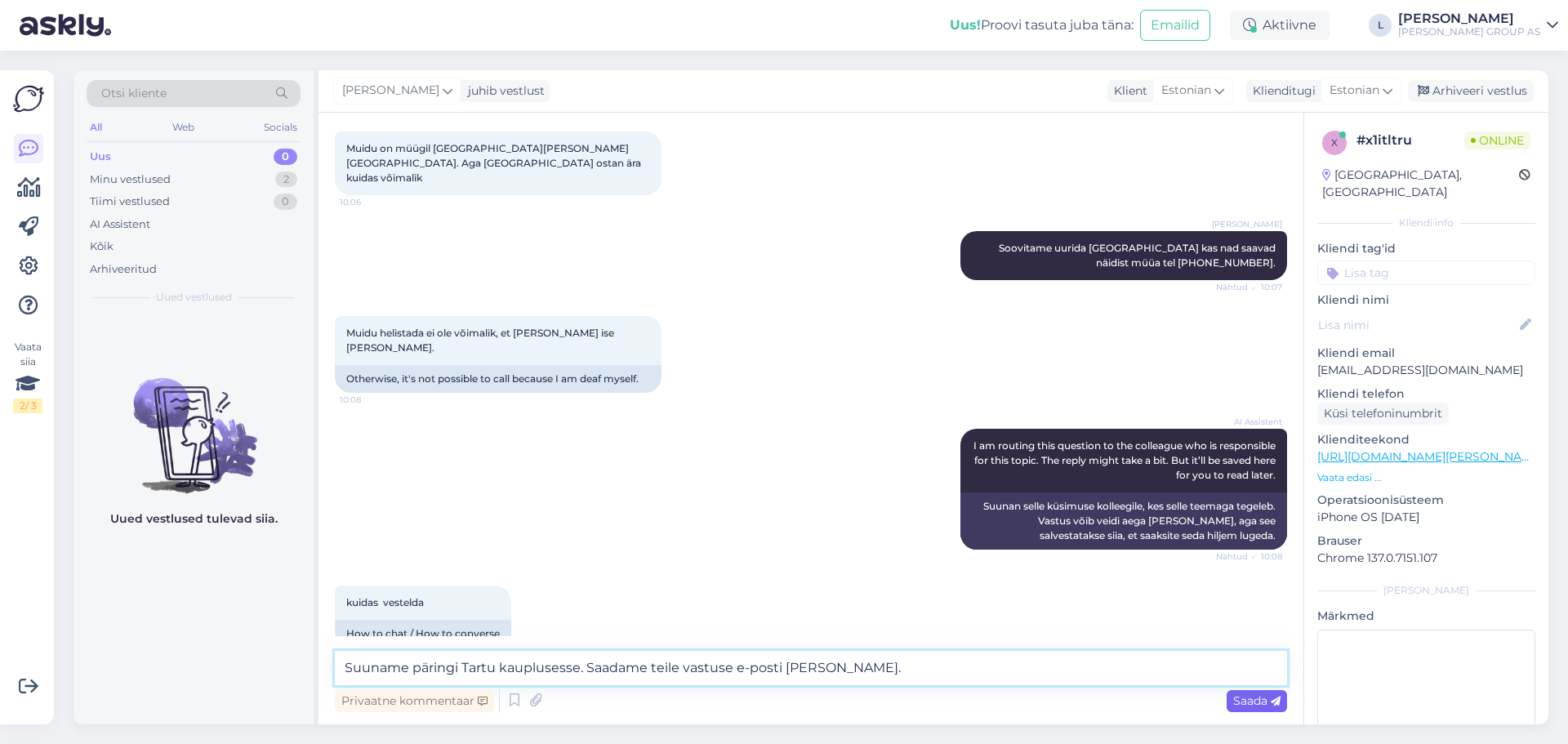 type on "Suuname päringi Tartu kauplusesse. Saadame teile vastuse e-posti [PERSON_NAME]." 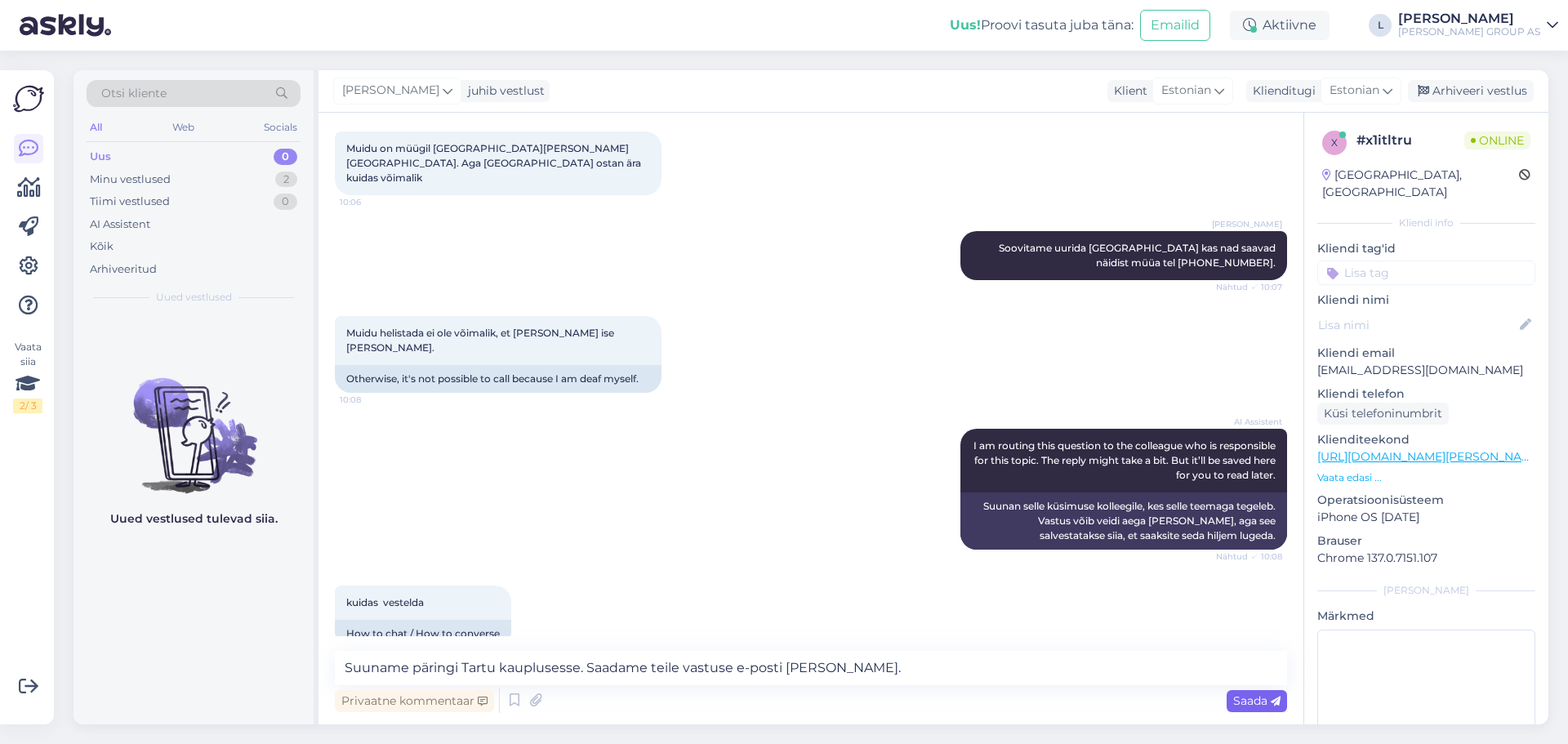 click on "Saada" at bounding box center [1257, 701] 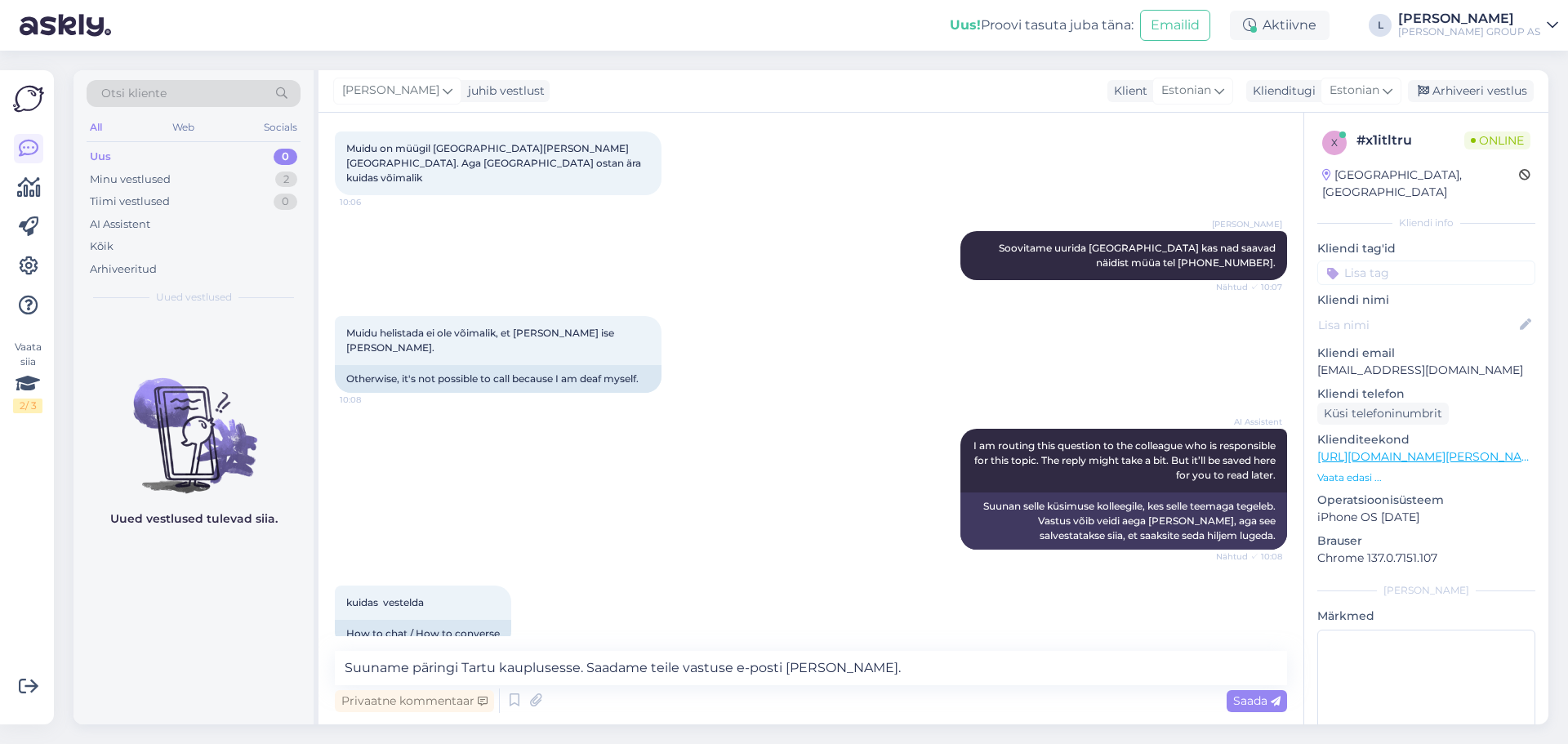 type 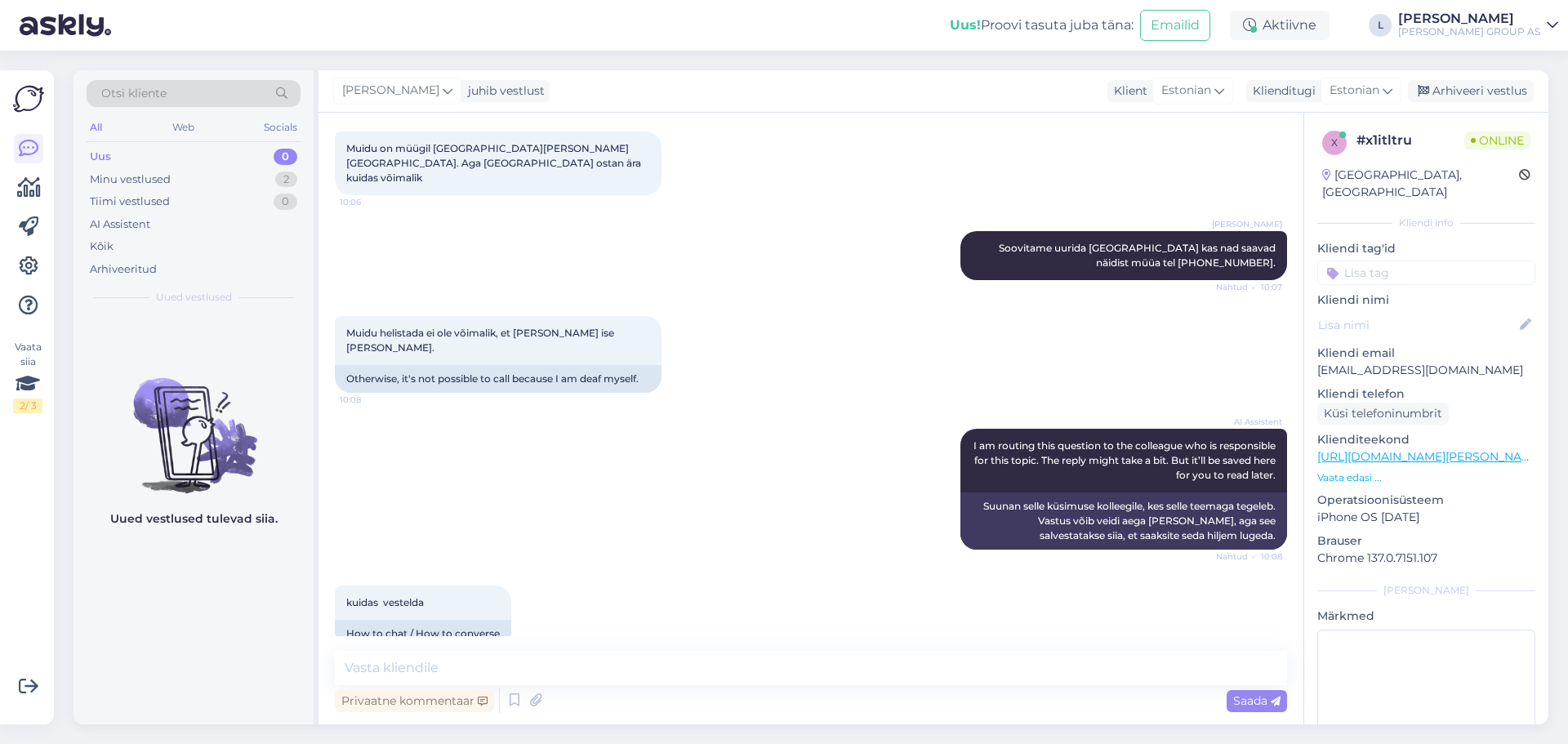 scroll, scrollTop: 674, scrollLeft: 0, axis: vertical 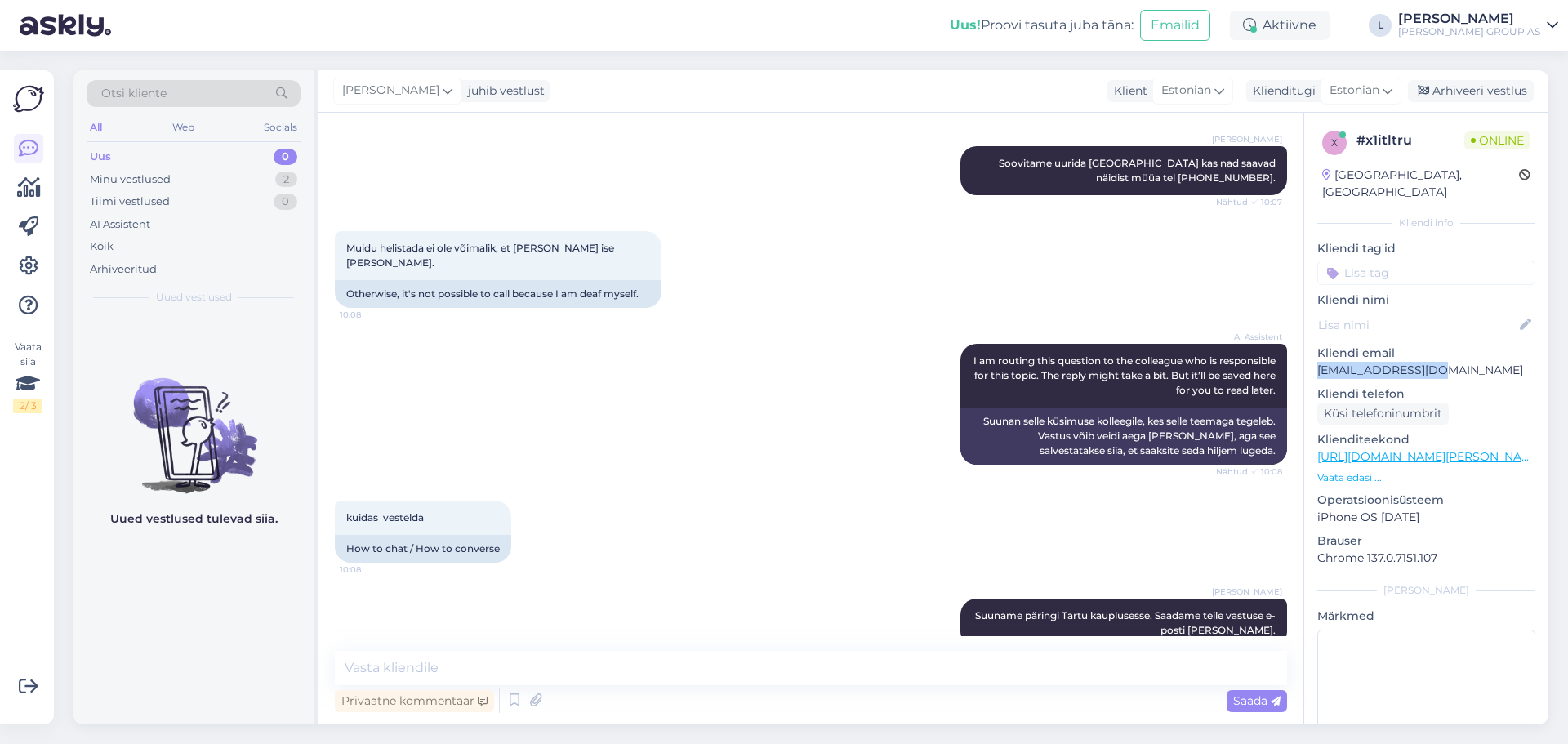 drag, startPoint x: 1447, startPoint y: 354, endPoint x: 1319, endPoint y: 346, distance: 128.24976 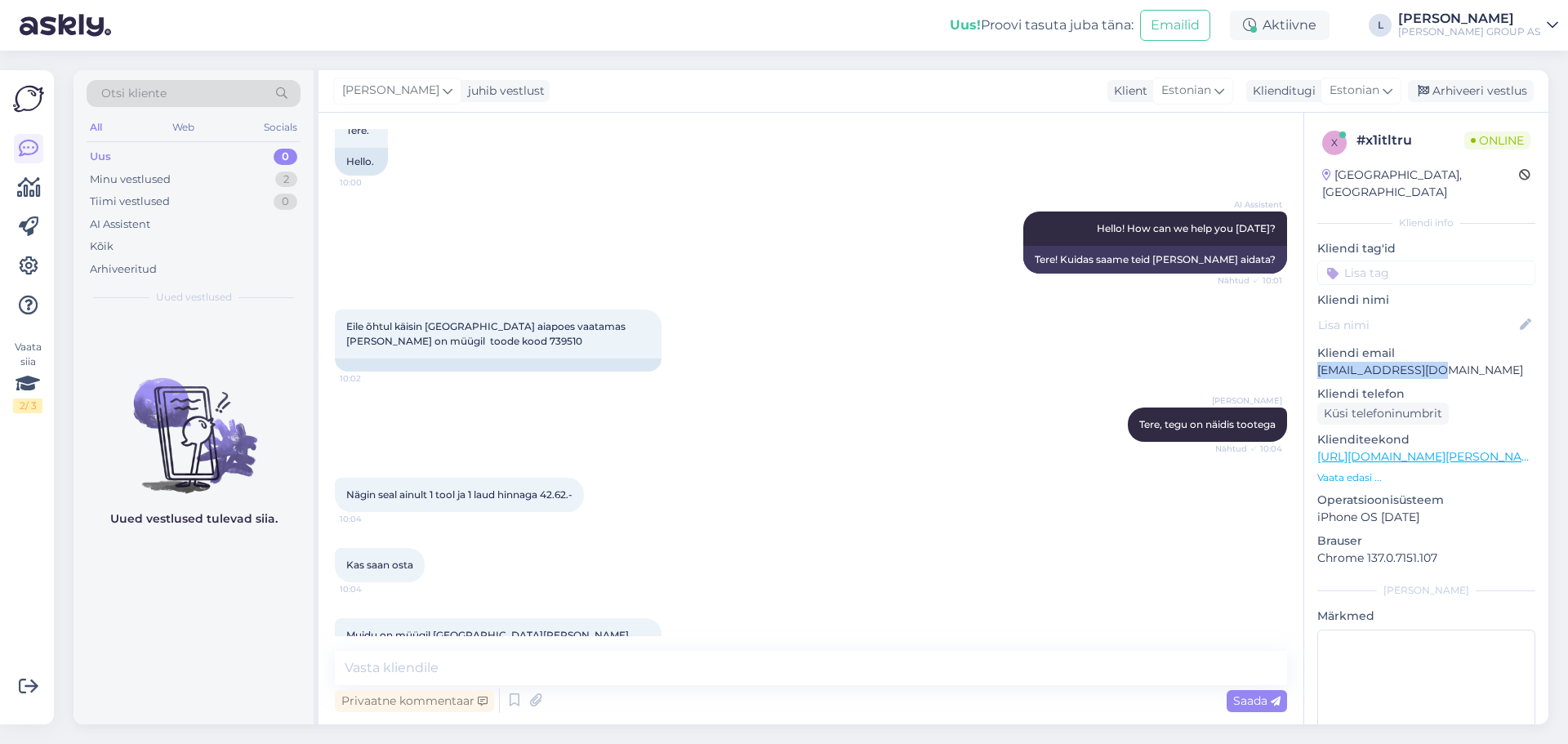 scroll, scrollTop: 0, scrollLeft: 0, axis: both 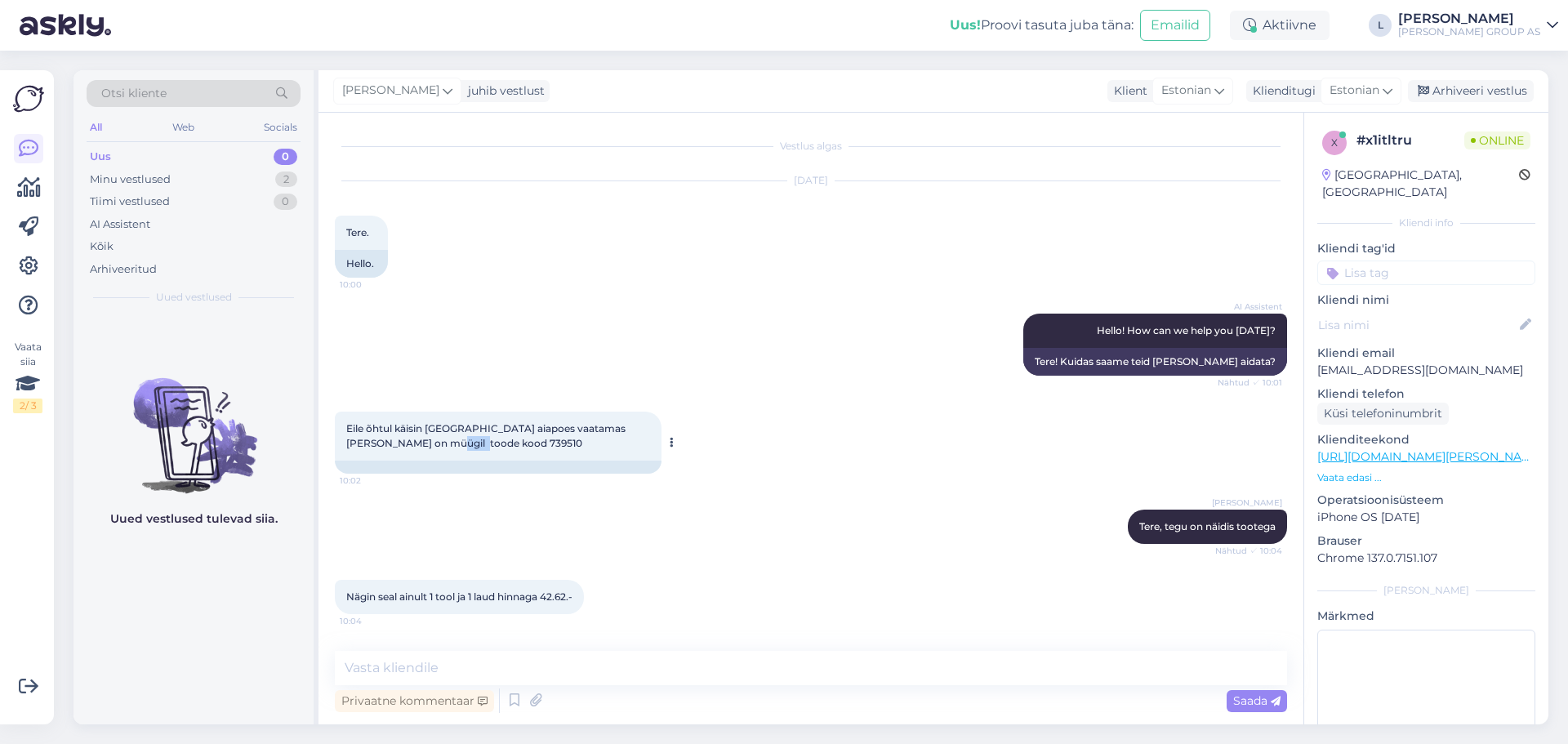 drag, startPoint x: 439, startPoint y: 446, endPoint x: 406, endPoint y: 442, distance: 33.24154 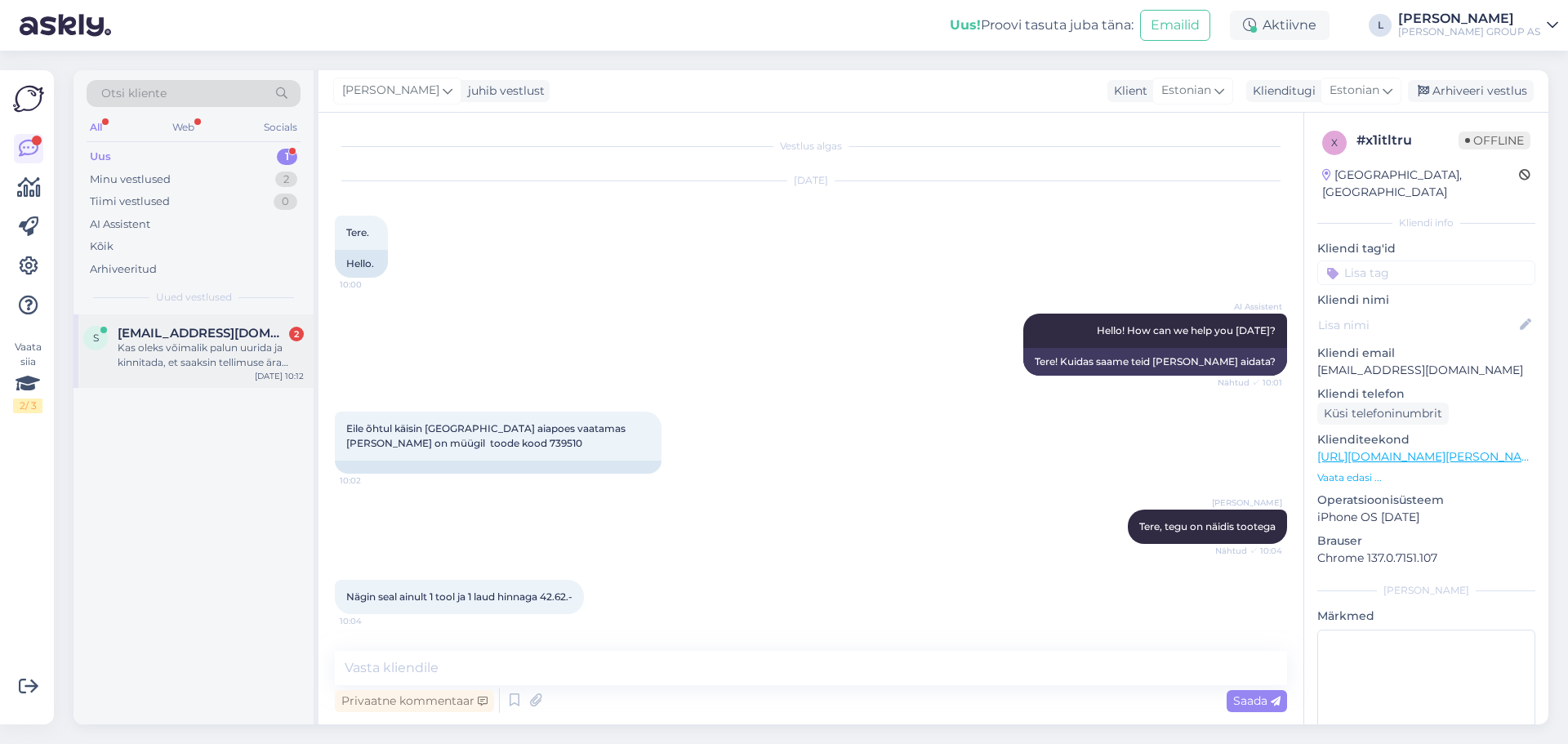 click on "Kas oleks võimalik palun uurida ja kinnitada, et saaksin tellimuse ära vormistada :)" at bounding box center (211, 355) 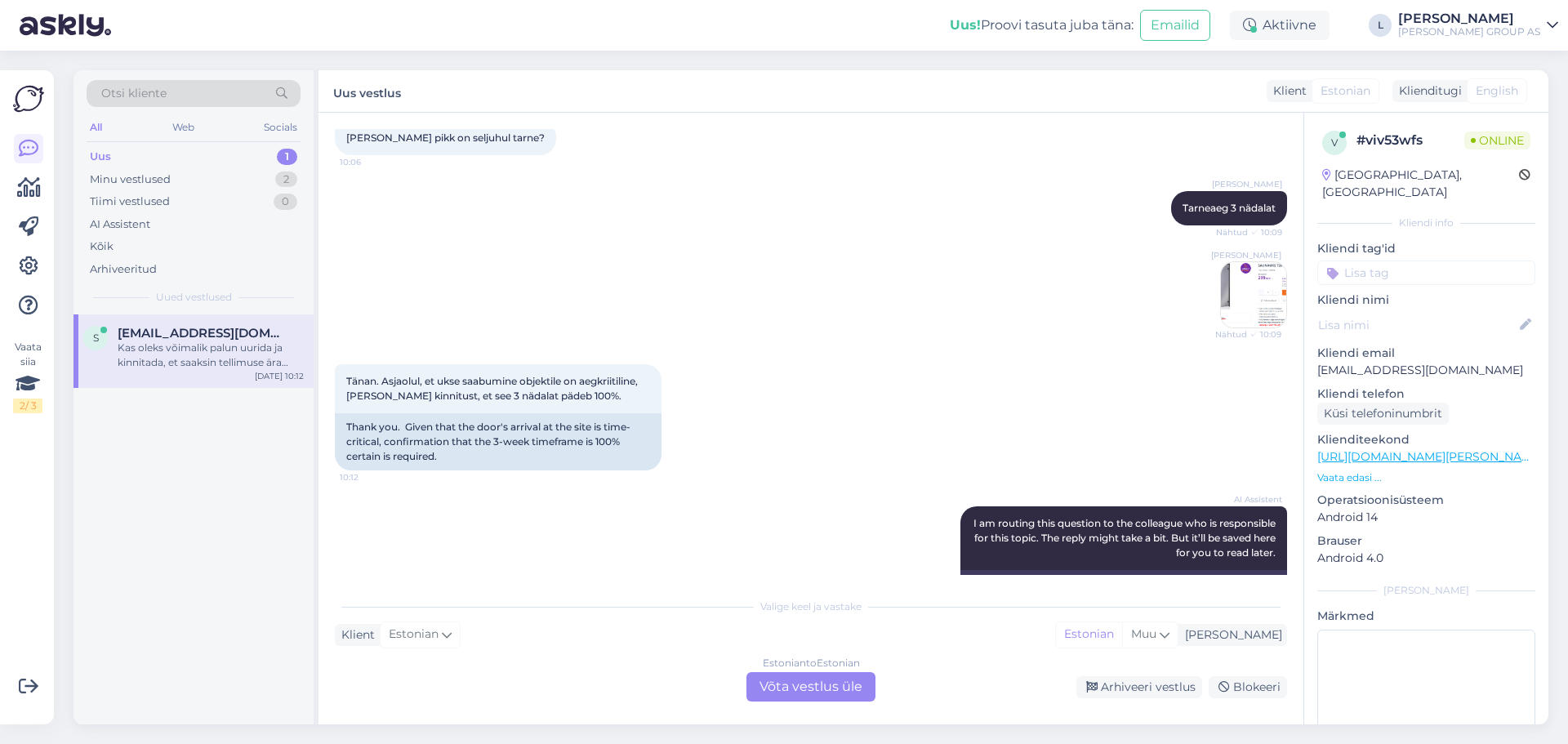 scroll, scrollTop: 554, scrollLeft: 0, axis: vertical 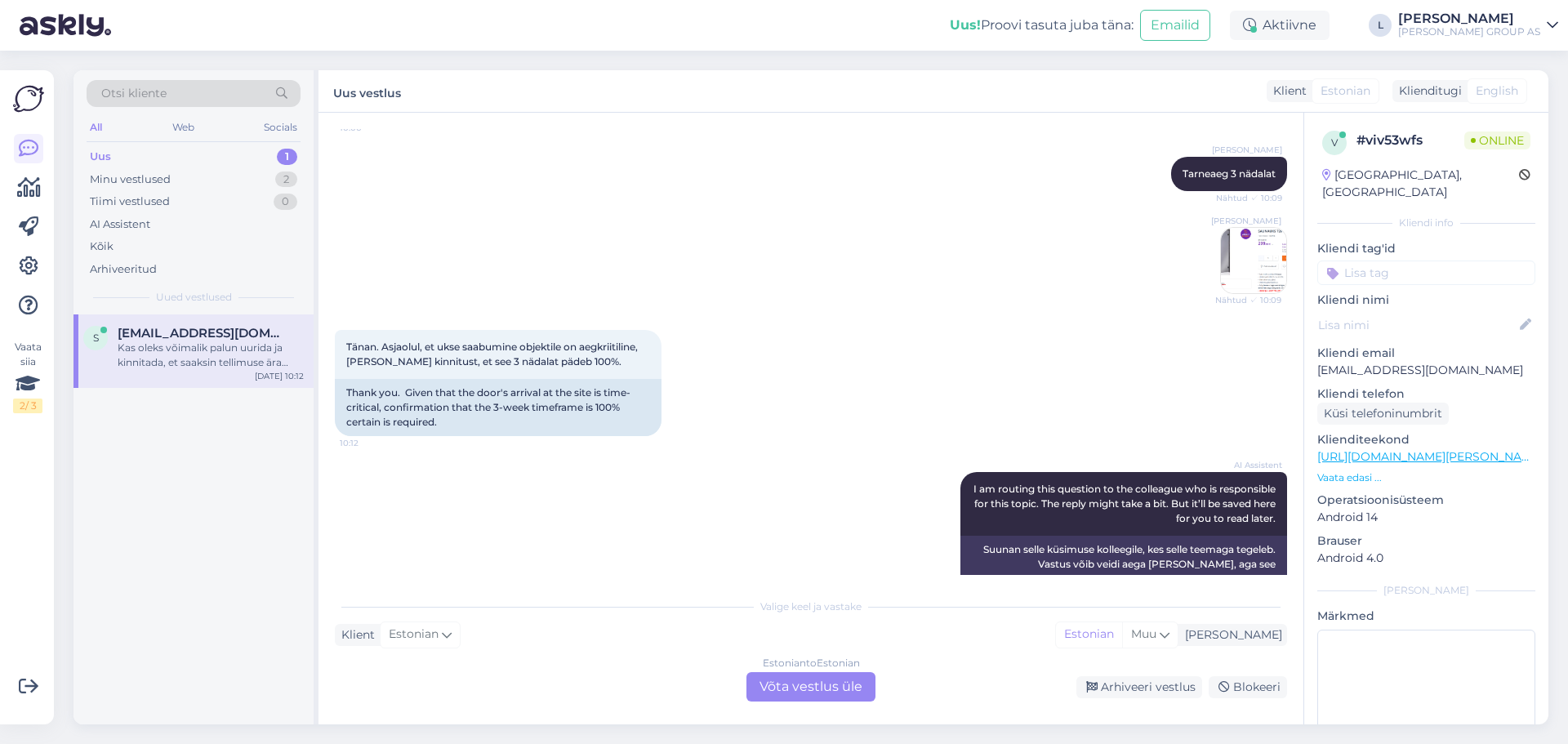 click at bounding box center (1254, 261) 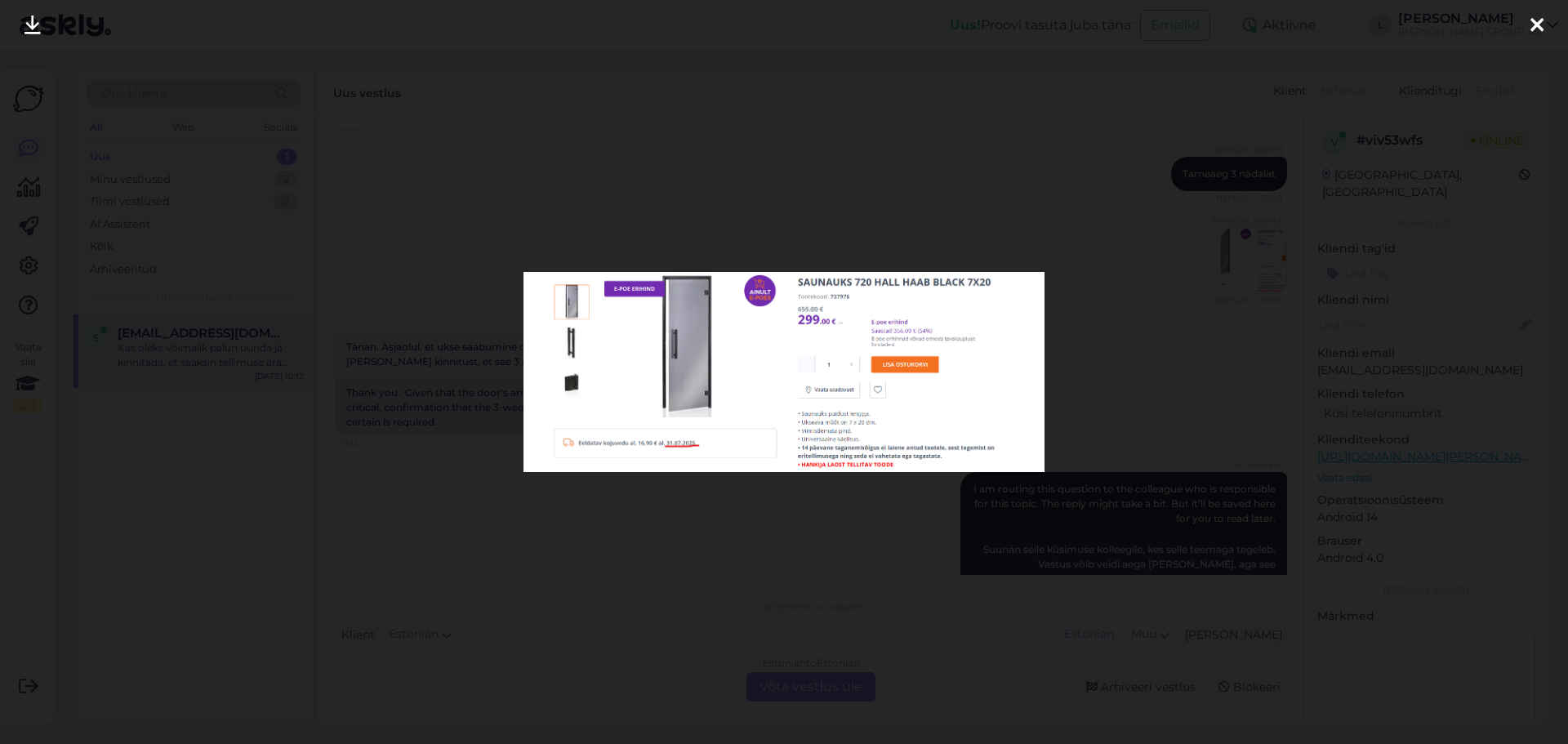 click at bounding box center (784, 372) 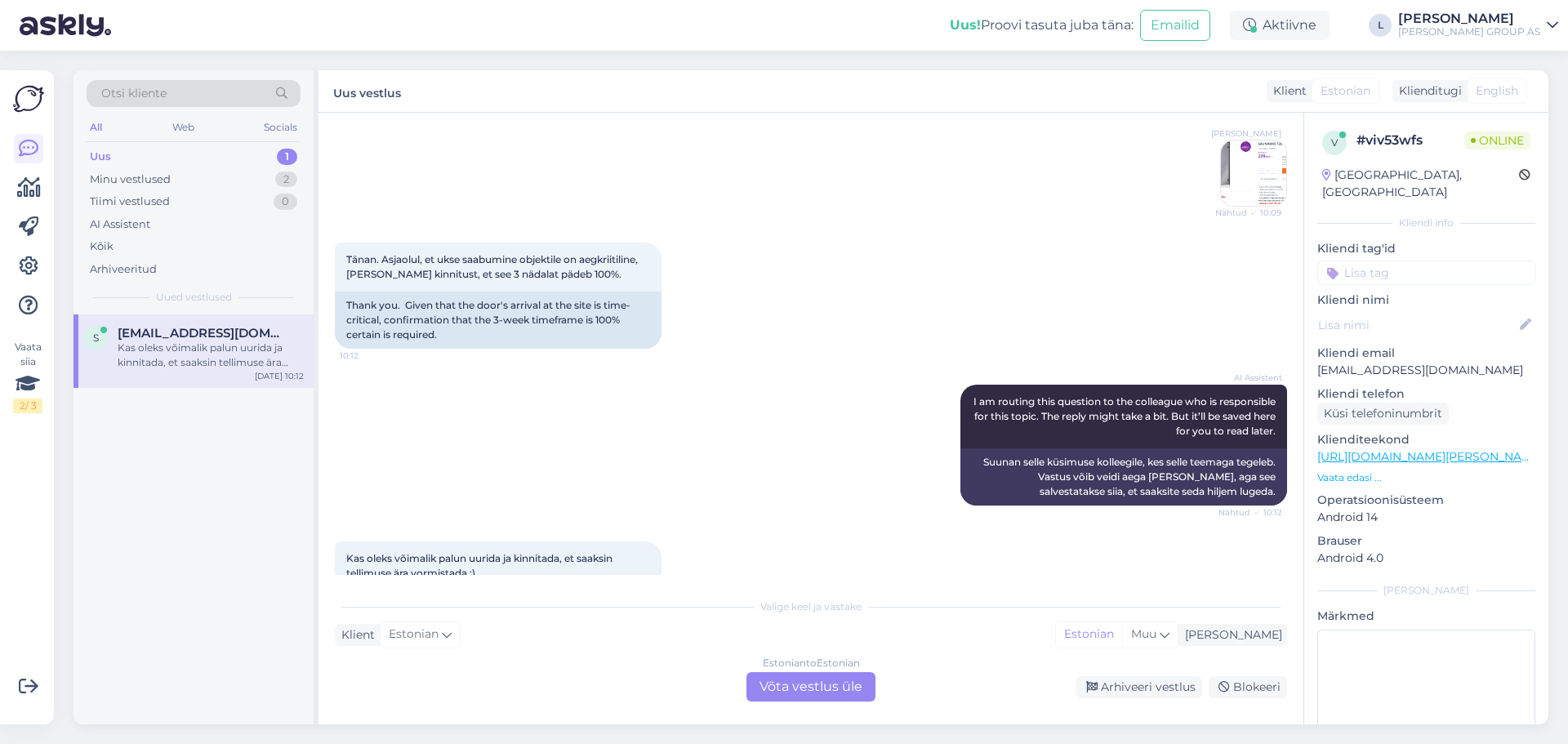 scroll, scrollTop: 717, scrollLeft: 0, axis: vertical 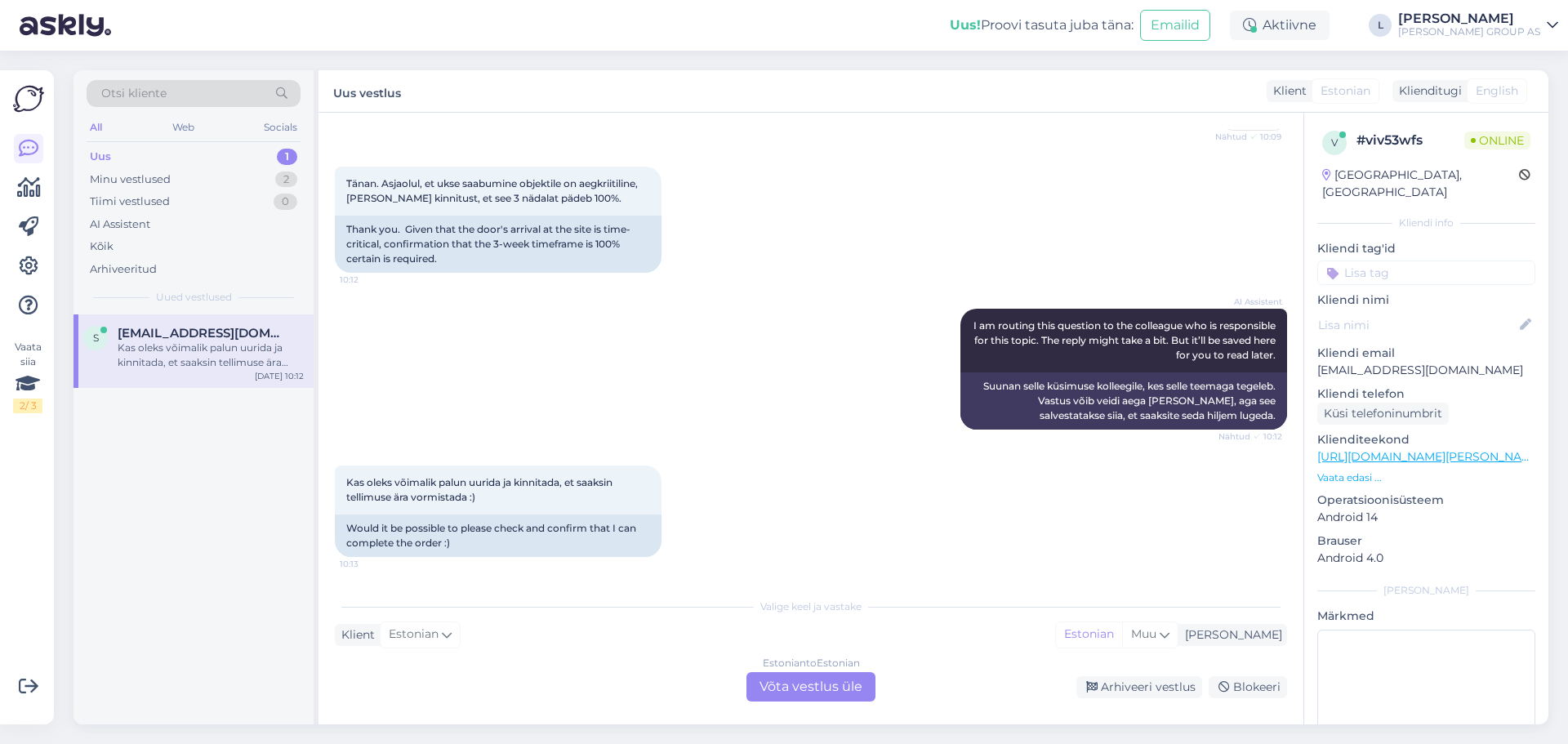click on "Estonian  to  Estonian Võta vestlus üle" at bounding box center [811, 687] 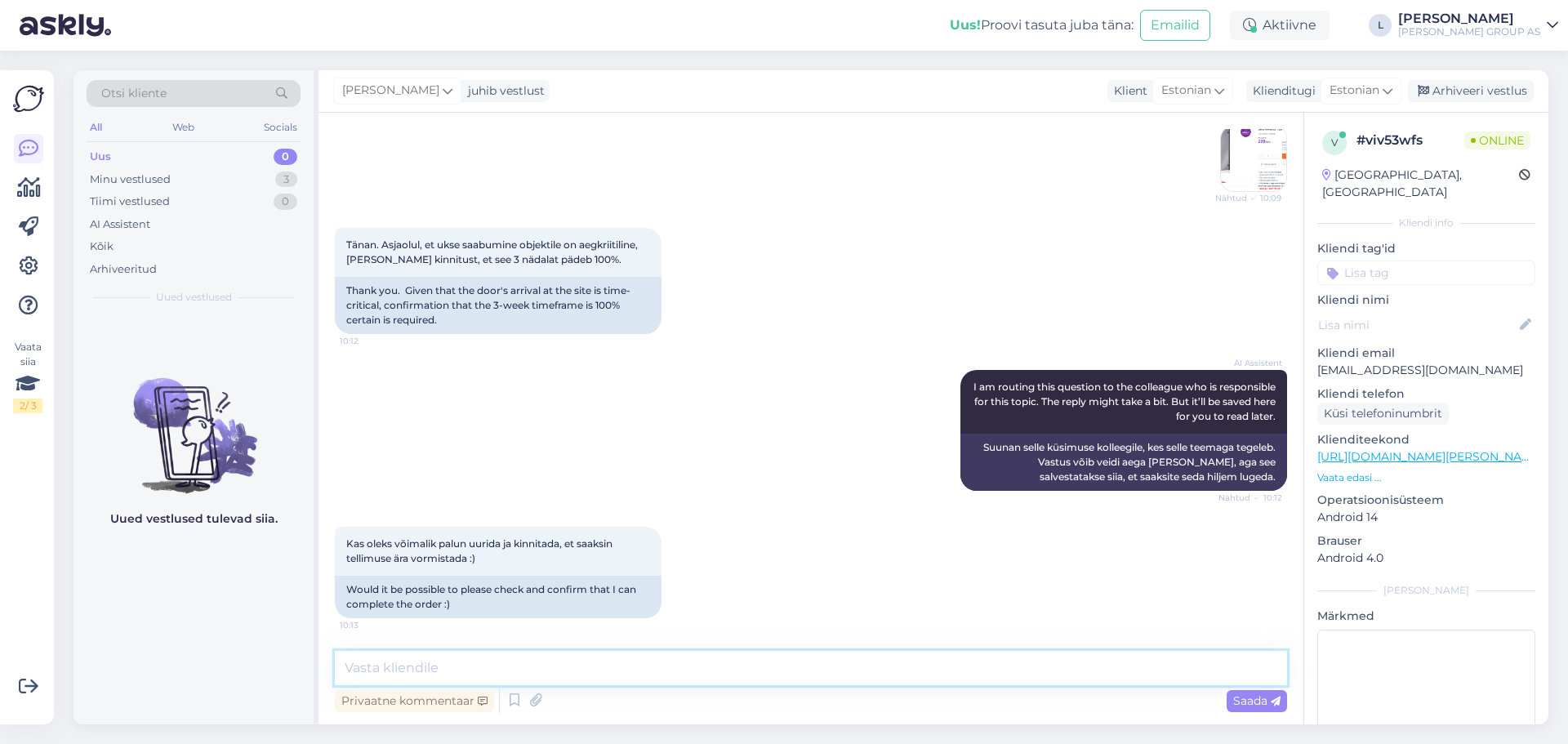 click at bounding box center [811, 668] 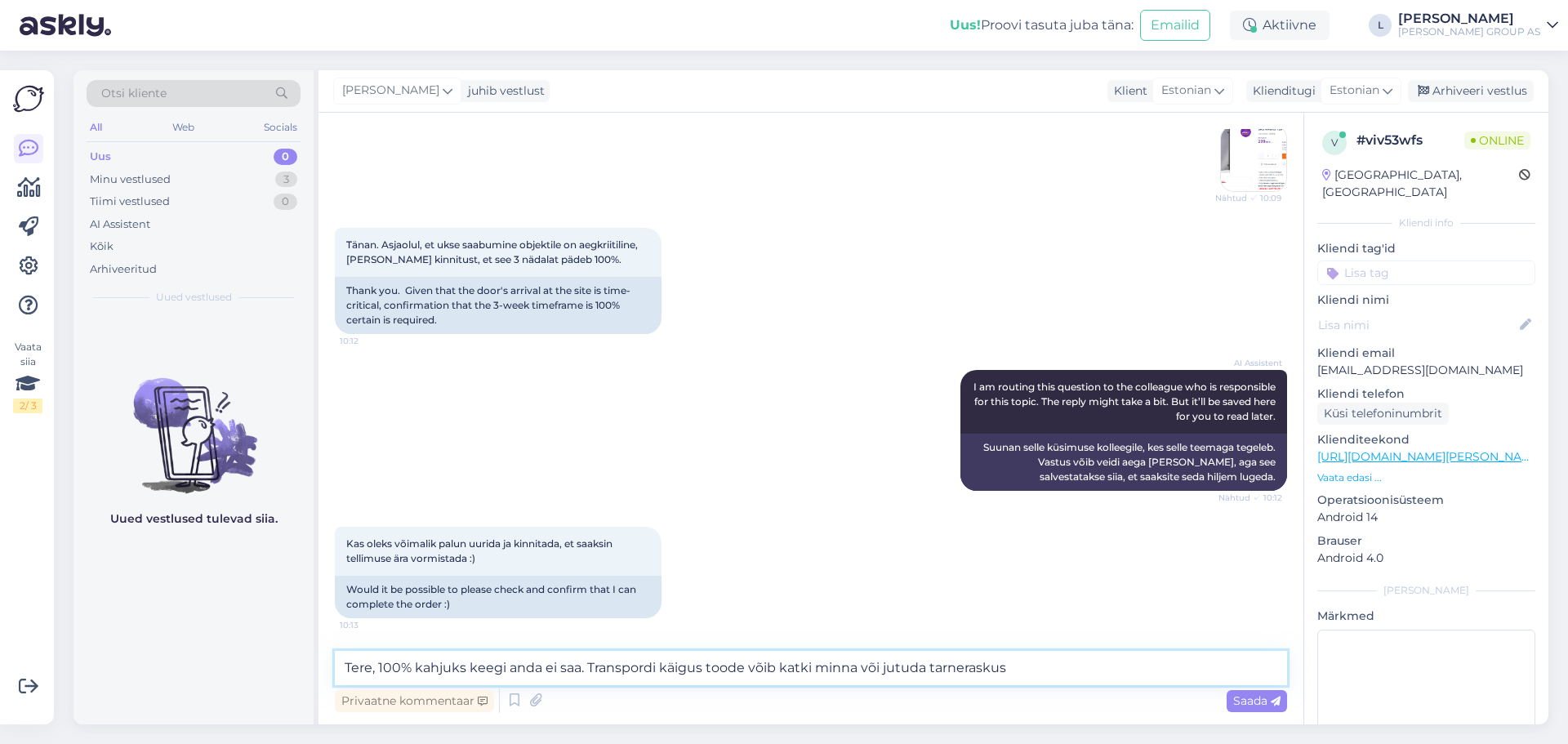 drag, startPoint x: 1022, startPoint y: 672, endPoint x: -86, endPoint y: 464, distance: 1127.3544 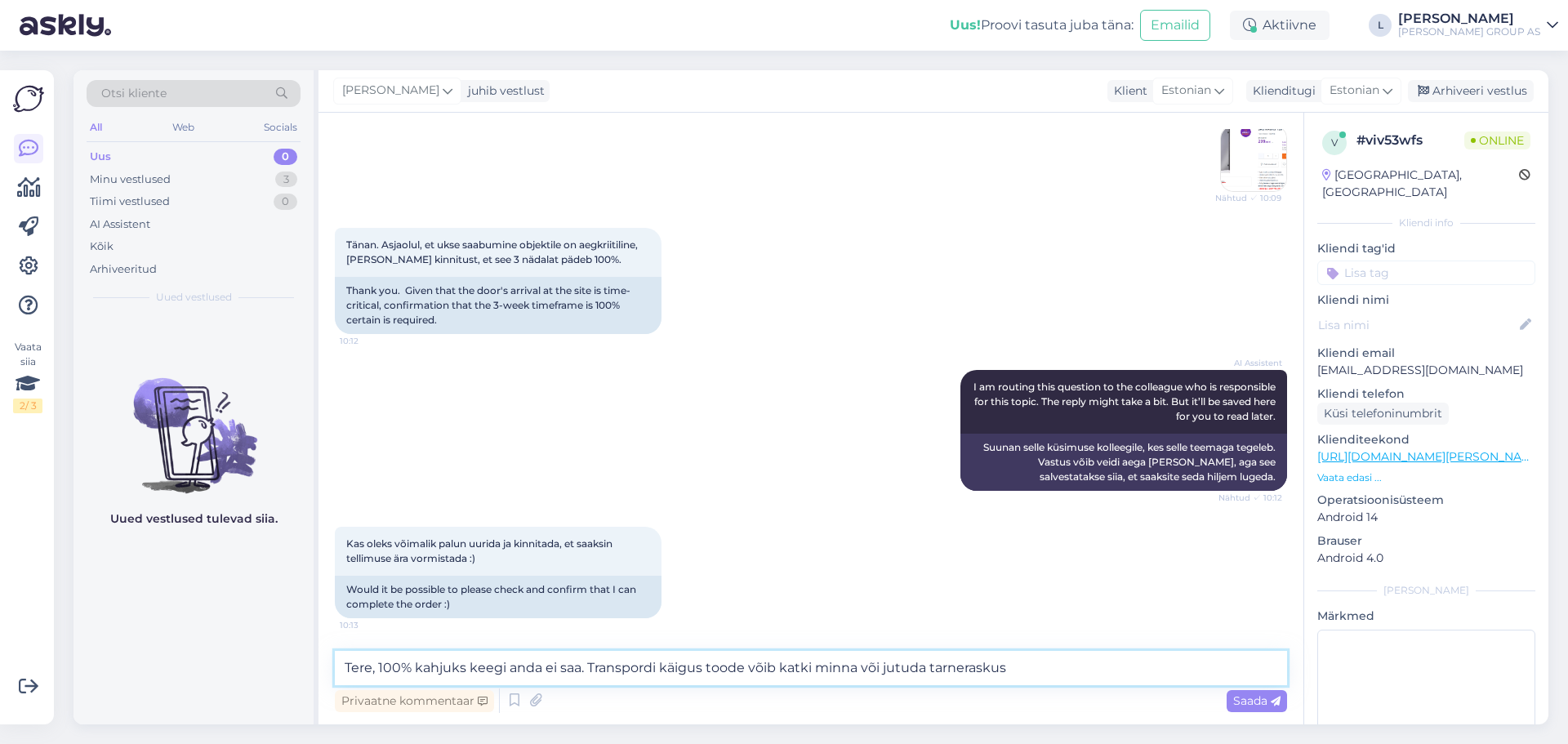 paste on "Kahjuks ei saa me 100% garantiid anda, kuna transpordi käigus võib tekkida ootamatusi, nagu toote vigastamine või tarneraskused tarnijapoolsete viivituste tõttu.
[PERSON_NAME] endast parima, et kõik tellimused jõuaksid kliendini kiirelt ja tervena, kuid teatud olukorrad ei ole meie täieliku kontrolli all." 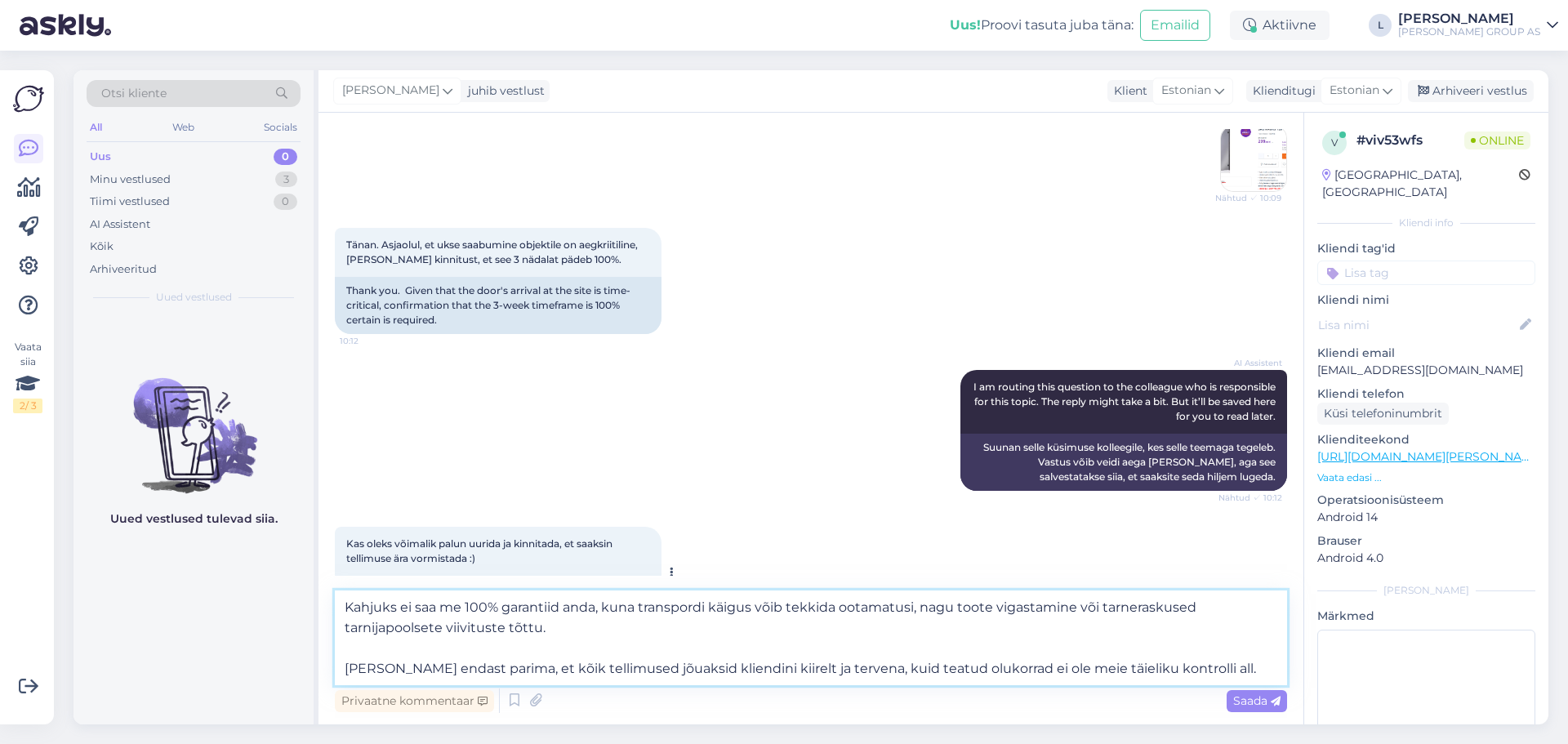 scroll, scrollTop: 716, scrollLeft: 0, axis: vertical 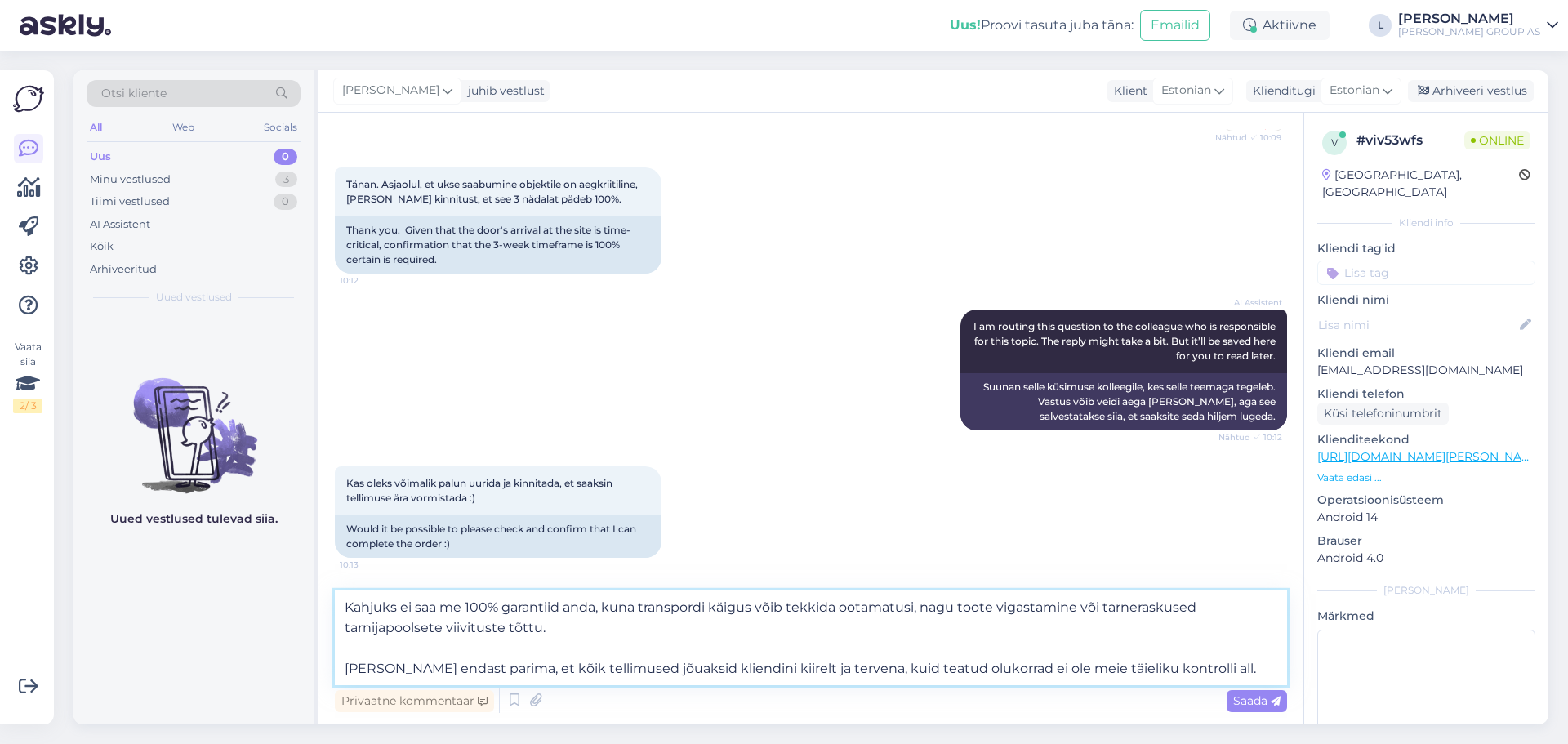 click on "Kahjuks ei saa me 100% garantiid anda, kuna transpordi käigus võib tekkida ootamatusi, nagu toote vigastamine või tarneraskused tarnijapoolsete viivituste tõttu.
[PERSON_NAME] endast parima, et kõik tellimused jõuaksid kliendini kiirelt ja tervena, kuid teatud olukorrad ei ole meie täieliku kontrolli all." at bounding box center [811, 638] 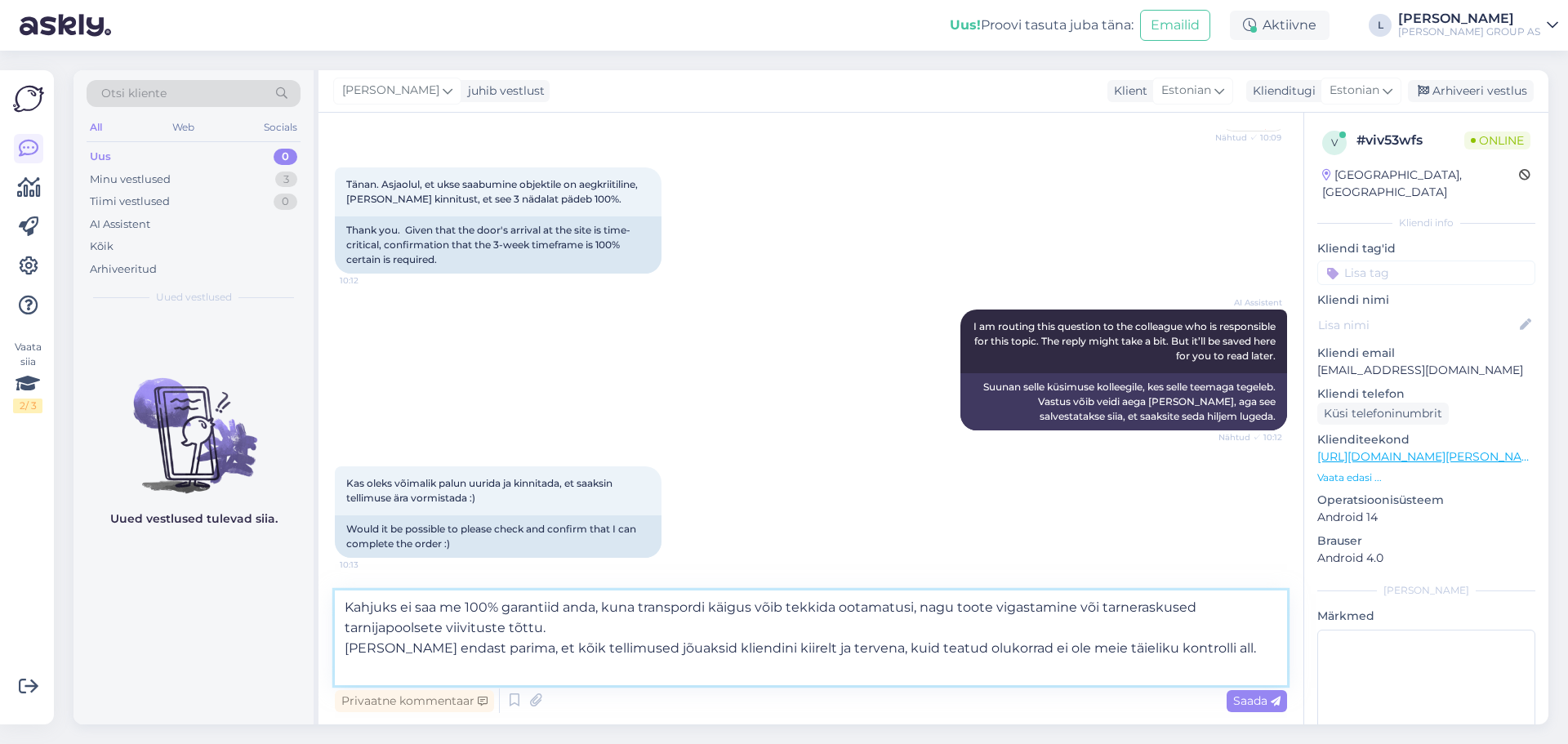 scroll, scrollTop: 696, scrollLeft: 0, axis: vertical 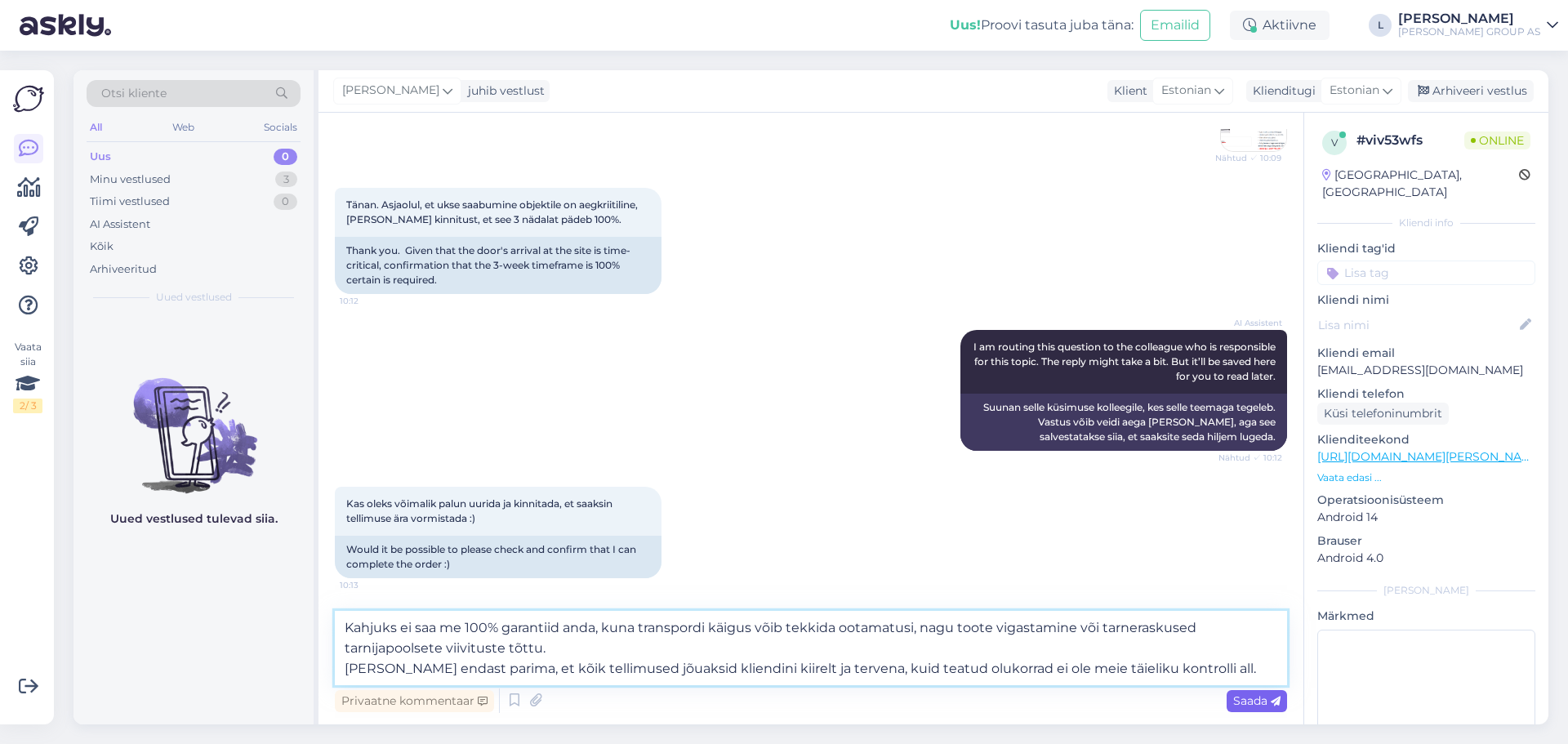 type on "Kahjuks ei saa me 100% garantiid anda, kuna transpordi käigus võib tekkida ootamatusi, nagu toote vigastamine või tarneraskused tarnijapoolsete viivituste tõttu.
[PERSON_NAME] endast parima, et kõik tellimused jõuaksid kliendini kiirelt ja tervena, kuid teatud olukorrad ei ole meie täieliku kontrolli all." 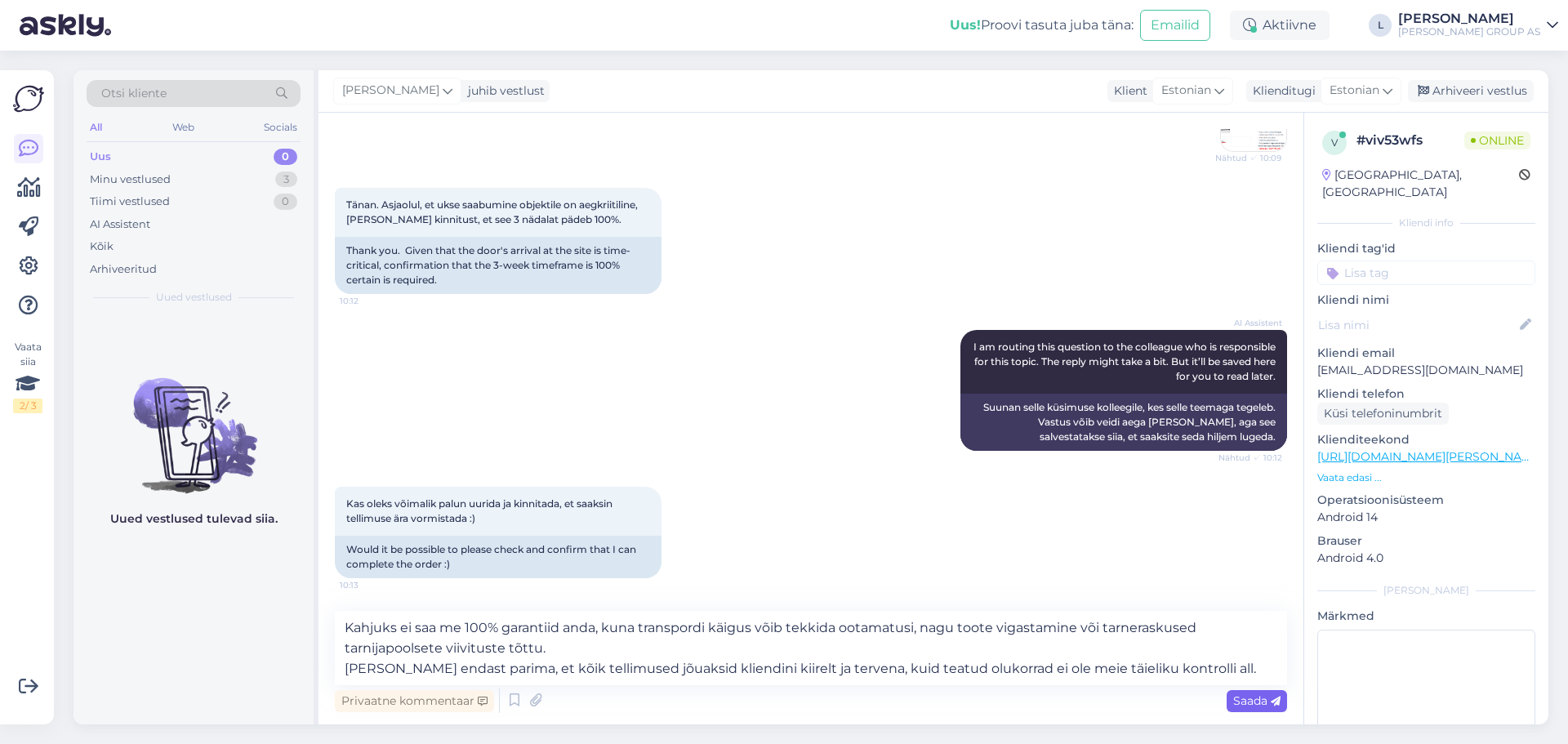 click on "Saada" at bounding box center [1257, 701] 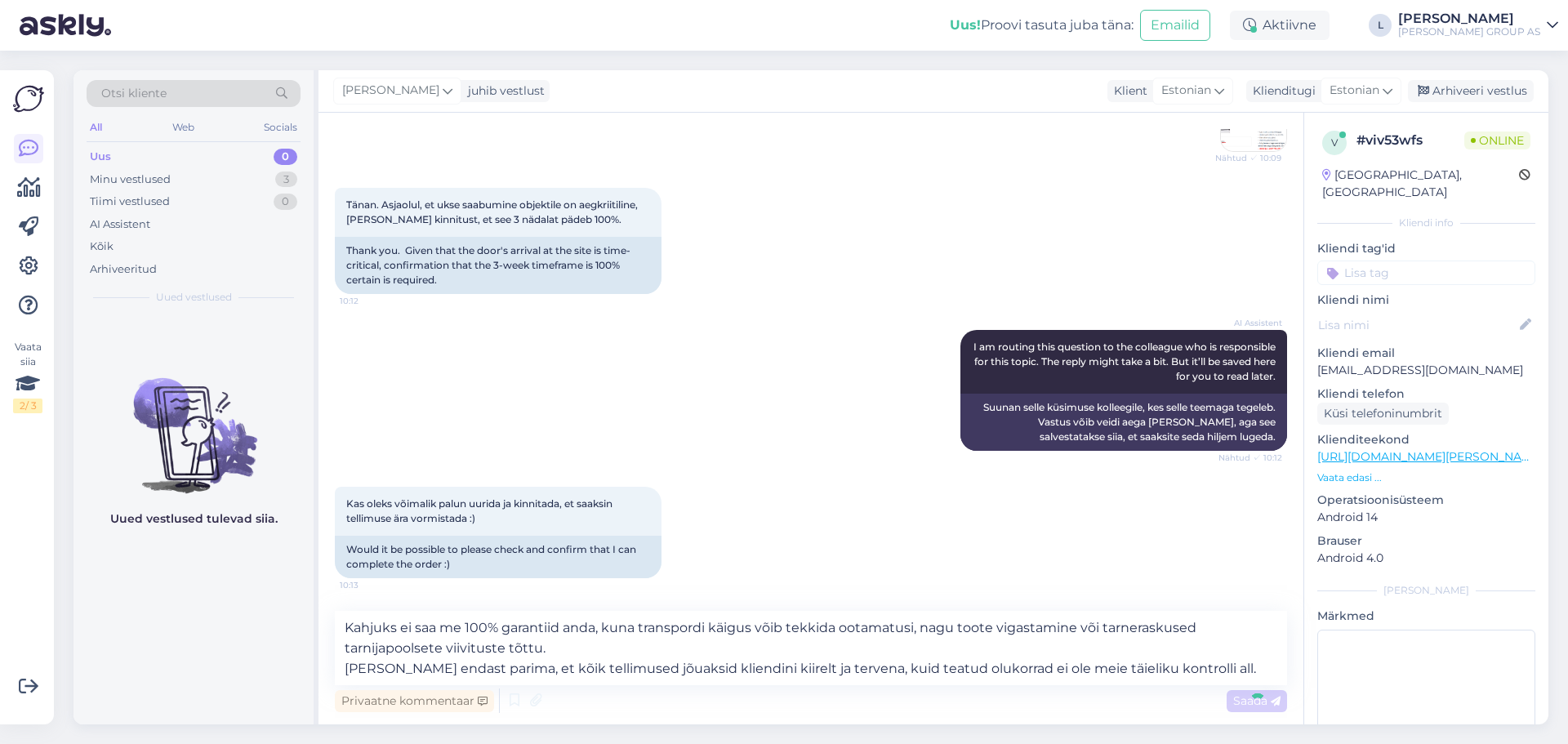 type 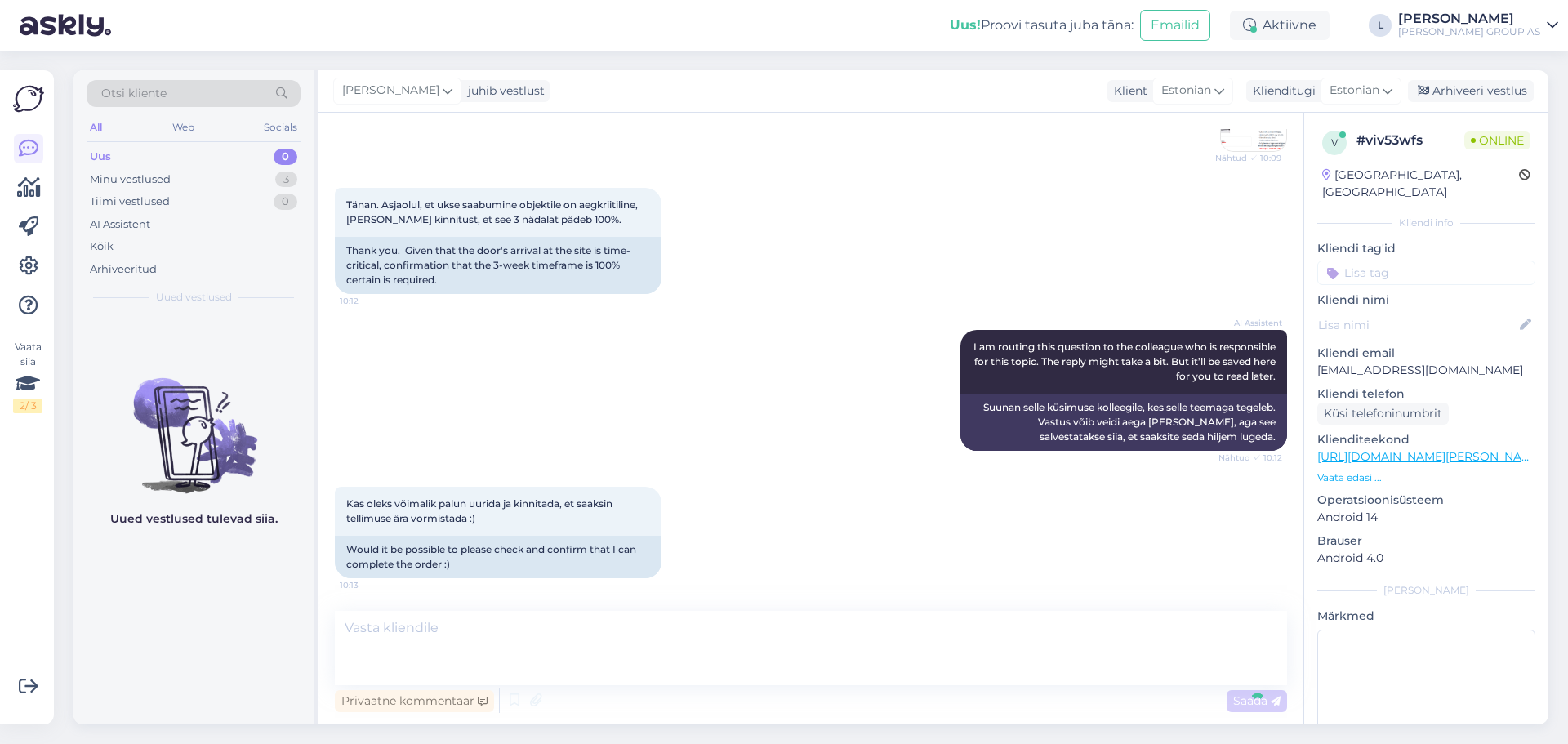 scroll, scrollTop: 800, scrollLeft: 0, axis: vertical 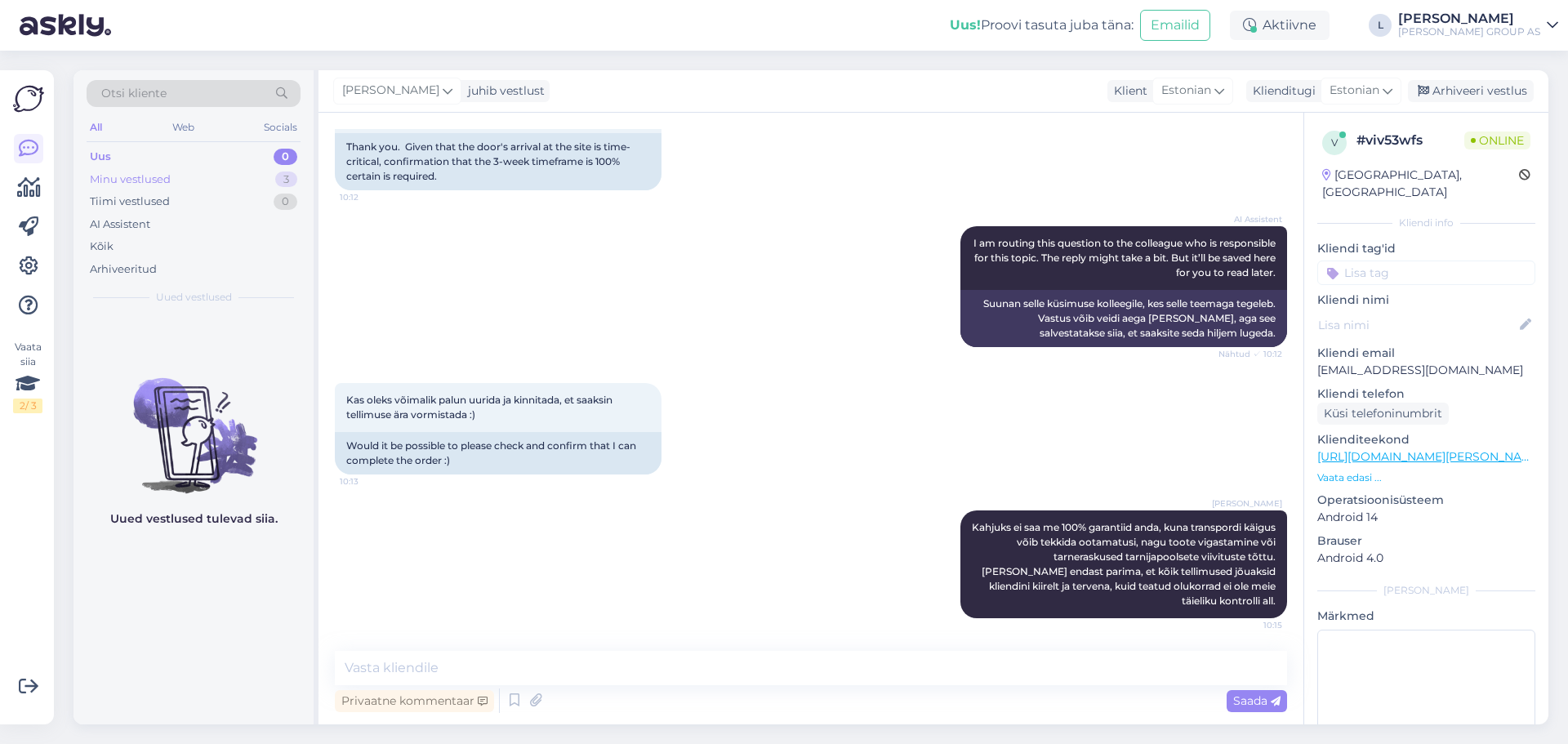click on "Minu vestlused" at bounding box center (130, 180) 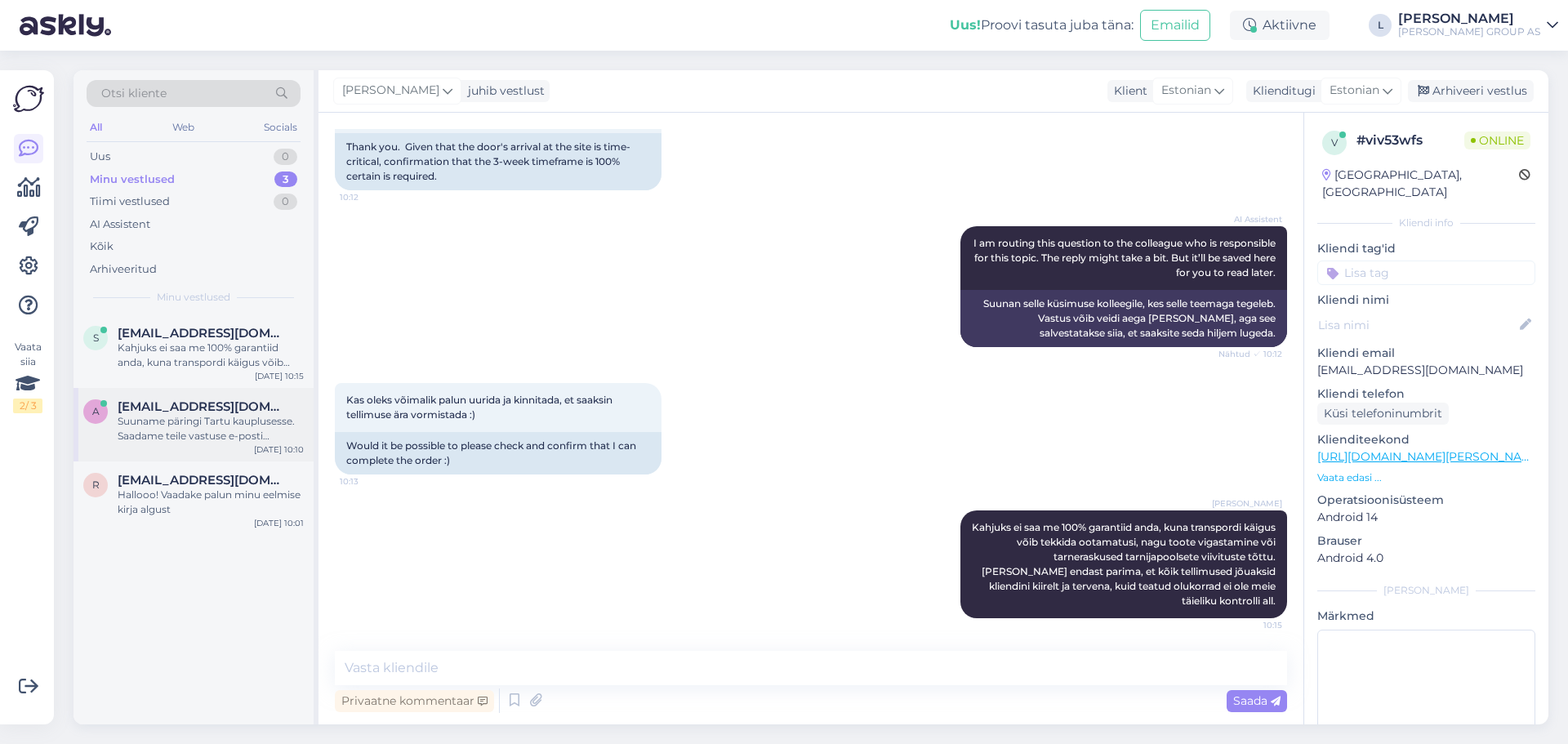 click on "[EMAIL_ADDRESS][DOMAIN_NAME]" at bounding box center [203, 407] 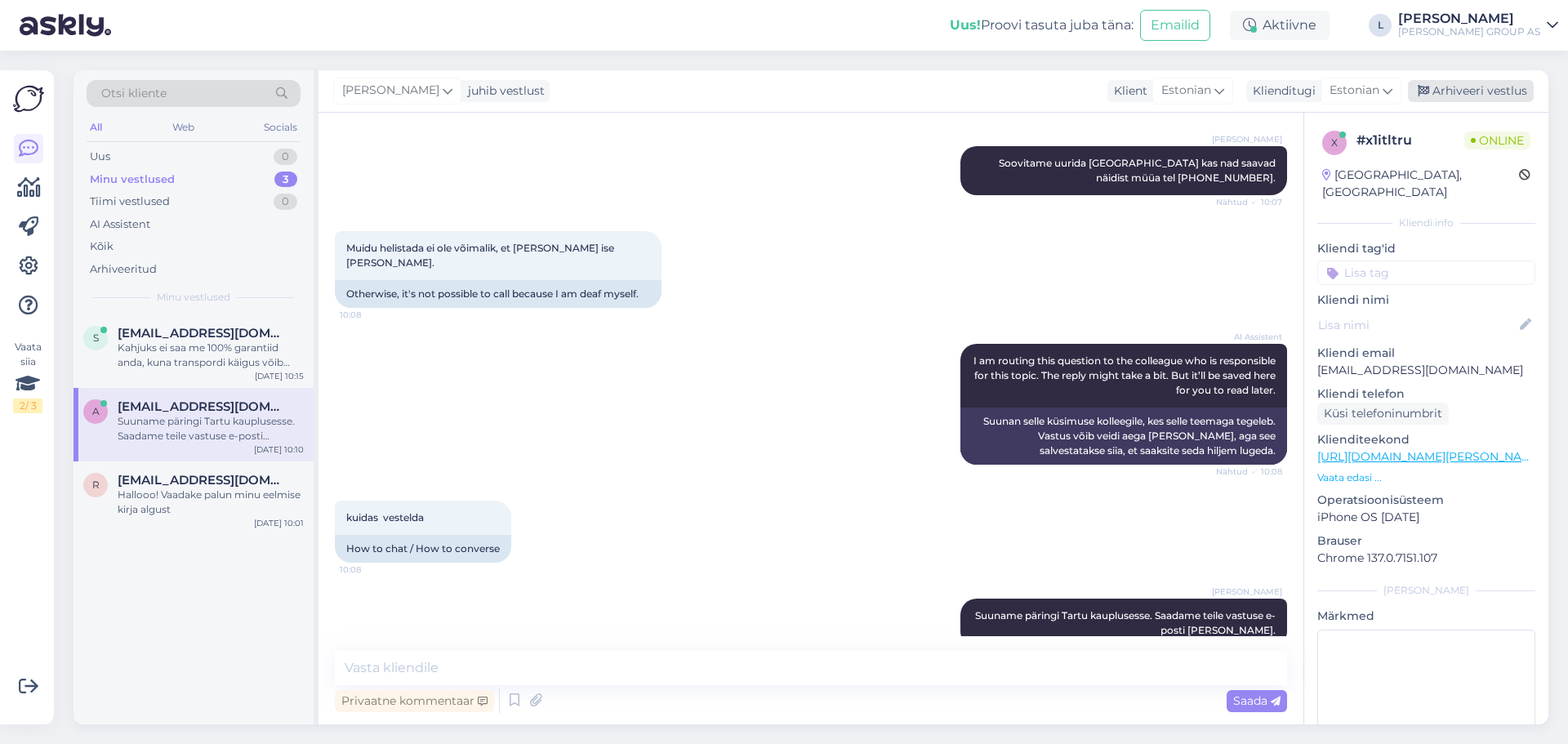 click on "Arhiveeri vestlus" at bounding box center (1471, 91) 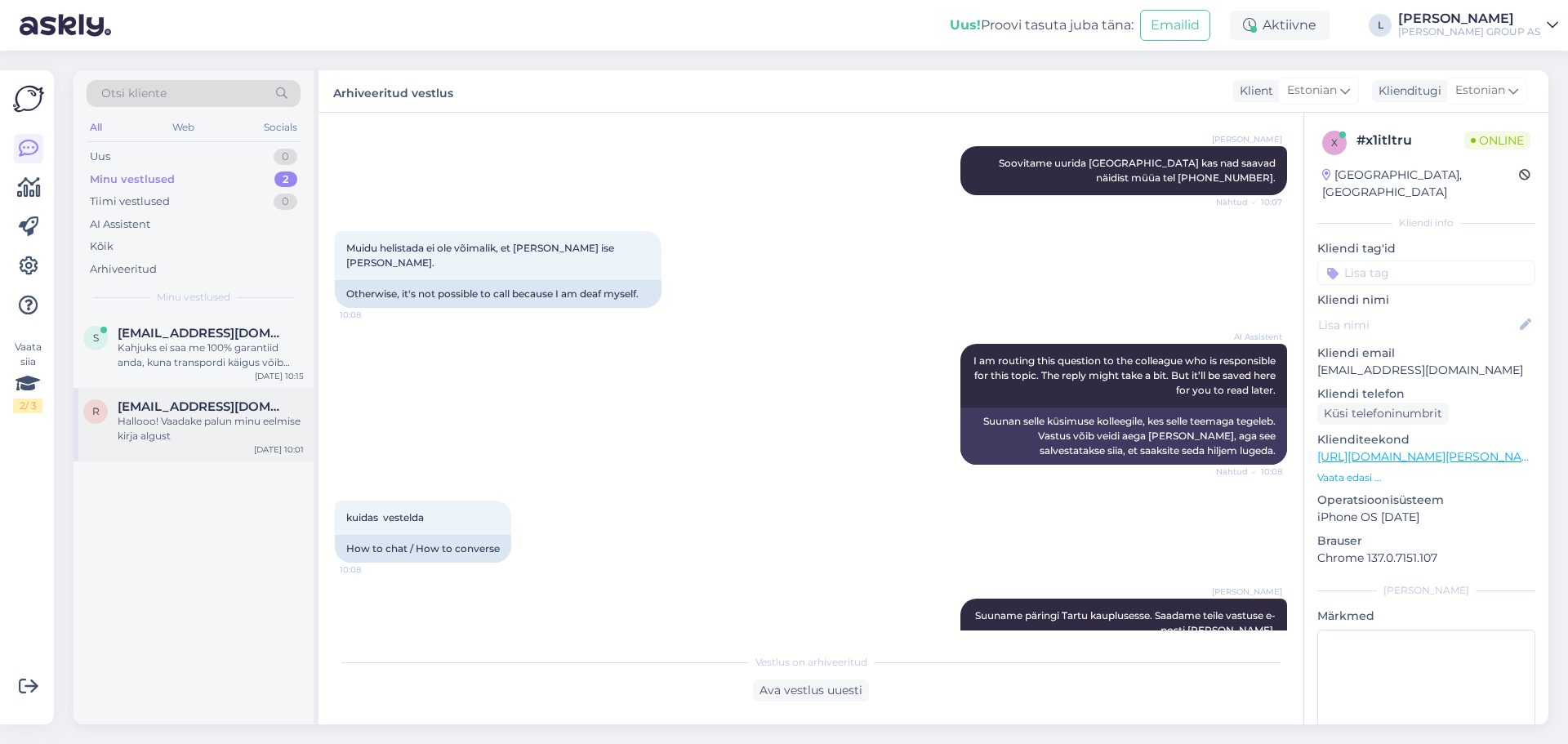 click on "r [EMAIL_ADDRESS][DOMAIN_NAME] Hallooo! Vaadake palun minu eelmise kirja algust [DATE] 10:01" at bounding box center (194, 425) 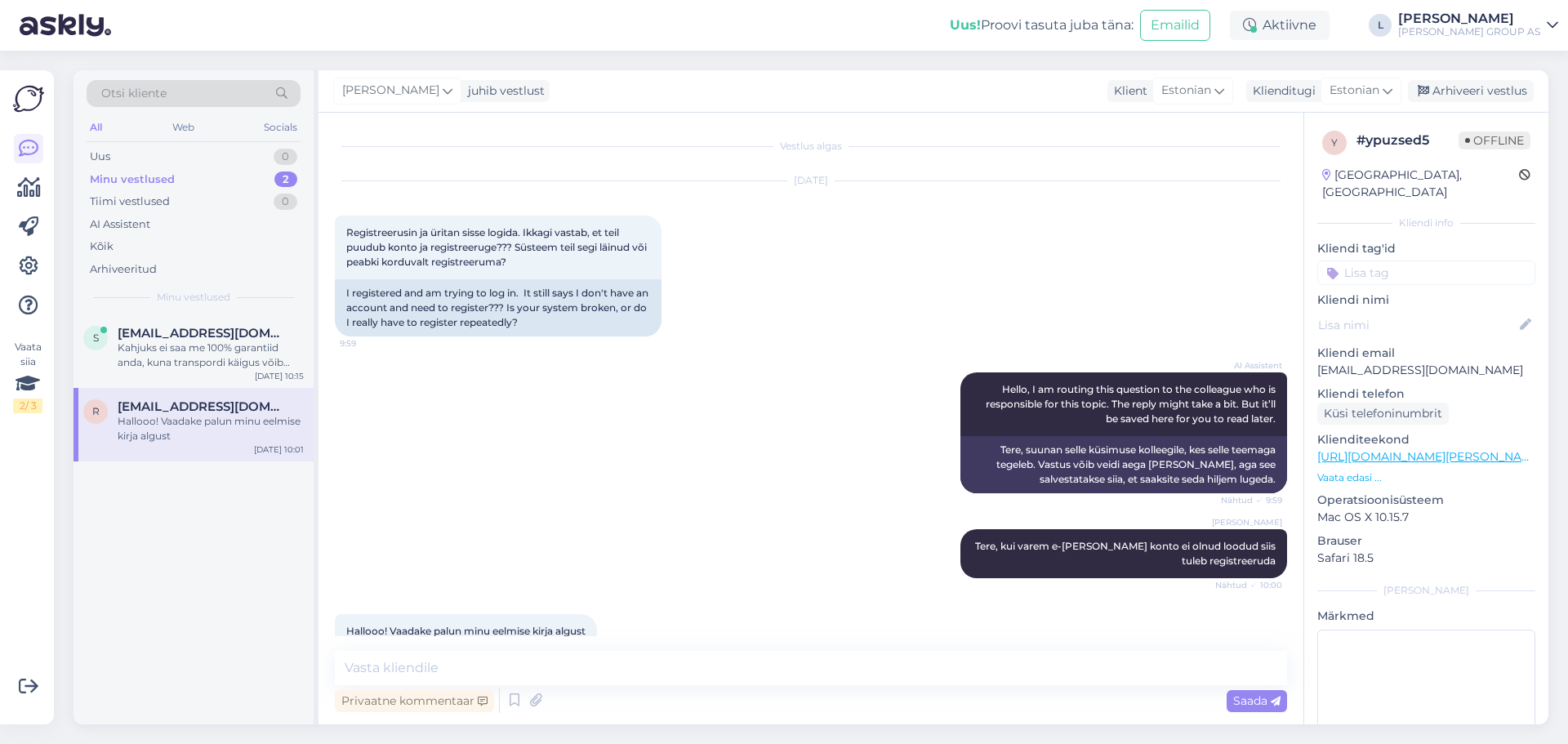 scroll, scrollTop: 30, scrollLeft: 0, axis: vertical 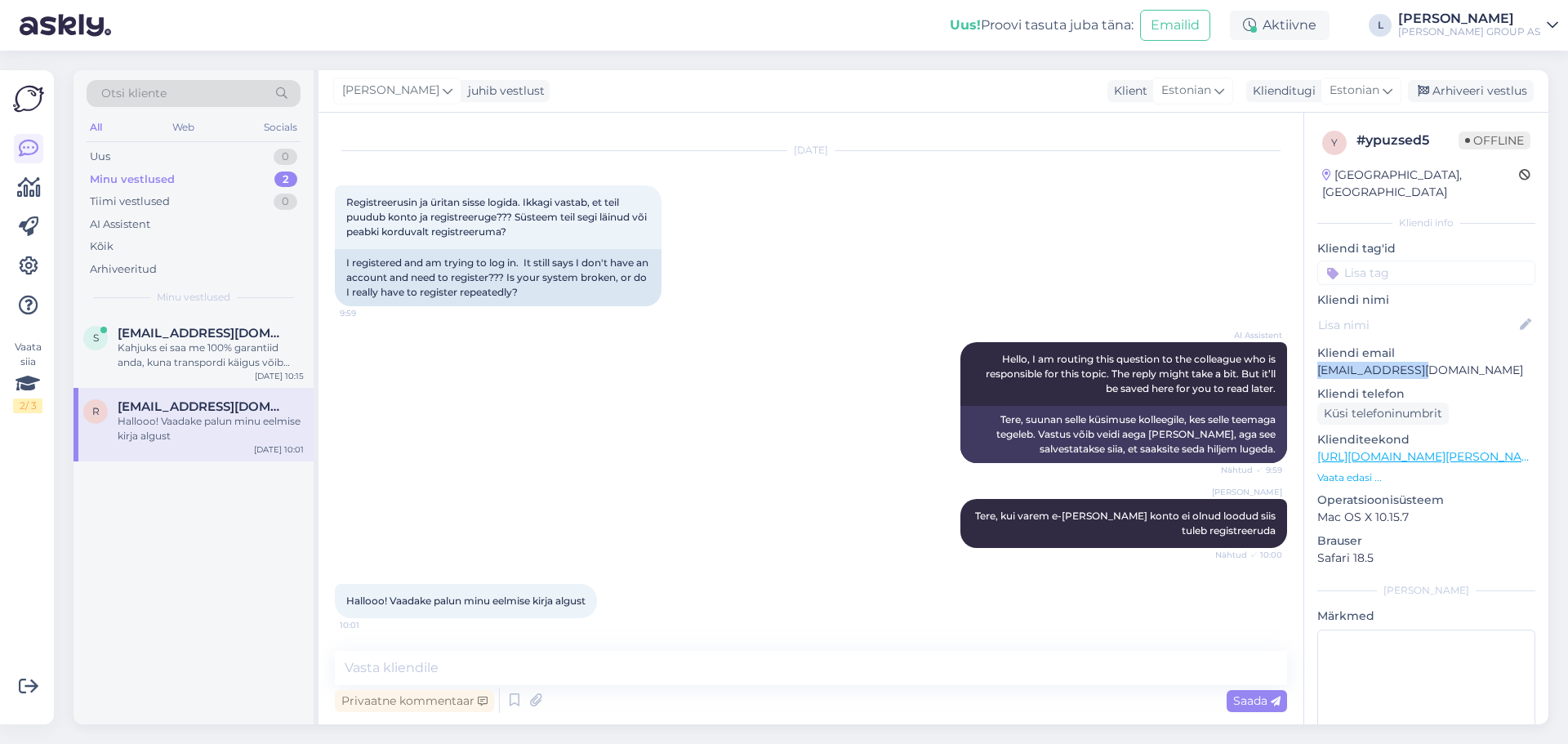 drag, startPoint x: 1436, startPoint y: 356, endPoint x: 1319, endPoint y: 351, distance: 117.10679 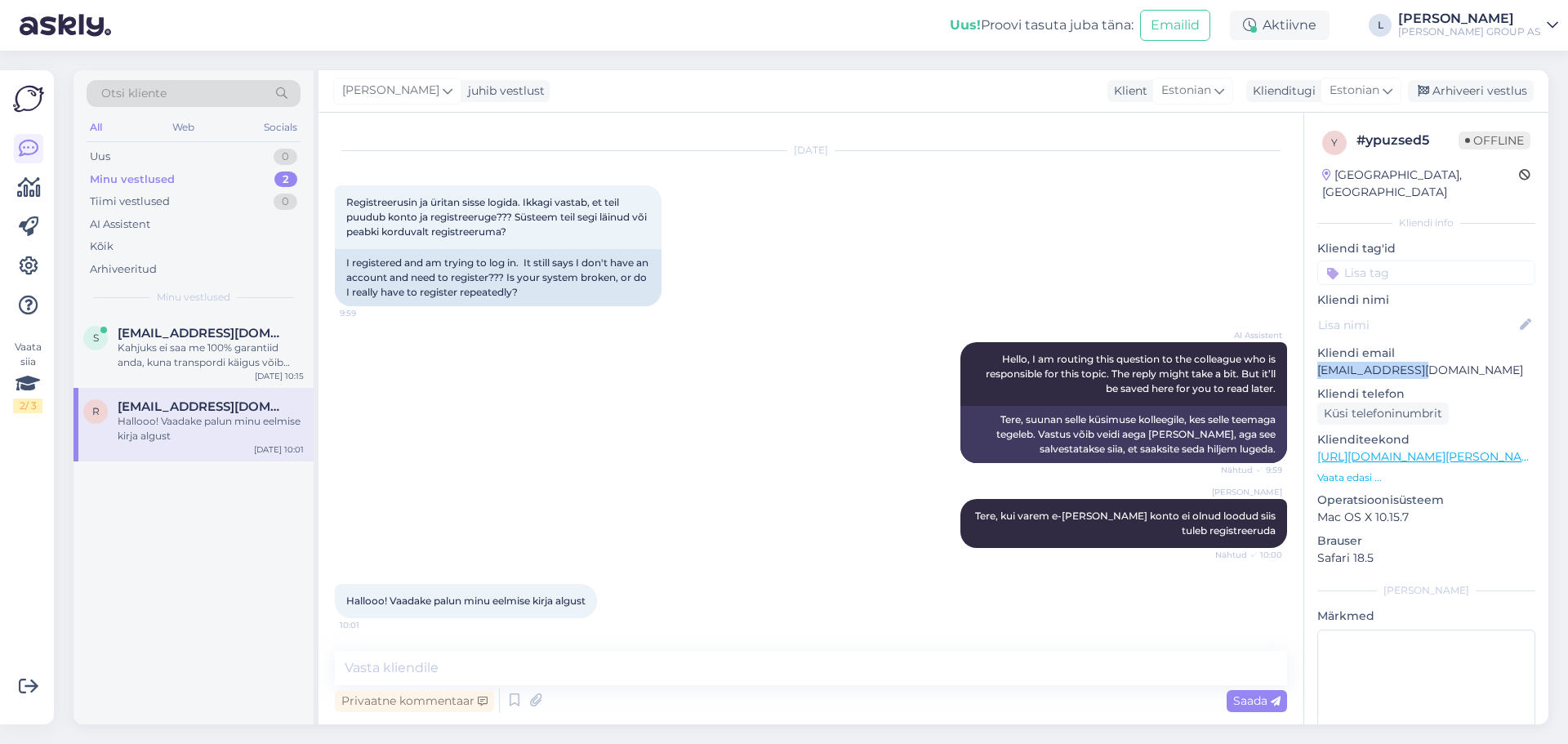 click on "[EMAIL_ADDRESS][DOMAIN_NAME]" at bounding box center (1426, 370) 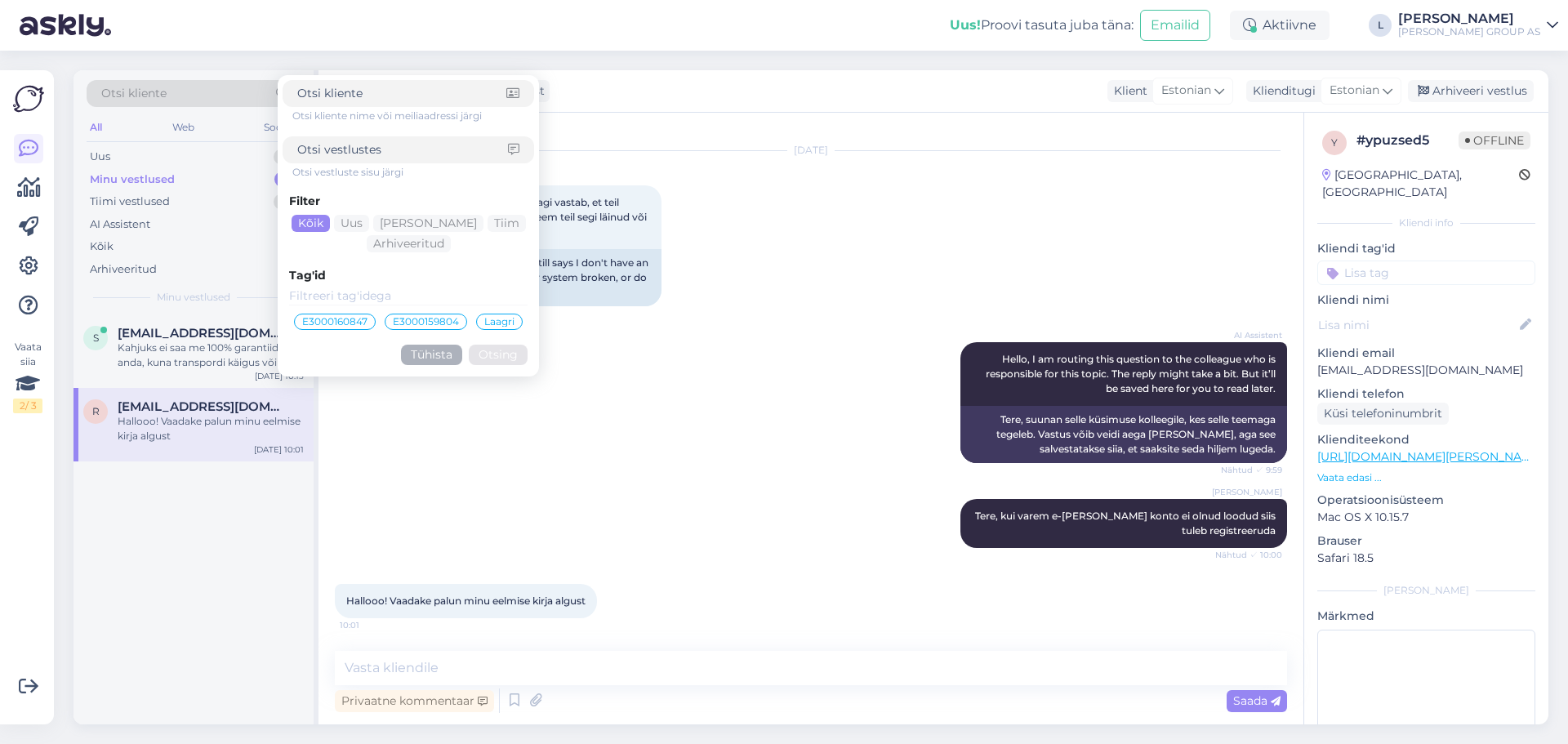 click at bounding box center [403, 149] 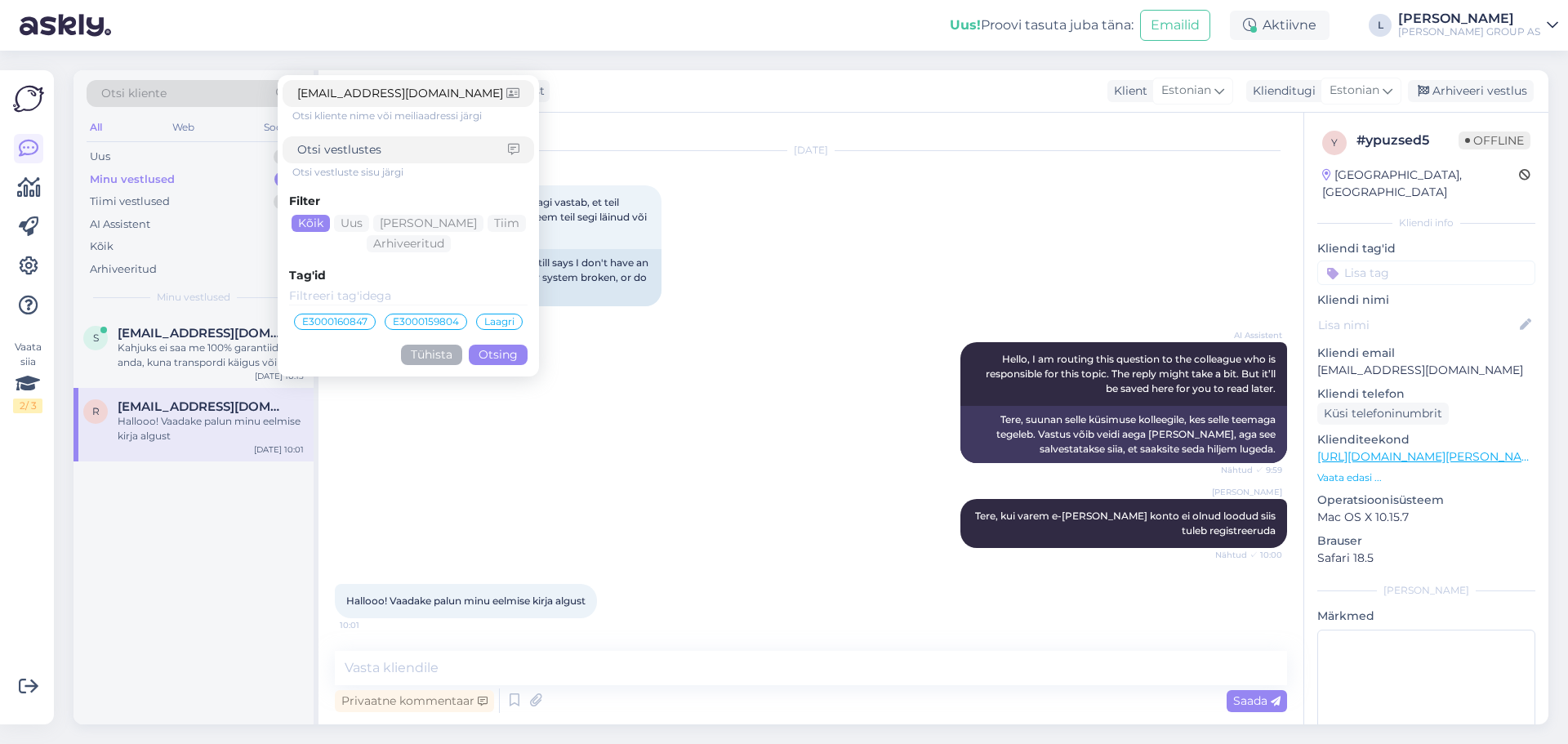 type on "[EMAIL_ADDRESS][DOMAIN_NAME]" 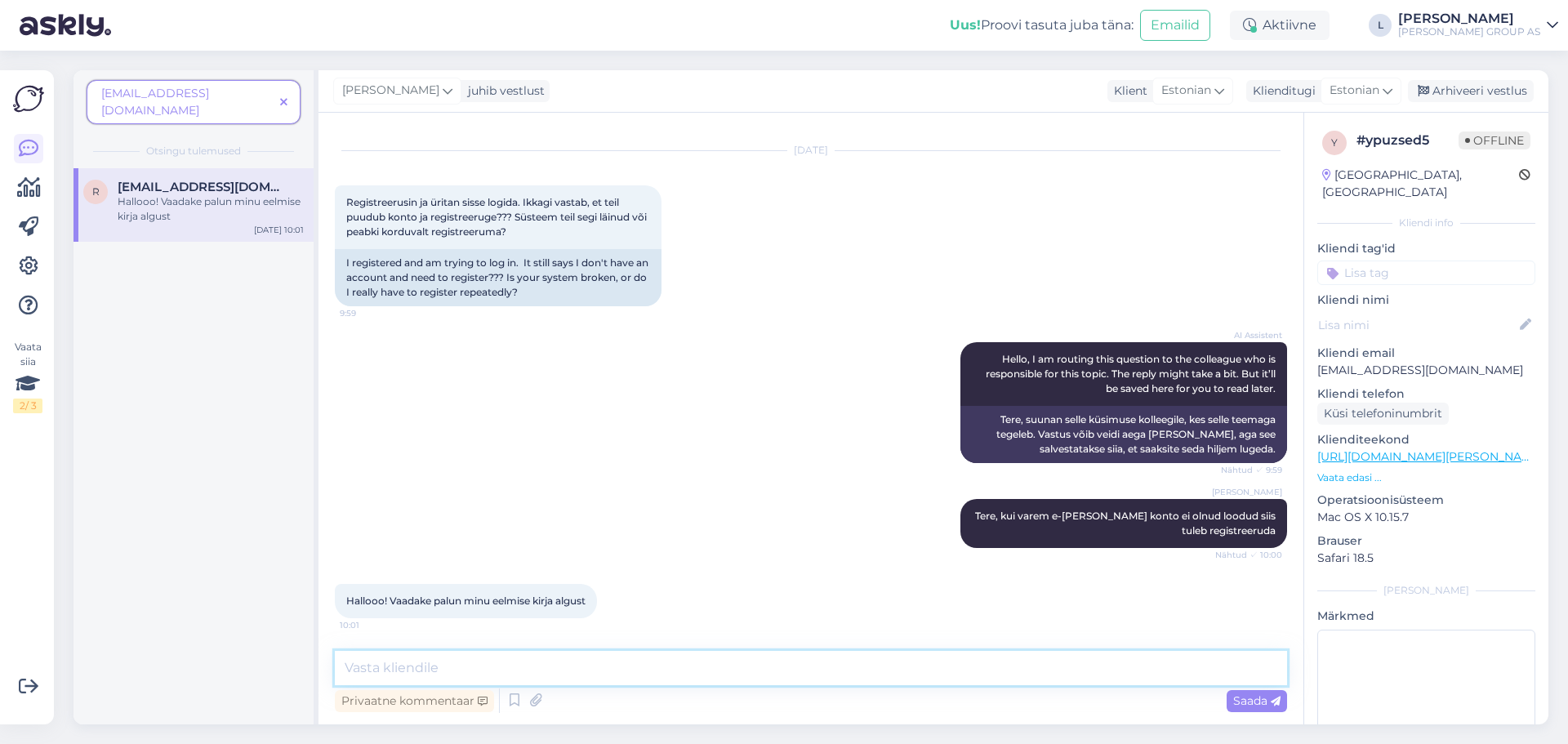click at bounding box center (811, 668) 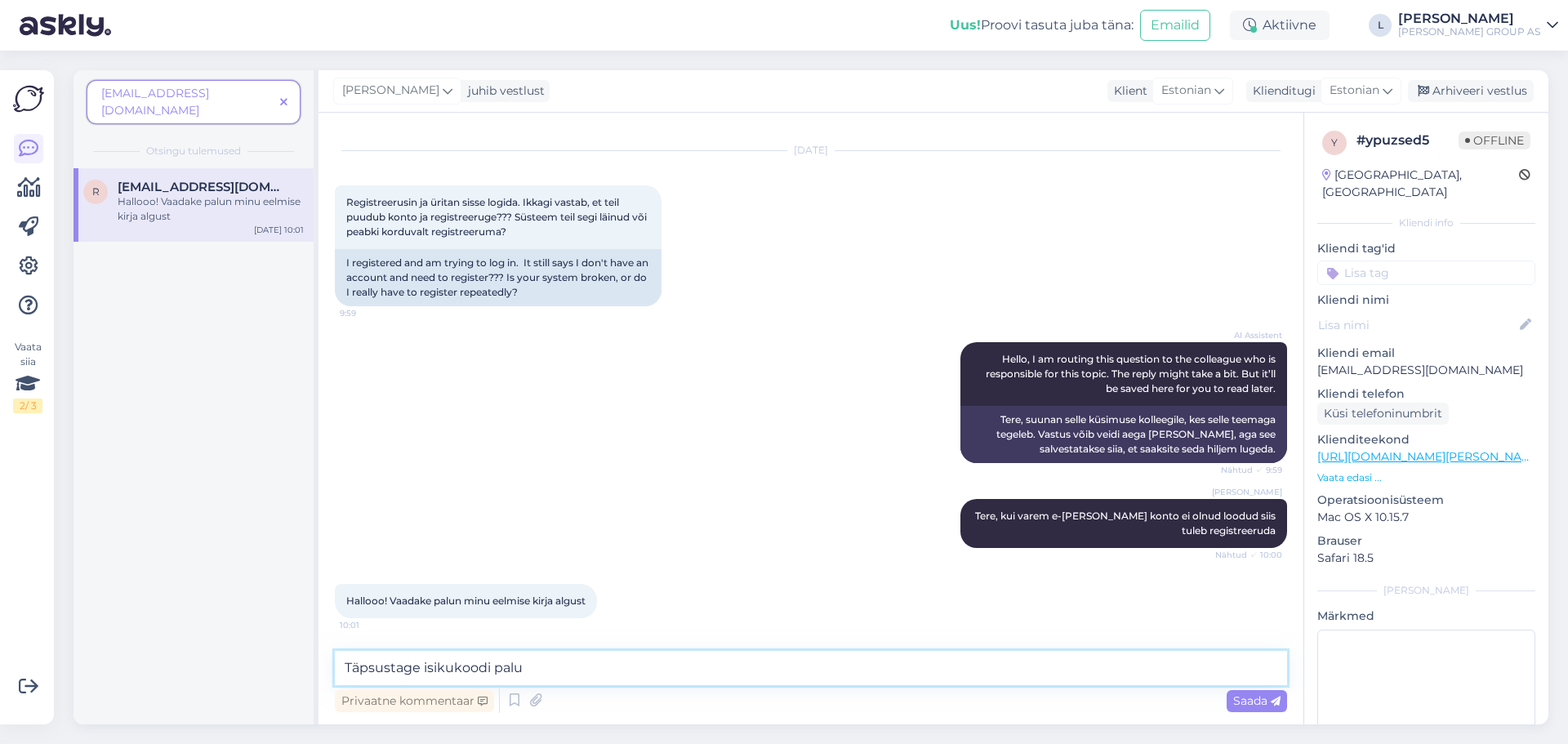 type on "Täpsustage isikukoodi palun" 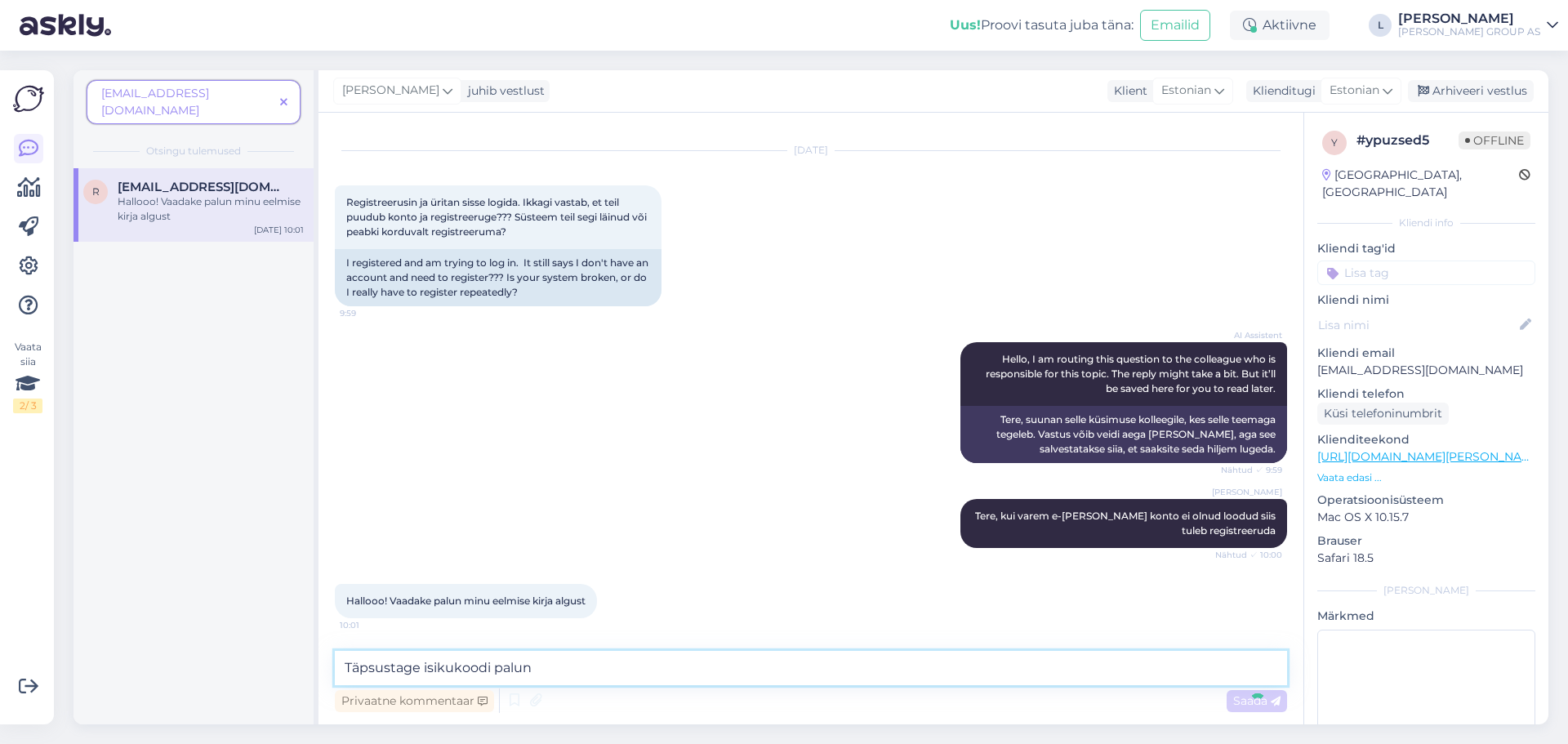type 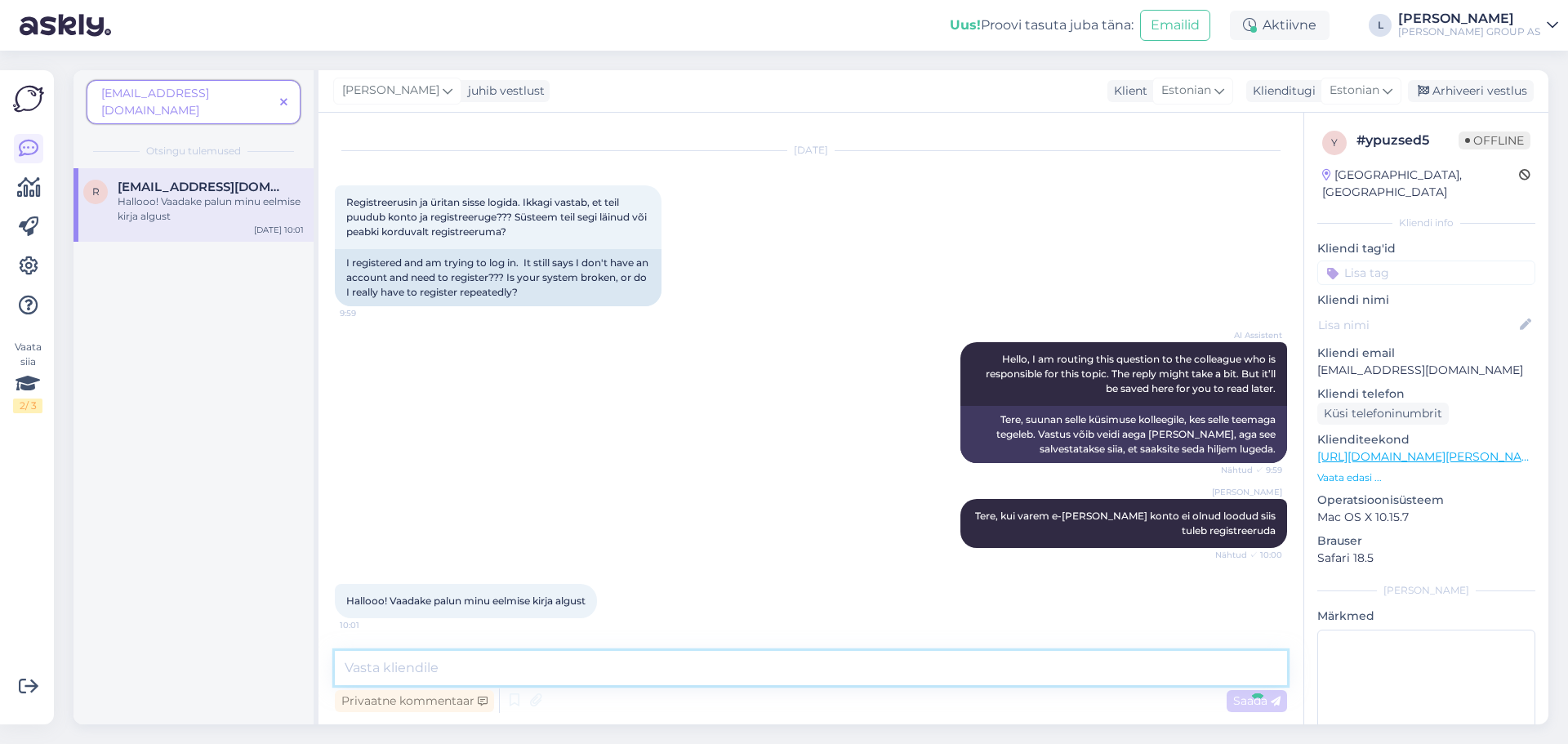 scroll, scrollTop: 100, scrollLeft: 0, axis: vertical 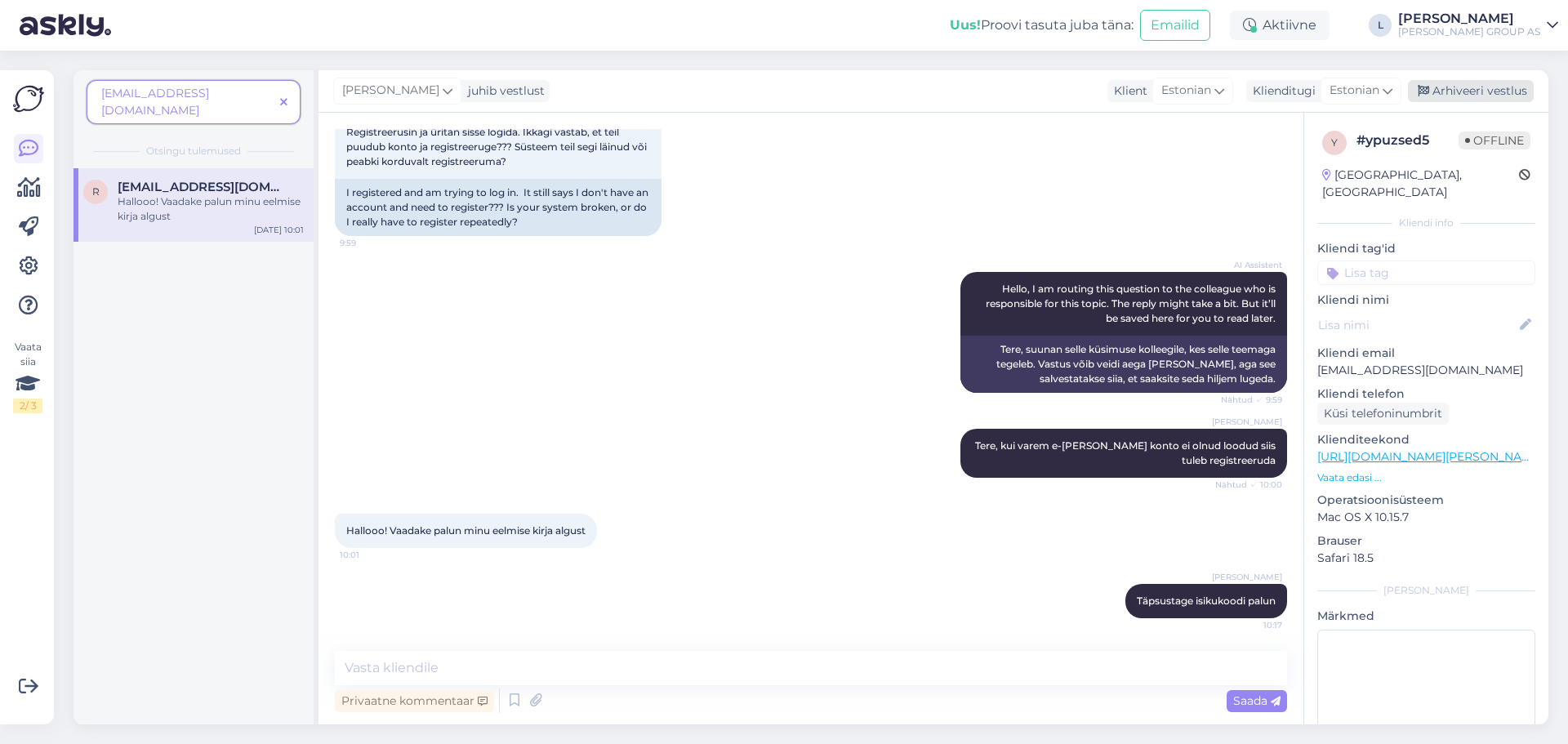 click on "Arhiveeri vestlus" at bounding box center (1471, 91) 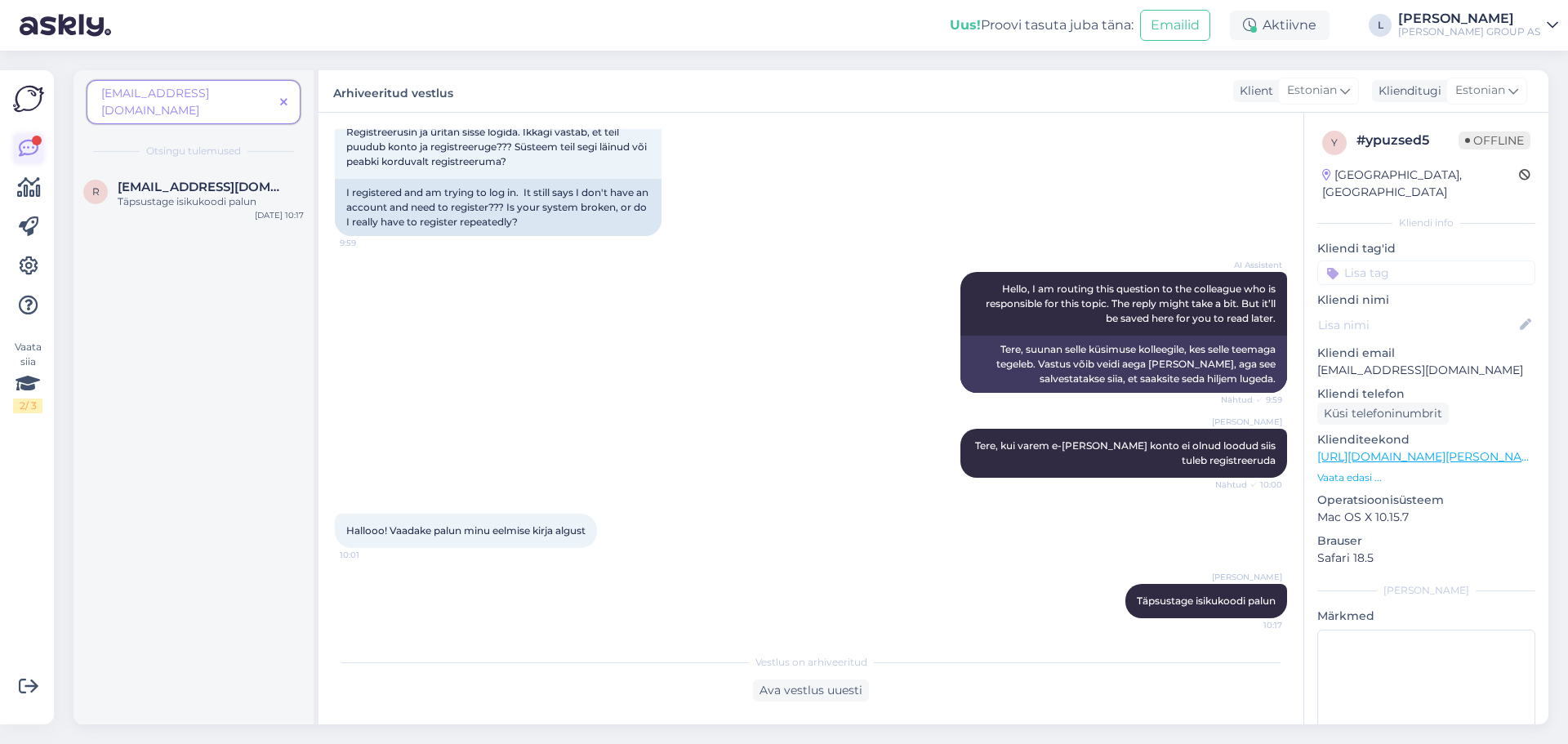 click at bounding box center (29, 149) 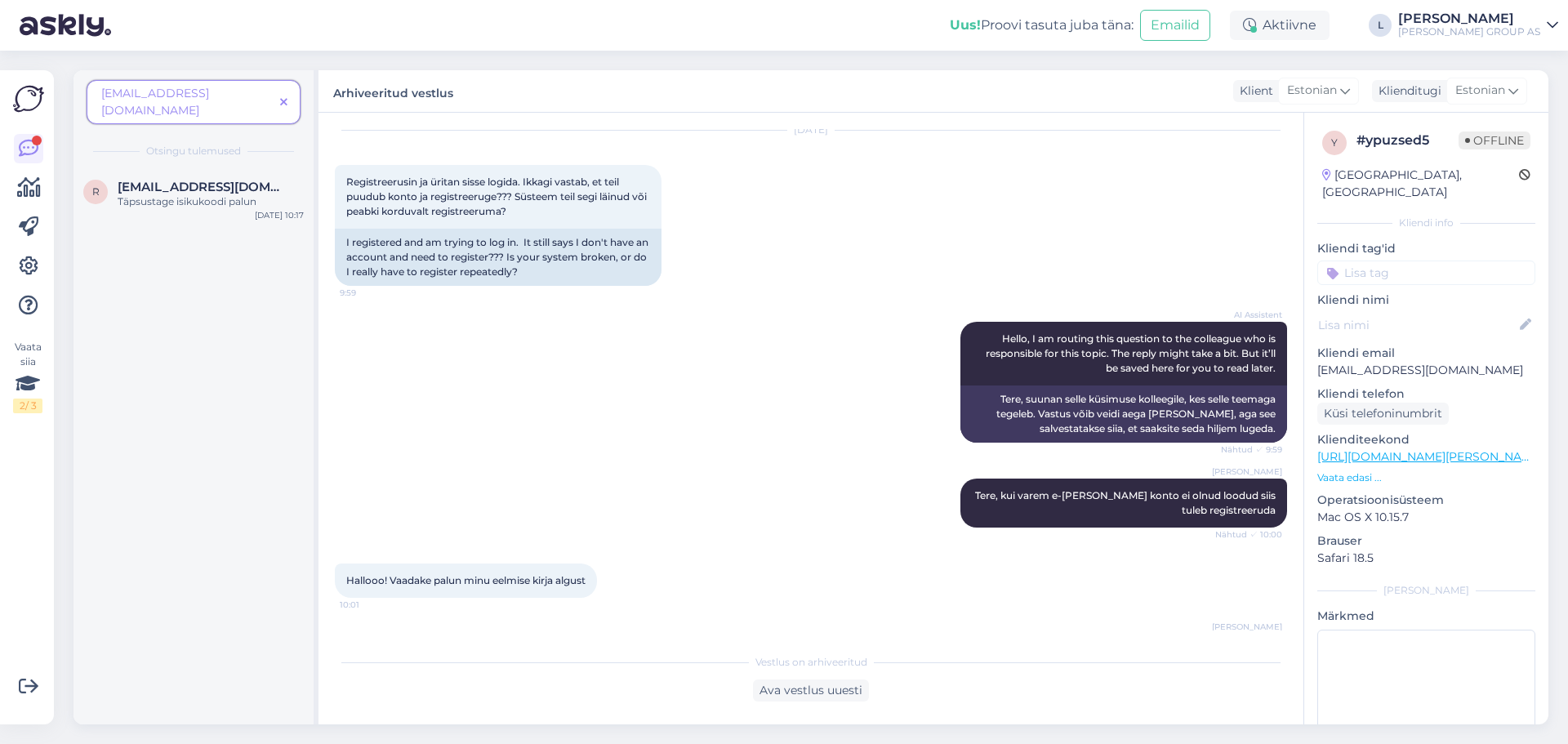 scroll, scrollTop: 0, scrollLeft: 0, axis: both 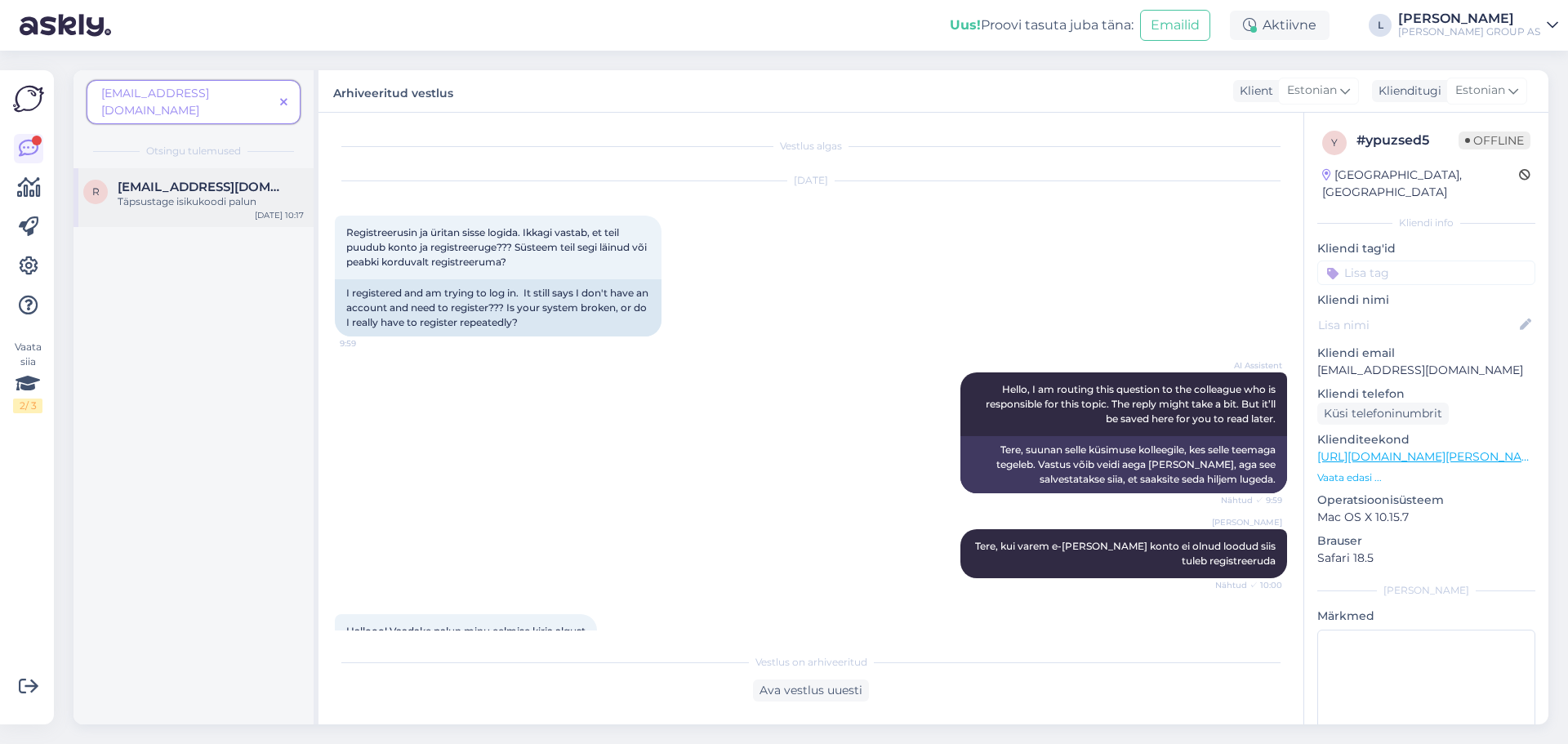 click on "[EMAIL_ADDRESS][DOMAIN_NAME]" at bounding box center (203, 187) 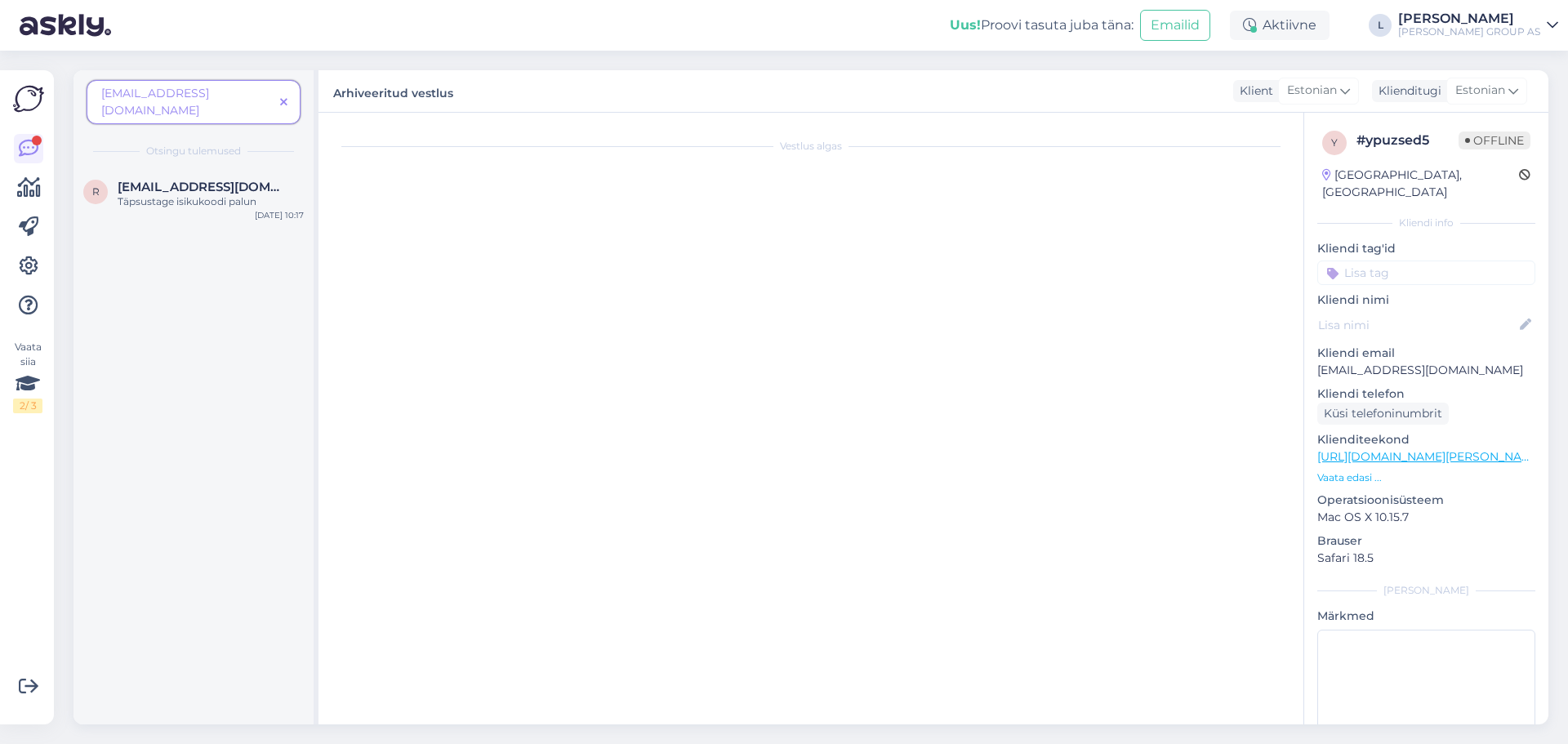 scroll, scrollTop: 106, scrollLeft: 0, axis: vertical 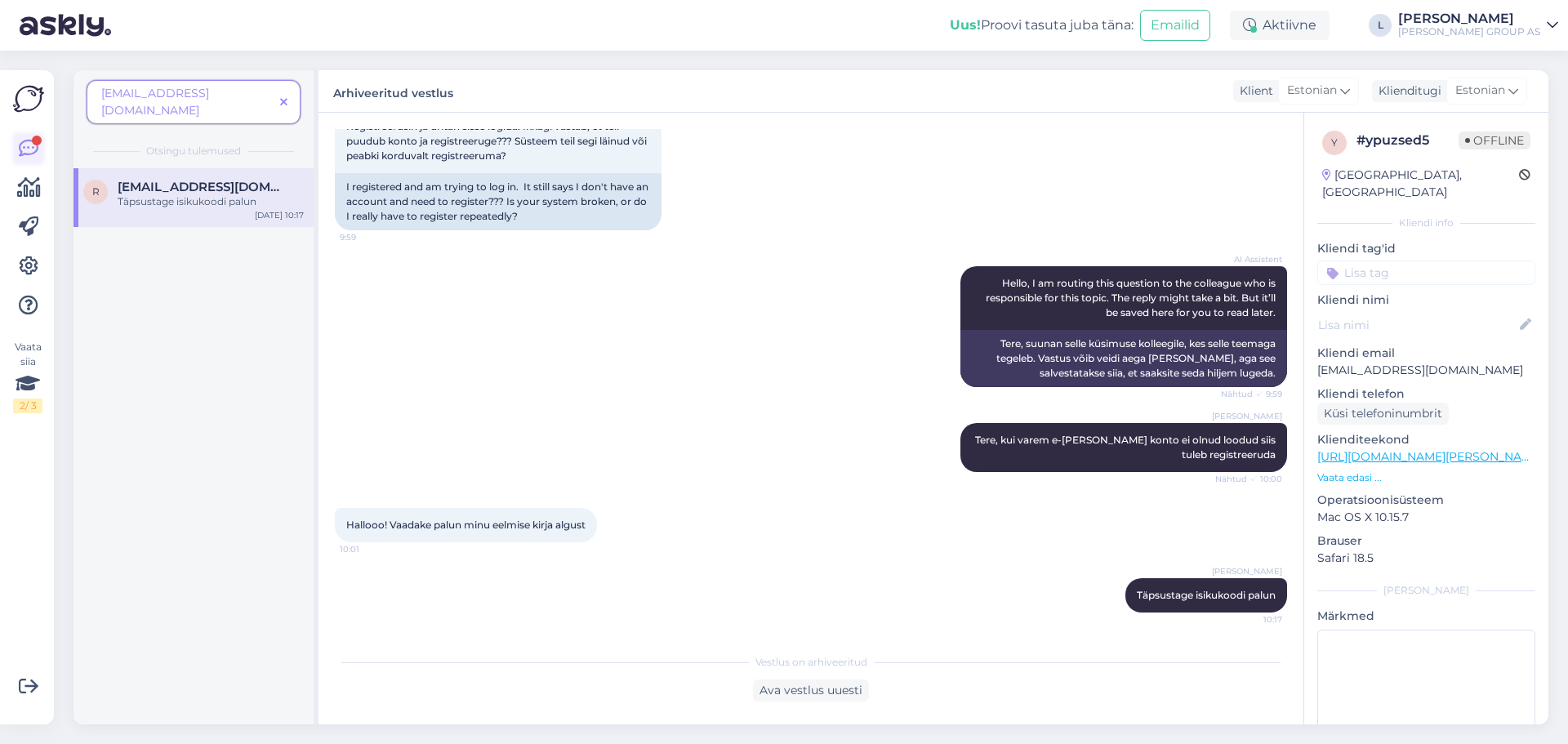 click at bounding box center (29, 149) 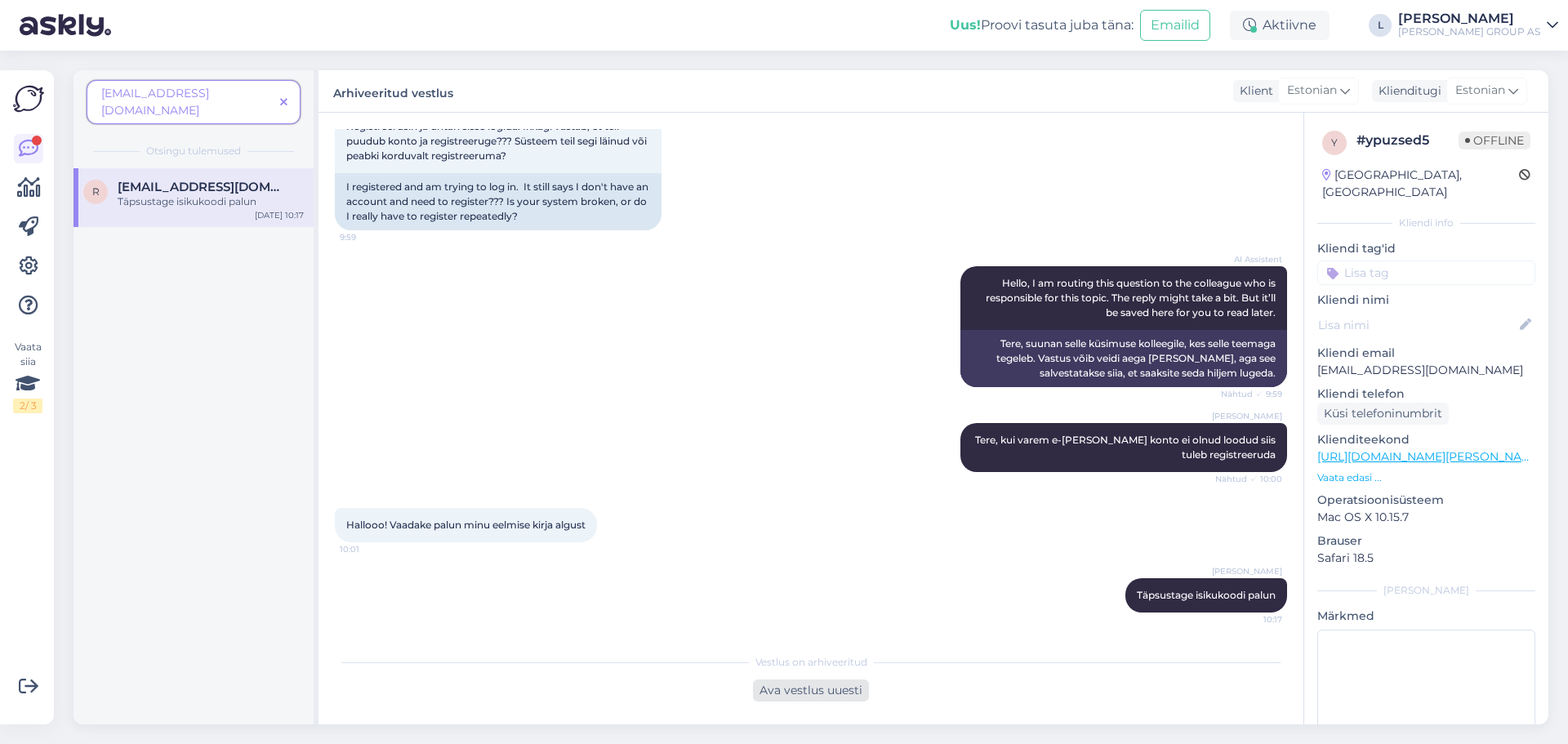 click on "Ava vestlus uuesti" at bounding box center (811, 690) 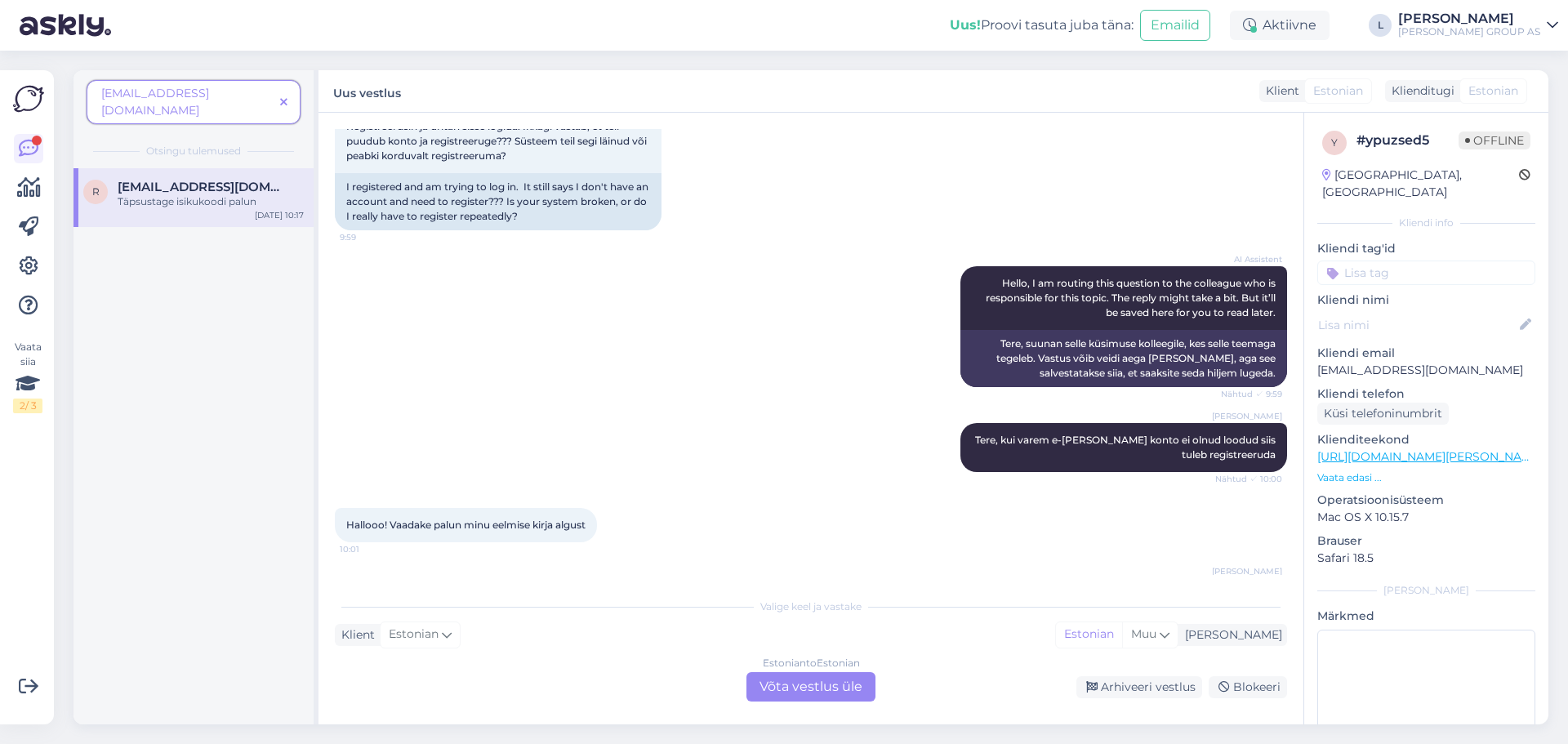 click on "Estonian  to  Estonian Võta vestlus üle" at bounding box center (811, 687) 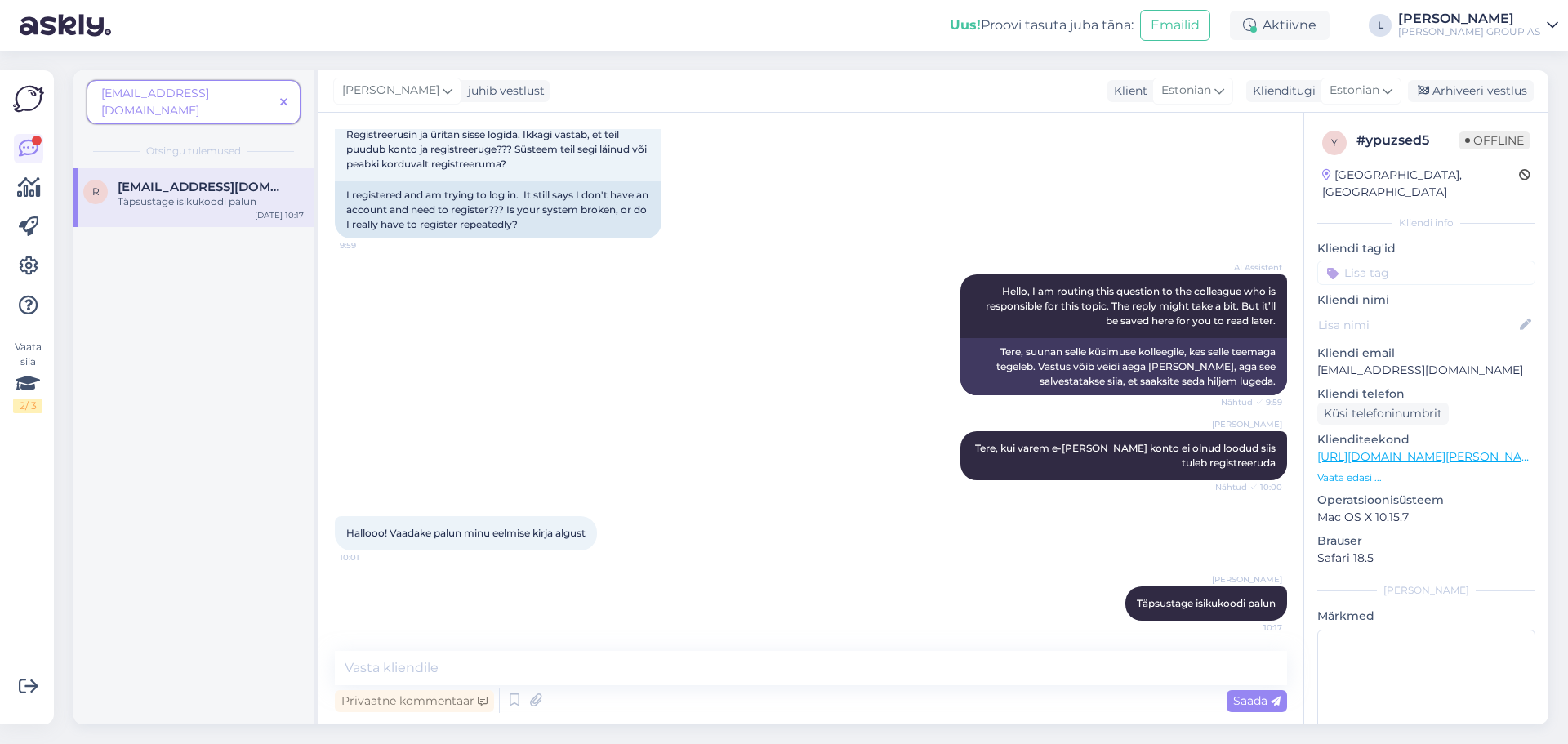 scroll, scrollTop: 100, scrollLeft: 0, axis: vertical 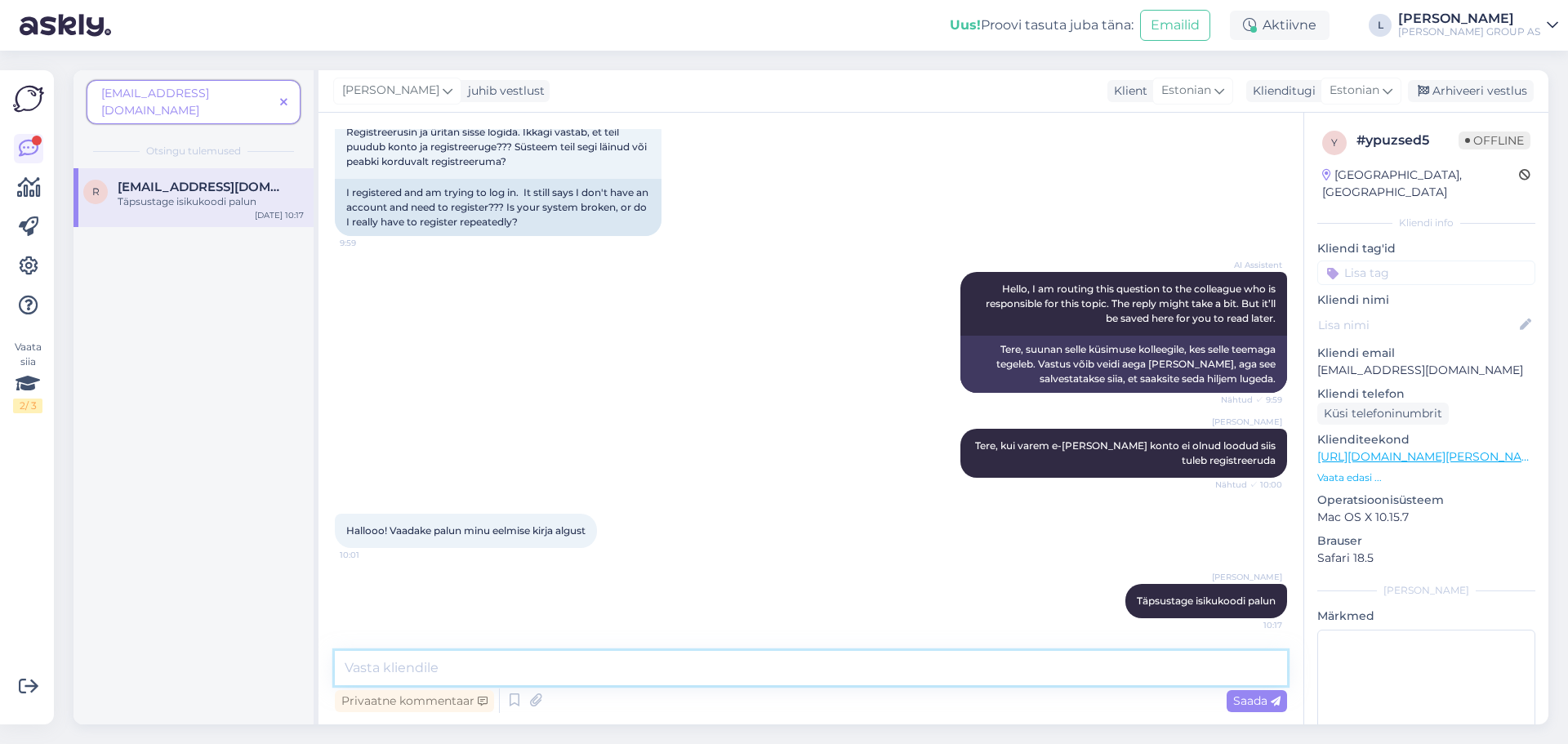 click at bounding box center (811, 668) 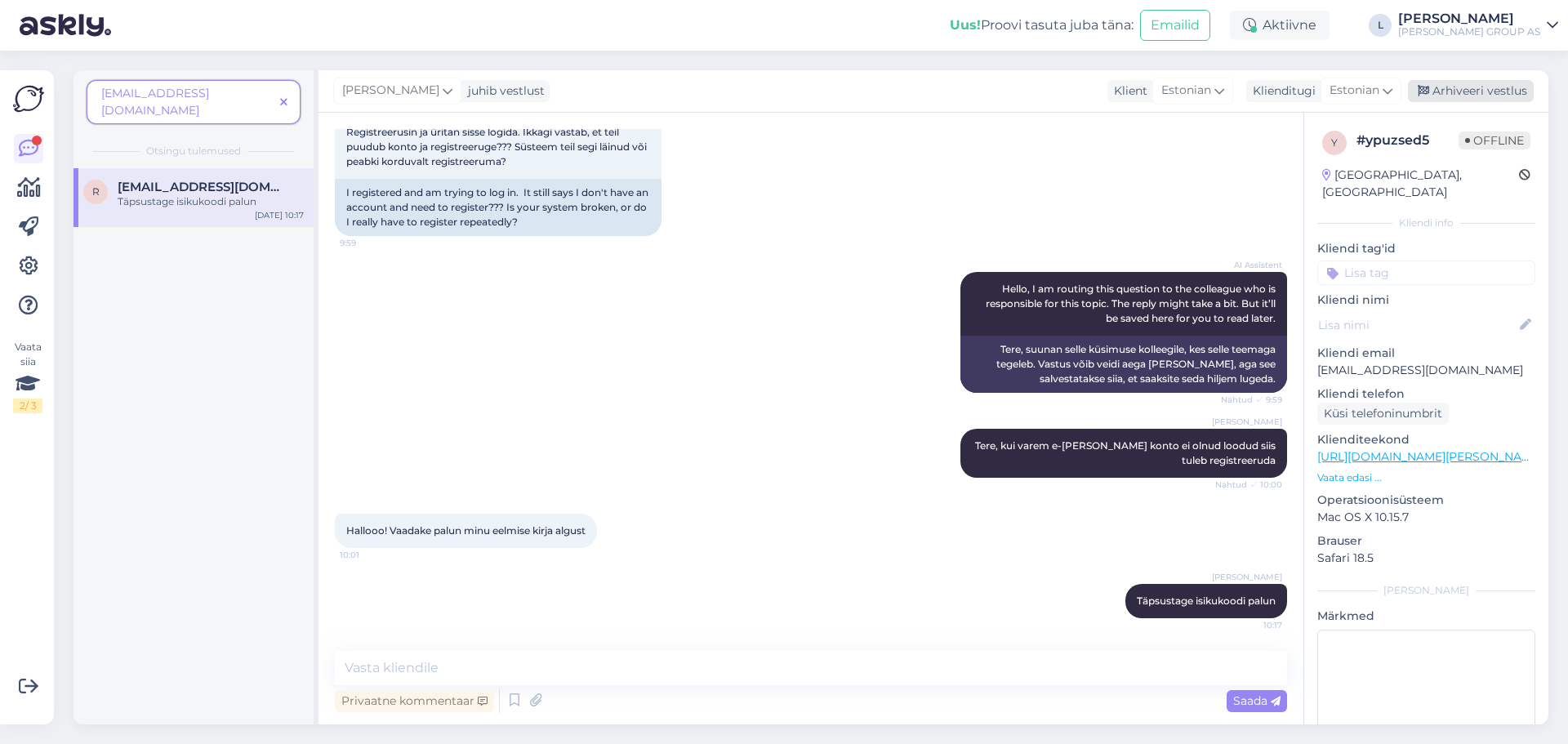 click on "Arhiveeri vestlus" at bounding box center [1471, 91] 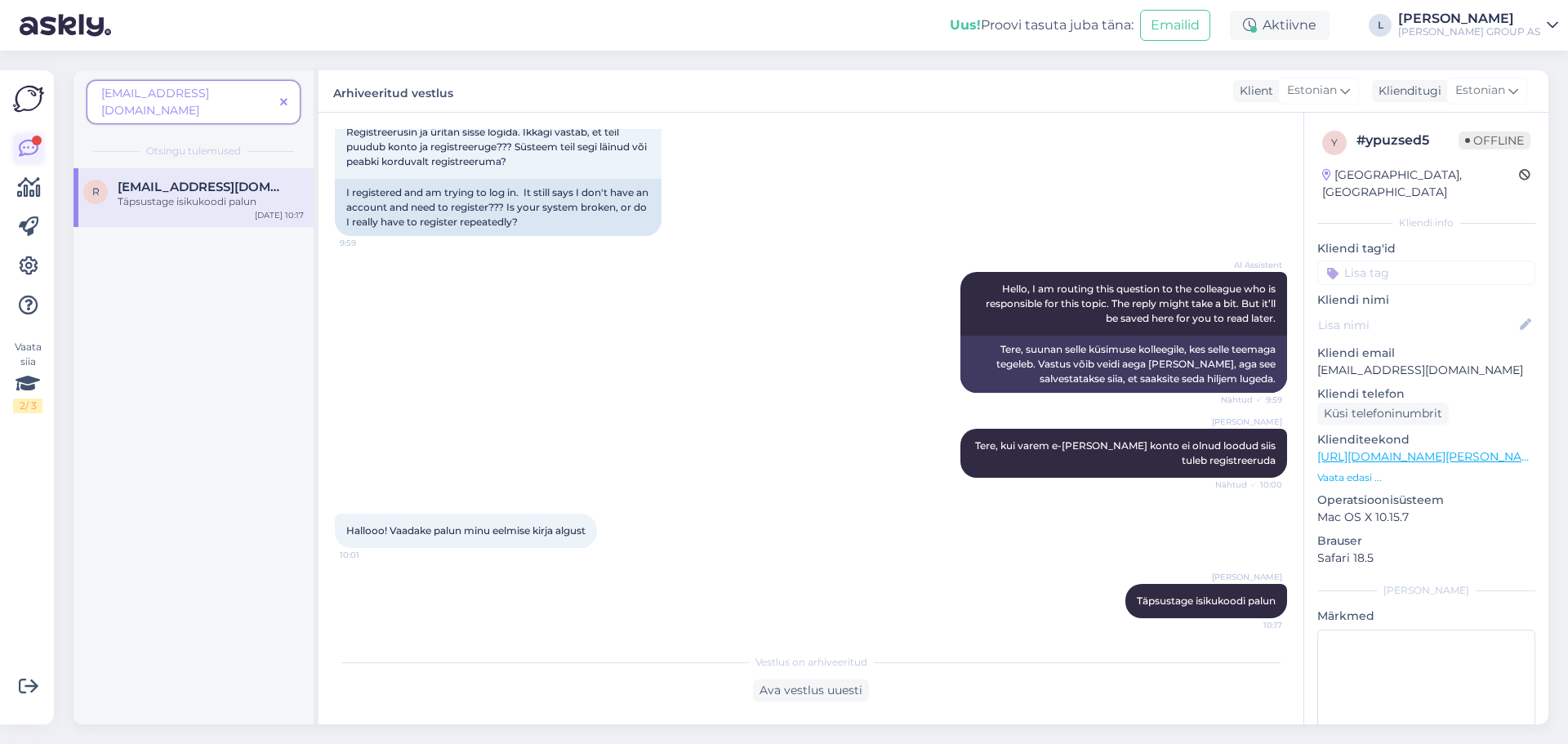 click at bounding box center (29, 149) 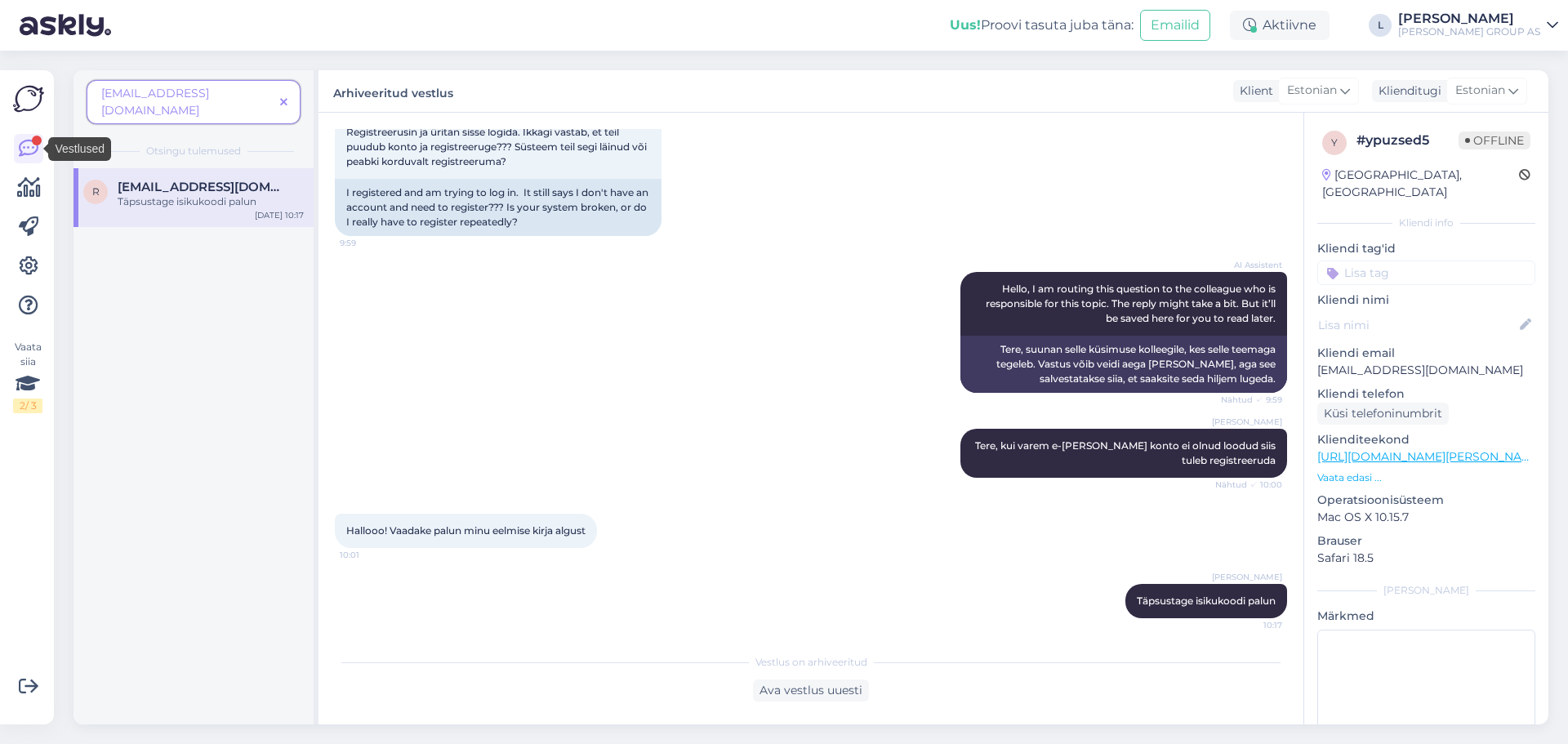 click on "[EMAIL_ADDRESS][DOMAIN_NAME]" at bounding box center (203, 187) 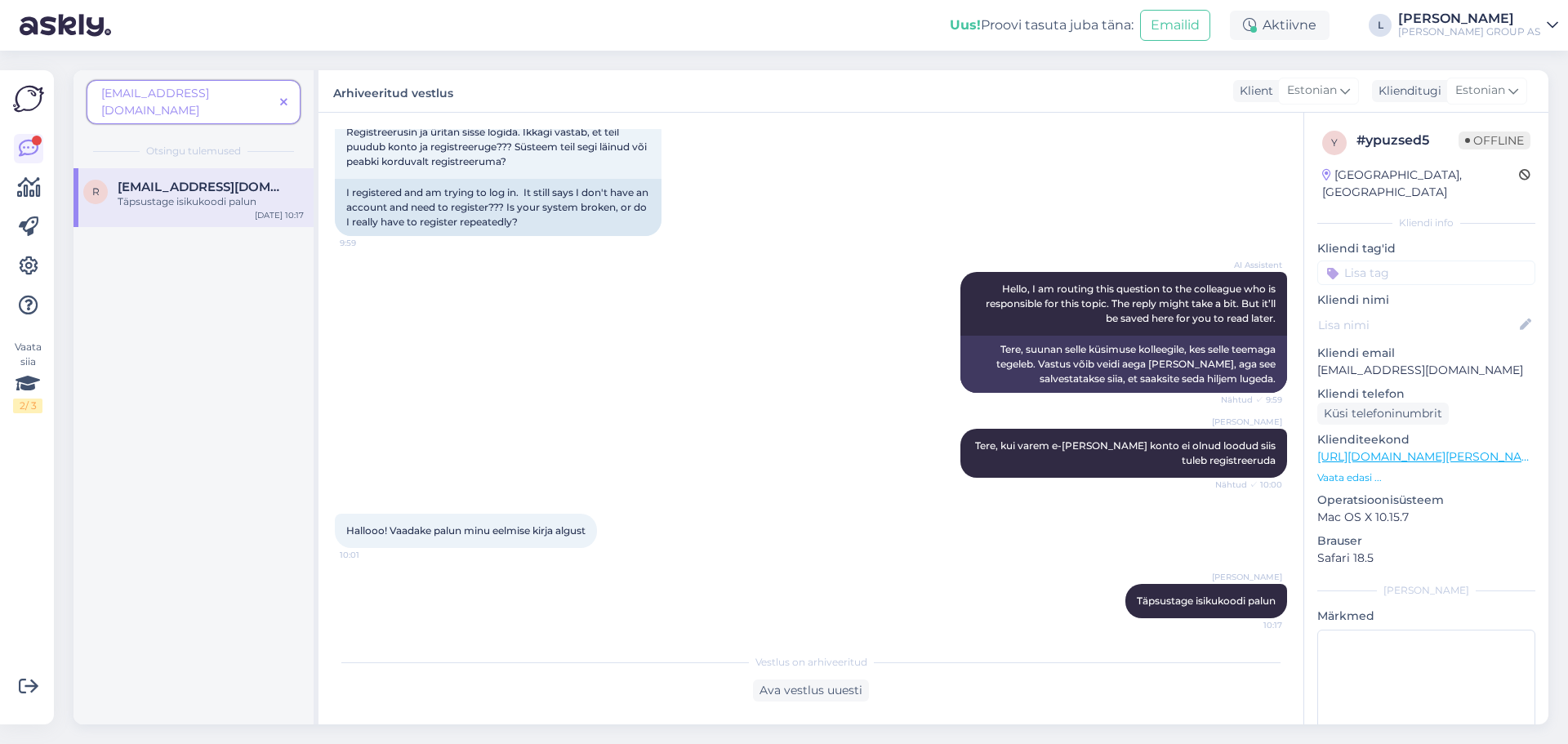 scroll, scrollTop: 0, scrollLeft: 0, axis: both 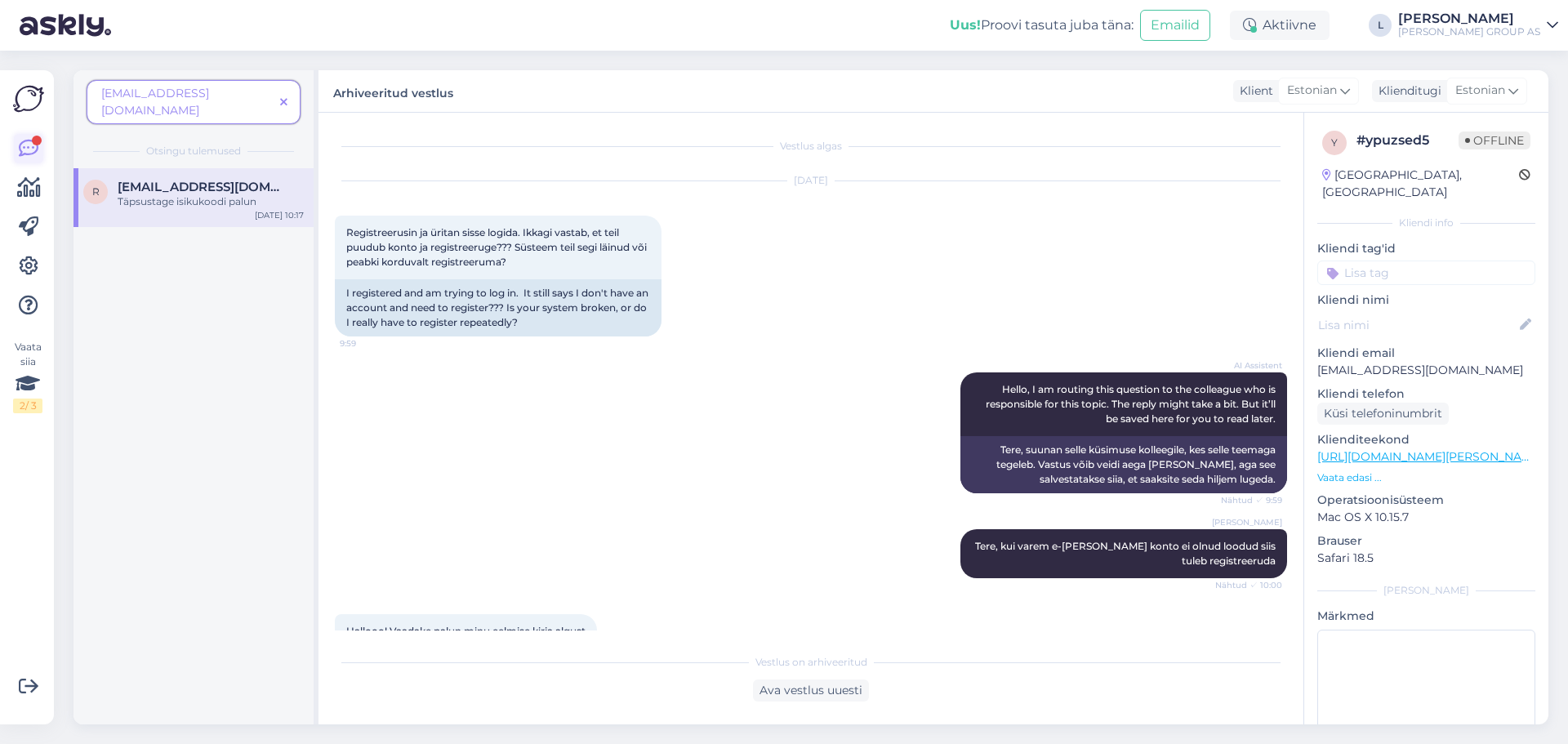 click at bounding box center [29, 149] 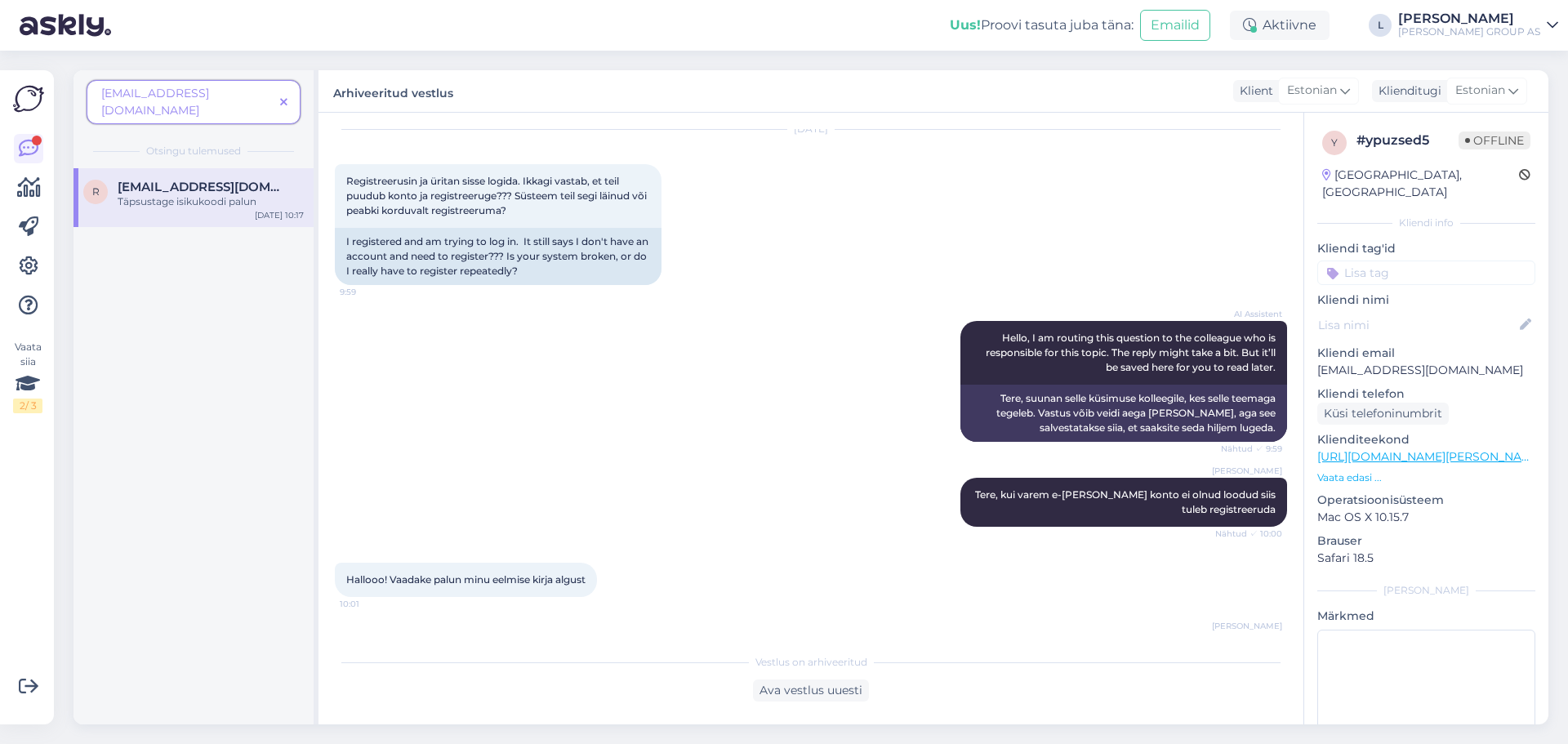 scroll, scrollTop: 0, scrollLeft: 0, axis: both 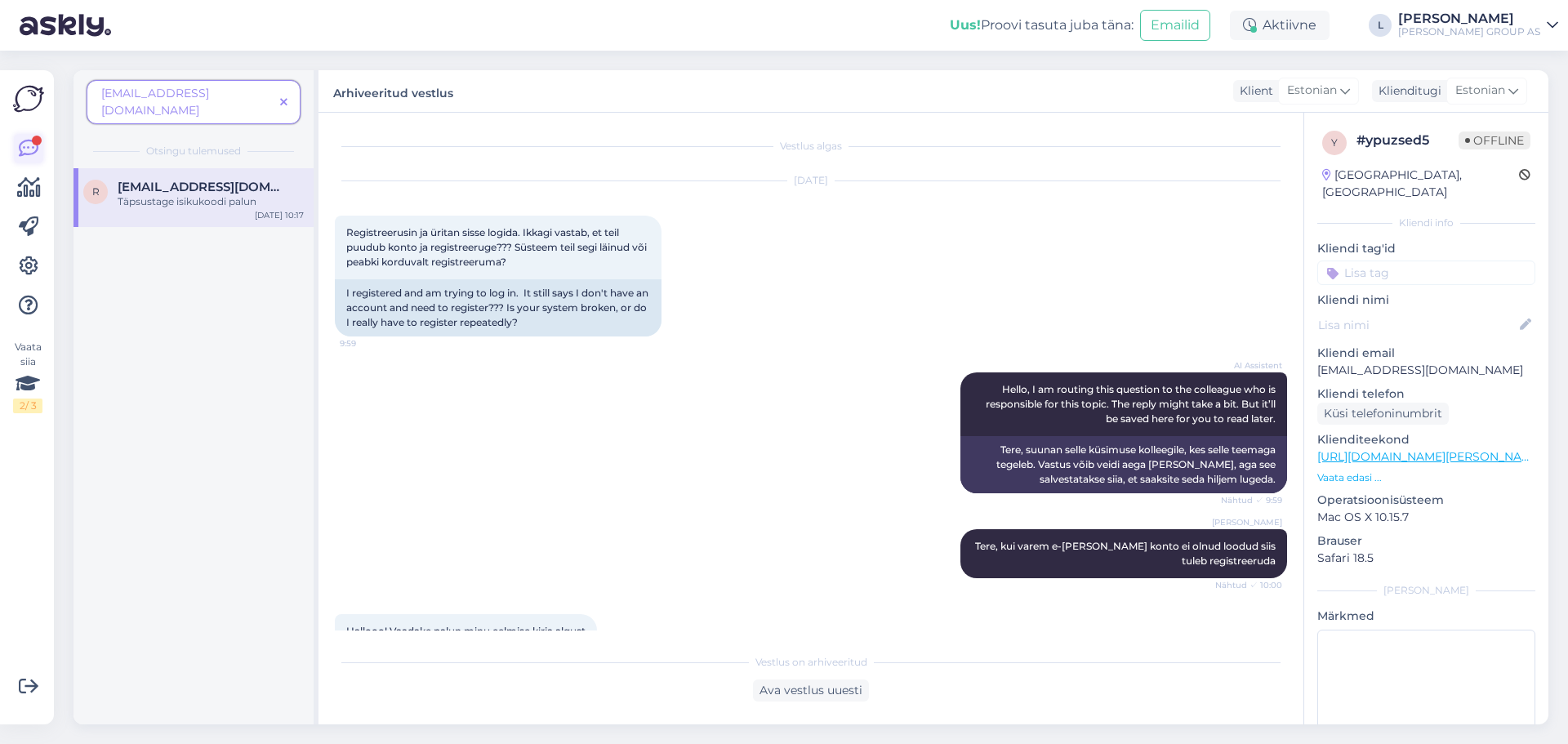 click at bounding box center [29, 149] 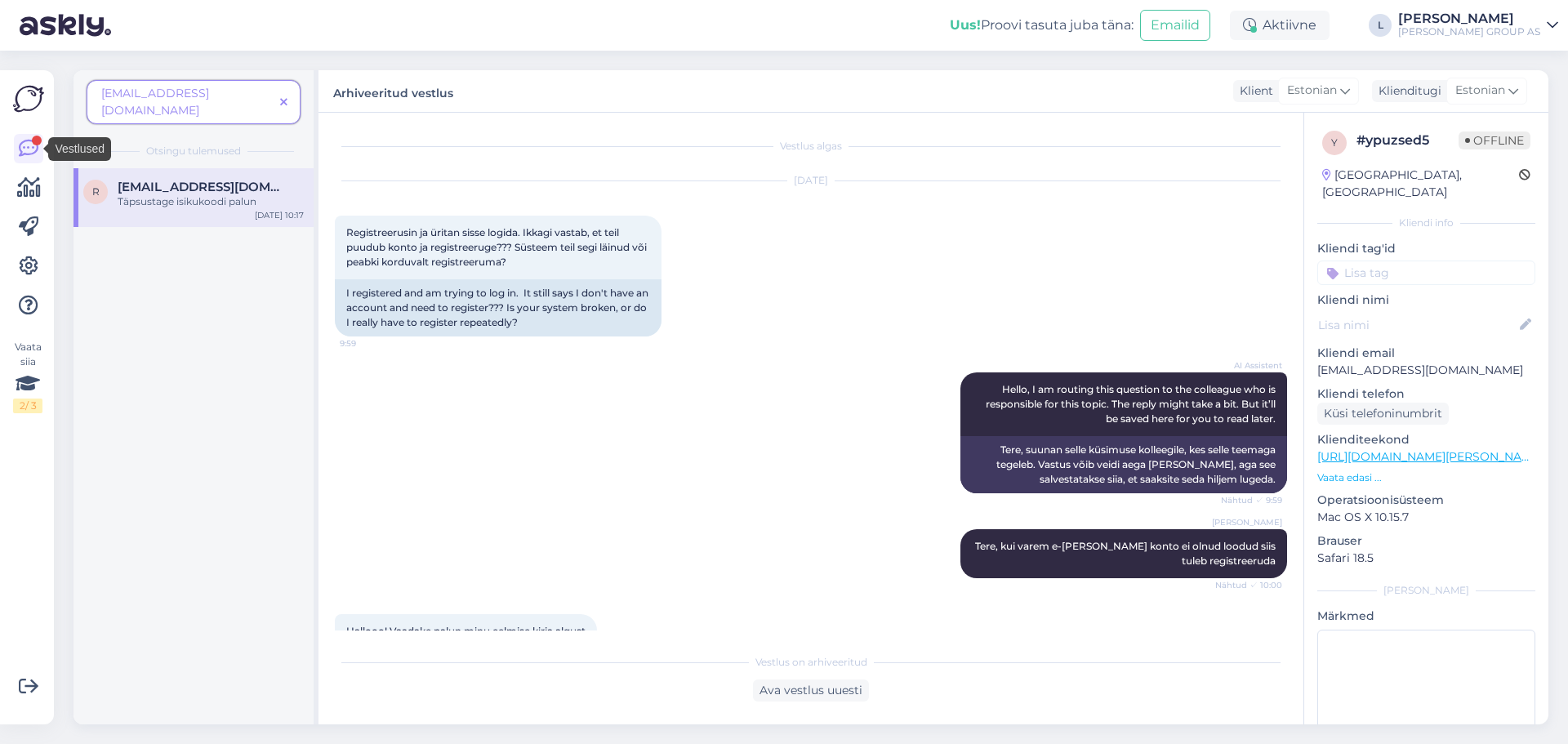 click on "r [EMAIL_ADDRESS][DOMAIN_NAME] Täpsustage isikukoodi palun [DATE] 10:17" at bounding box center (194, 198) 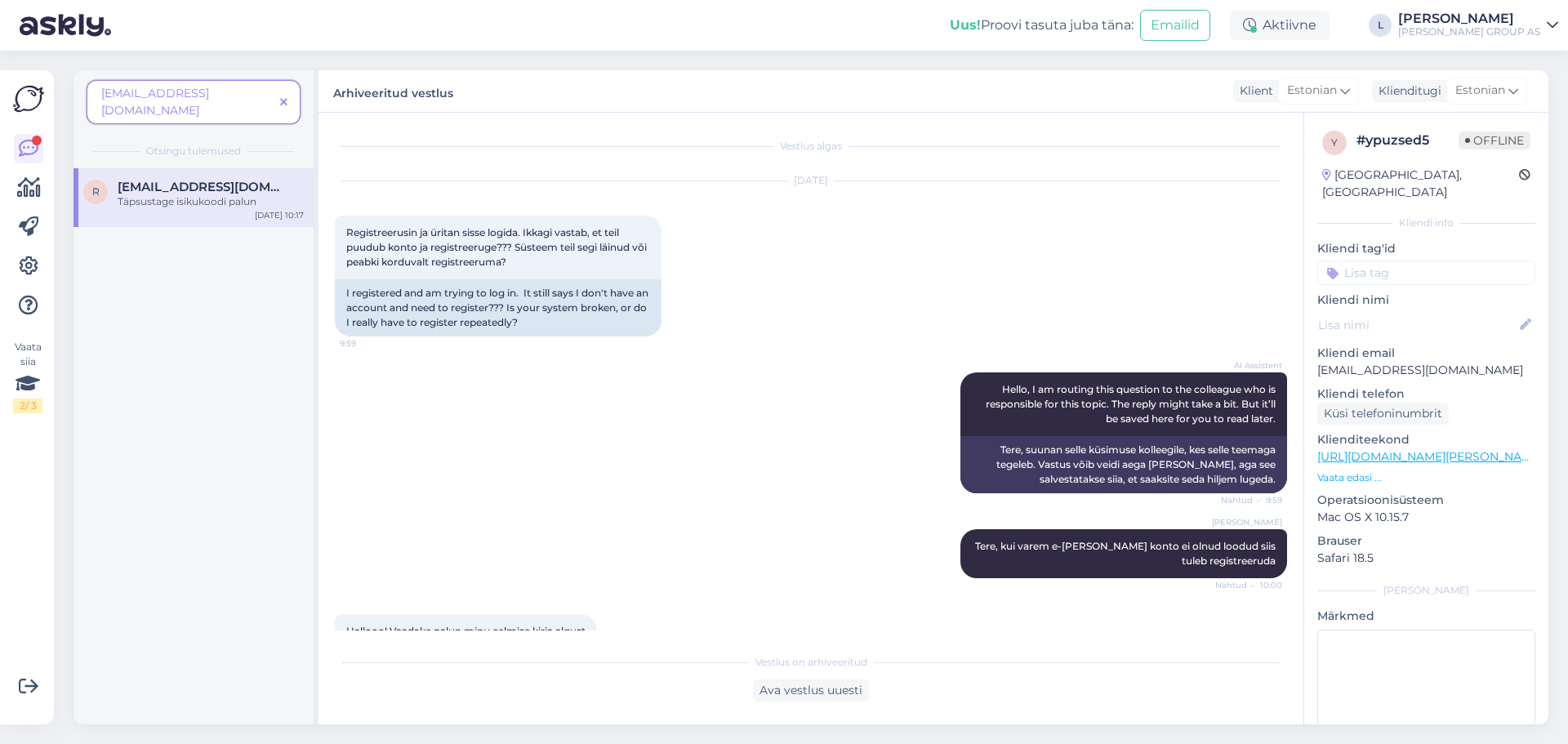 scroll, scrollTop: 106, scrollLeft: 0, axis: vertical 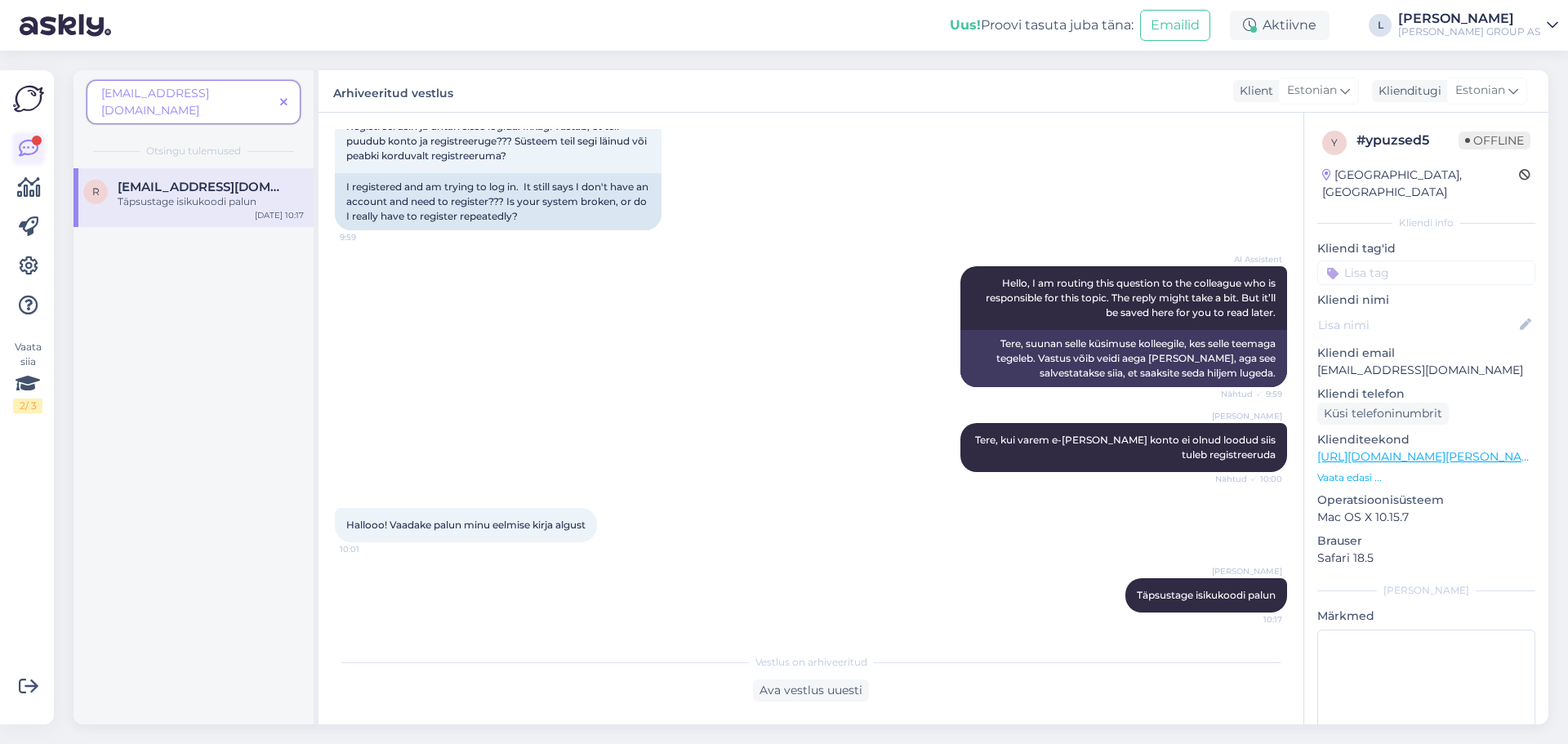 click at bounding box center [29, 149] 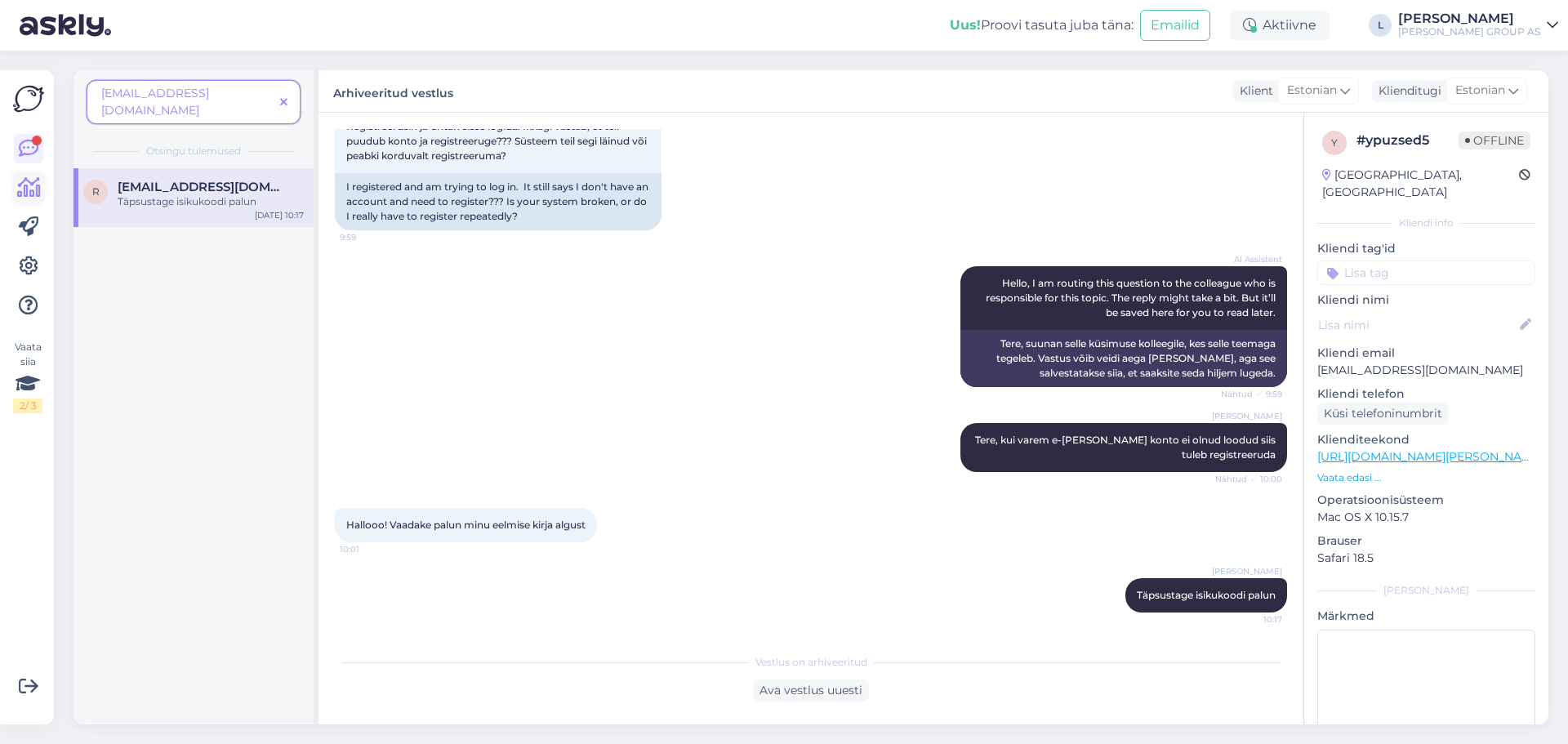 click at bounding box center [29, 188] 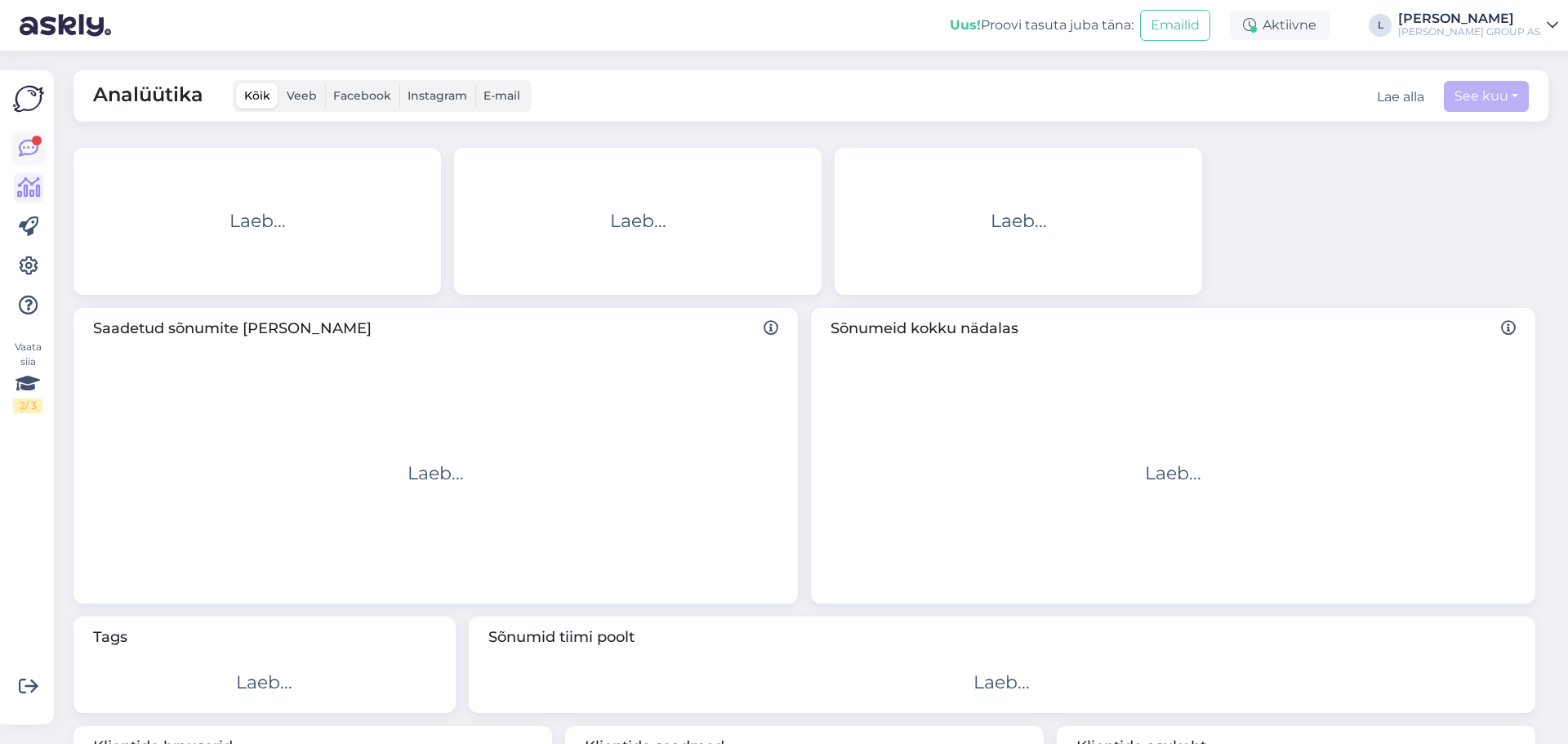 click at bounding box center (29, 149) 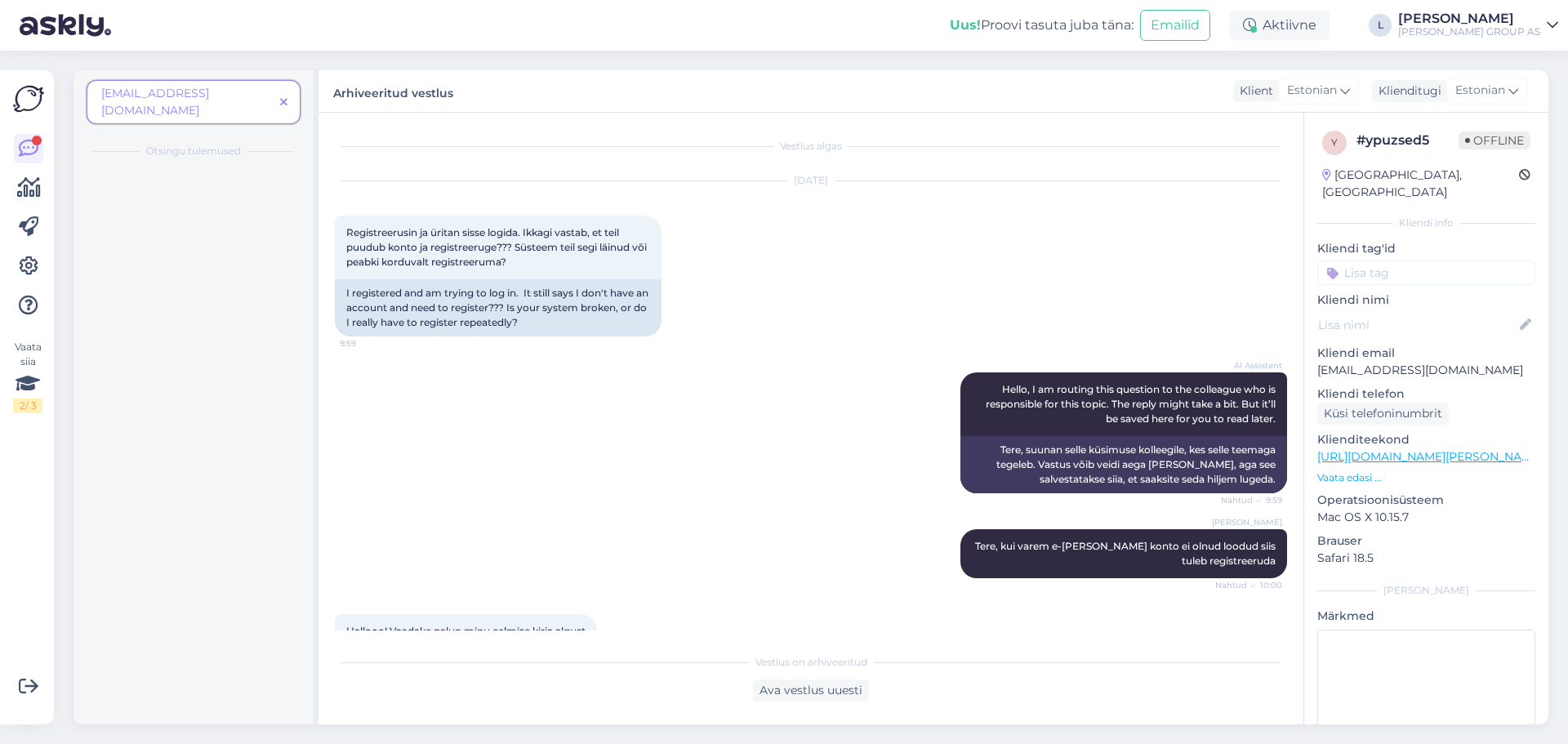 scroll, scrollTop: 106, scrollLeft: 0, axis: vertical 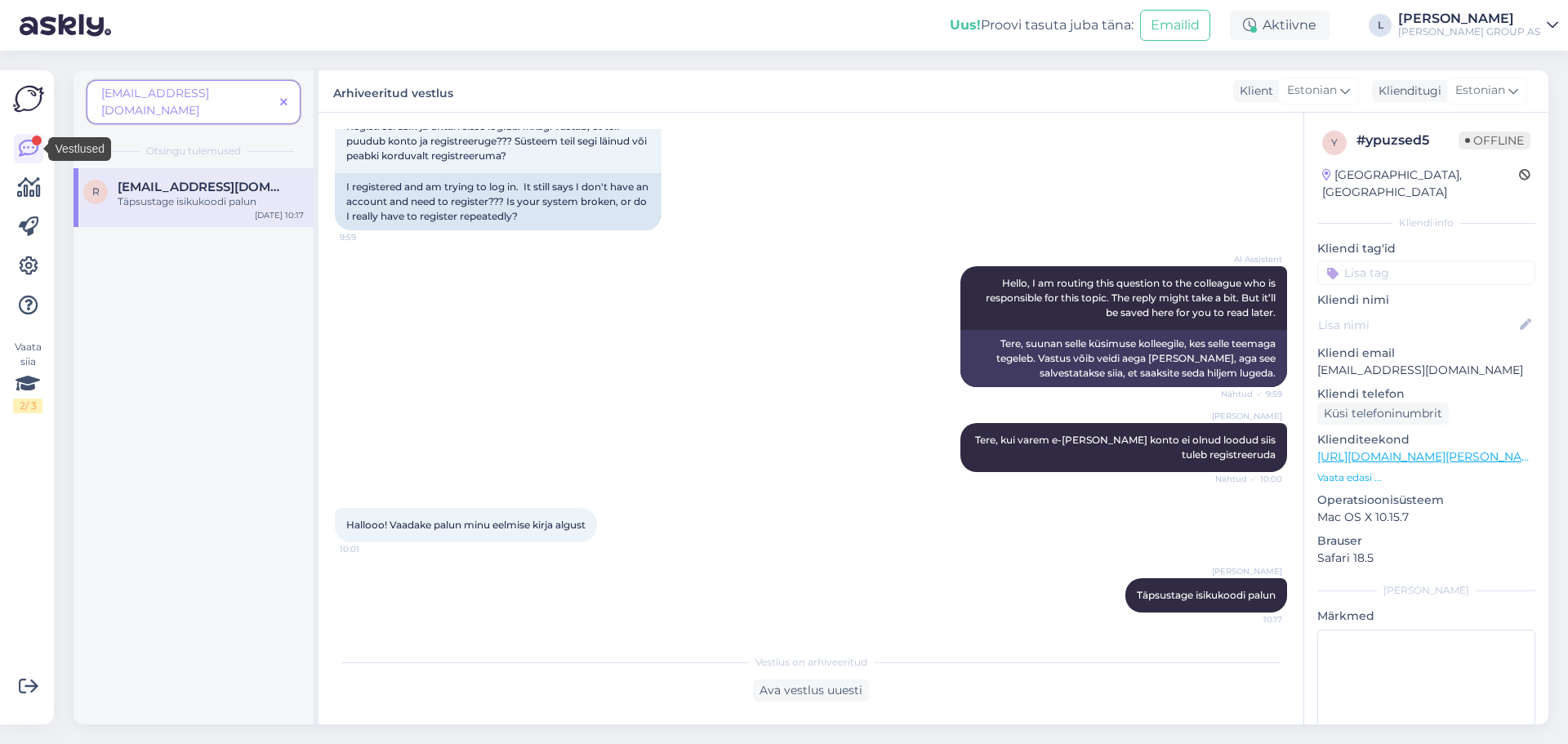 click at bounding box center (283, 102) 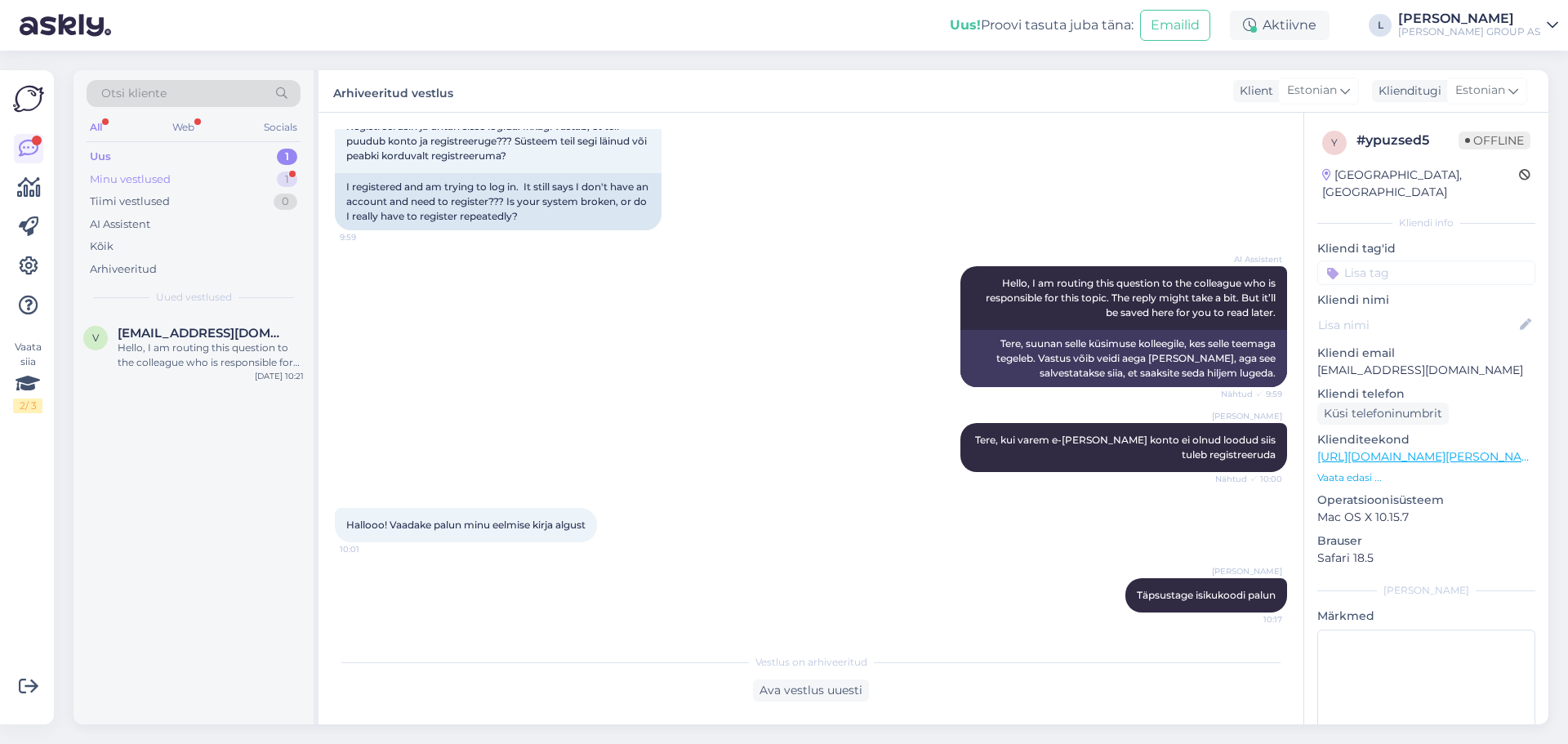 click on "Minu vestlused 1" at bounding box center (194, 180) 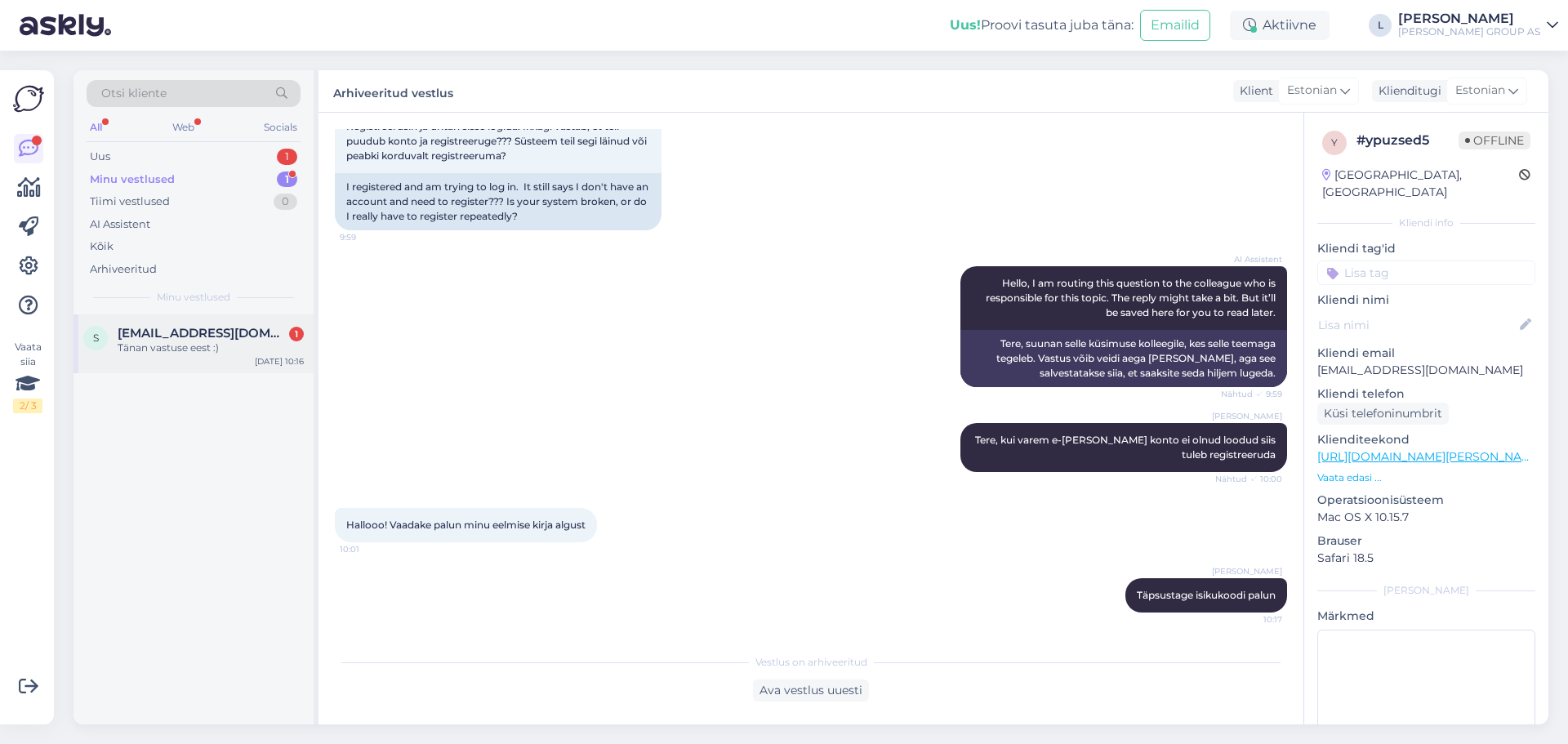 click on "[EMAIL_ADDRESS][DOMAIN_NAME]" at bounding box center [203, 333] 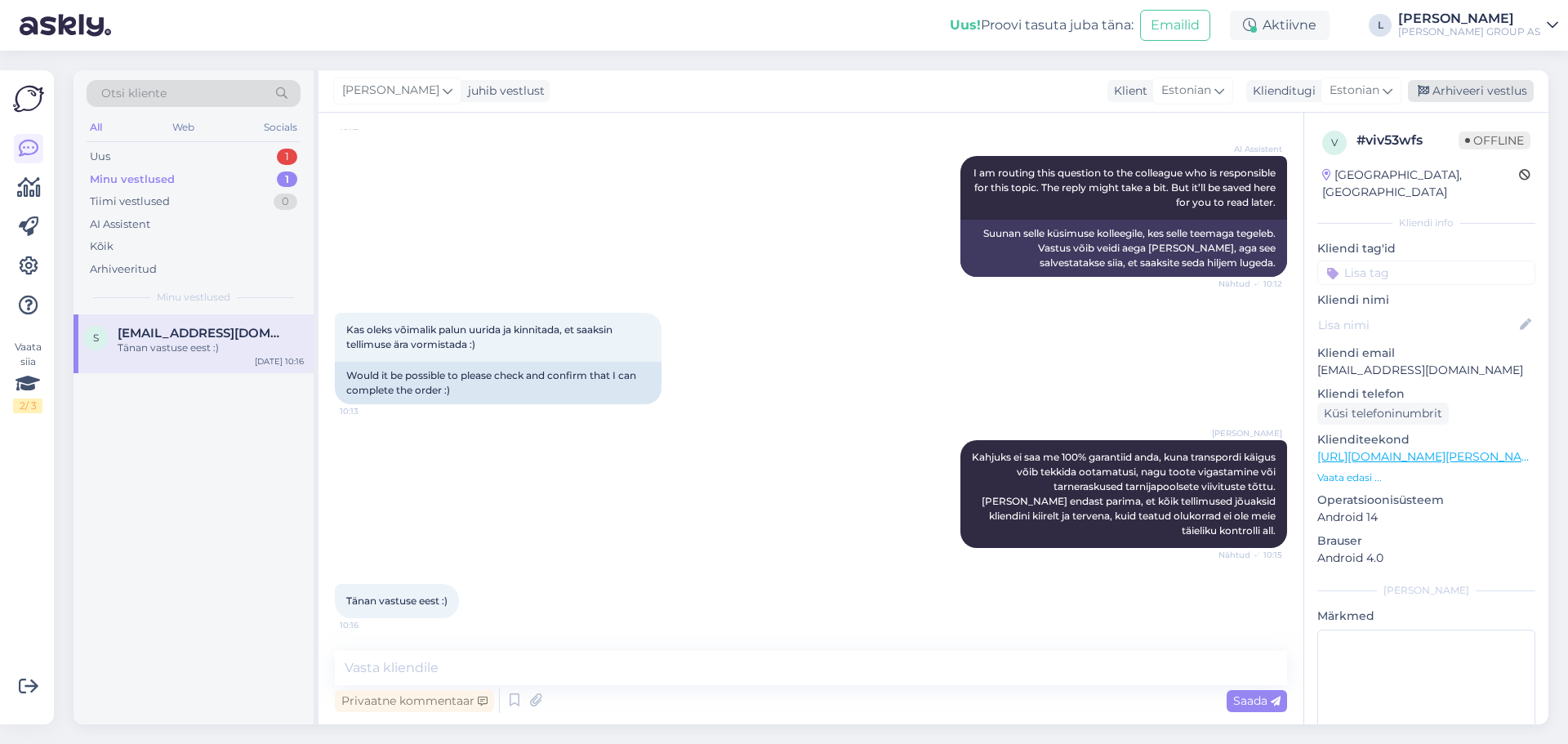 click on "Arhiveeri vestlus" at bounding box center (1471, 91) 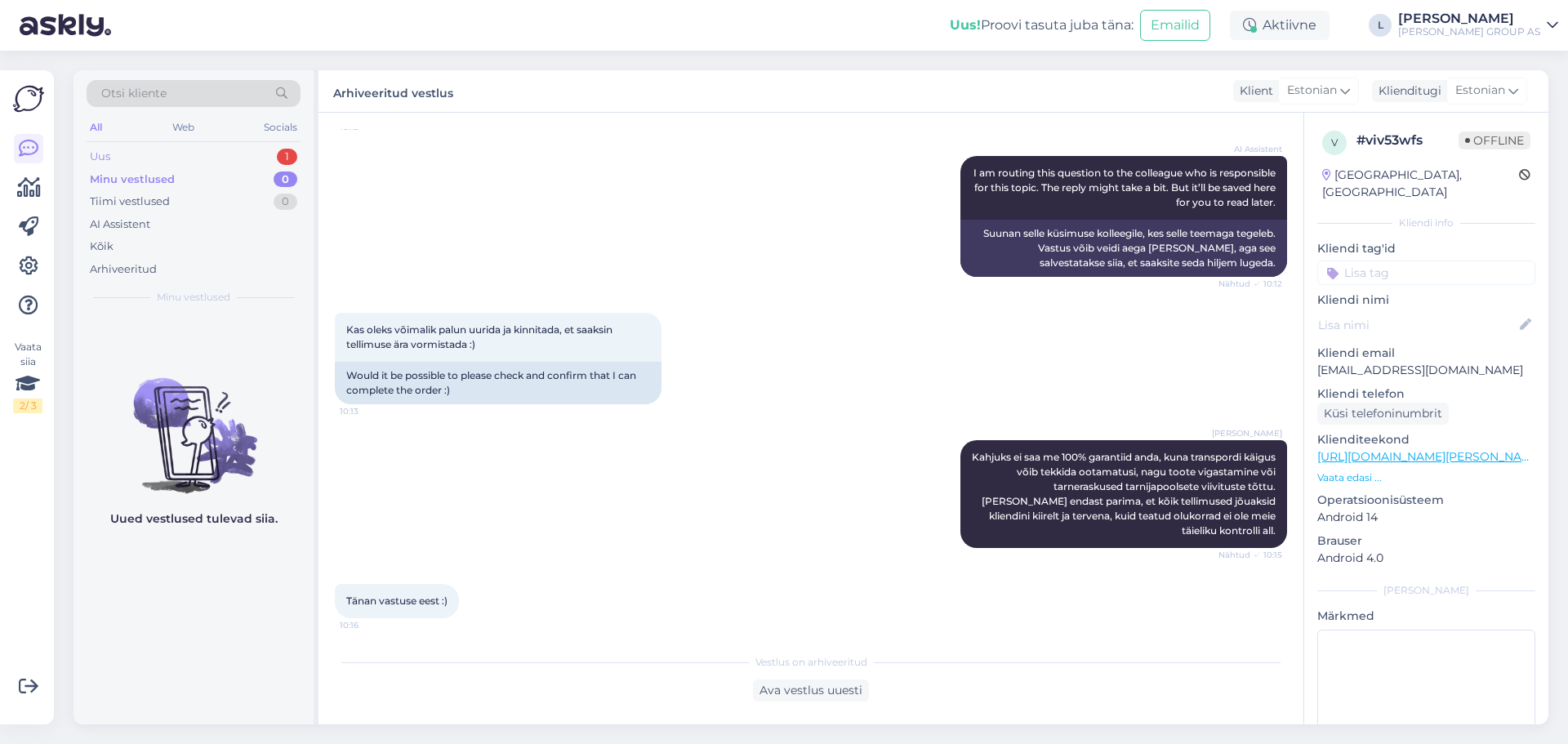 click on "Uus 1" at bounding box center [194, 157] 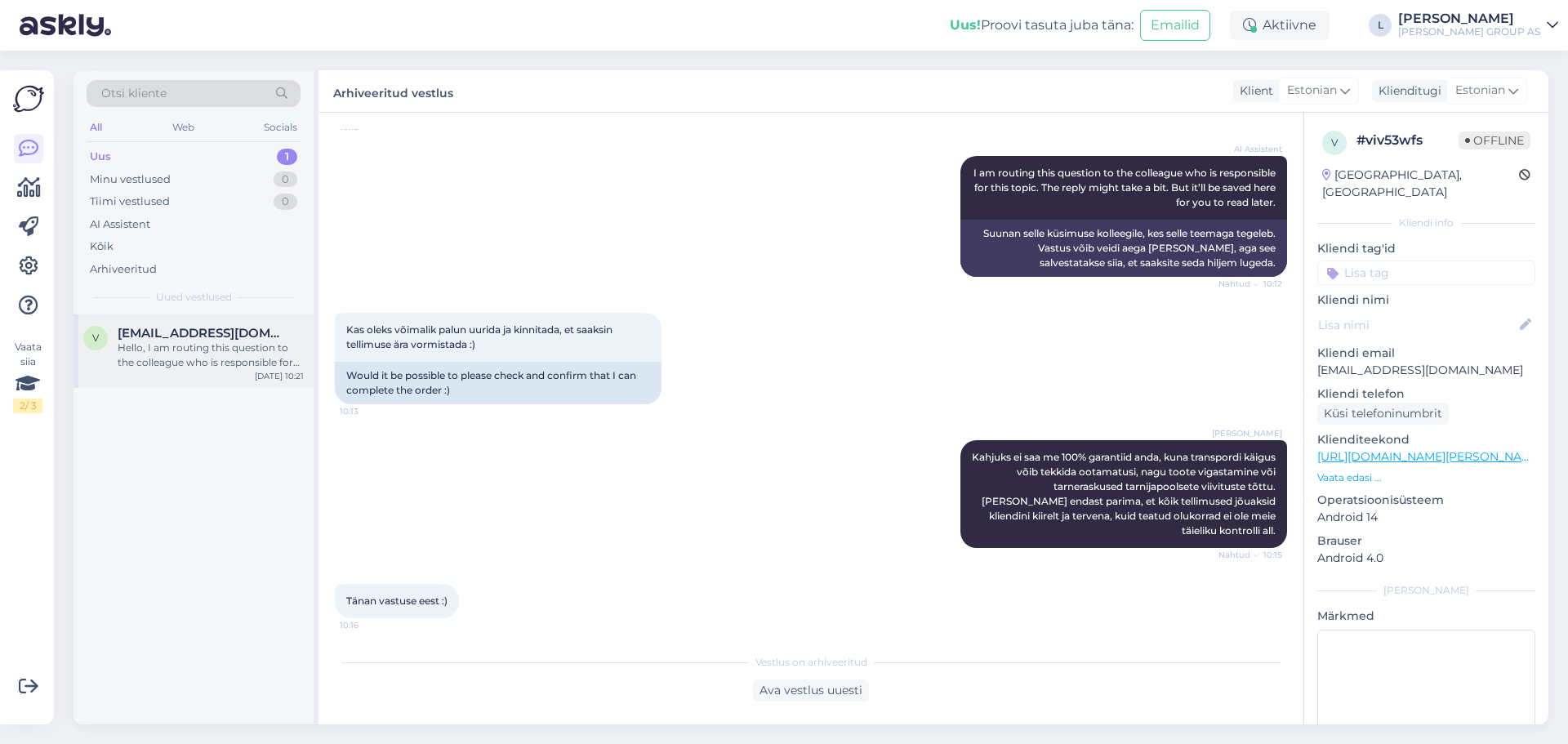 click on "Hello, I am routing this question to the colleague who is responsible for this topic. The reply might take a bit. But it’ll be saved here for you to read later." at bounding box center [211, 355] 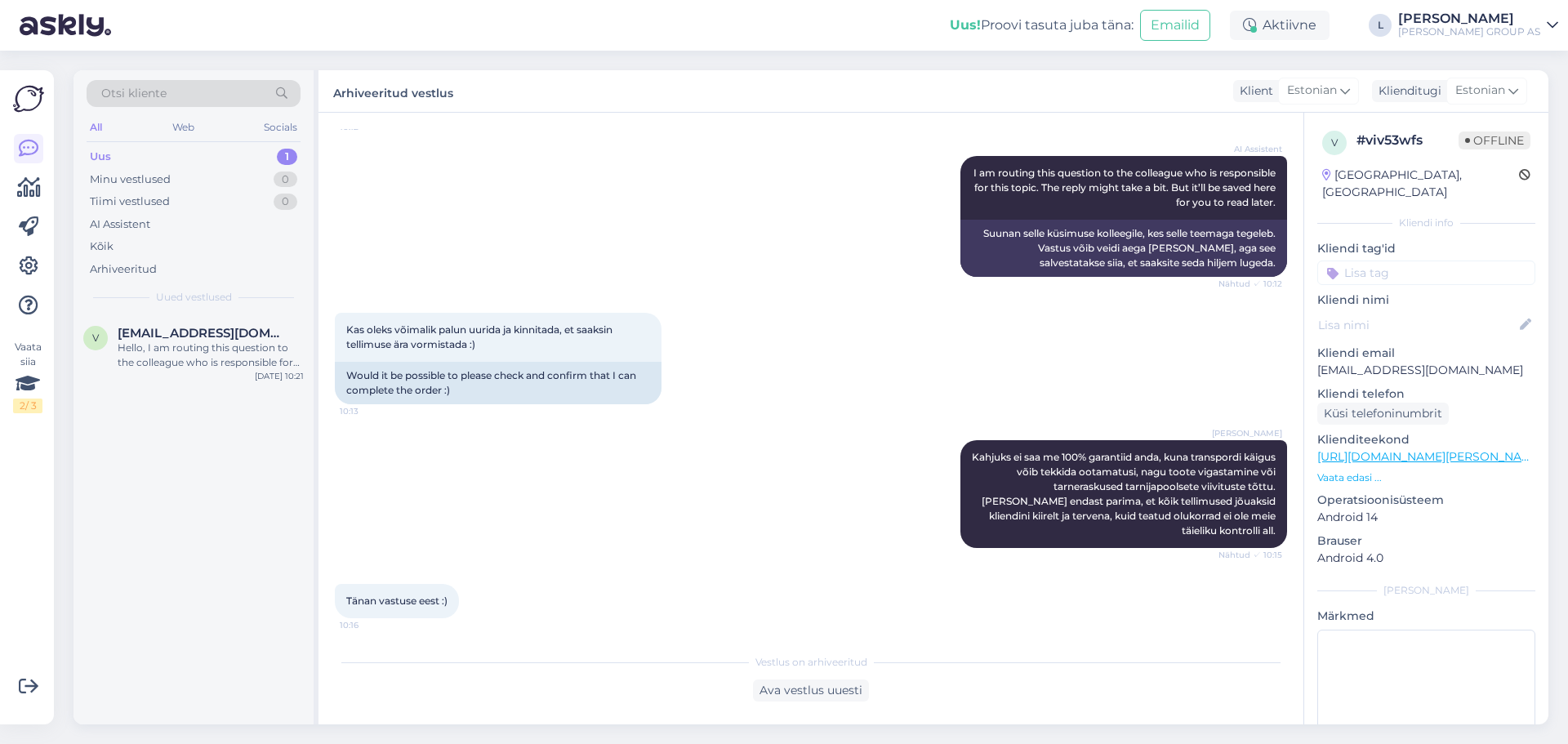 scroll, scrollTop: 0, scrollLeft: 0, axis: both 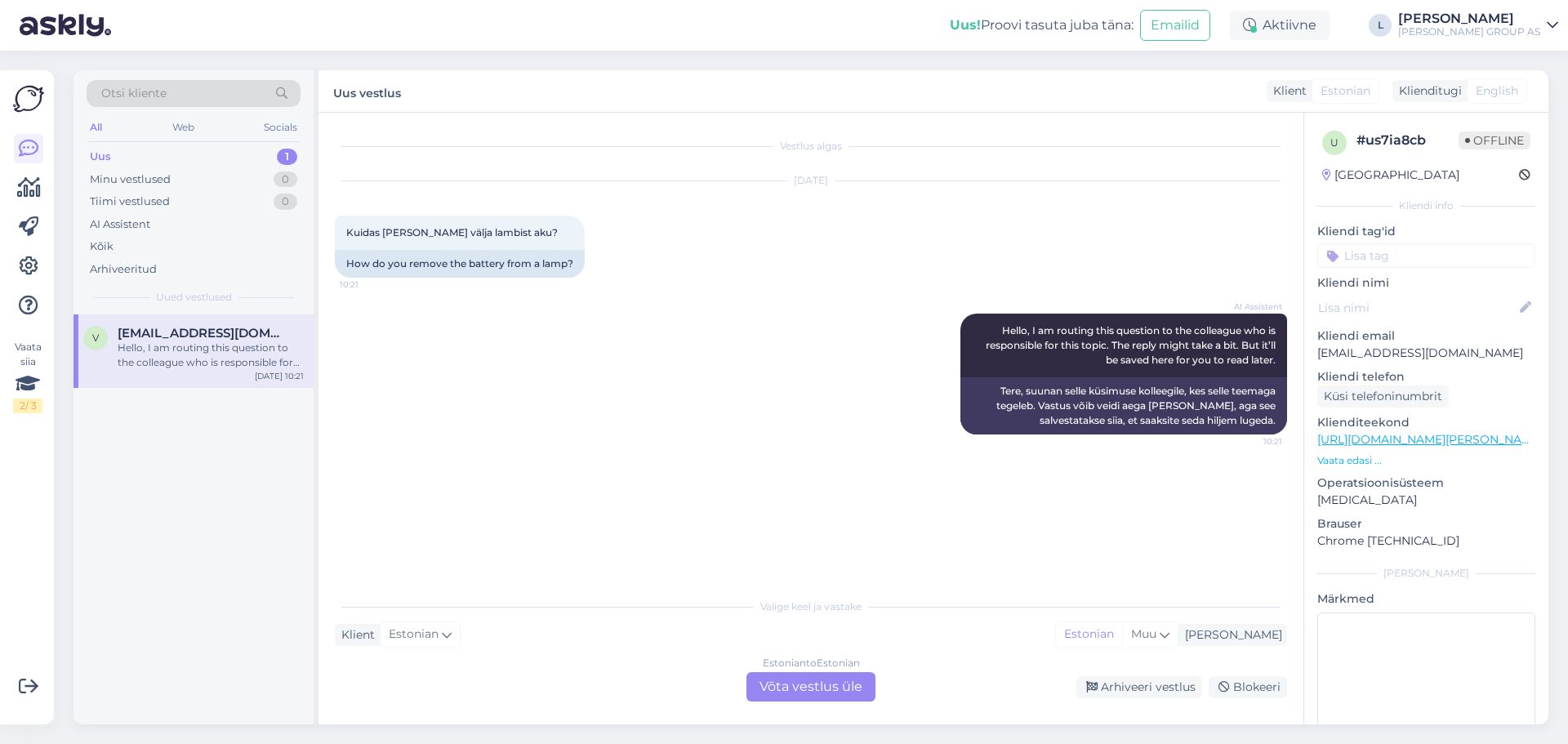 click on "Estonian  to  Estonian Võta vestlus üle" at bounding box center [811, 687] 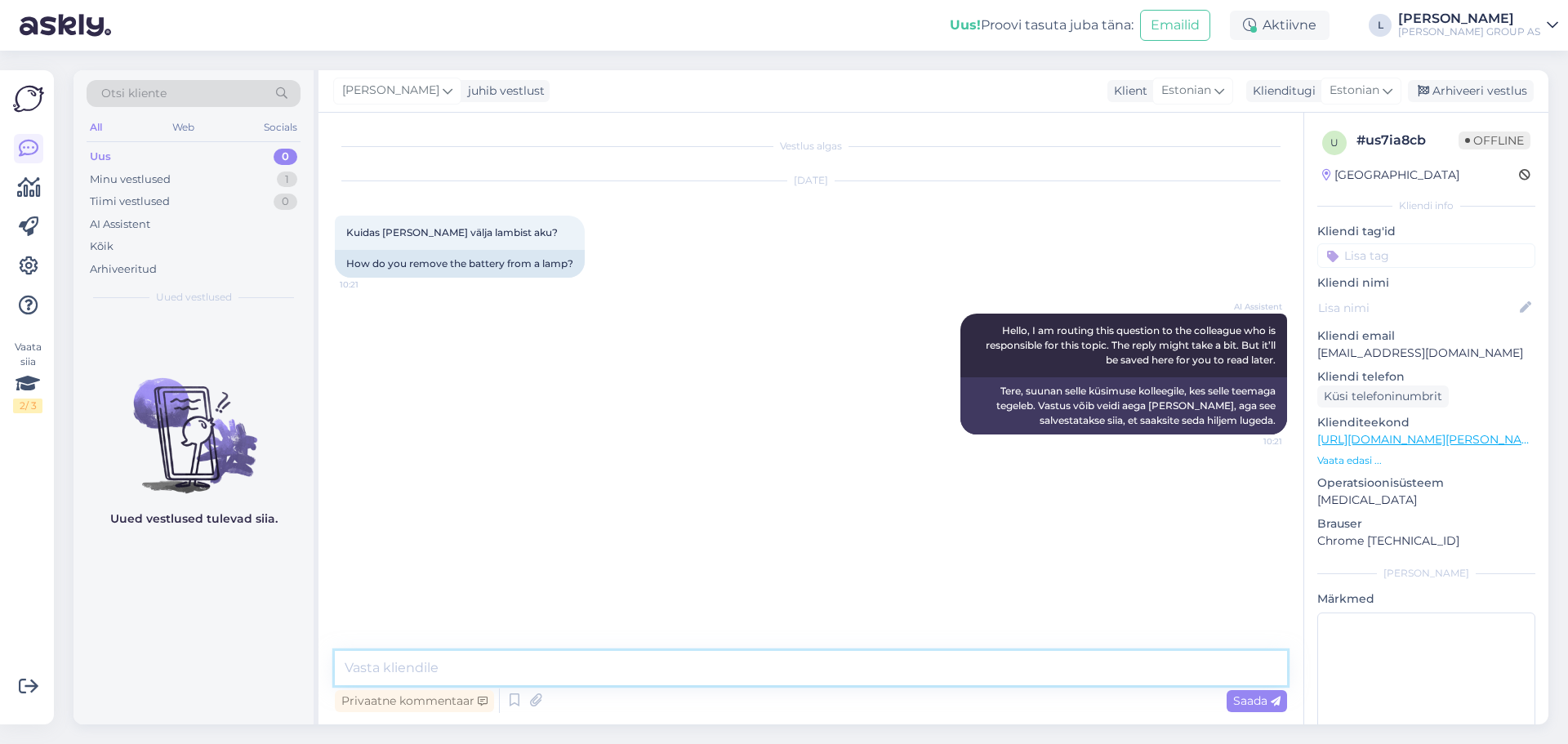 click at bounding box center (811, 668) 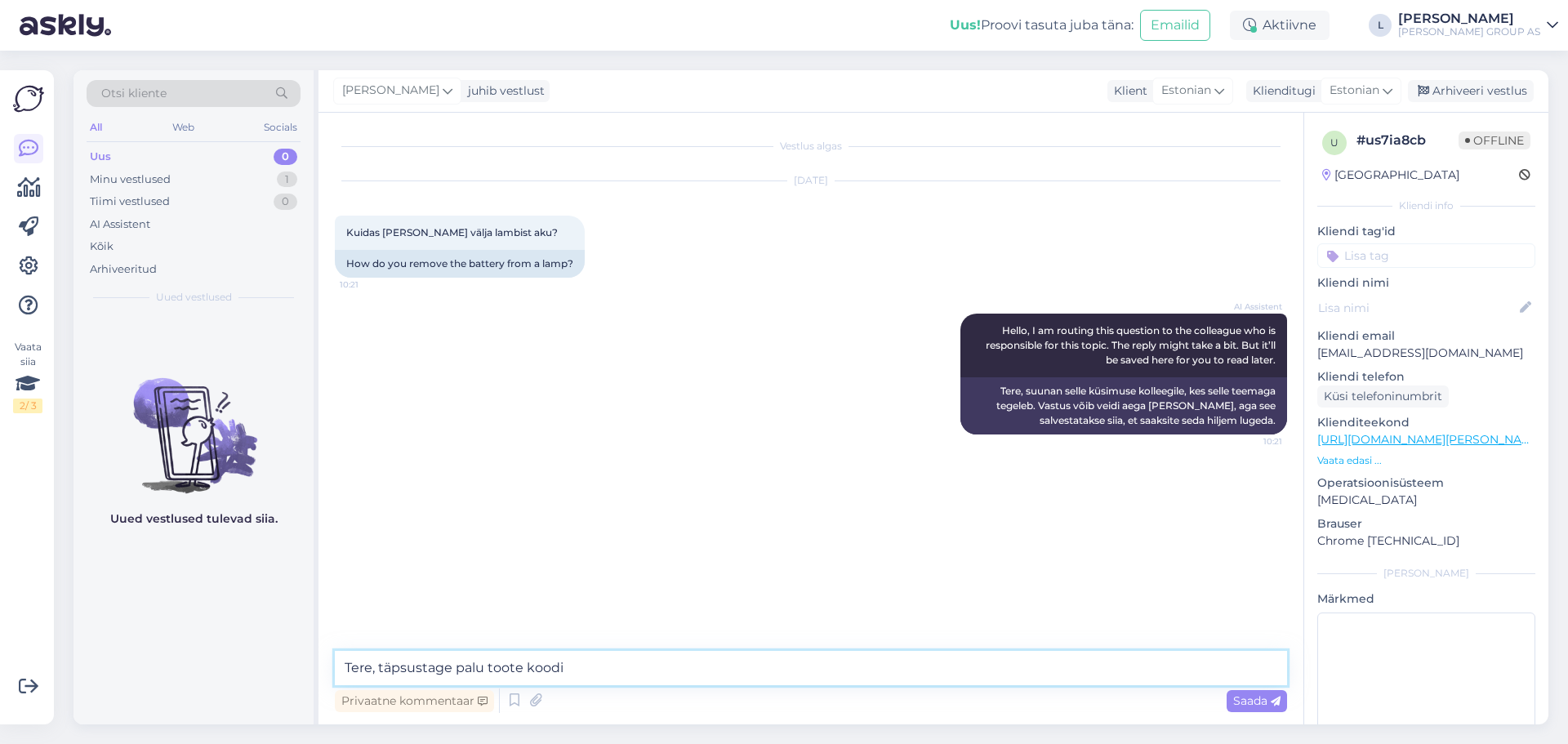 type on "Tere, täpsustage palu toote koodi" 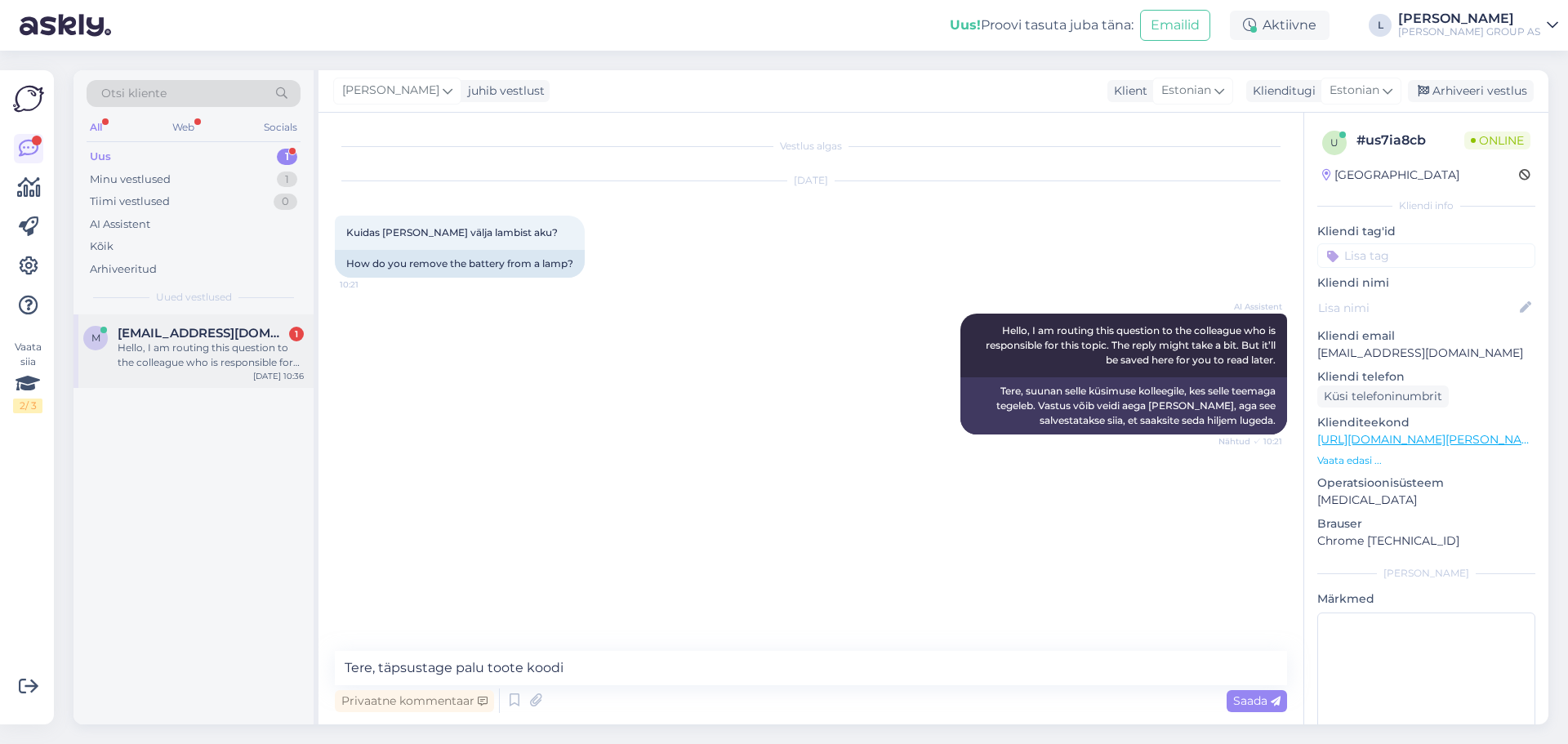 click on "Hello, I am routing this question to the colleague who is responsible for this topic. The reply might take a bit. But it’ll be saved here for you to read later." at bounding box center (211, 355) 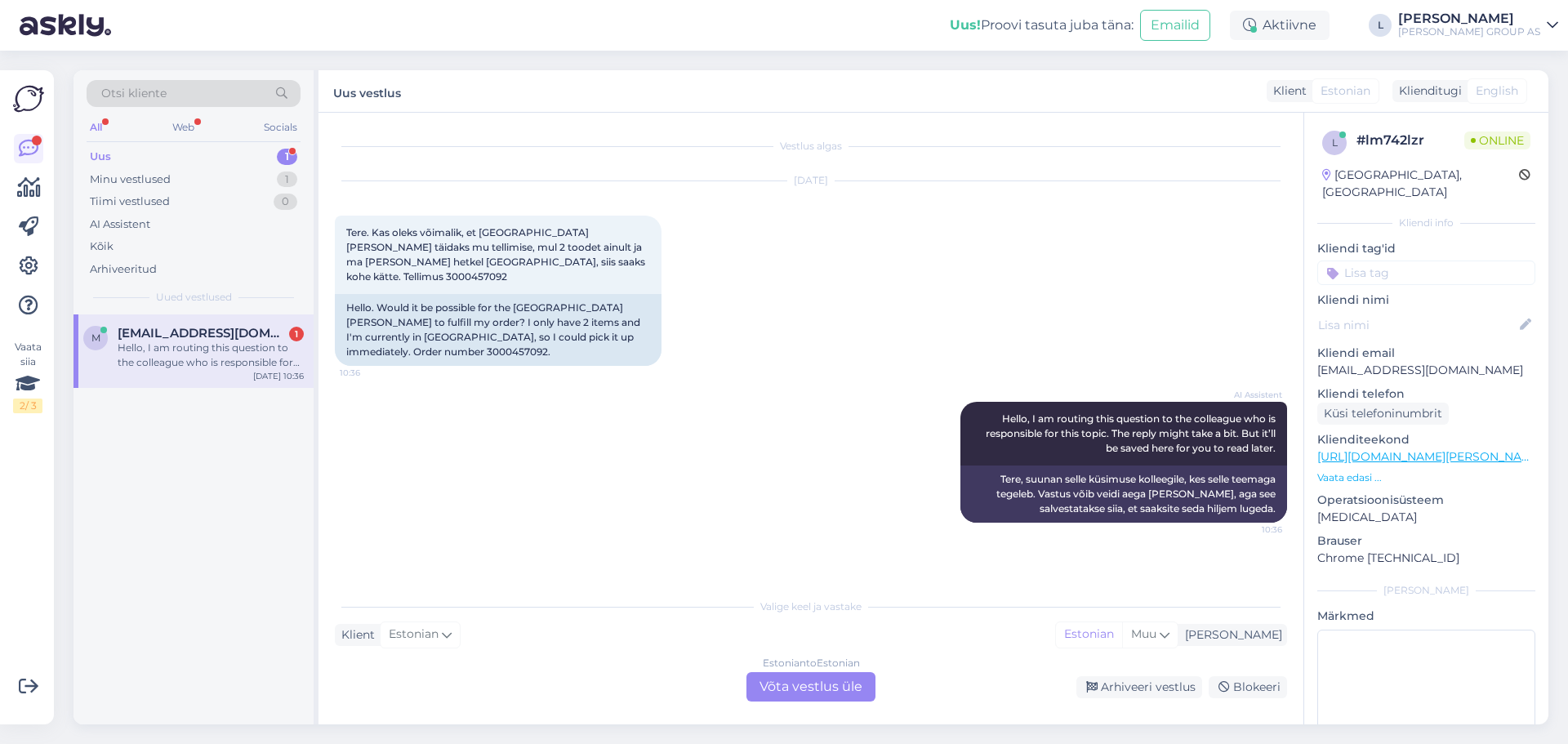 click on "Estonian  to  Estonian Võta vestlus üle" at bounding box center [811, 687] 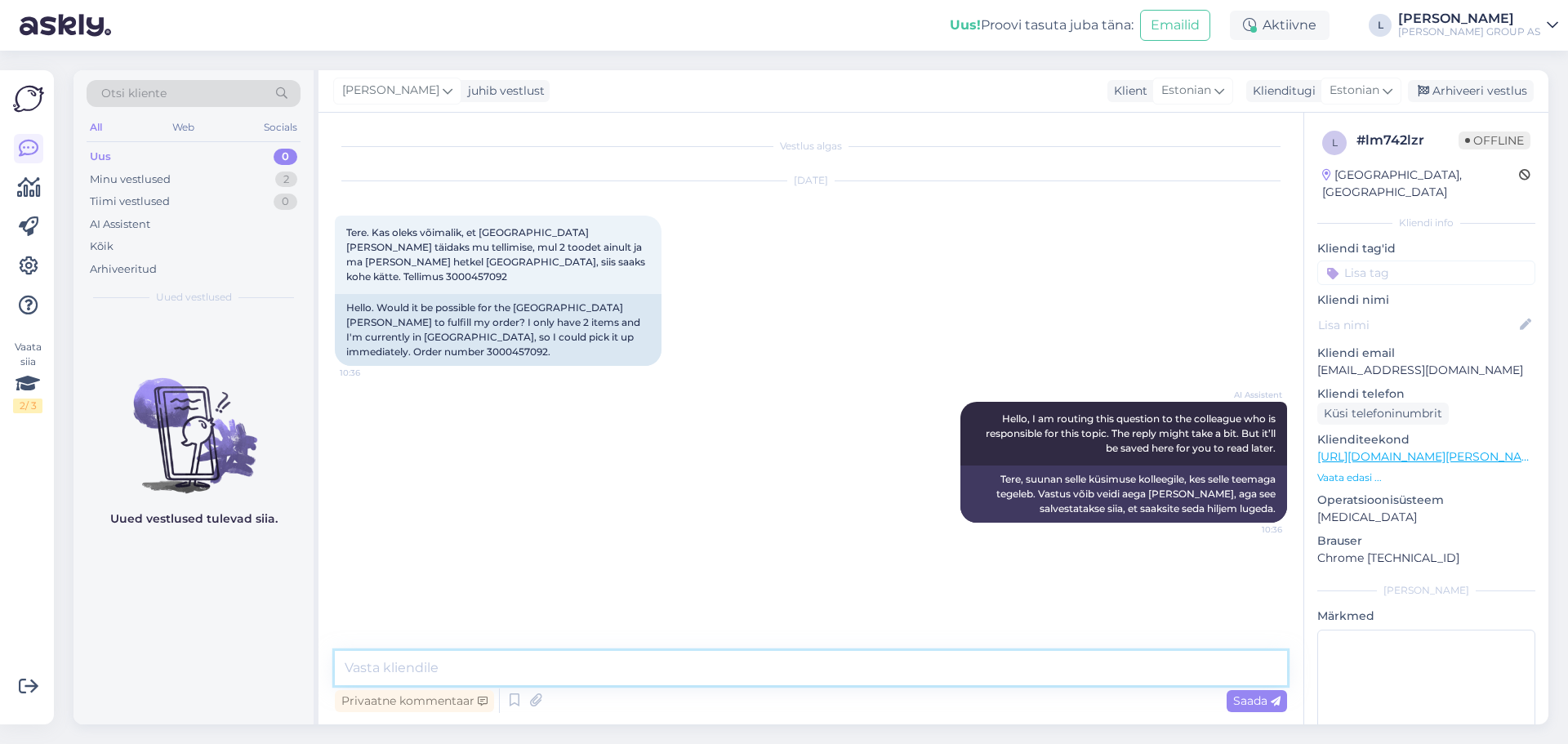 click at bounding box center [811, 668] 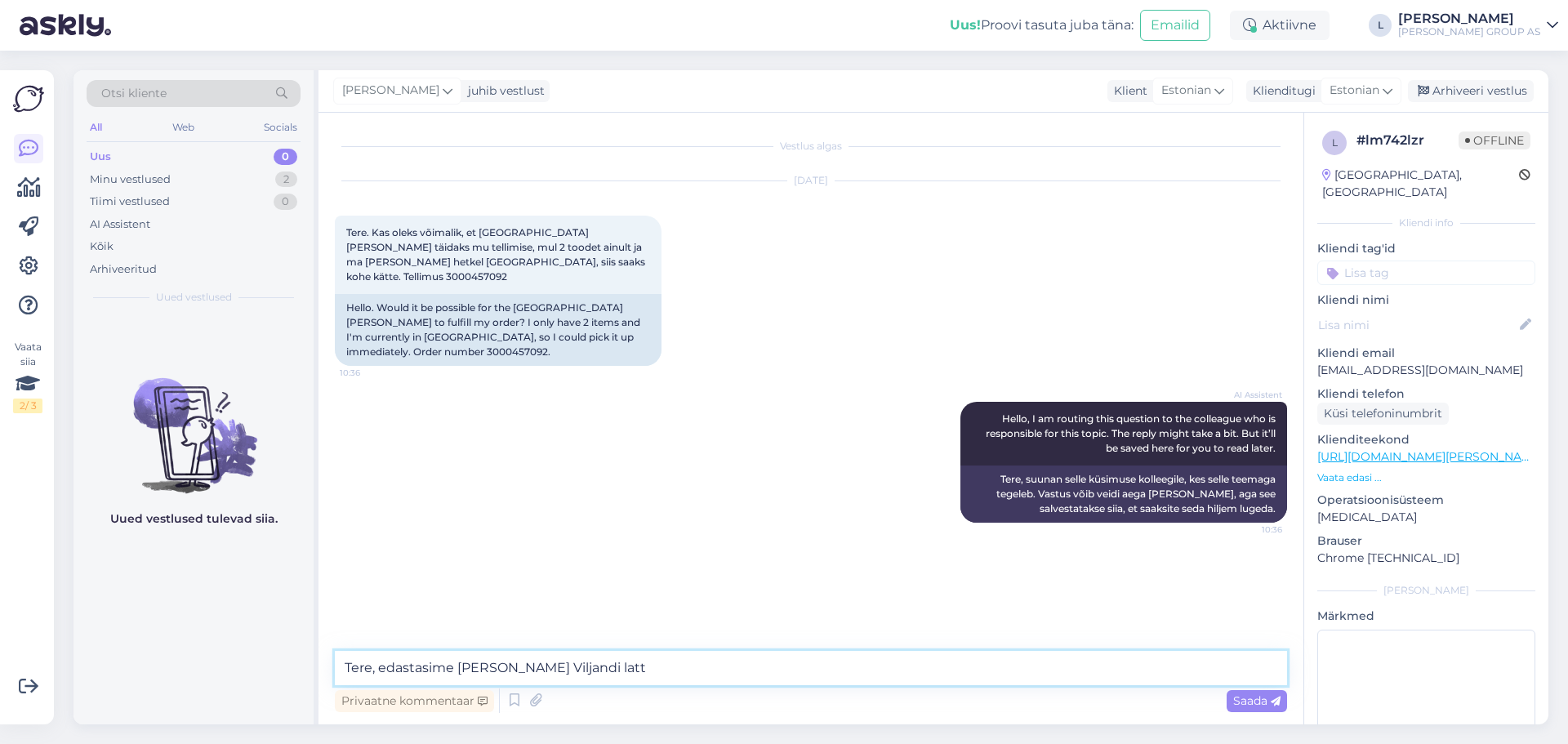 type on "Tere, edastasime [PERSON_NAME] Viljandi lattu" 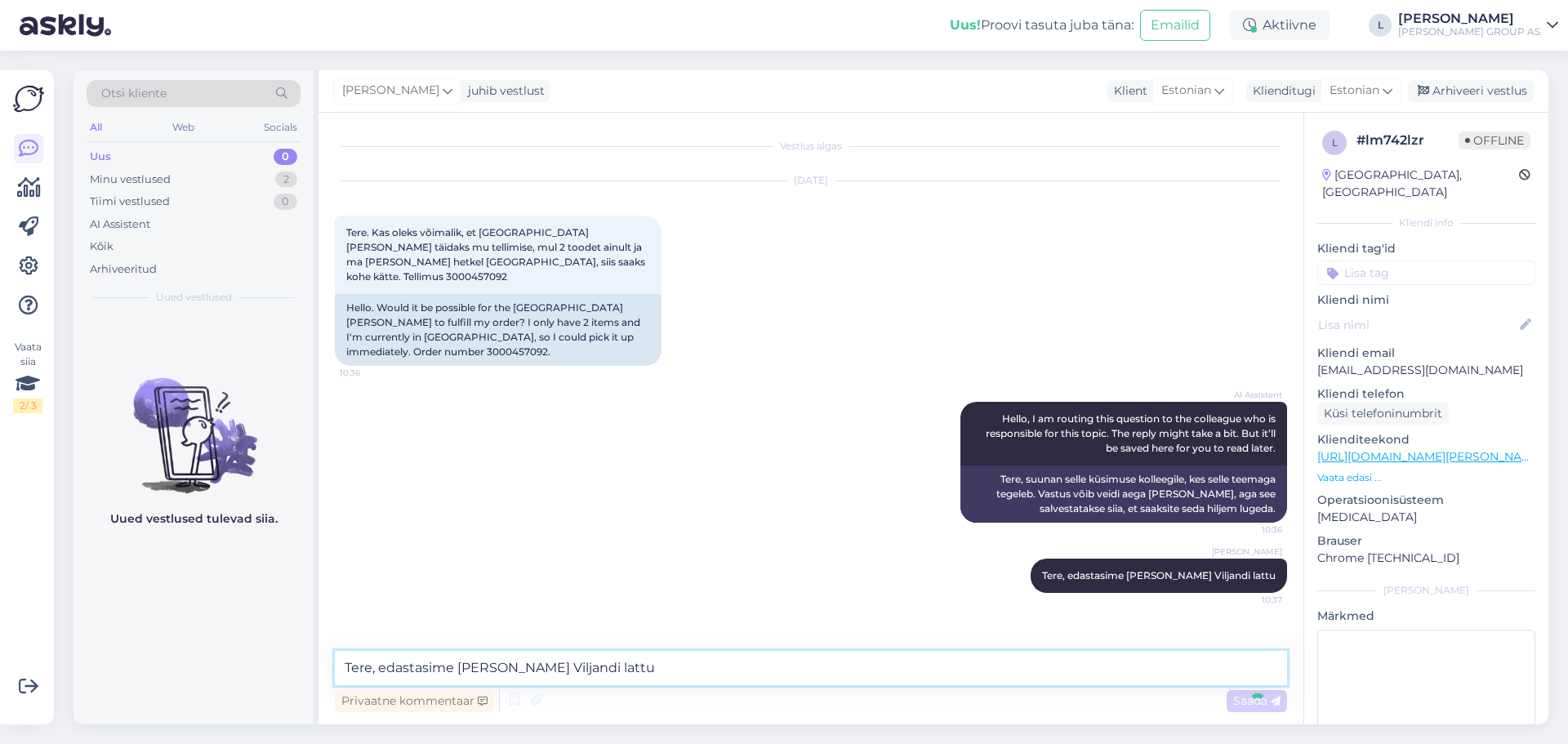 type 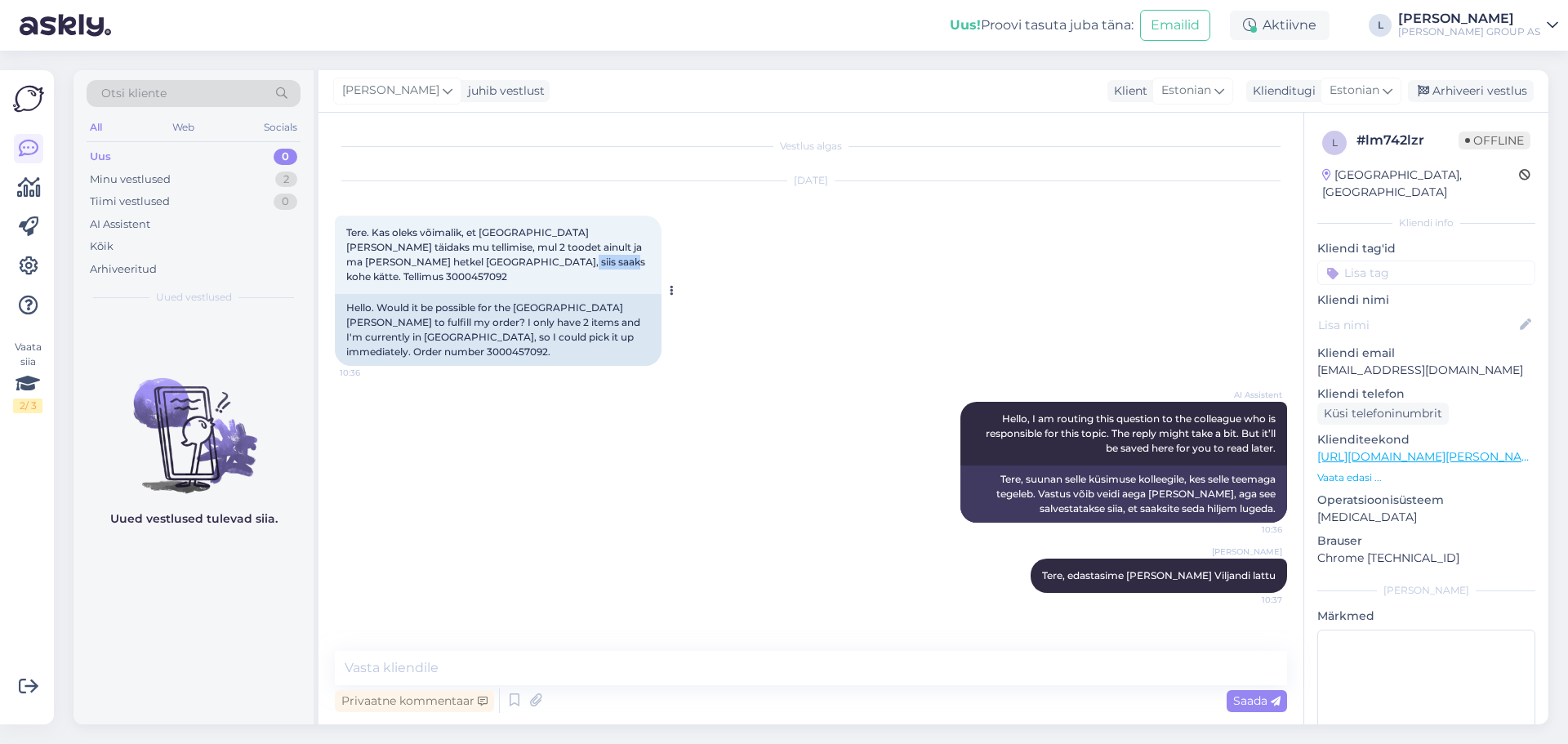 drag, startPoint x: 538, startPoint y: 261, endPoint x: 477, endPoint y: 265, distance: 61.13101 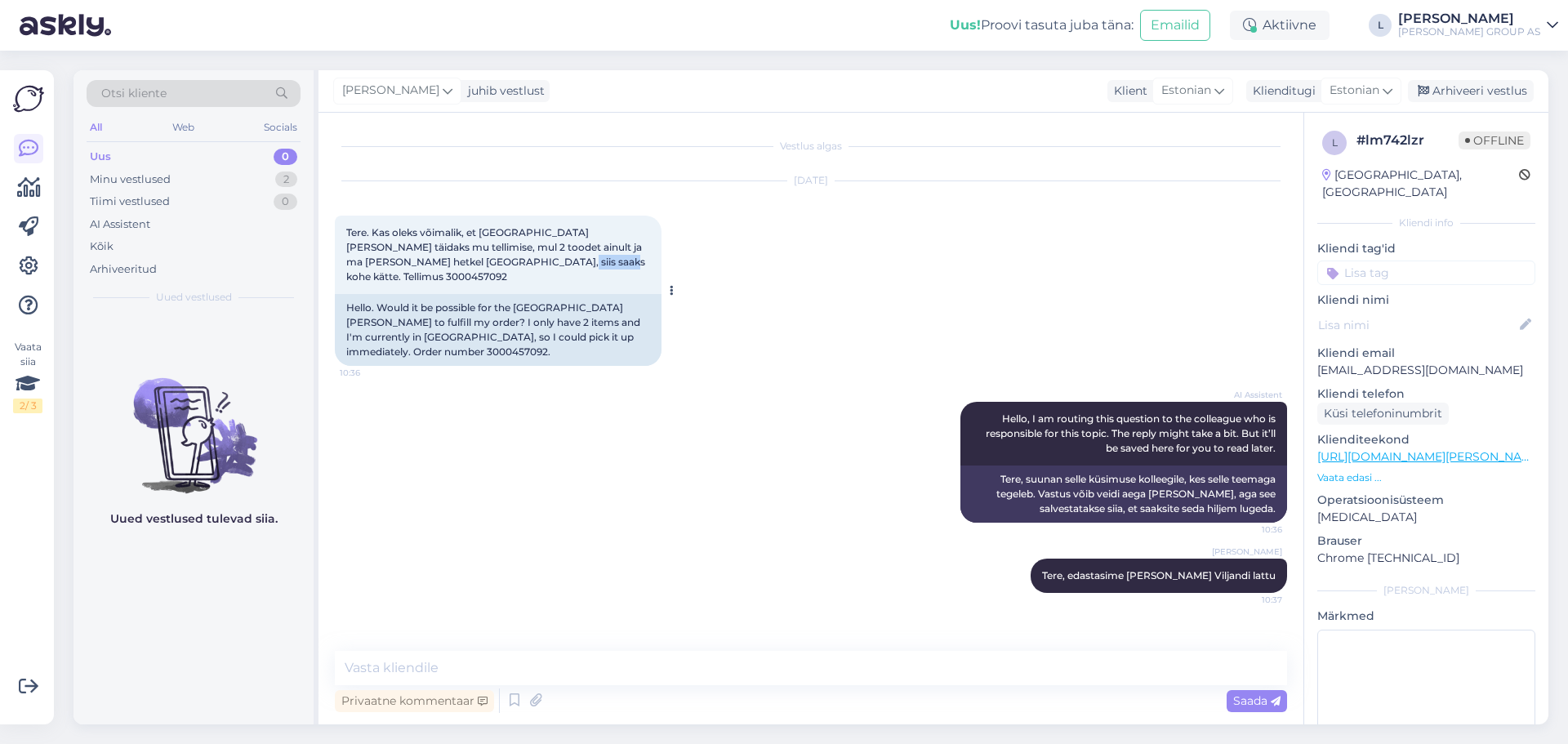 click on "Tere. Kas oleks võimalik, et [GEOGRAPHIC_DATA] [PERSON_NAME] täidaks mu tellimise, mul 2 toodet ainult ja ma [PERSON_NAME] hetkel [GEOGRAPHIC_DATA], siis saaks kohe kätte. Tellimus 3000457092" at bounding box center [497, 254] 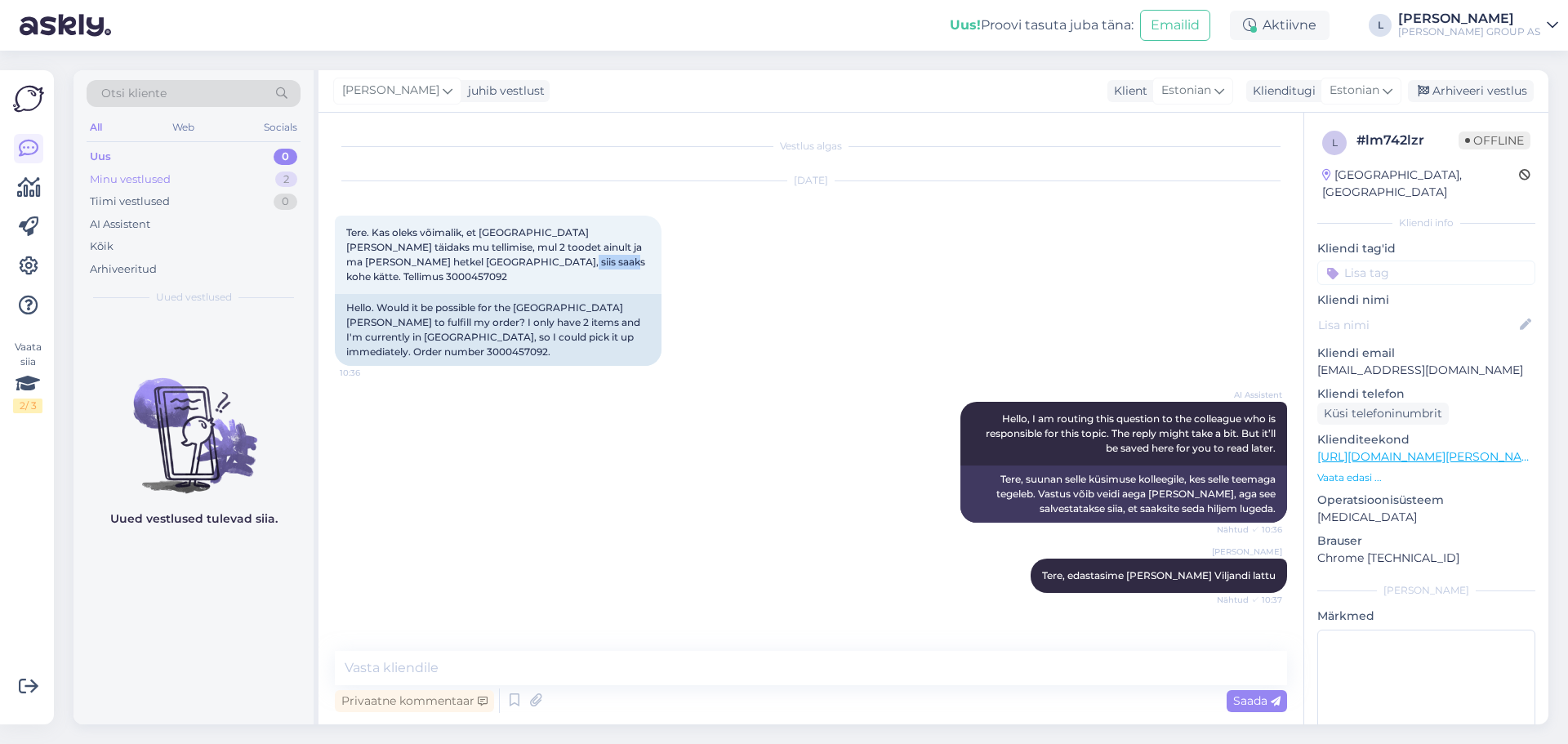 click on "Minu vestlused" at bounding box center [130, 180] 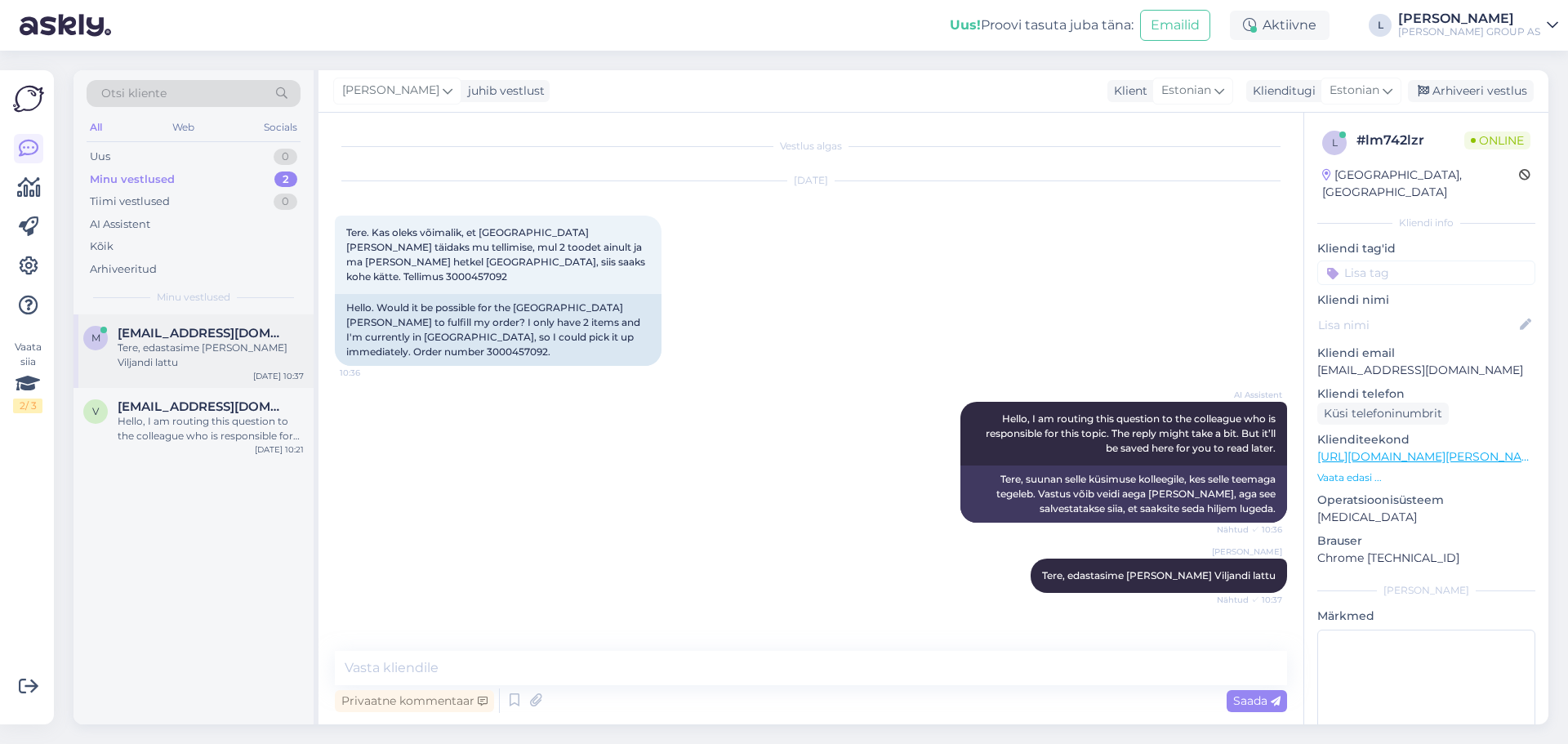 click on "Tere, edastasime [PERSON_NAME] Viljandi lattu" at bounding box center (211, 355) 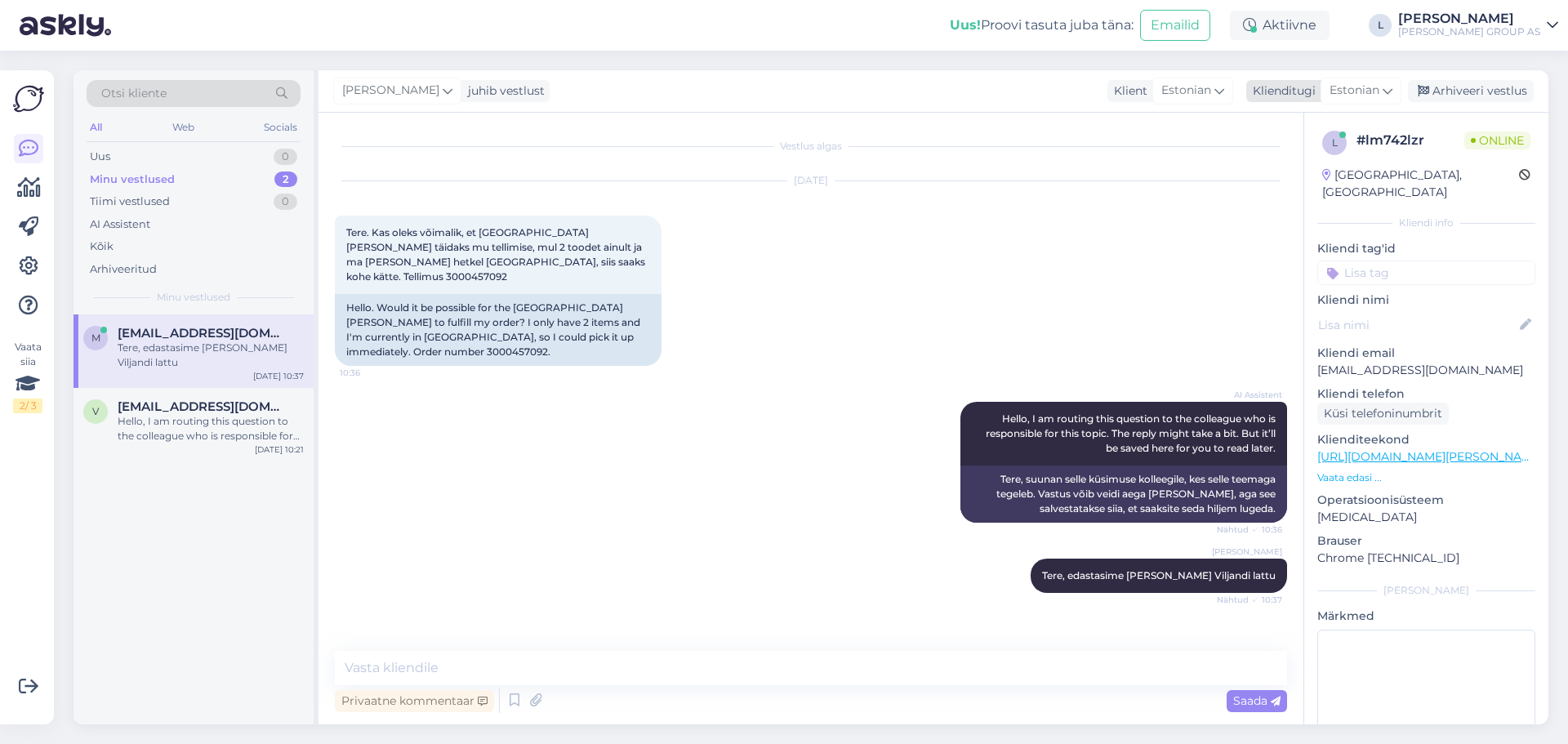 click on "Arhiveeri vestlus" at bounding box center (1471, 91) 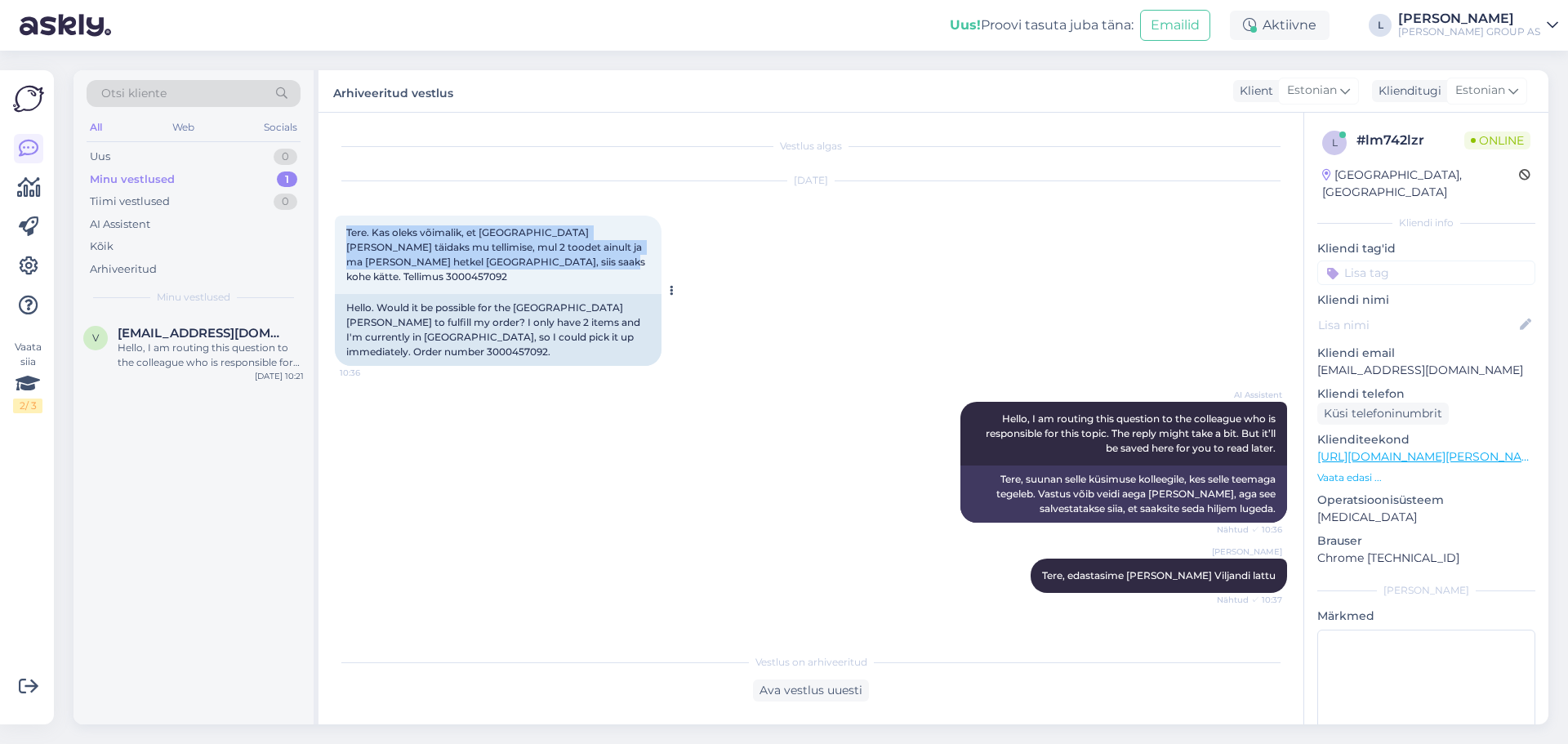 drag, startPoint x: 550, startPoint y: 261, endPoint x: 340, endPoint y: 234, distance: 211.7286 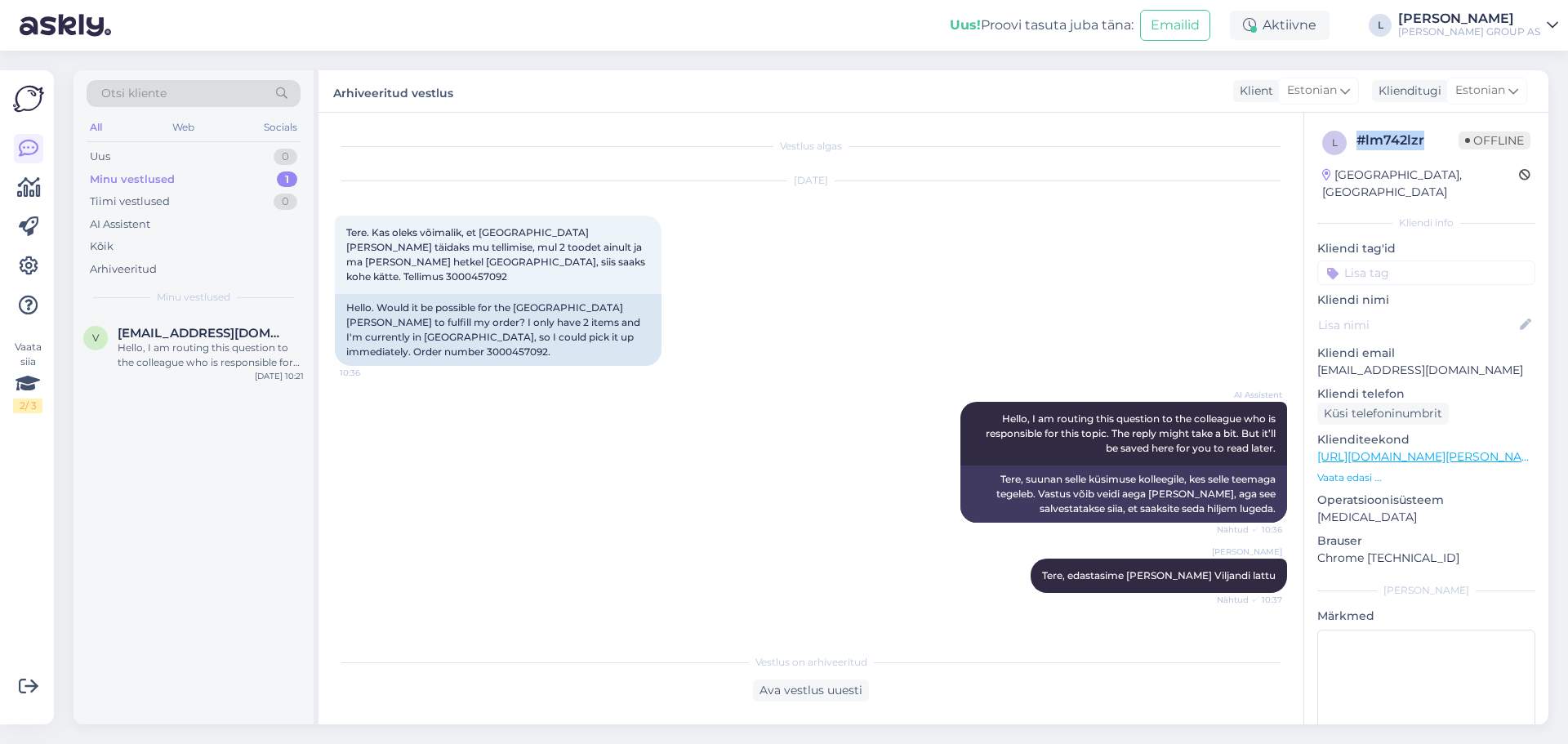 drag, startPoint x: 1424, startPoint y: 140, endPoint x: 1357, endPoint y: 143, distance: 67.06713 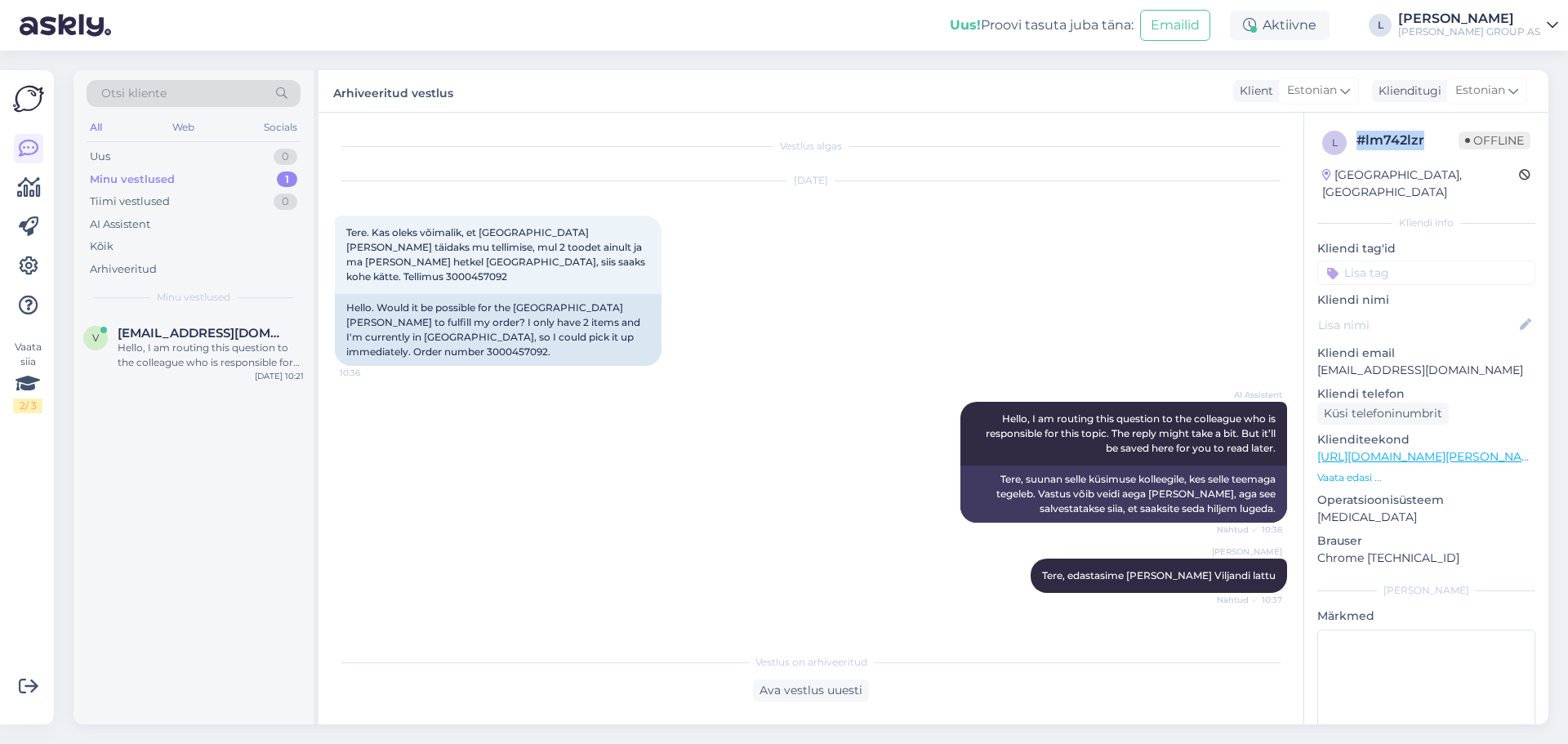 click on "Minu vestlused" at bounding box center (132, 180) 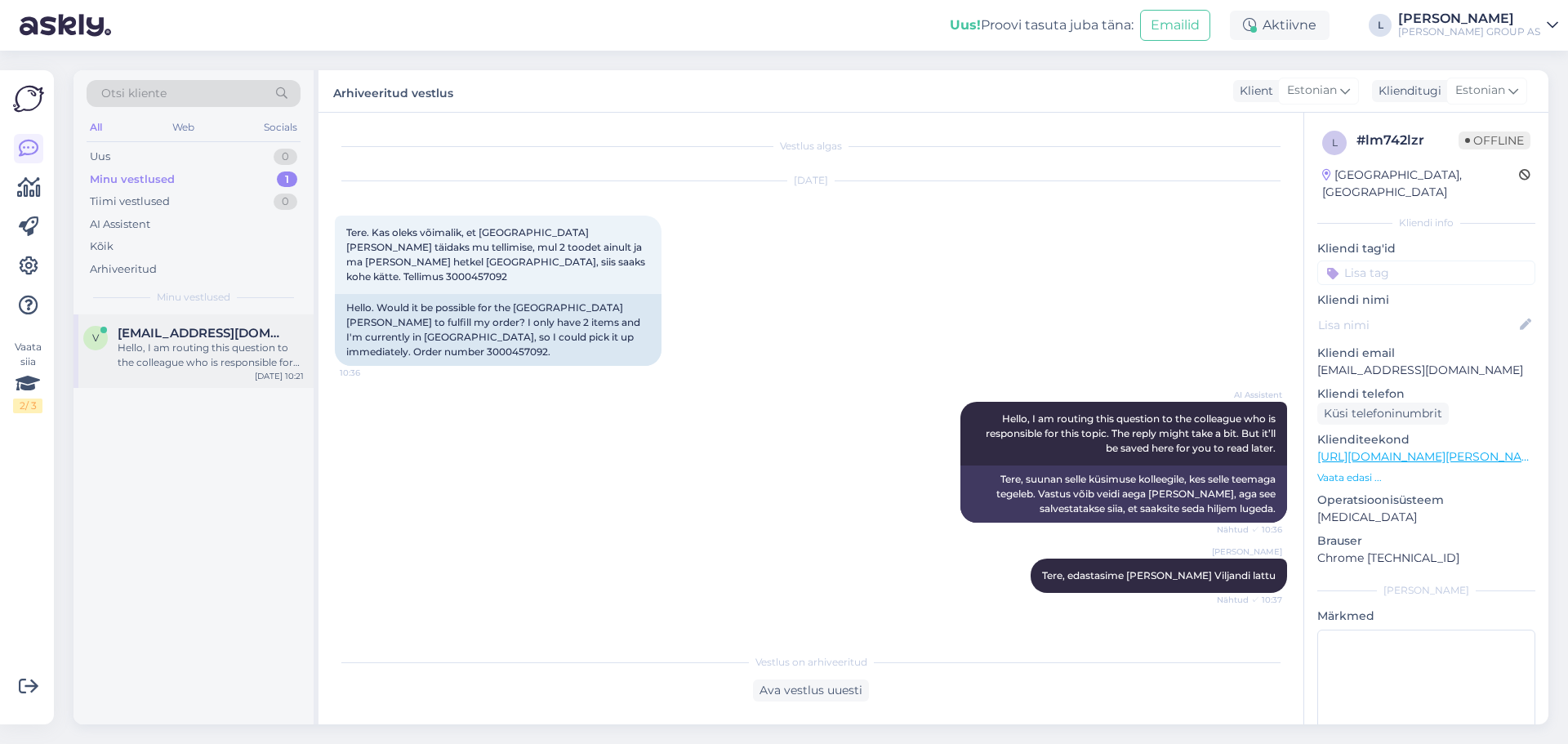 click on "Hello, I am routing this question to the colleague who is responsible for this topic. The reply might take a bit. But it’ll be saved here for you to read later." at bounding box center [211, 355] 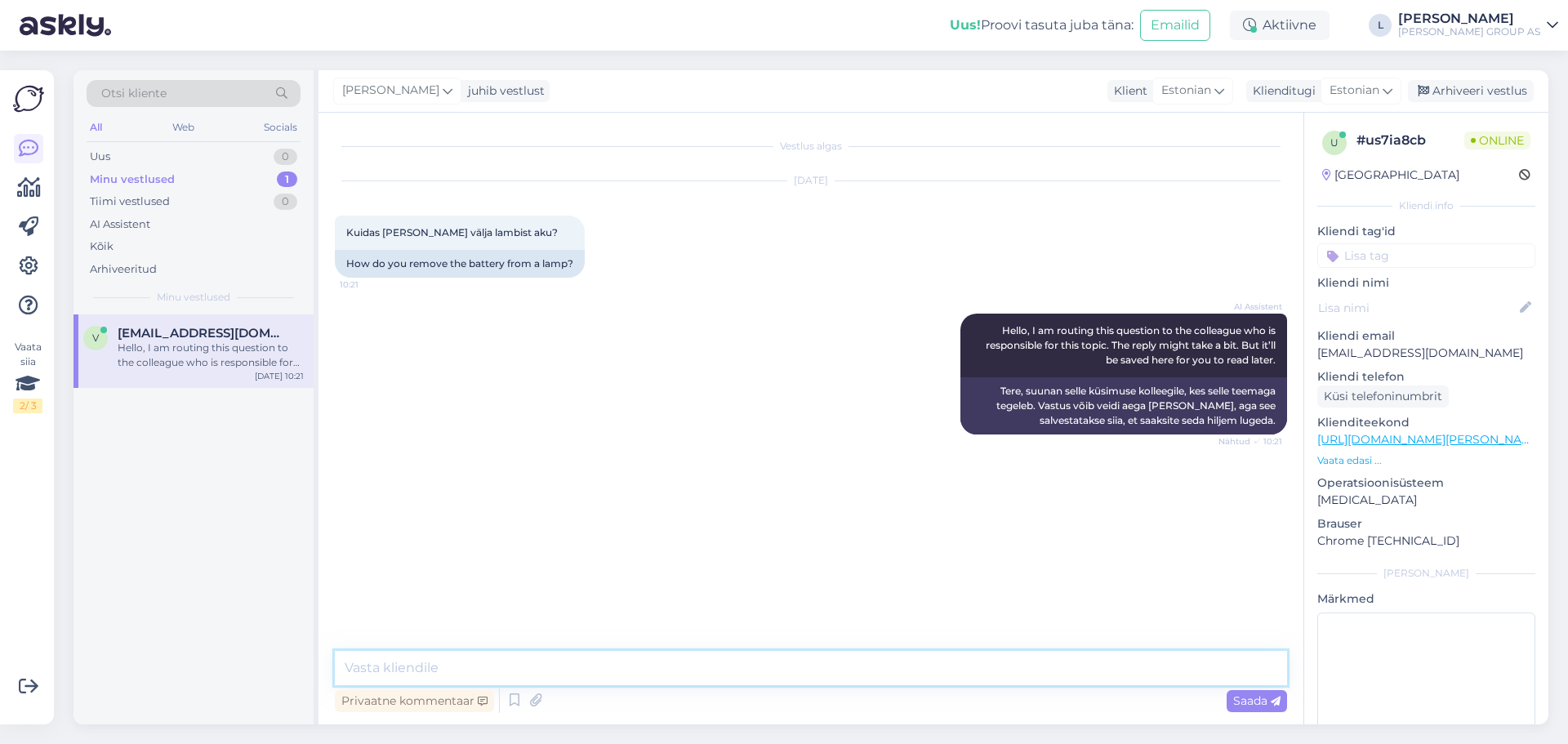click at bounding box center (811, 668) 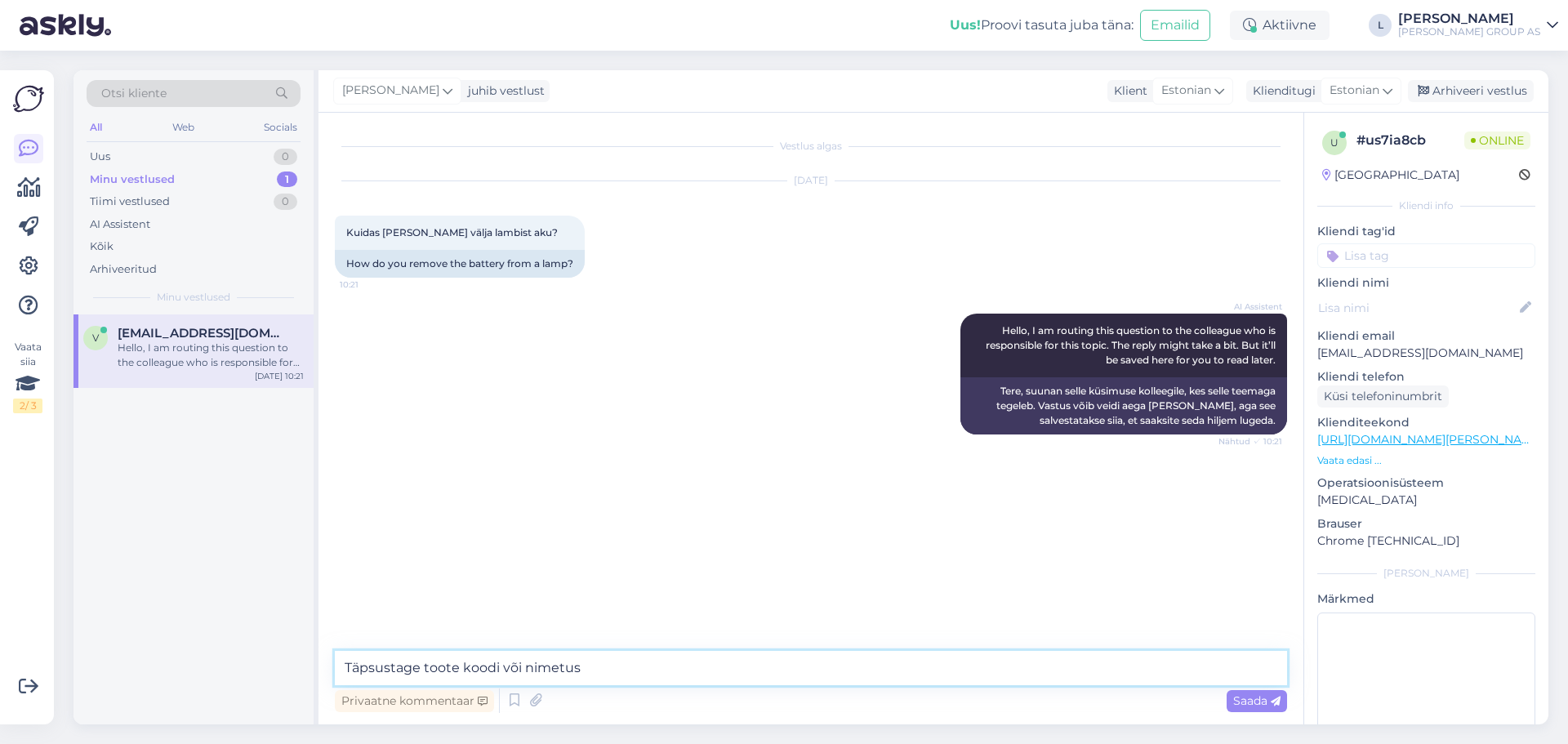 type on "Täpsustage toote koodi või nimetuse" 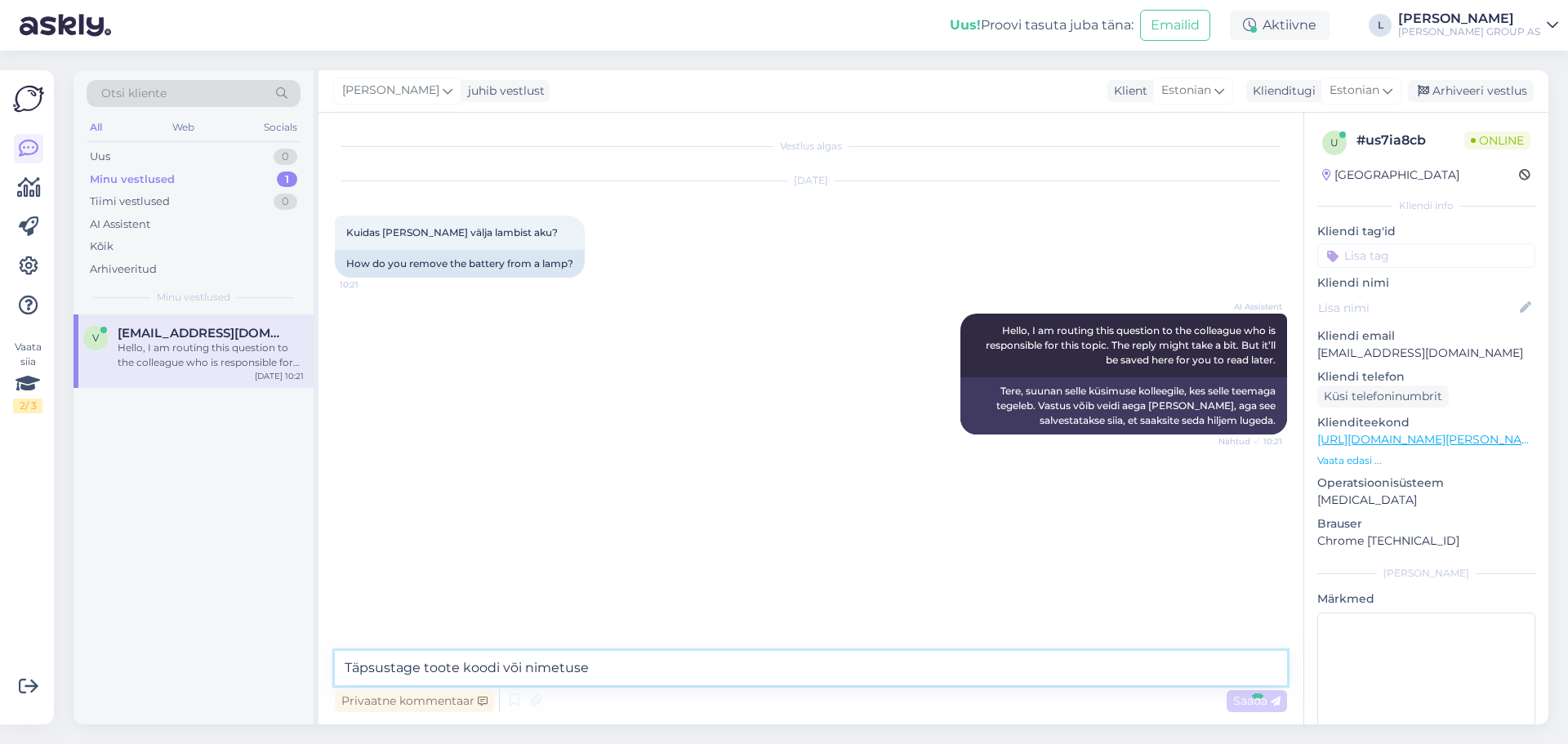 type 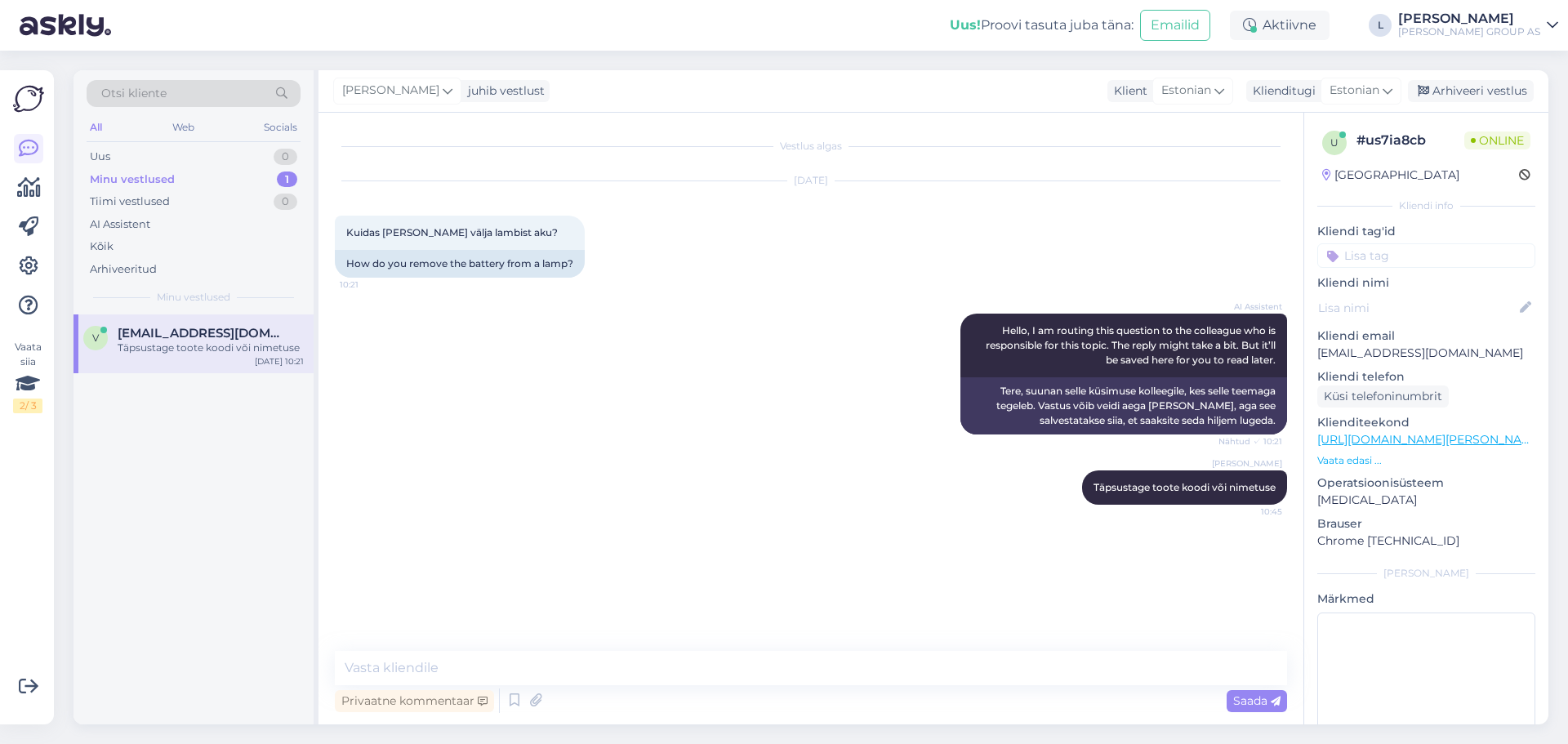 click on "[URL][DOMAIN_NAME][PERSON_NAME]" at bounding box center [1430, 439] 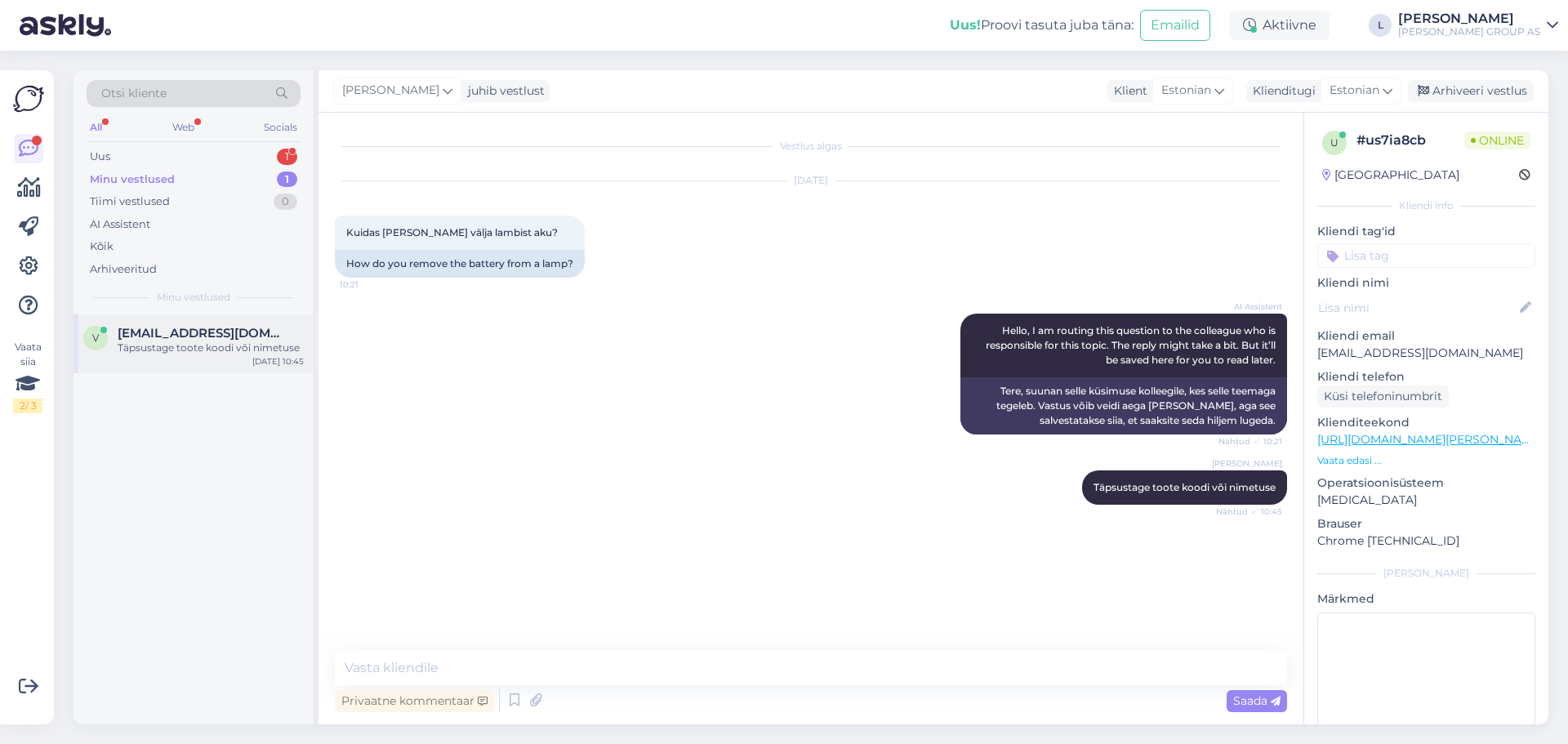 click on "[EMAIL_ADDRESS][DOMAIN_NAME]" at bounding box center (203, 333) 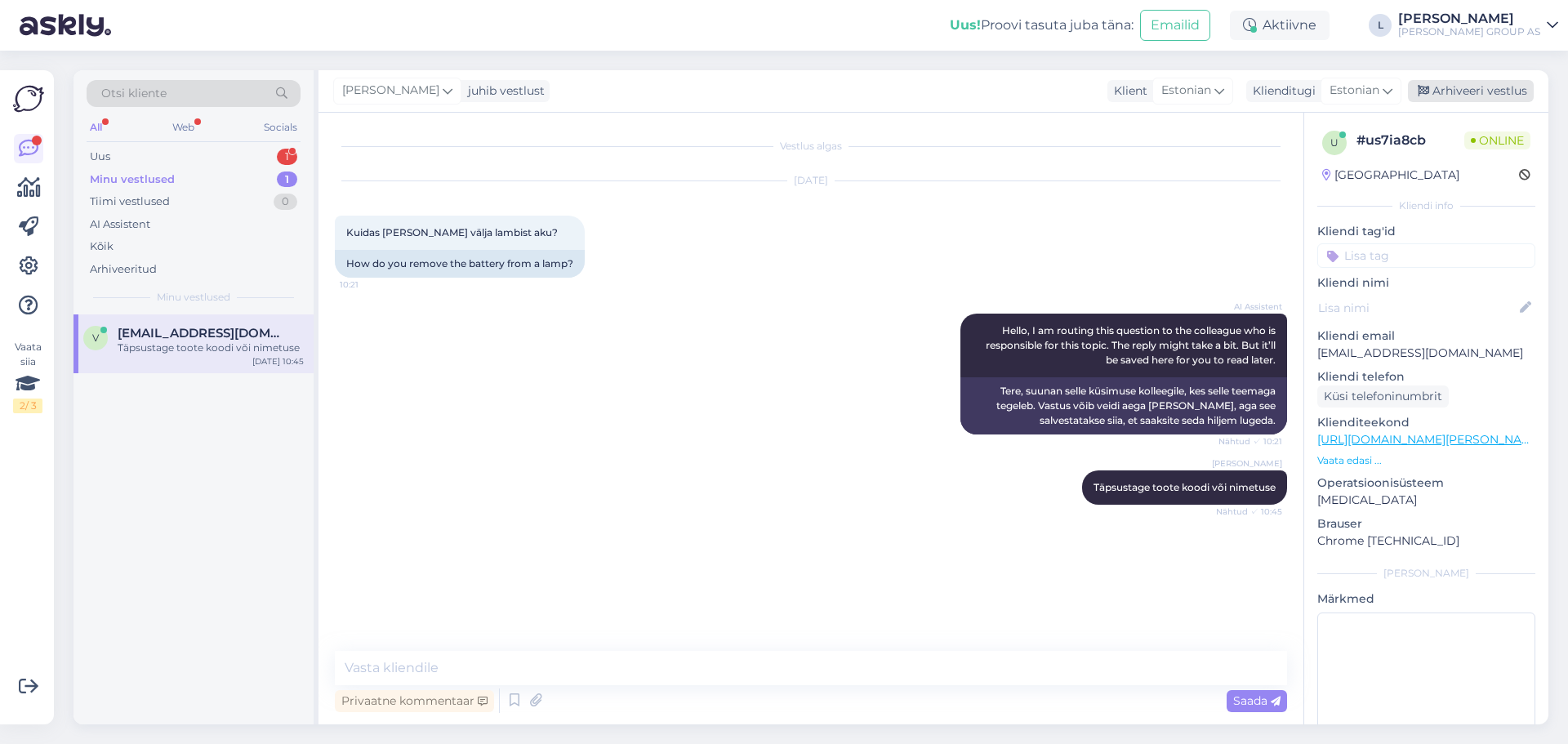 click on "Arhiveeri vestlus" at bounding box center (1471, 91) 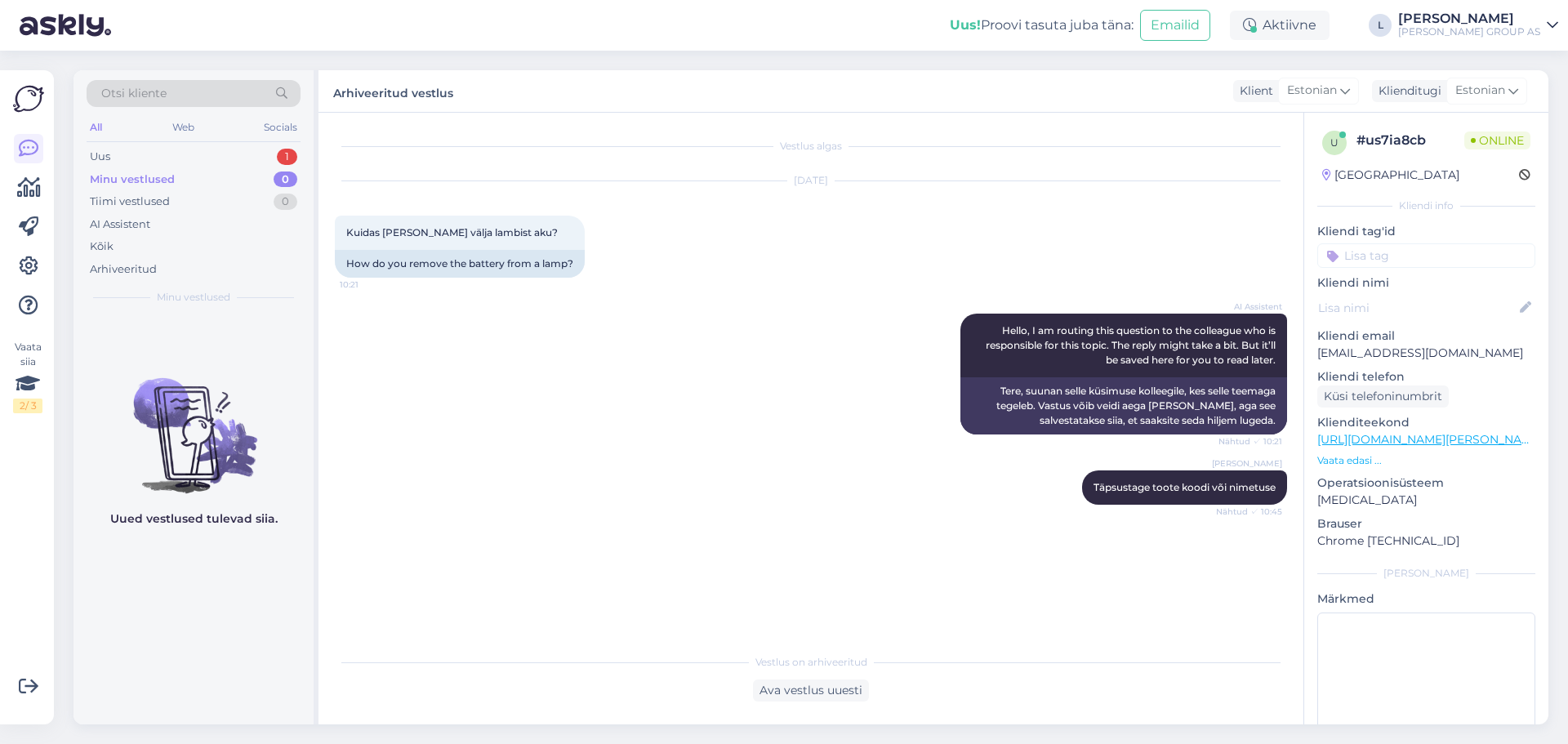 click on "All Web Socials" at bounding box center [194, 129] 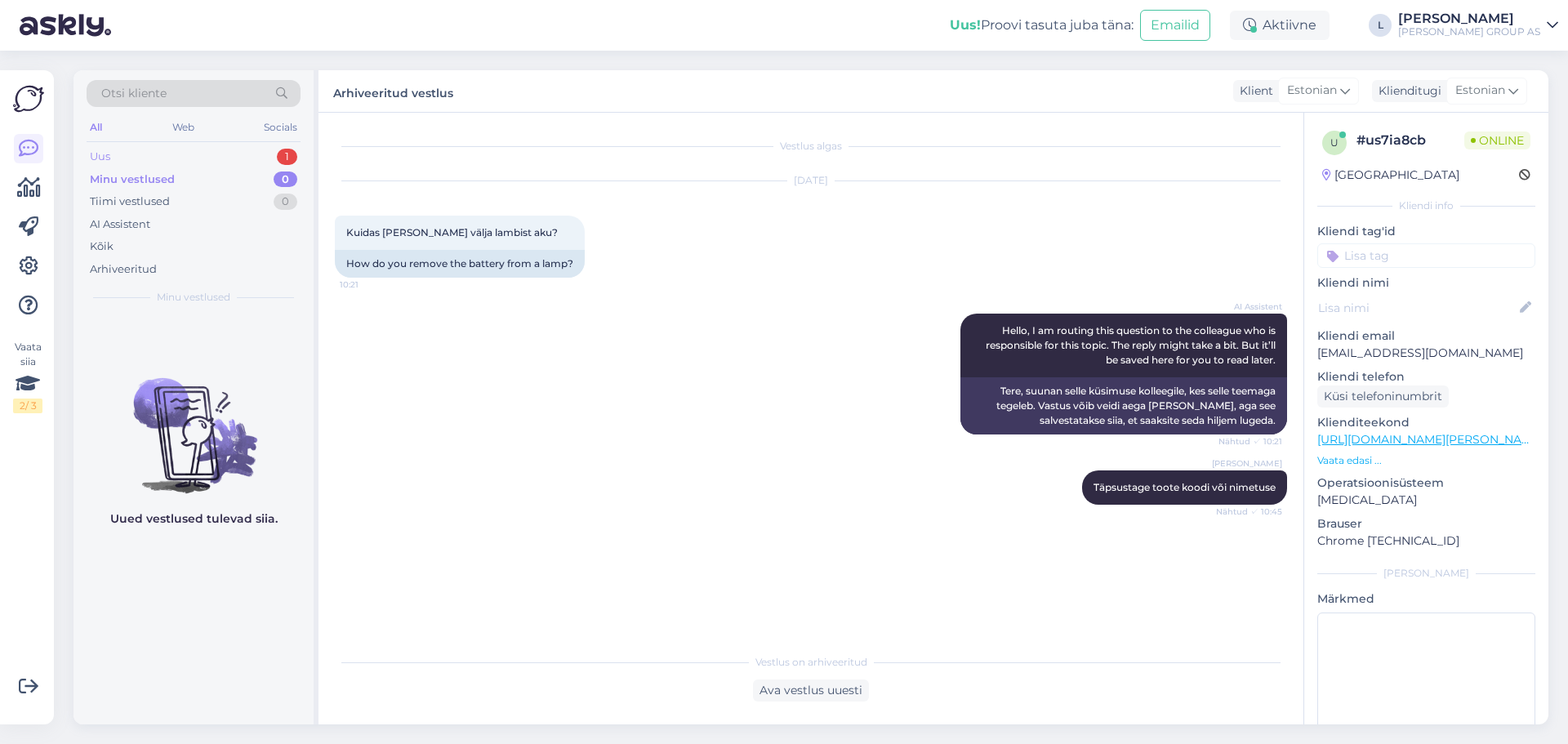 click on "Uus 1" at bounding box center [194, 157] 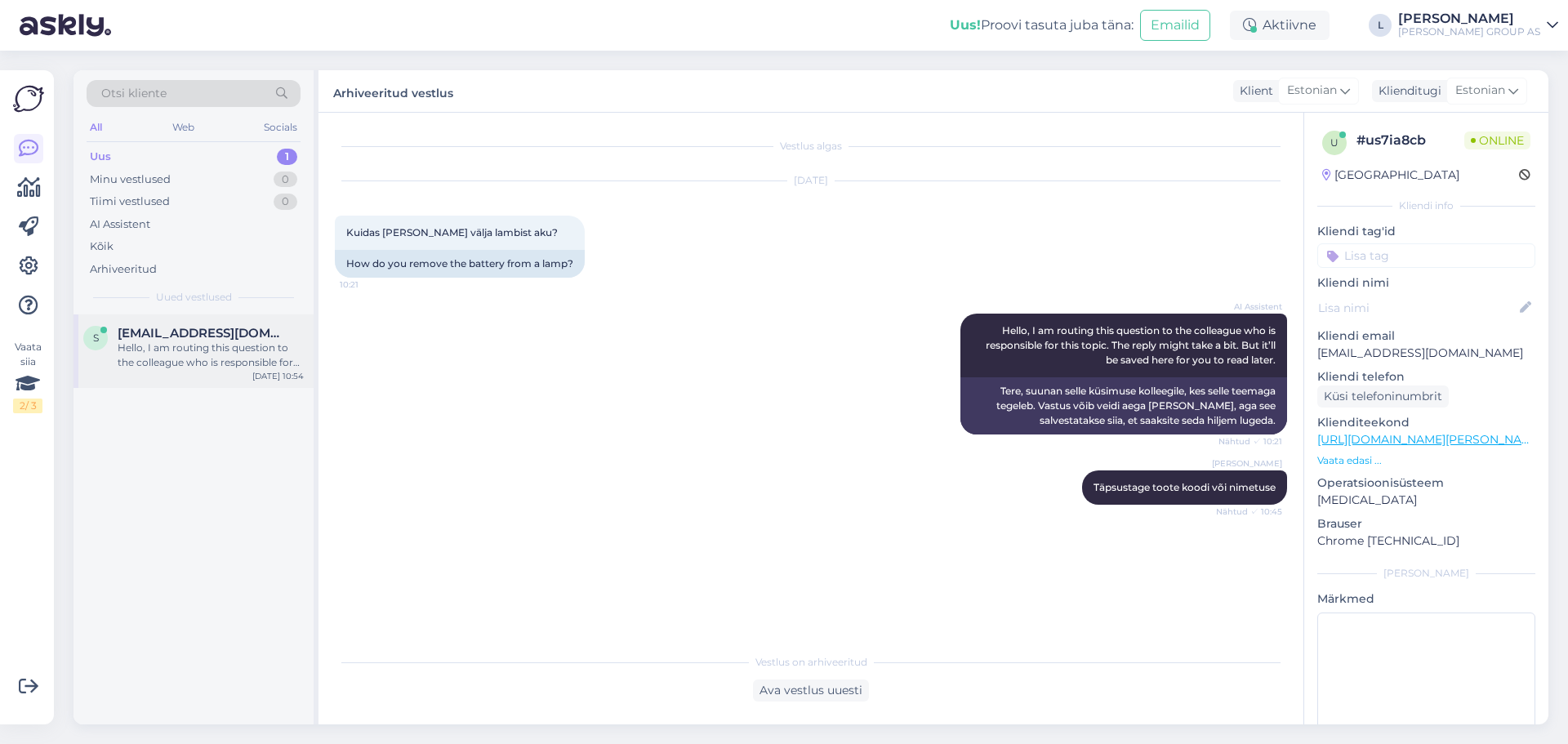 drag, startPoint x: 169, startPoint y: 351, endPoint x: 180, endPoint y: 362, distance: 15.556349 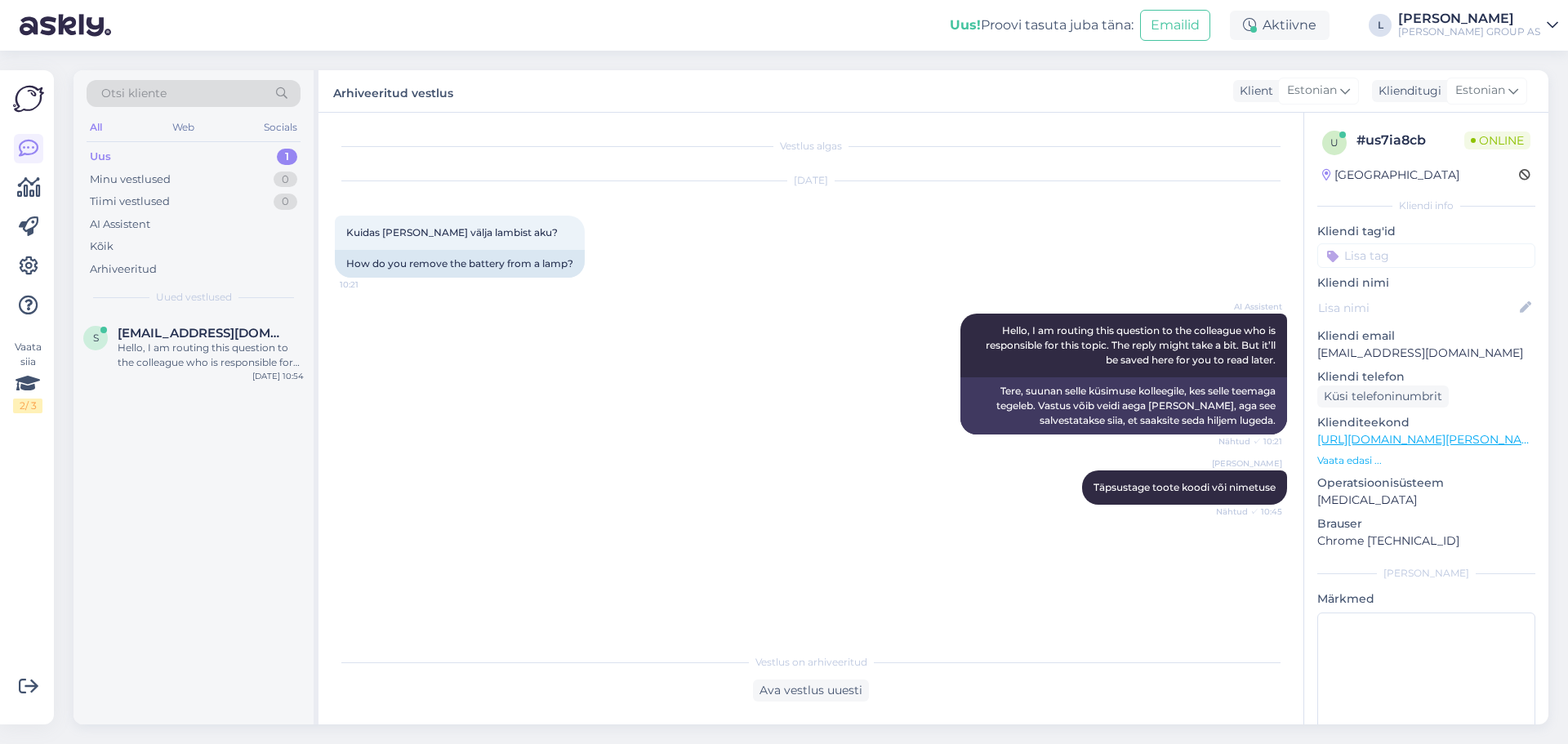 scroll, scrollTop: 69, scrollLeft: 0, axis: vertical 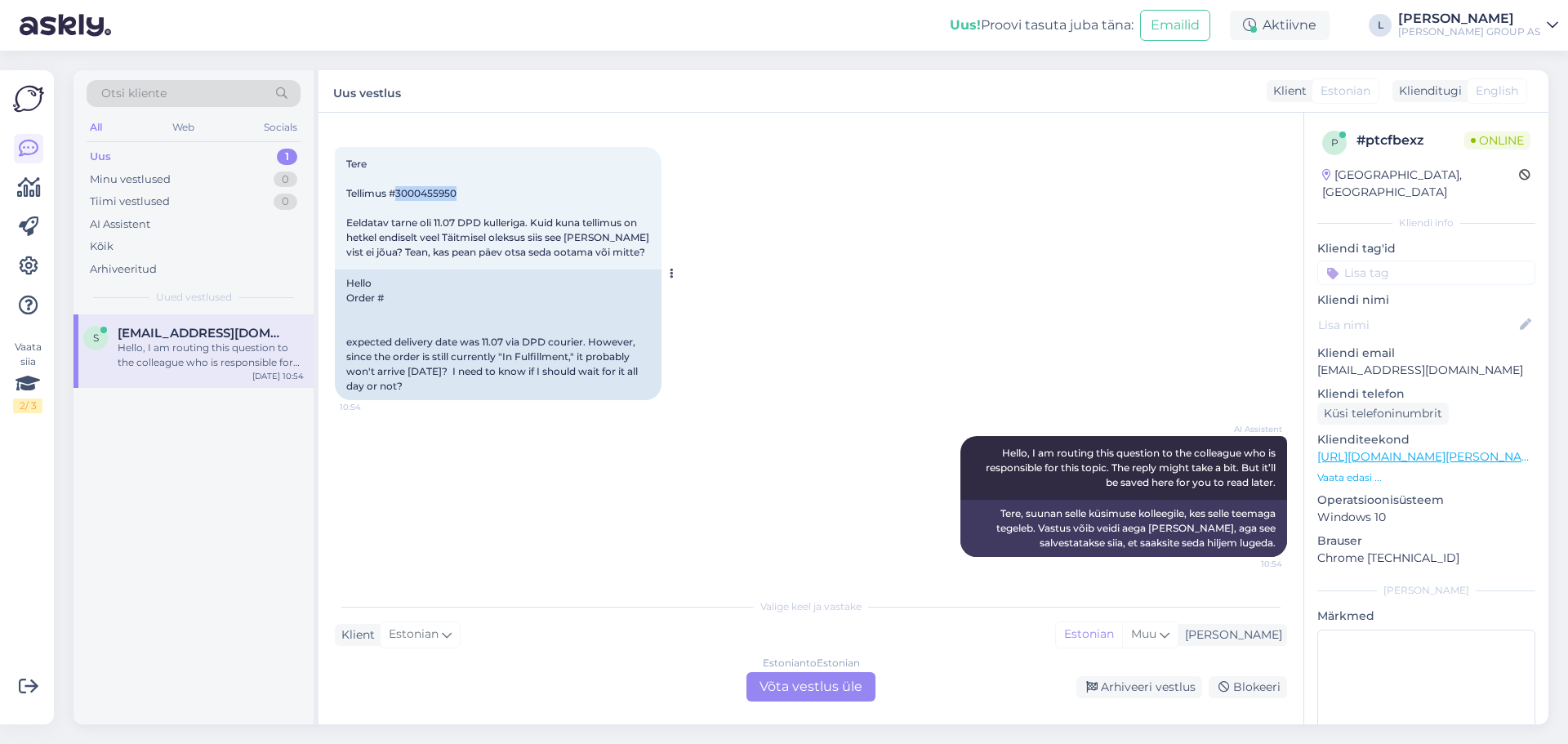 drag, startPoint x: 460, startPoint y: 192, endPoint x: 398, endPoint y: 192, distance: 62 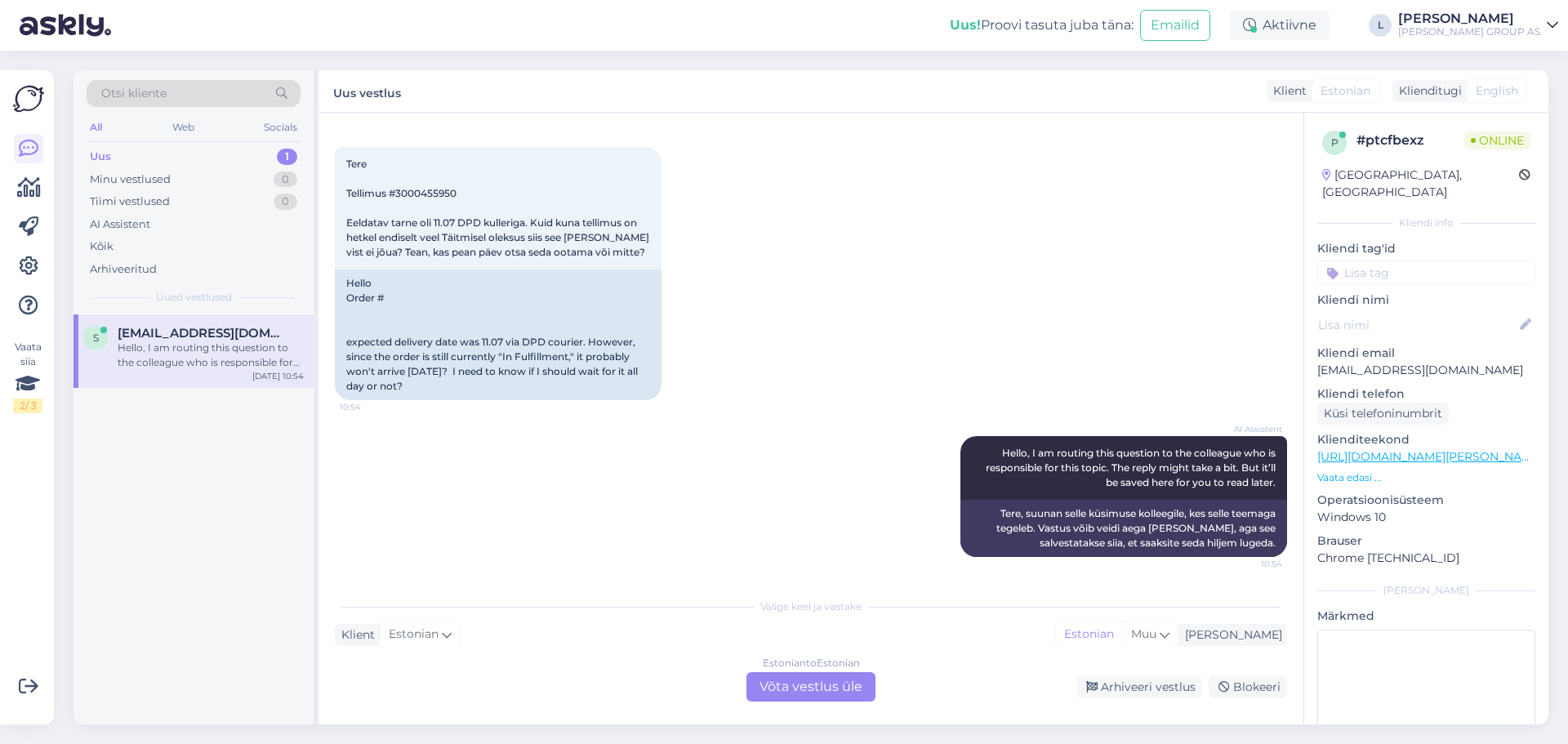 click on "Estonian  to  Estonian Võta vestlus üle" at bounding box center (811, 687) 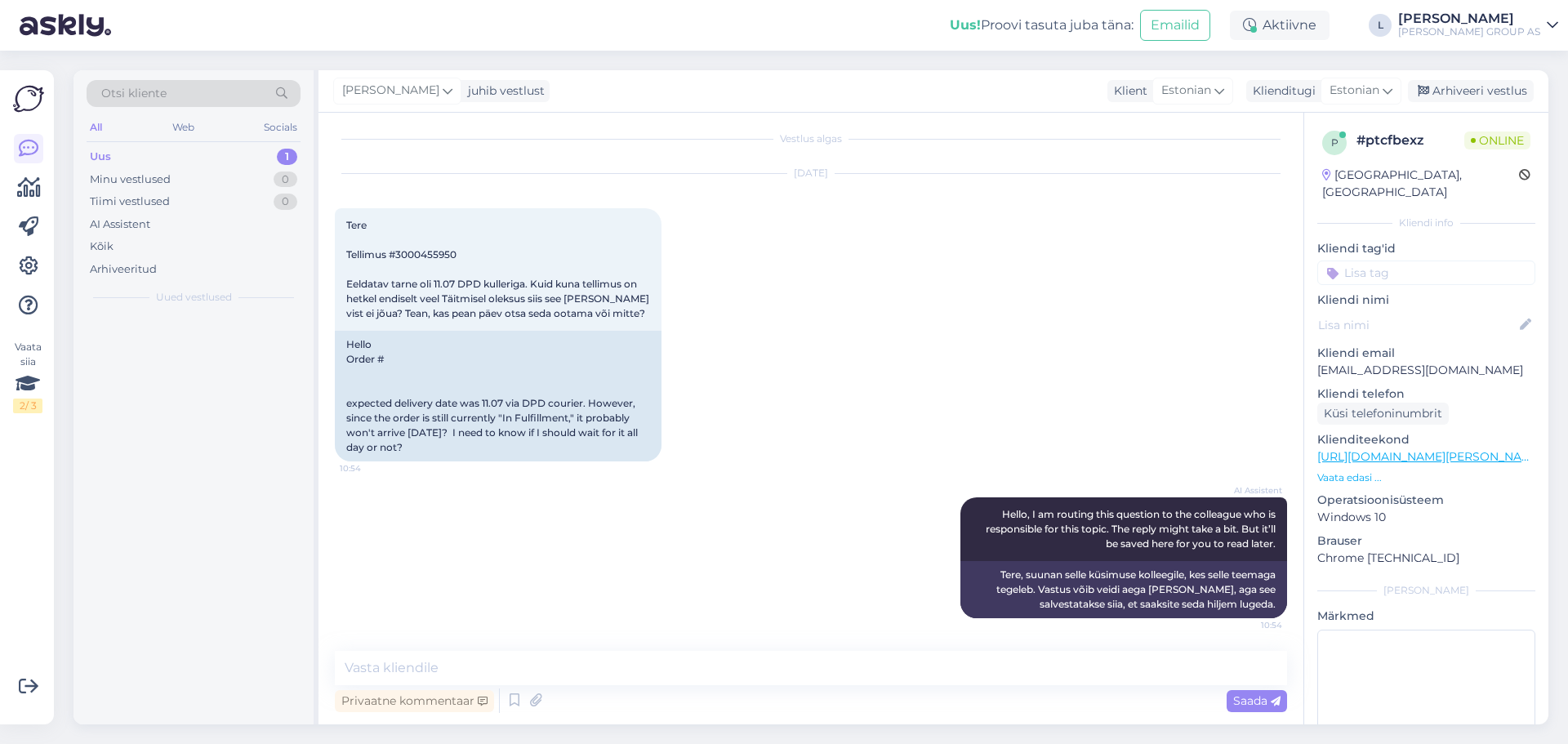 scroll, scrollTop: 7, scrollLeft: 0, axis: vertical 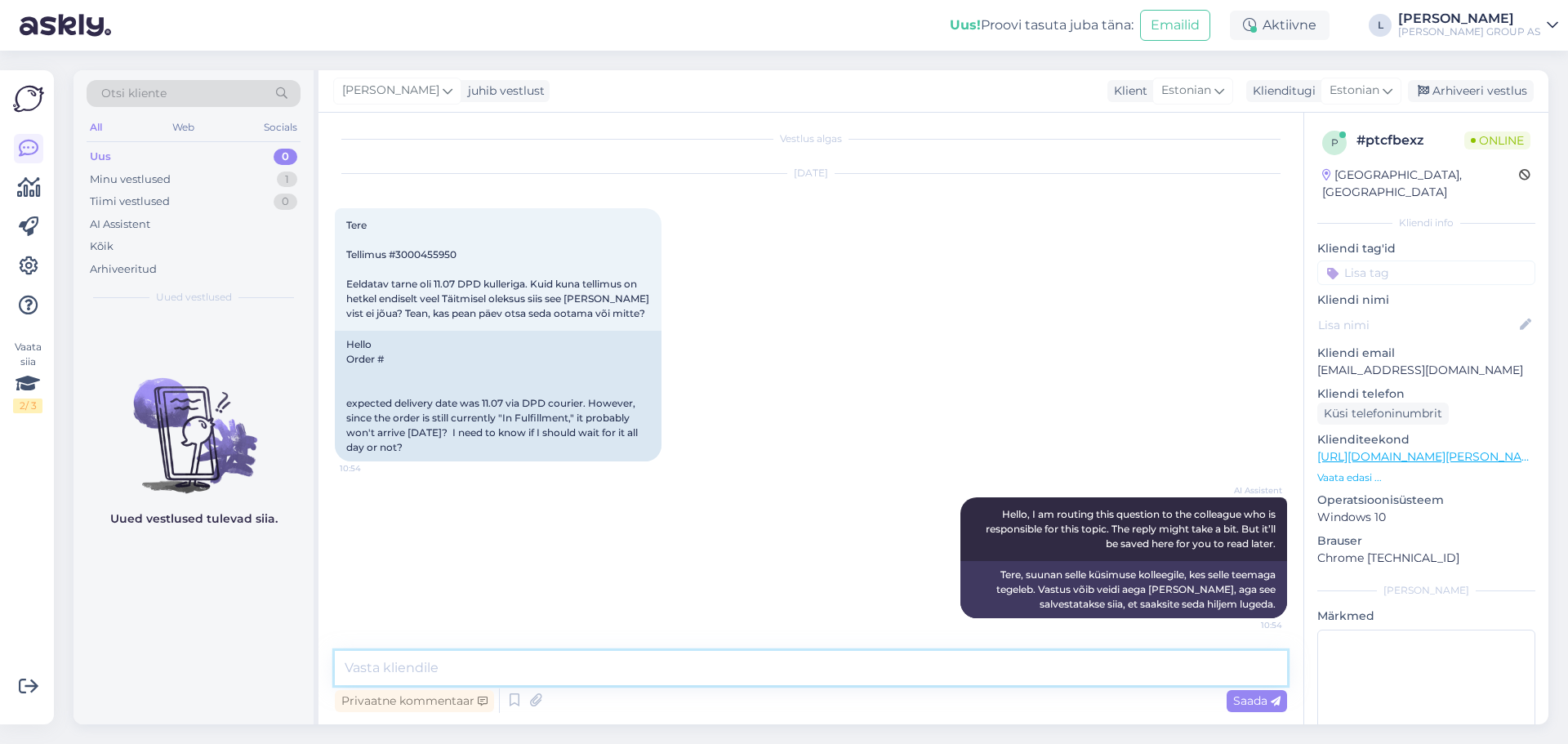 click at bounding box center [811, 668] 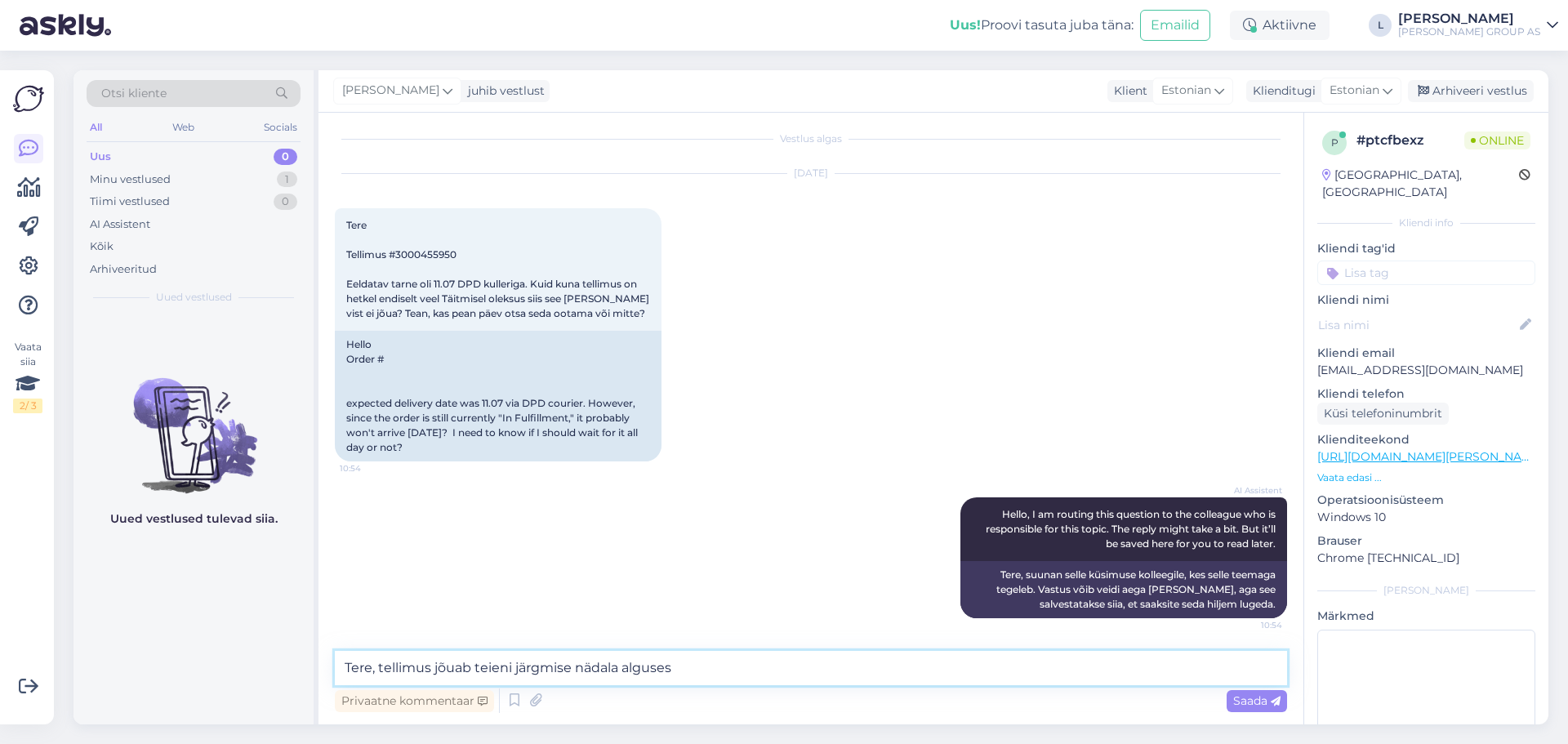 type on "Tere, tellimus jõuab teieni järgmise nädala alguses." 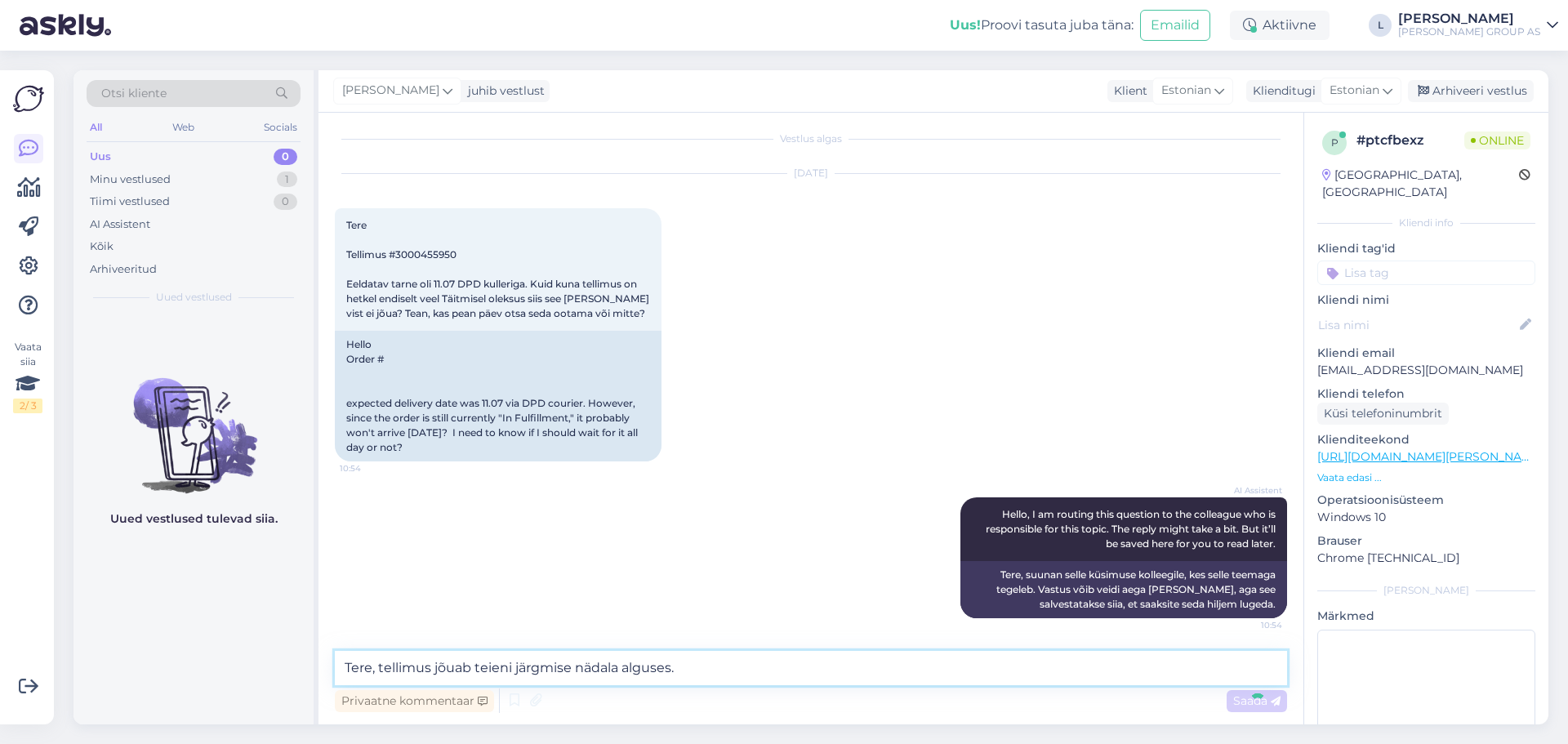 type 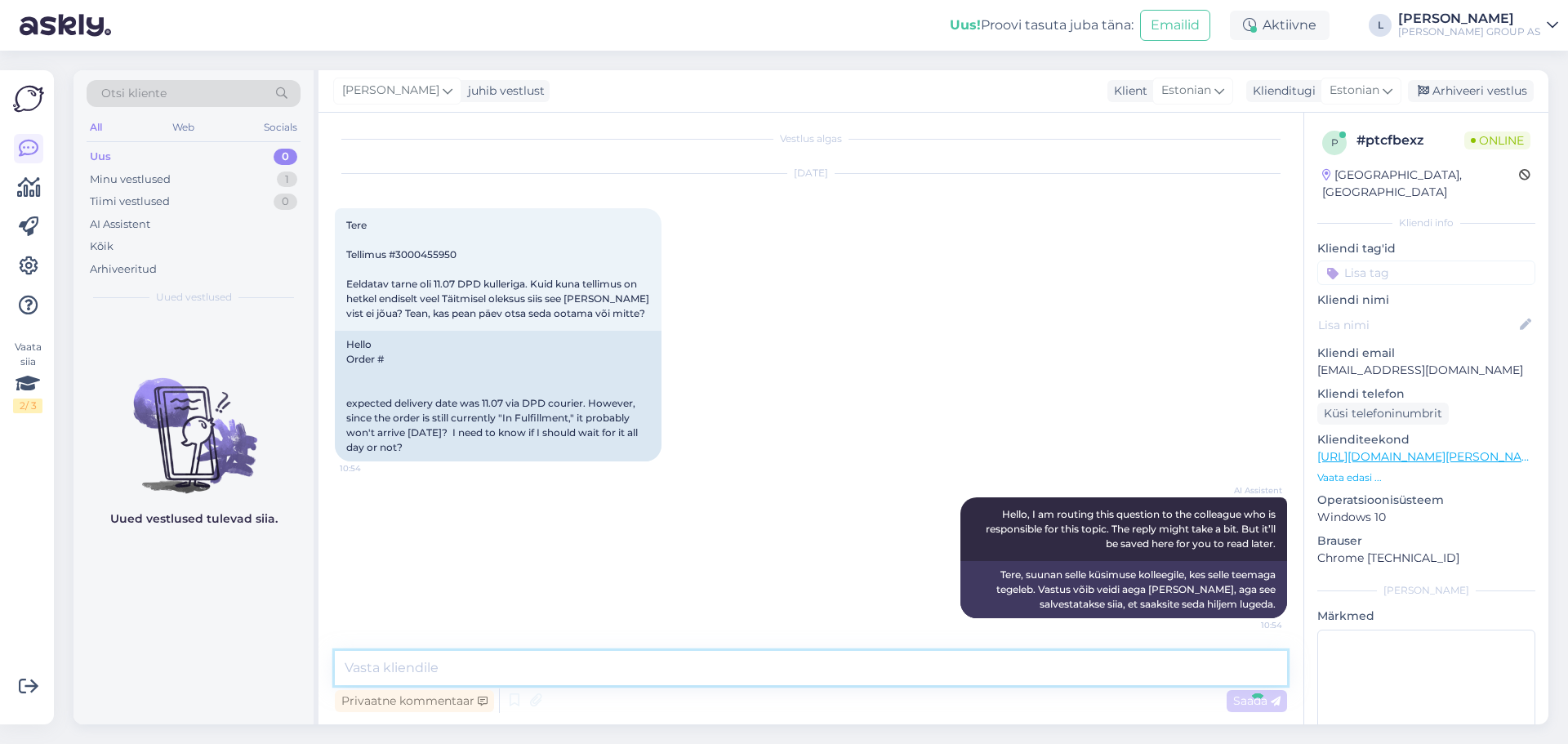 scroll, scrollTop: 78, scrollLeft: 0, axis: vertical 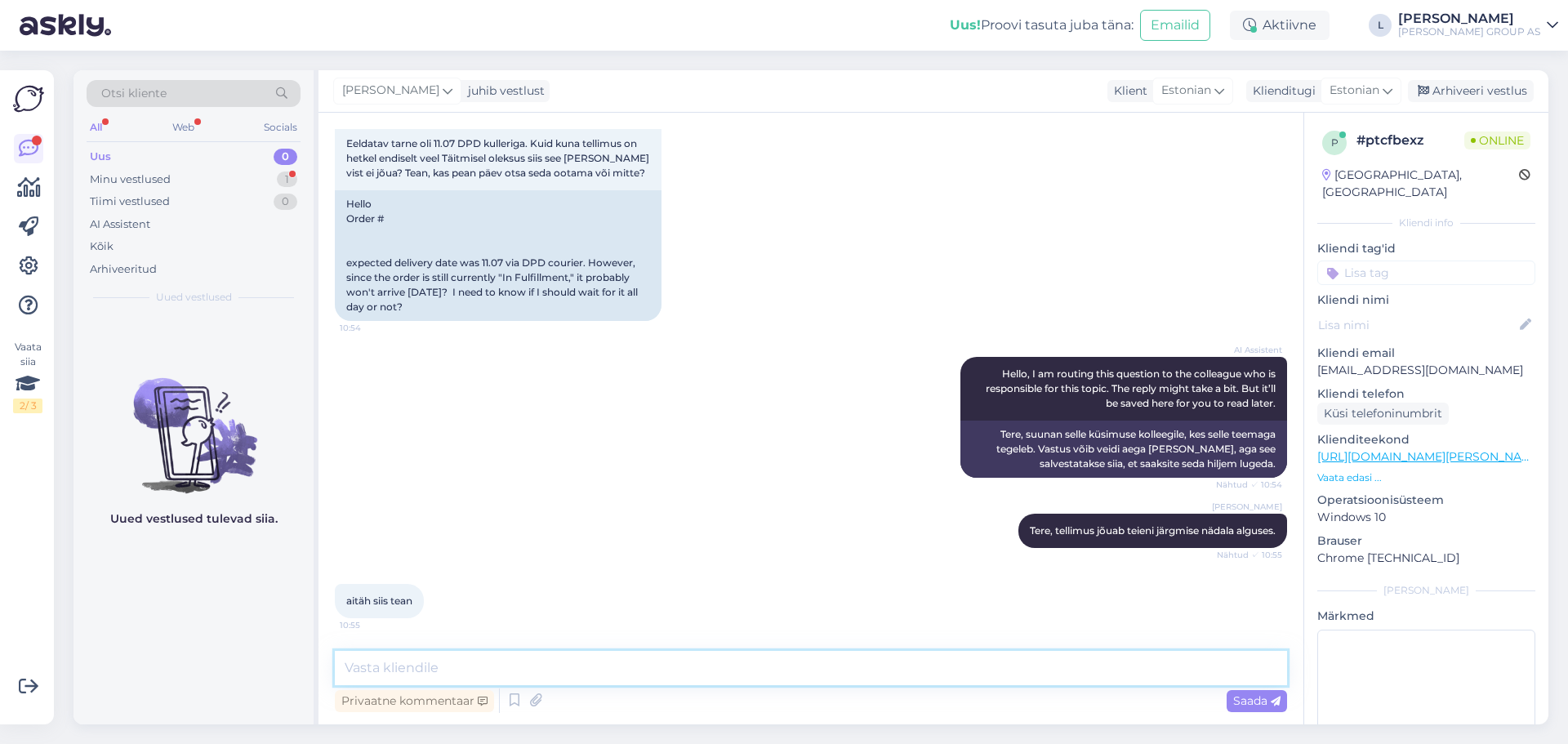 click at bounding box center (811, 668) 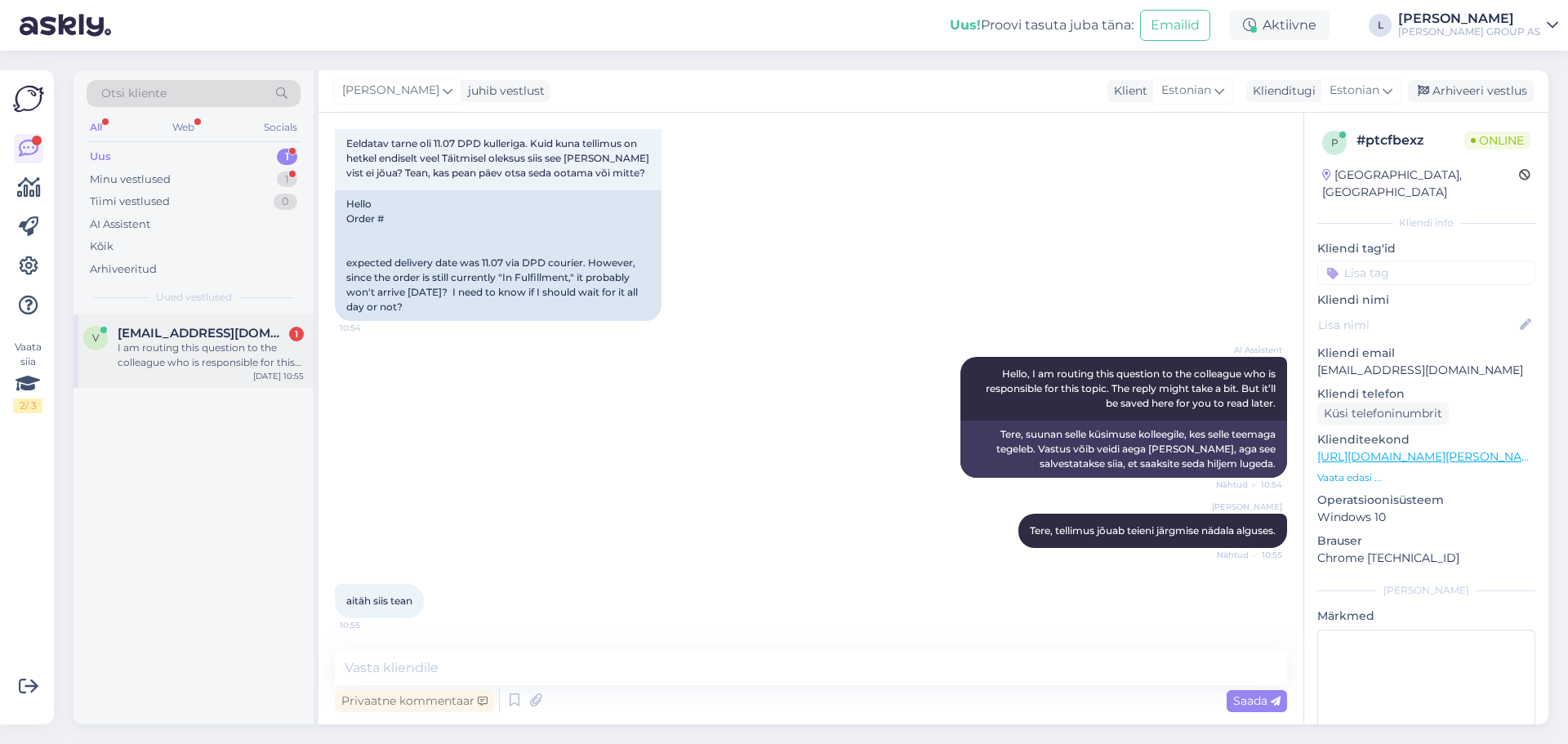 click on "I am routing this question to the colleague who is responsible for this topic. The reply might take a bit. But it’ll be saved here for you to read later." at bounding box center [211, 355] 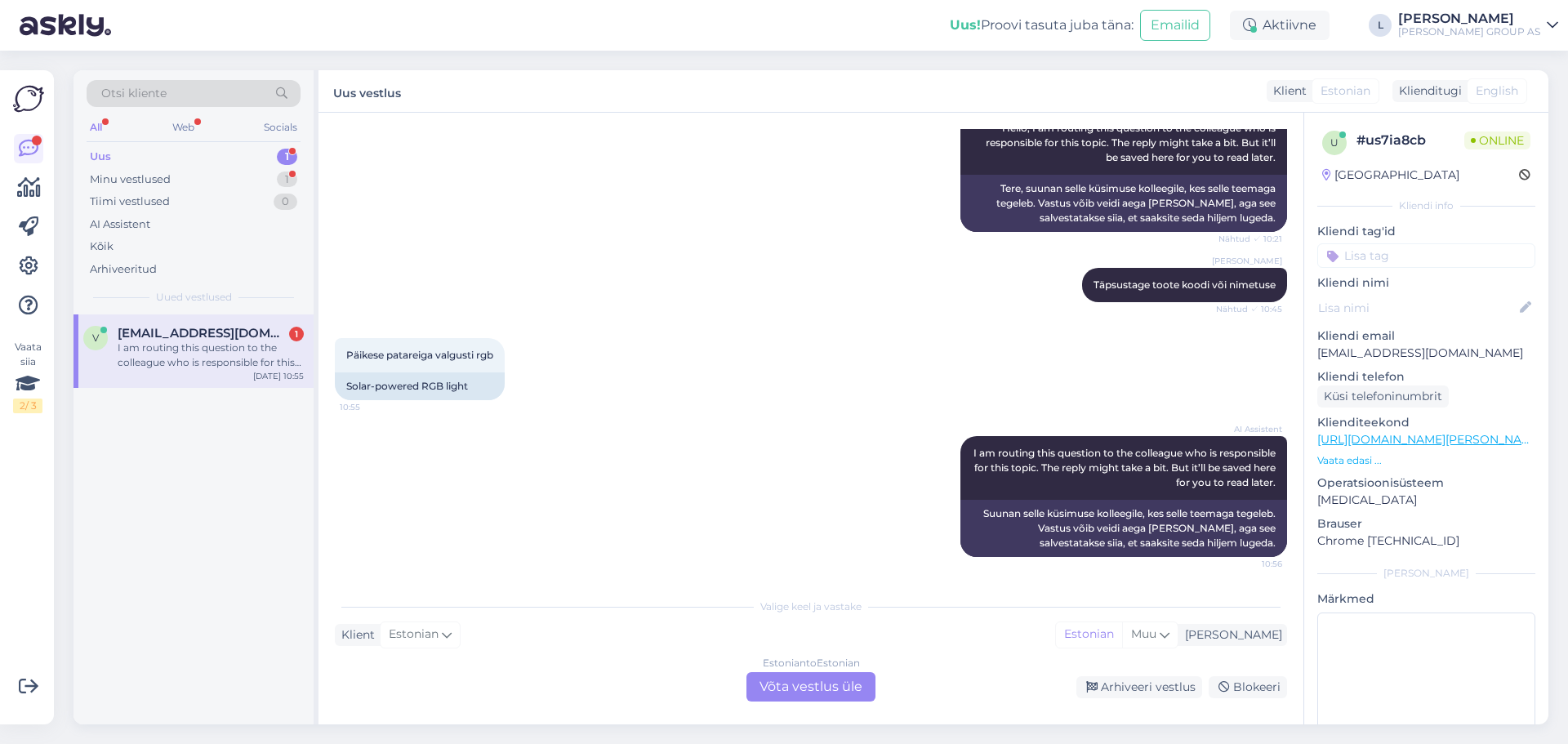 click on "Estonian  to  Estonian Võta vestlus üle" at bounding box center [811, 687] 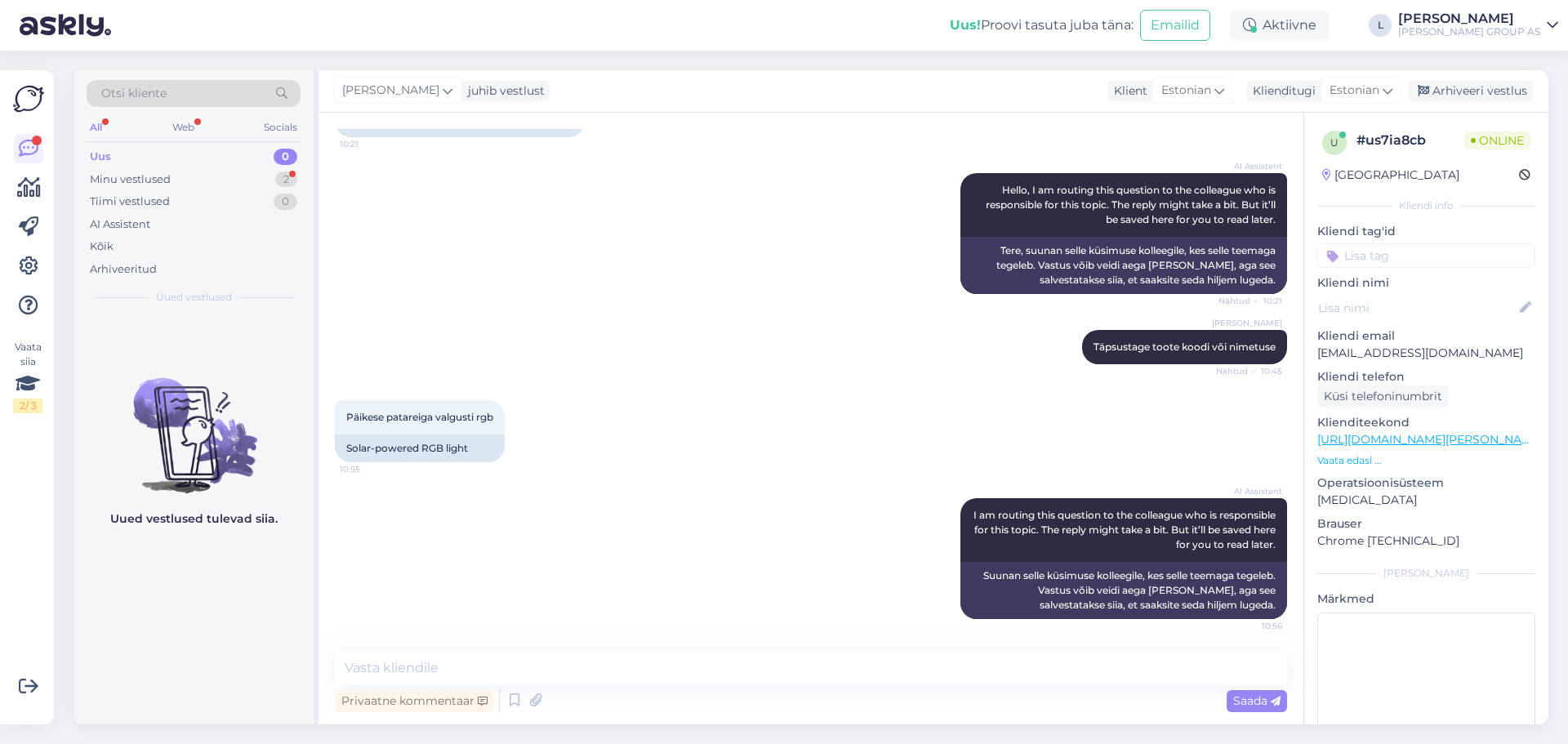 scroll, scrollTop: 141, scrollLeft: 0, axis: vertical 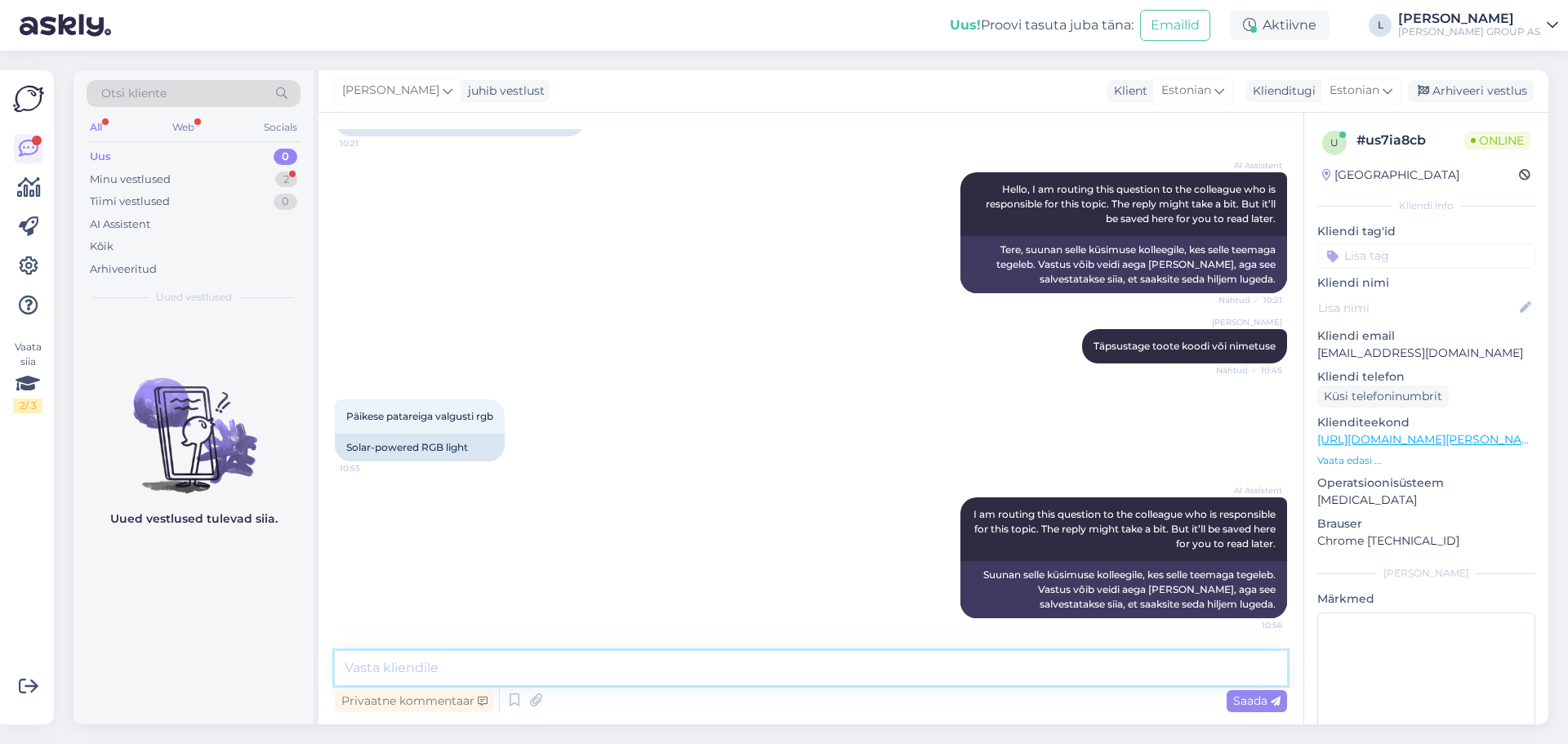 click at bounding box center (811, 668) 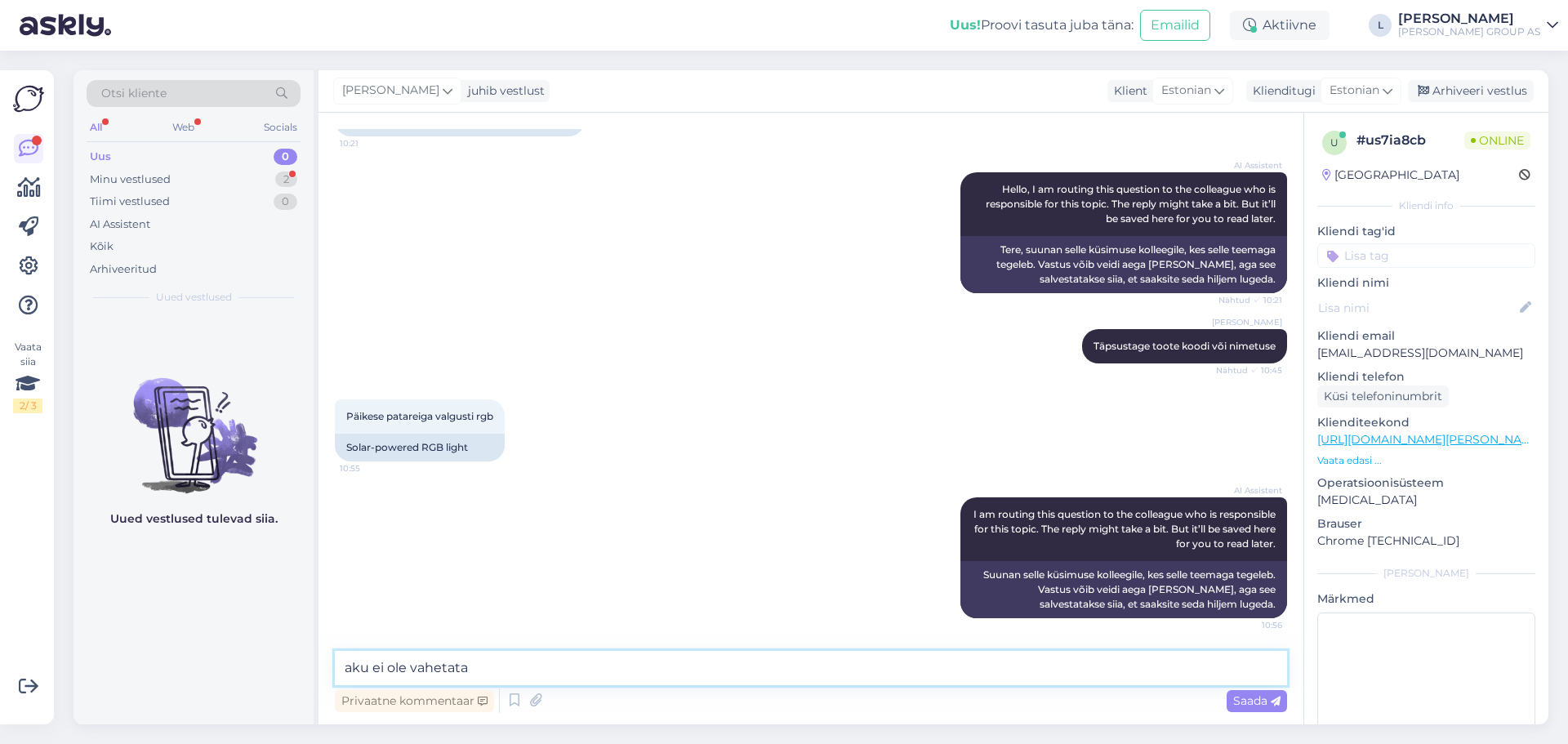 type on "aku ei ole vahetatav" 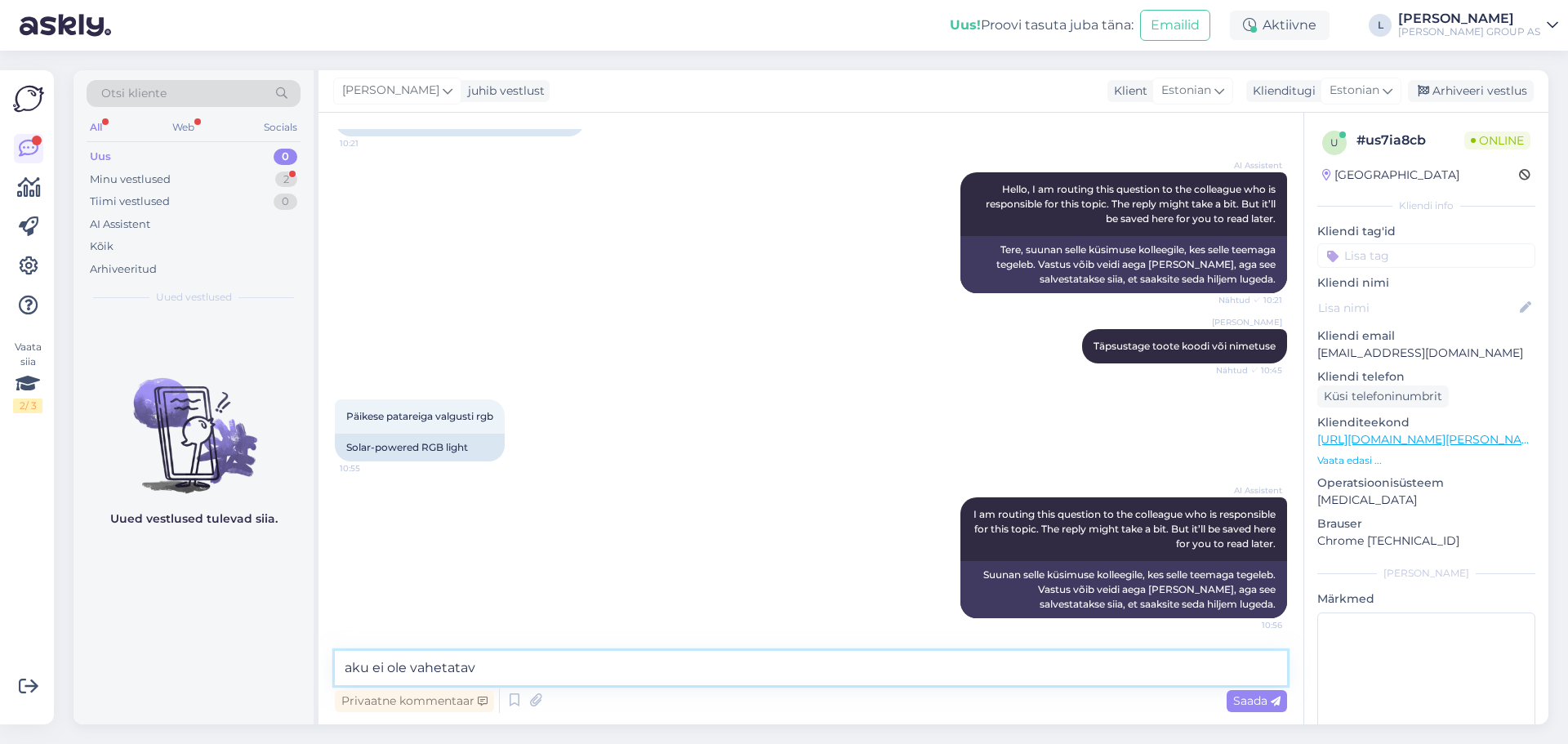 type 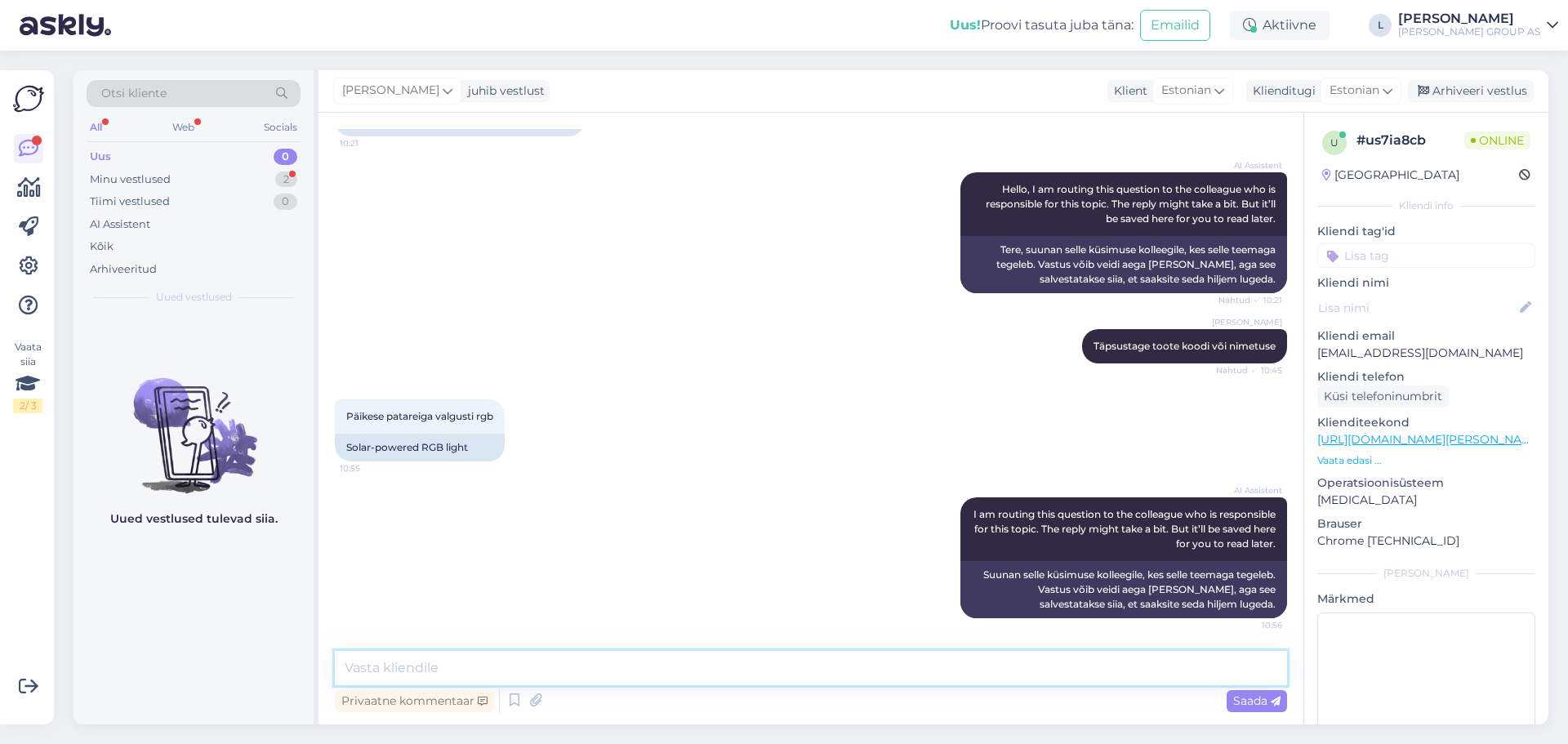 scroll, scrollTop: 212, scrollLeft: 0, axis: vertical 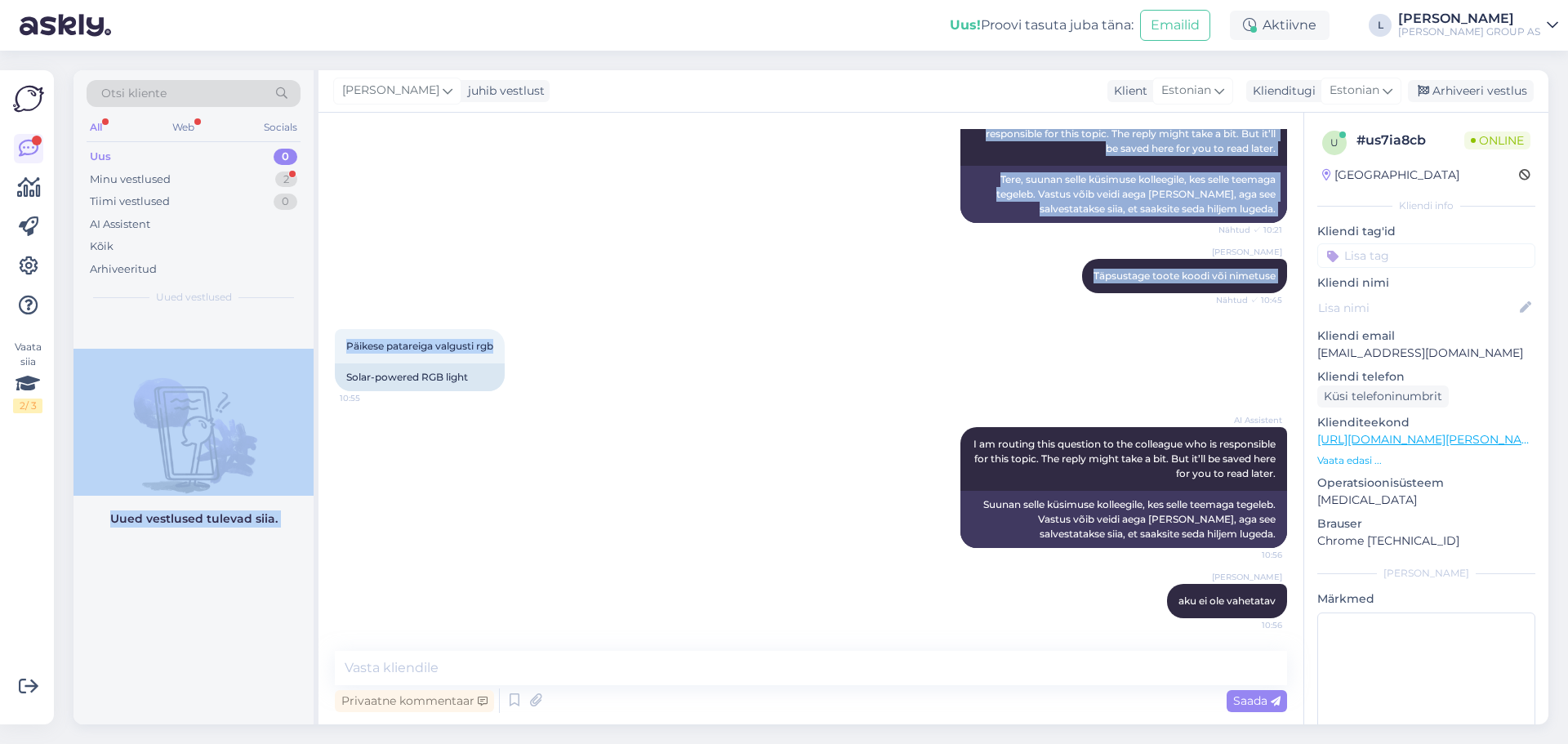 drag, startPoint x: 497, startPoint y: 348, endPoint x: 317, endPoint y: 328, distance: 181.1077 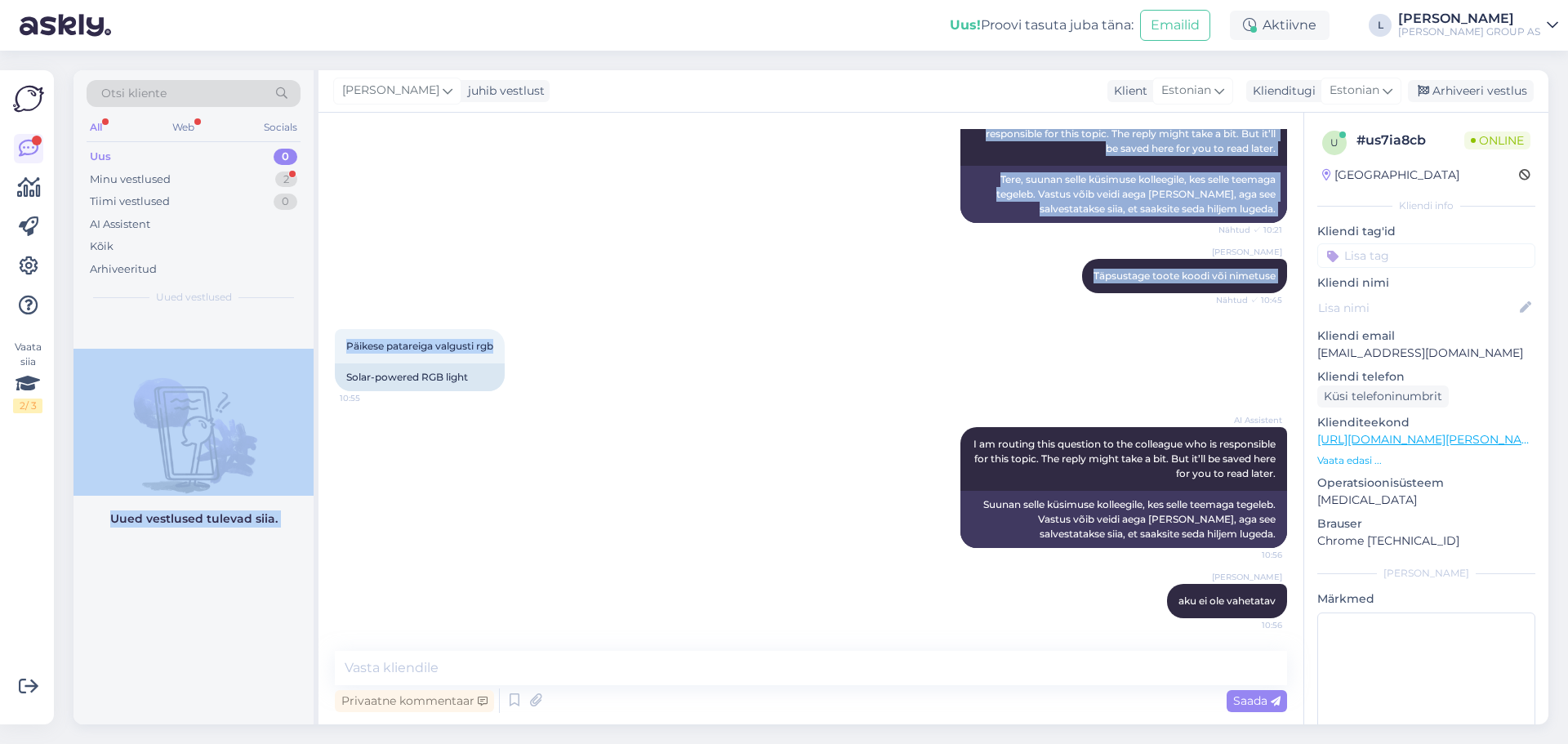 click on "Otsi kliente All Web Socials Uus 0 Minu vestlused 2 Tiimi vestlused 0 AI Assistent Kõik Arhiveeritud Uued vestlused Uued vestlused tulevad siia. [PERSON_NAME] juhib vestlust Klient [DEMOGRAPHIC_DATA] Klienditugi [DEMOGRAPHIC_DATA] Arhiveeri vestlus Vestlus algas [DATE] Kuidas [PERSON_NAME] välja lambist aku? 10:21  How do you remove the battery from a lamp? AI Assistent Hello, I am routing this question to the colleague who is responsible for this topic. The reply might take a bit. But it’ll be saved here for you to read later. Nähtud ✓ 10:21  Tere, suunan selle küsimuse kolleegile, kes selle teemaga tegeleb. Vastus võib veidi aega [PERSON_NAME], aga see salvestatakse siia, et saaksite seda hiljem lugeda. [PERSON_NAME] Täpsustage toote koodi või nimetuse Nähtud ✓ 10:45  Päikese patareiga valgusti rgb 10:55  Solar-powered RGB light AI Assistent I am routing this question to the colleague who is responsible for this topic. The reply might take a bit. But it’ll be saved here for you to read later. 10:56  [PERSON_NAME] aku ei ole vahetatav 10:56  u" at bounding box center [811, 397] 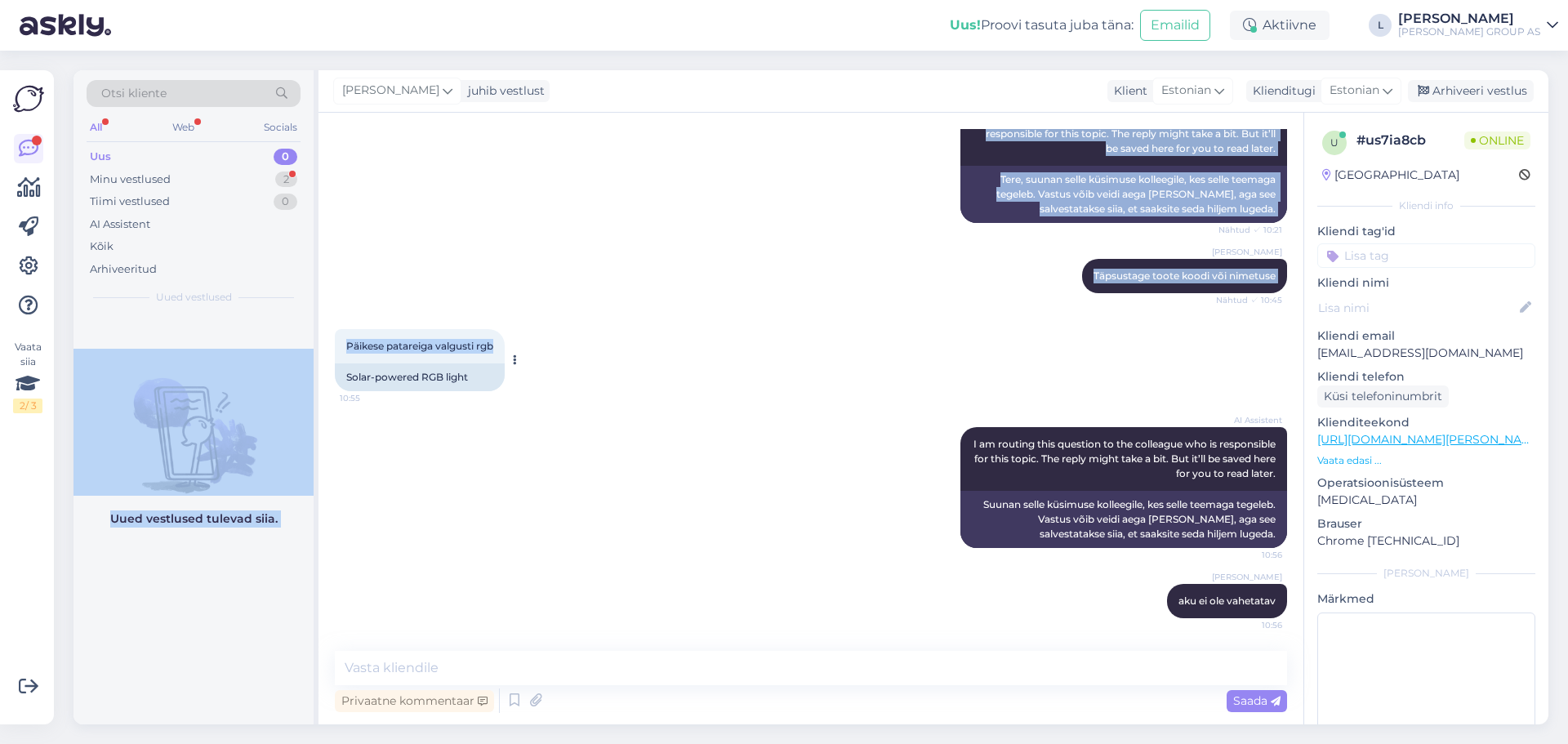click on "Päikese patareiga valgusti rgb" at bounding box center [420, 345] 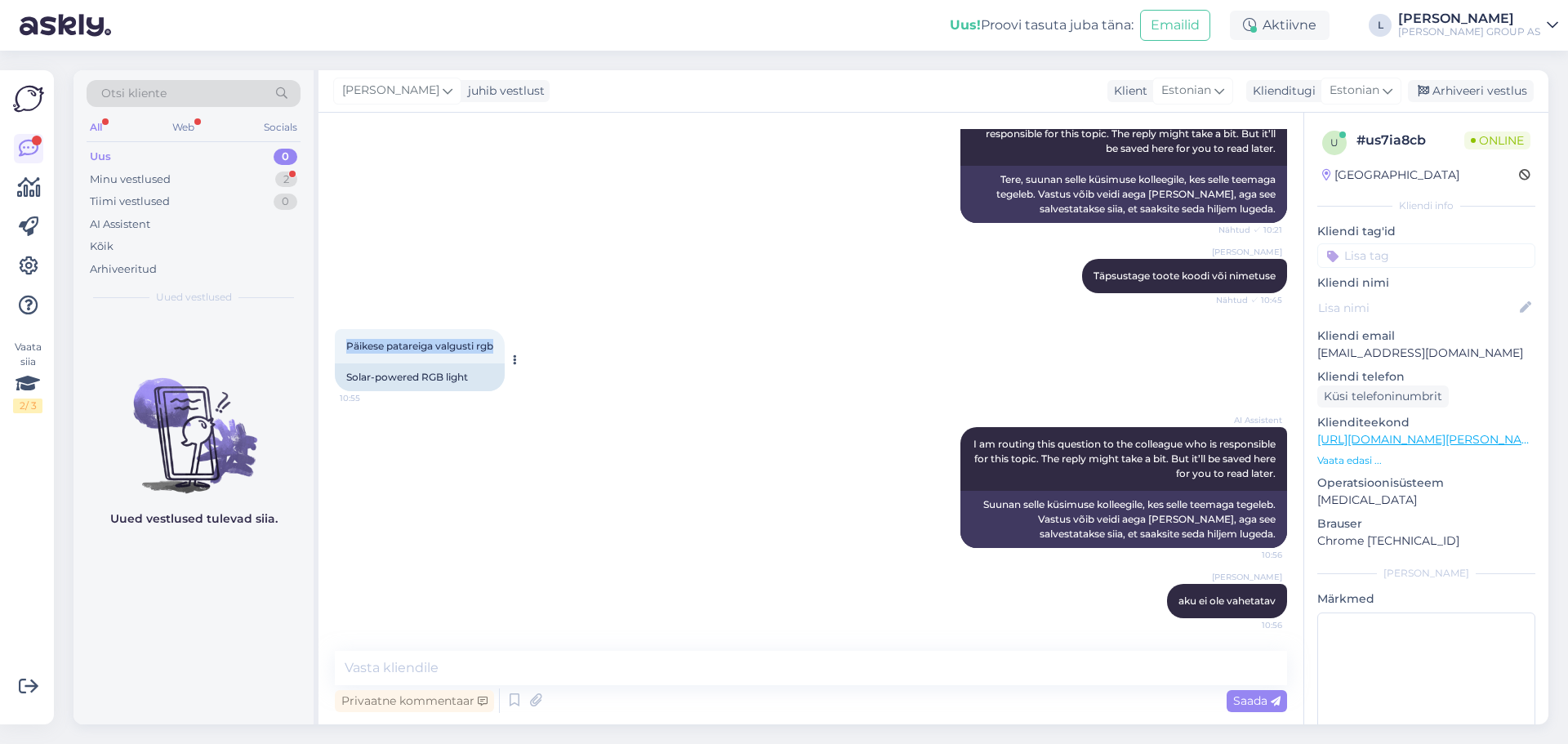 drag, startPoint x: 497, startPoint y: 346, endPoint x: 343, endPoint y: 347, distance: 154.00325 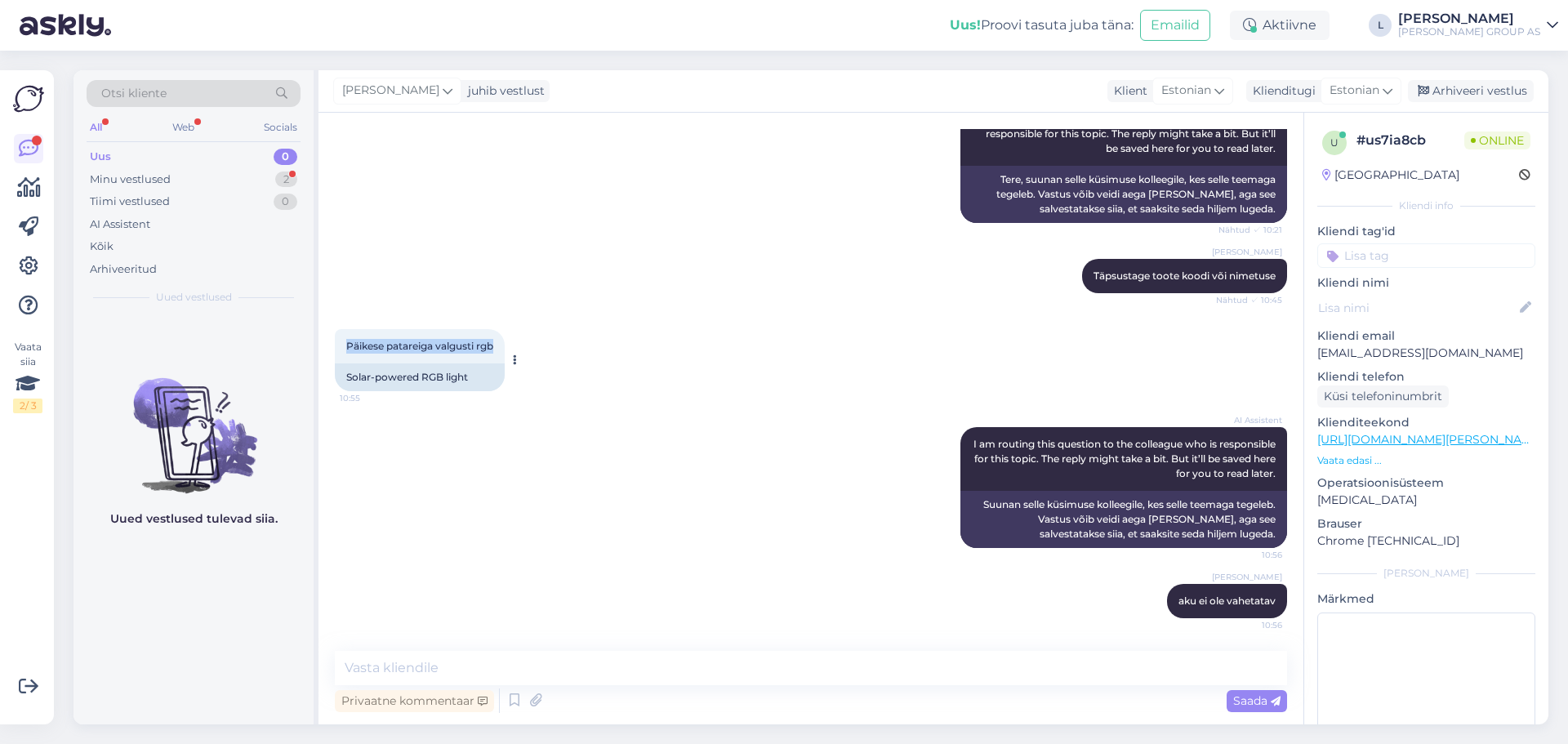 click on "Päikese patareiga valgusti rgb 10:55" at bounding box center [420, 346] 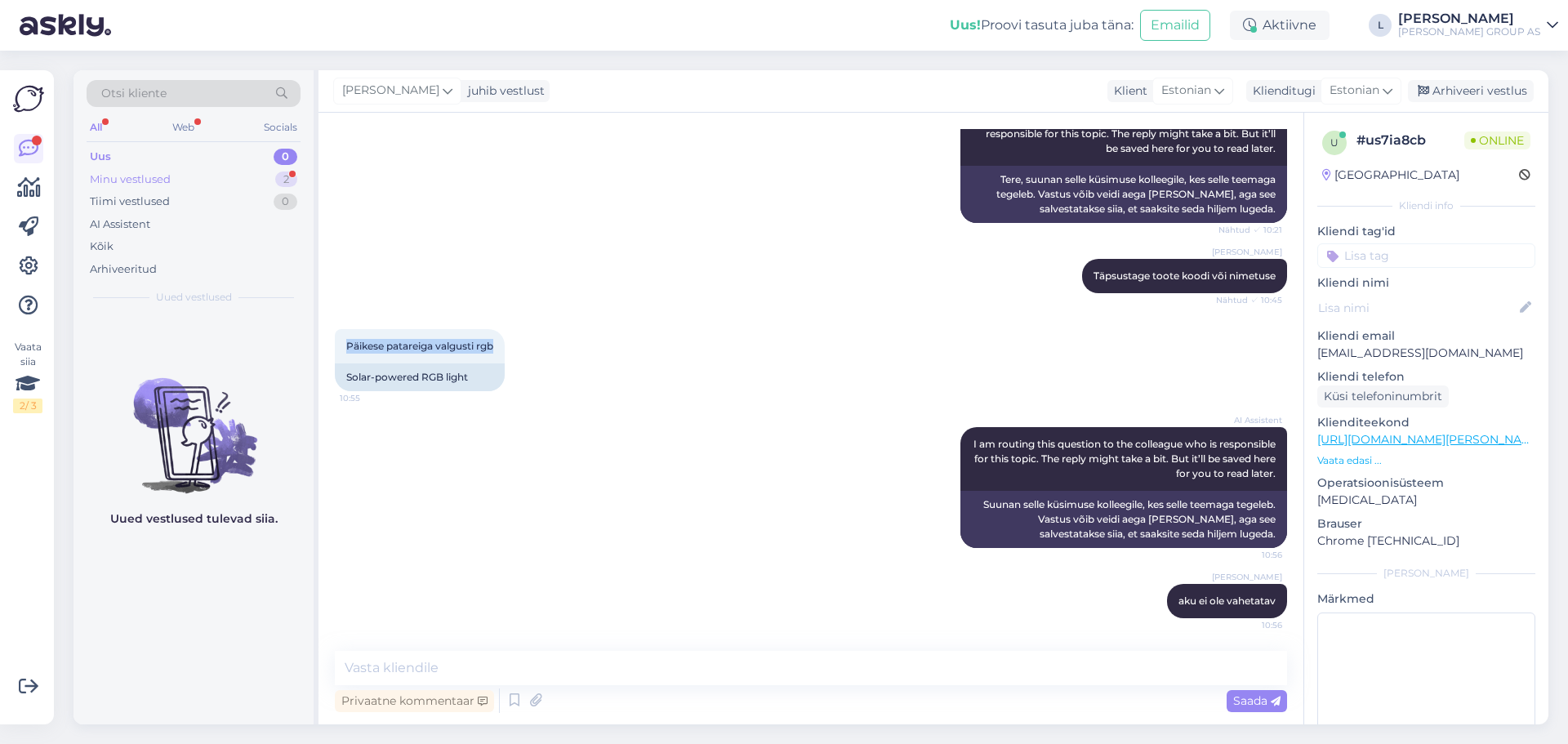 click on "Minu vestlused 2" at bounding box center (194, 180) 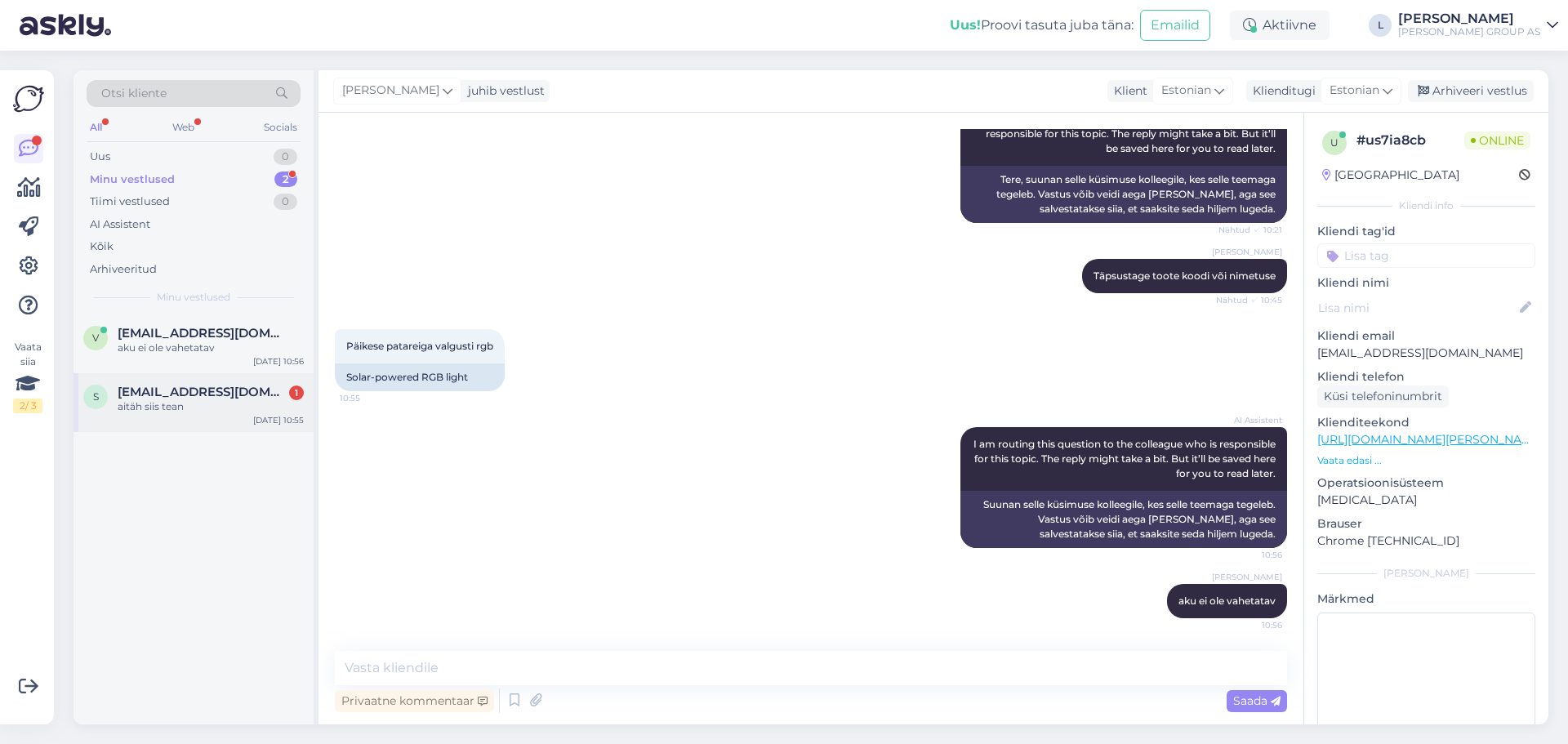 click on "s [EMAIL_ADDRESS][DOMAIN_NAME] 1 aitäh siis tean [DATE] 10:55" at bounding box center (194, 403) 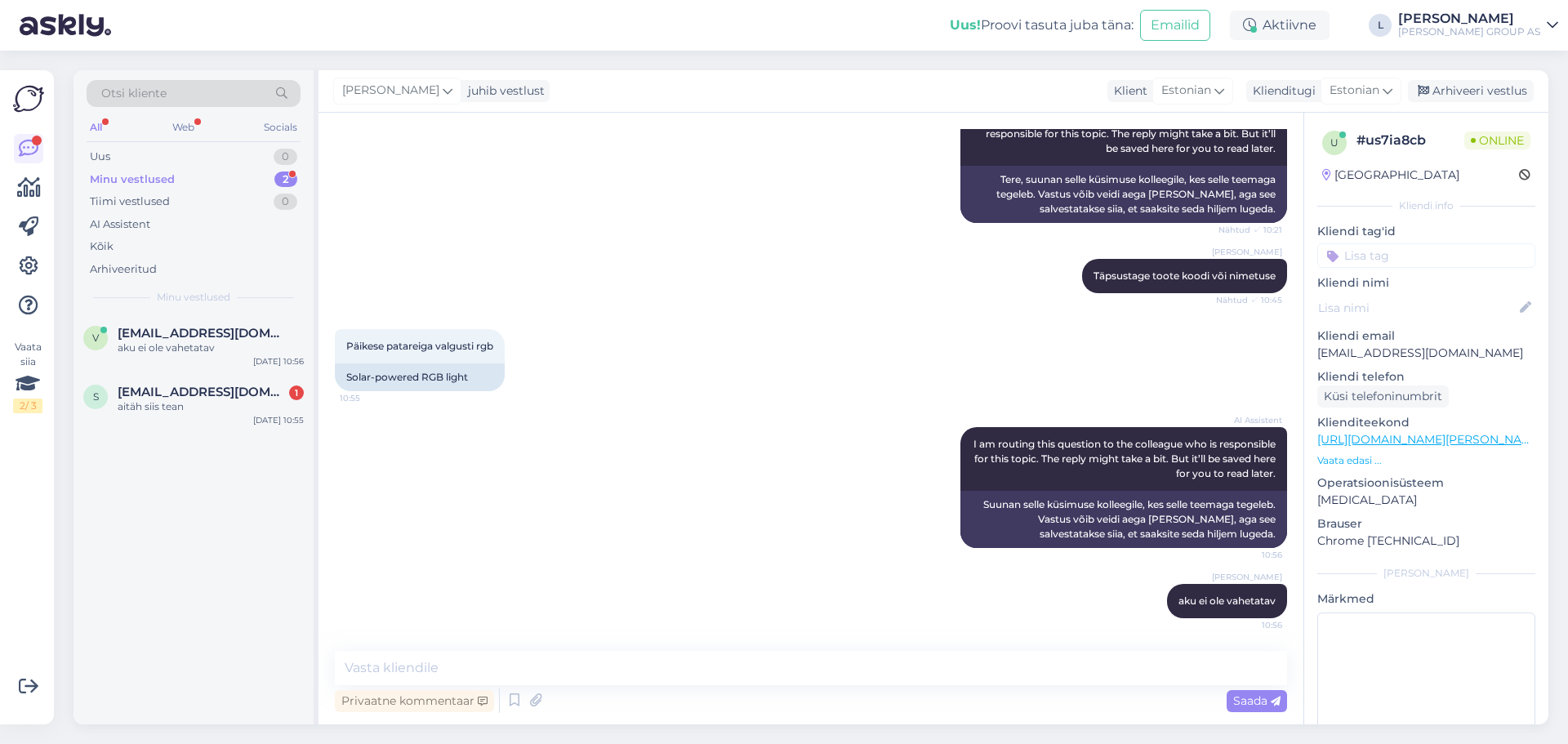 scroll, scrollTop: 148, scrollLeft: 0, axis: vertical 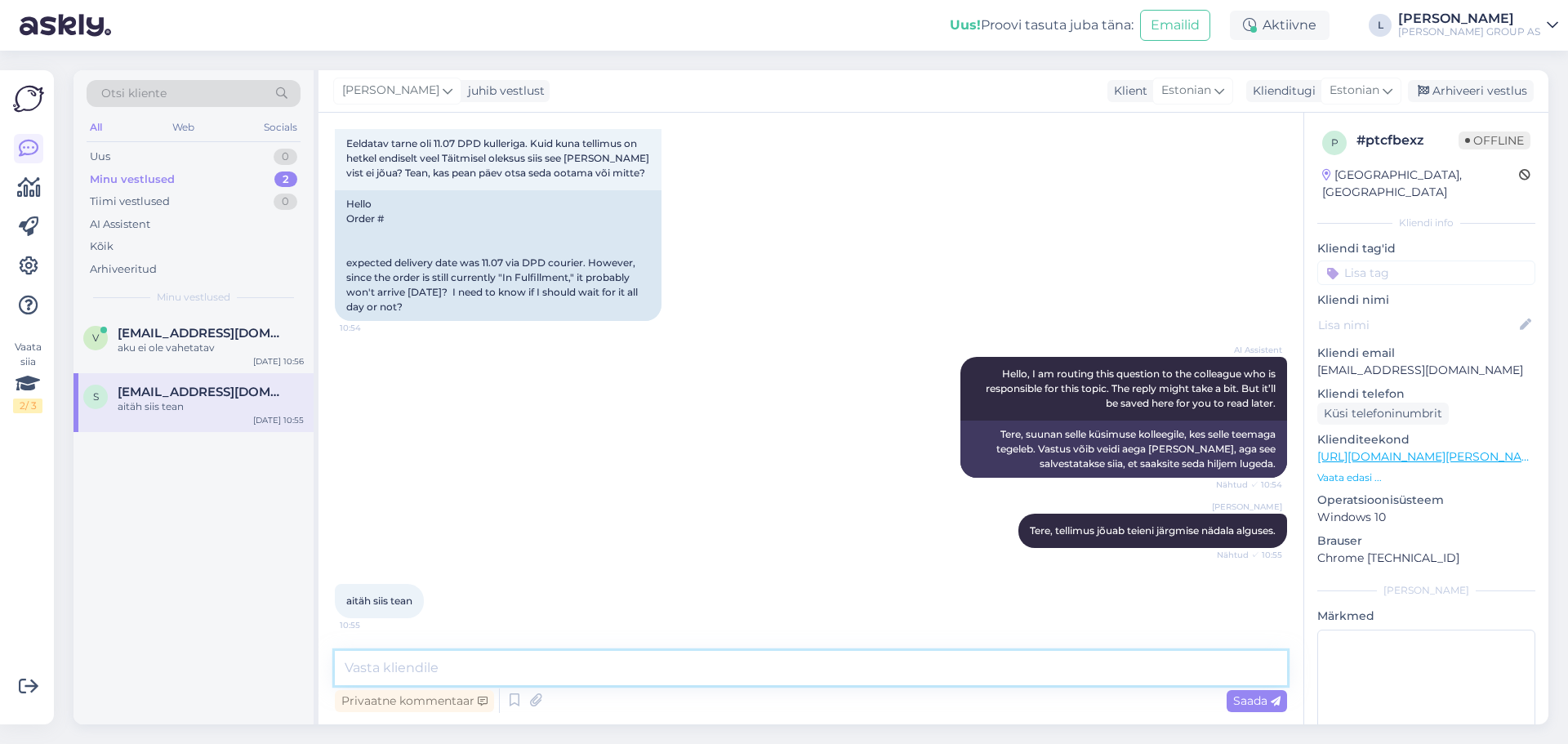 click at bounding box center (811, 668) 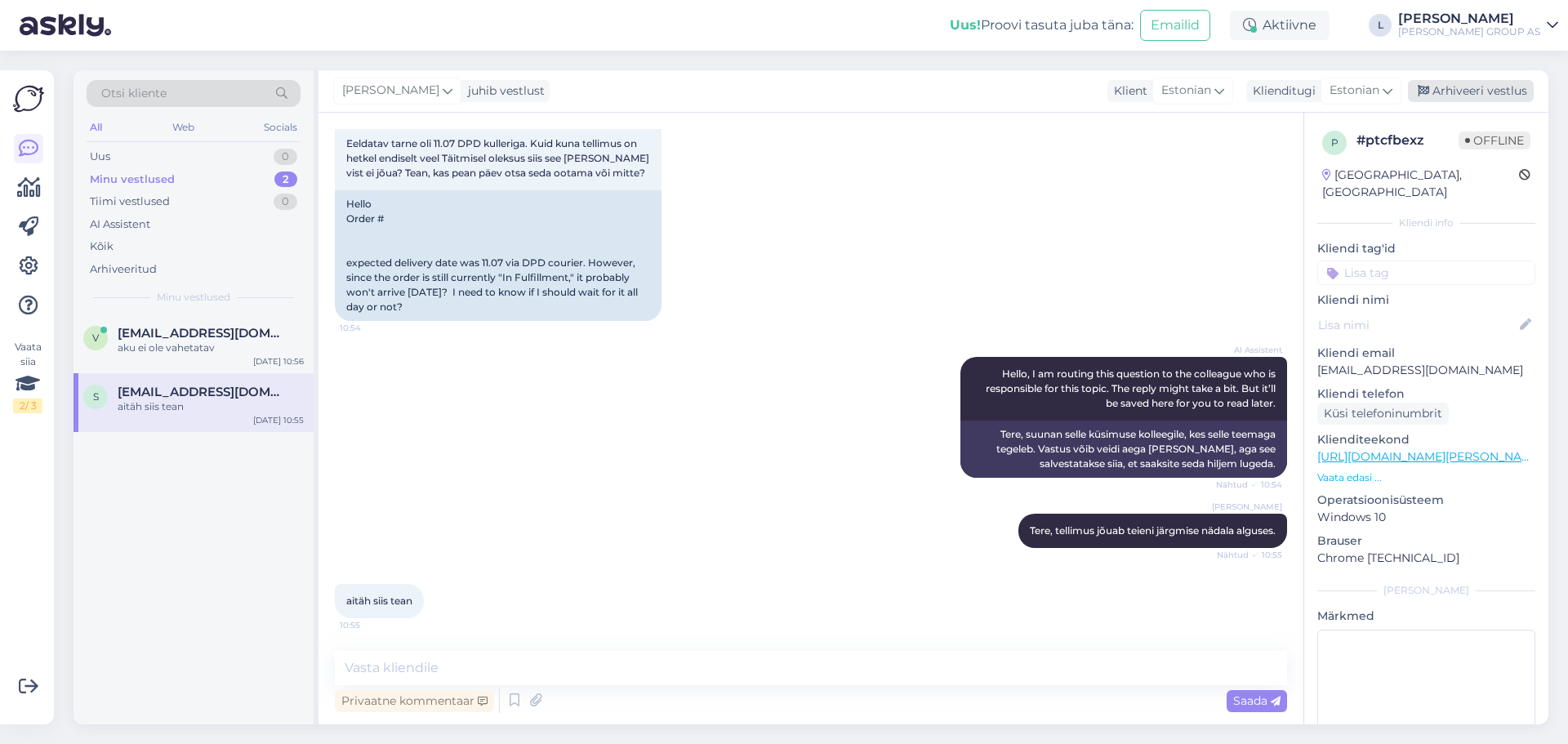click on "Arhiveeri vestlus" at bounding box center (1471, 91) 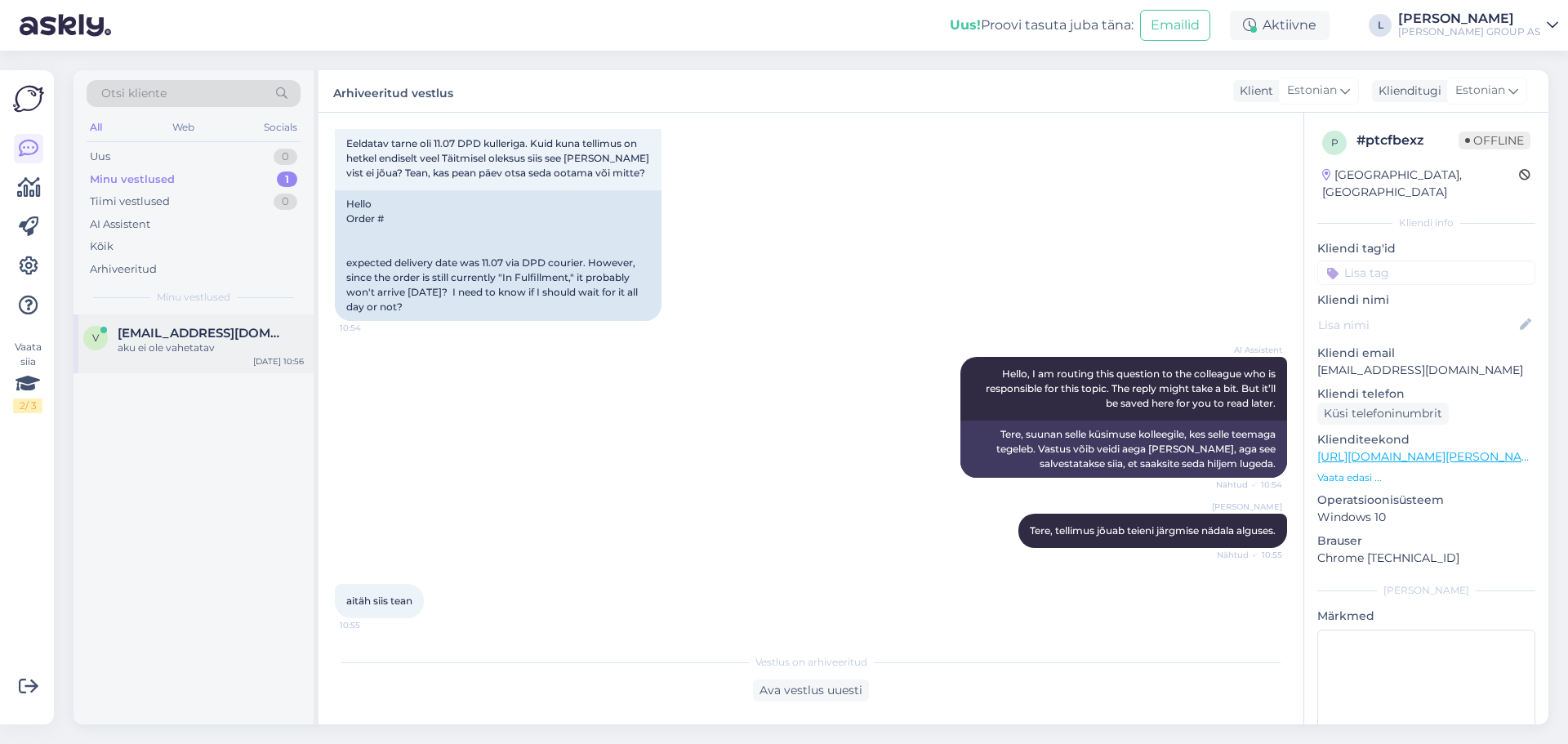 drag, startPoint x: 141, startPoint y: 346, endPoint x: 287, endPoint y: 345, distance: 146.00342 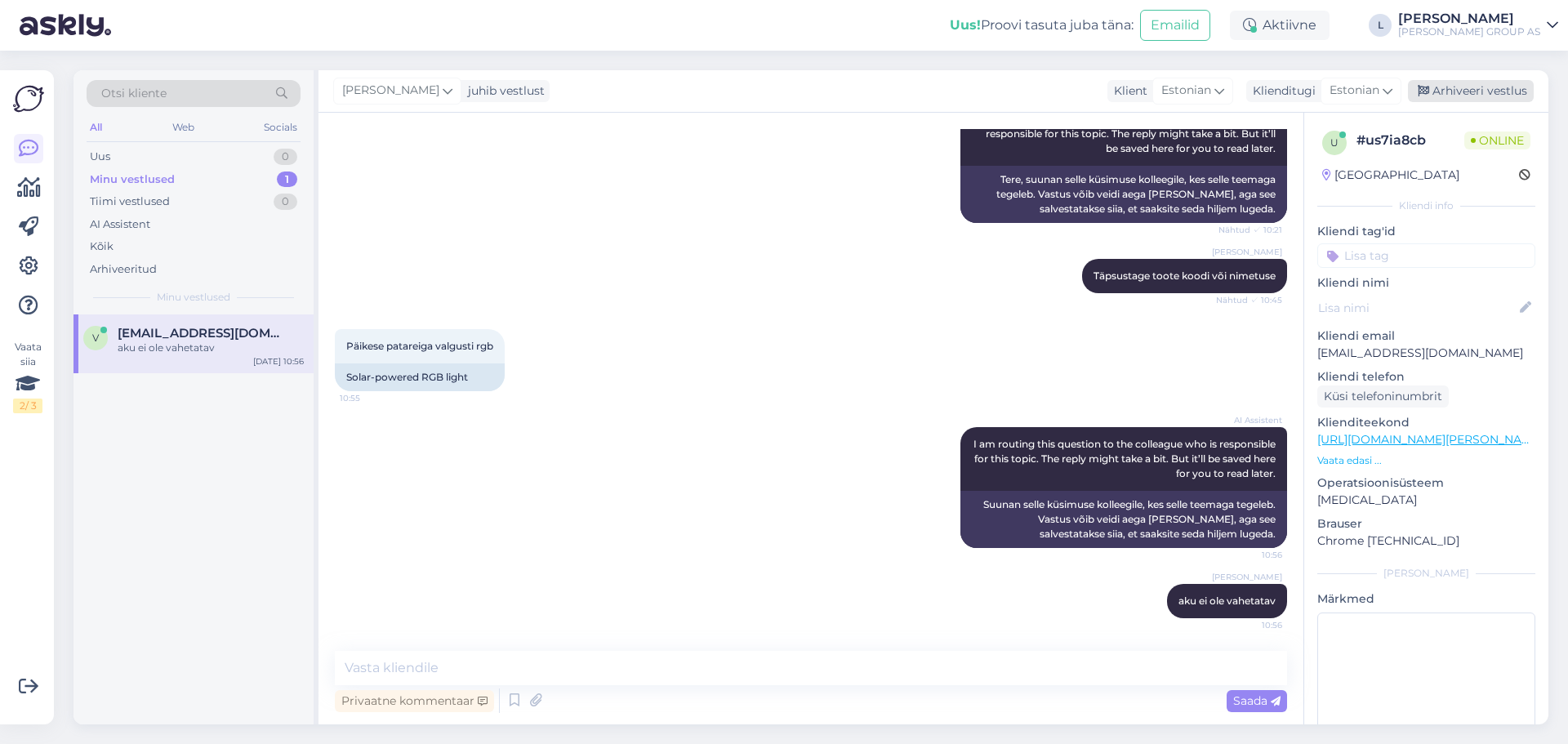 click on "Arhiveeri vestlus" at bounding box center [1471, 91] 